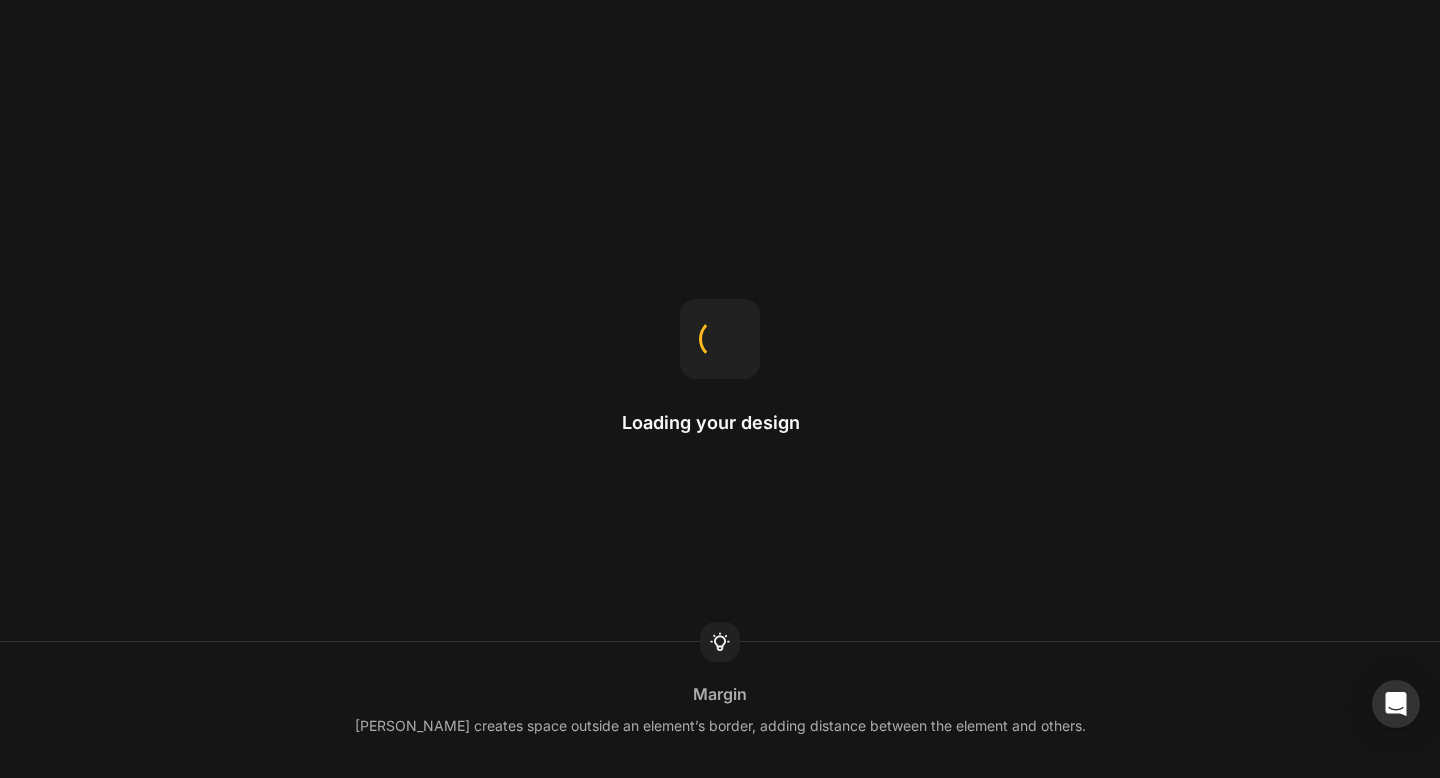 scroll, scrollTop: 0, scrollLeft: 0, axis: both 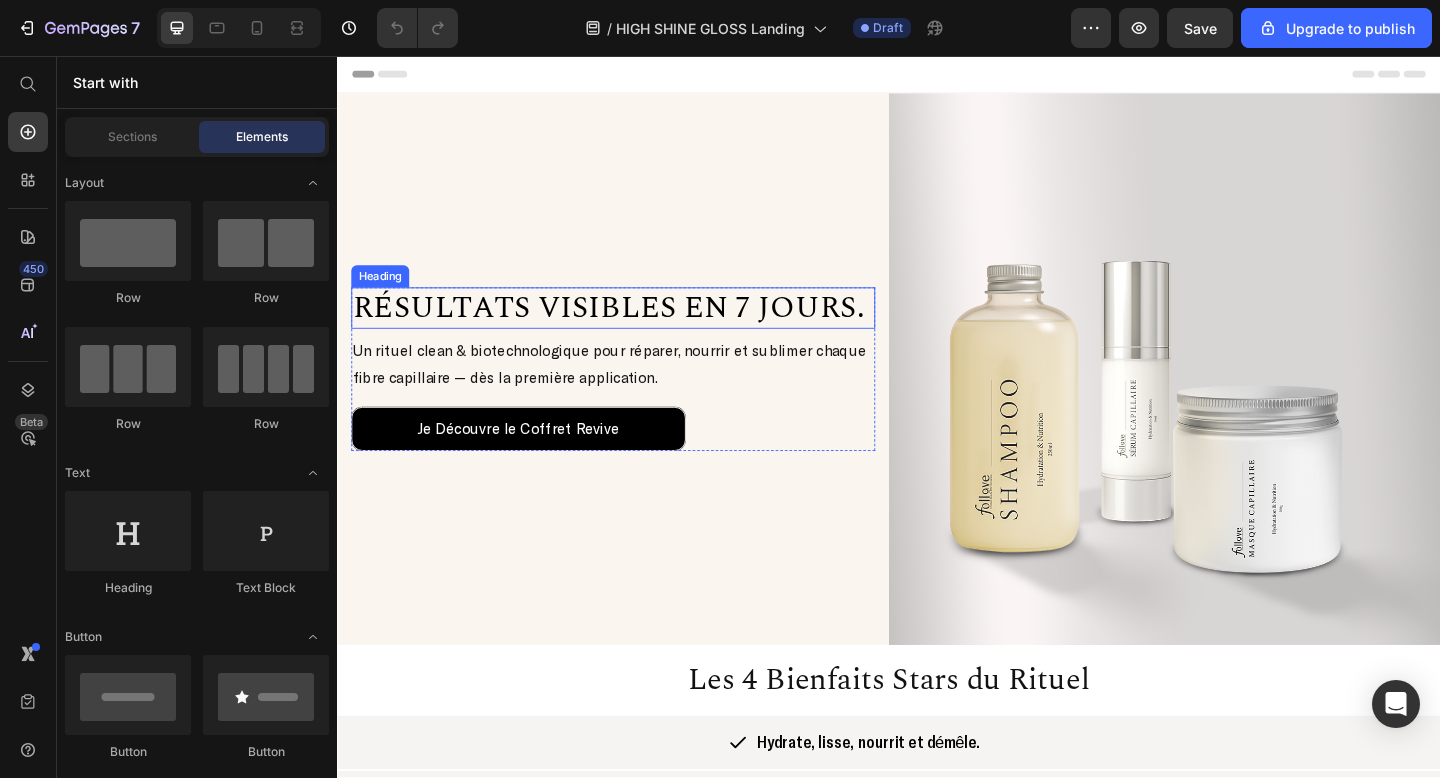 click on "Résultats Visibles en 7 Jours." at bounding box center (632, 330) 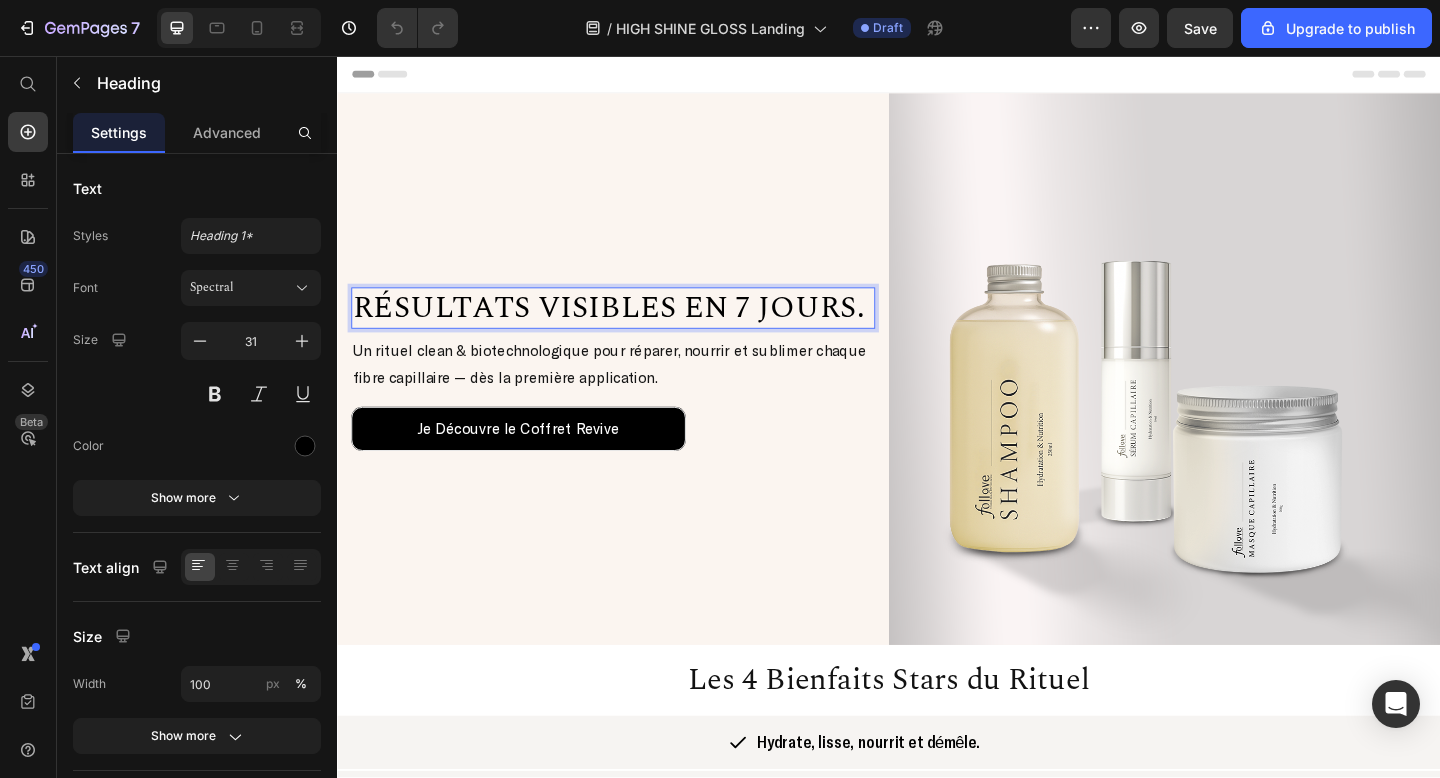 scroll, scrollTop: 0, scrollLeft: 0, axis: both 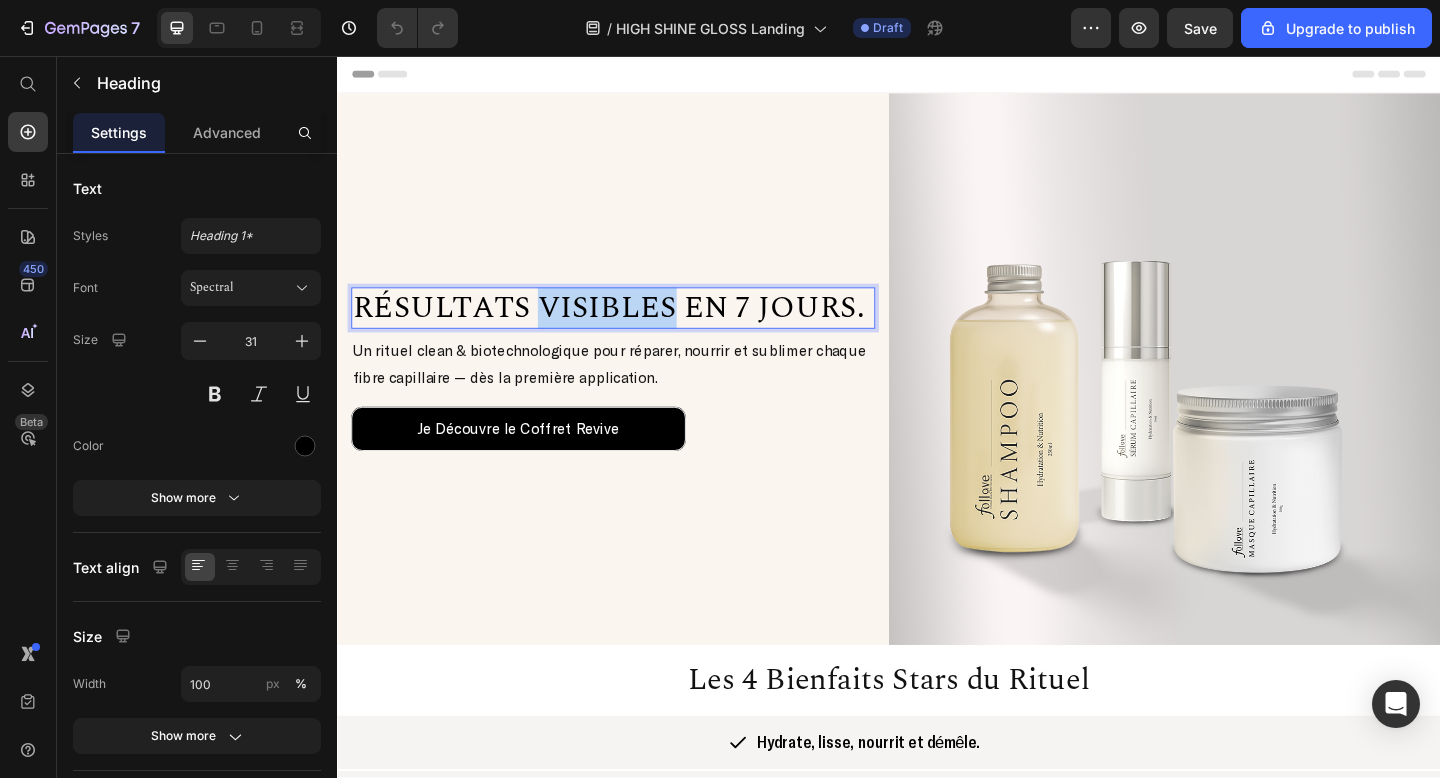 click on "Résultats Visibles en 7 Jours." at bounding box center (632, 330) 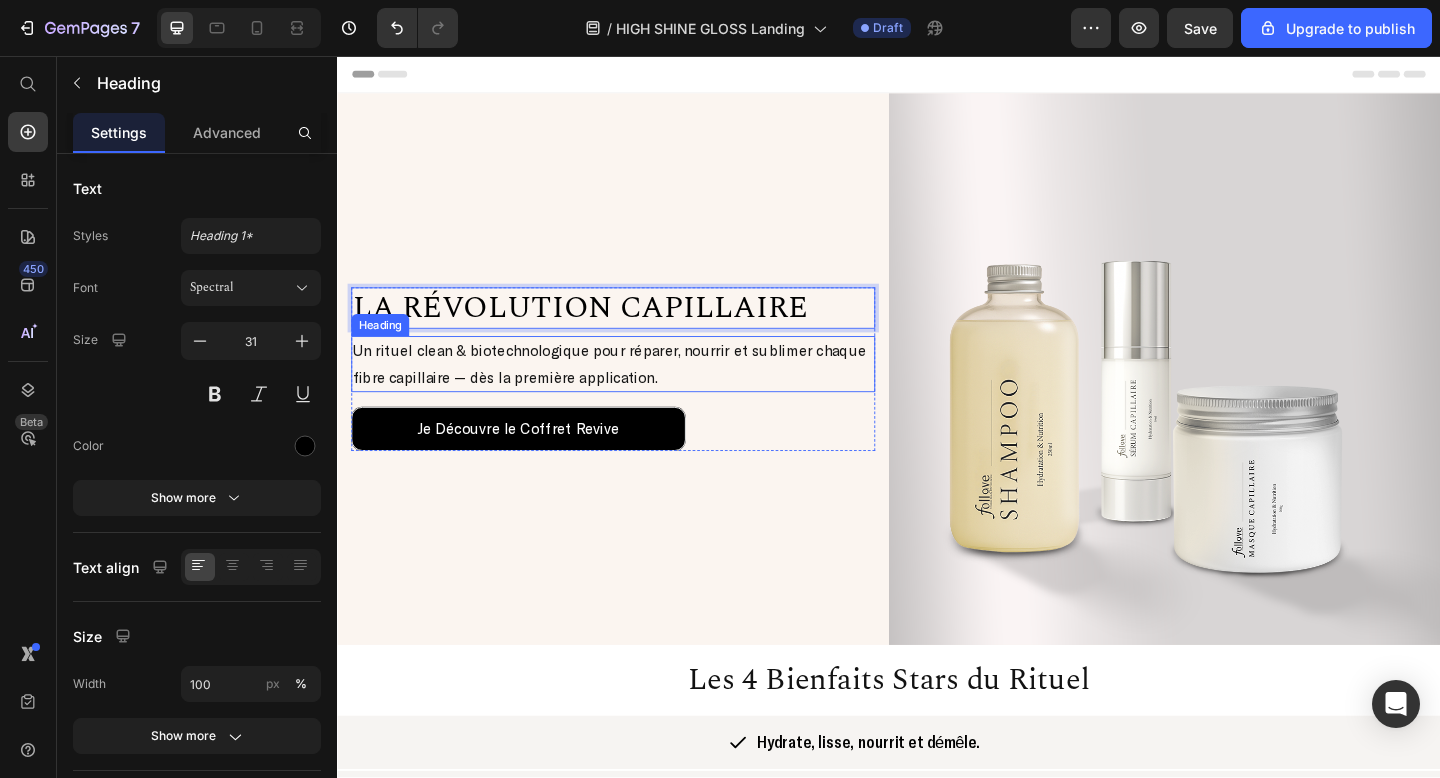 click on "Un rituel clean & biotechnologique pour réparer, nourrir et sublimer chaque fibre capillaire — dès la première application." at bounding box center (637, 392) 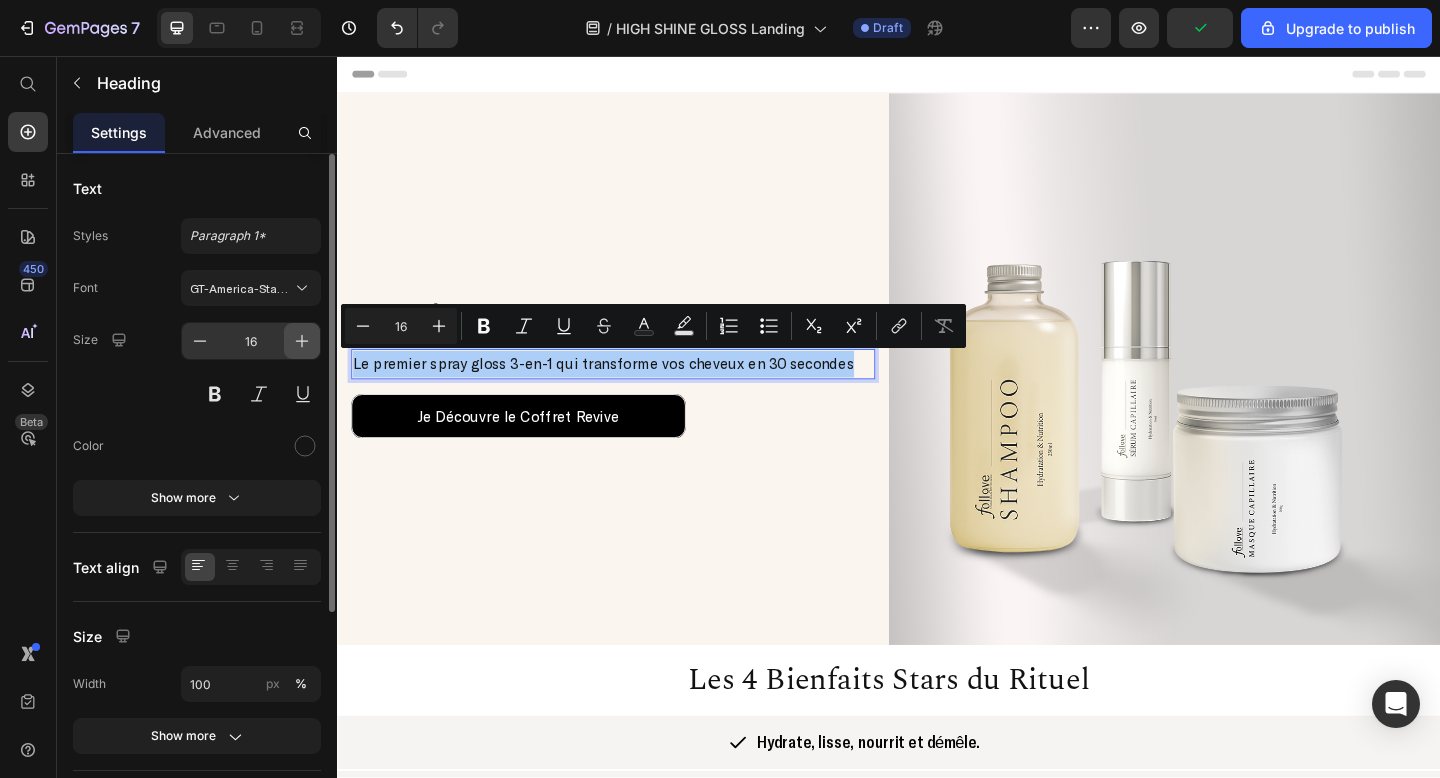 click 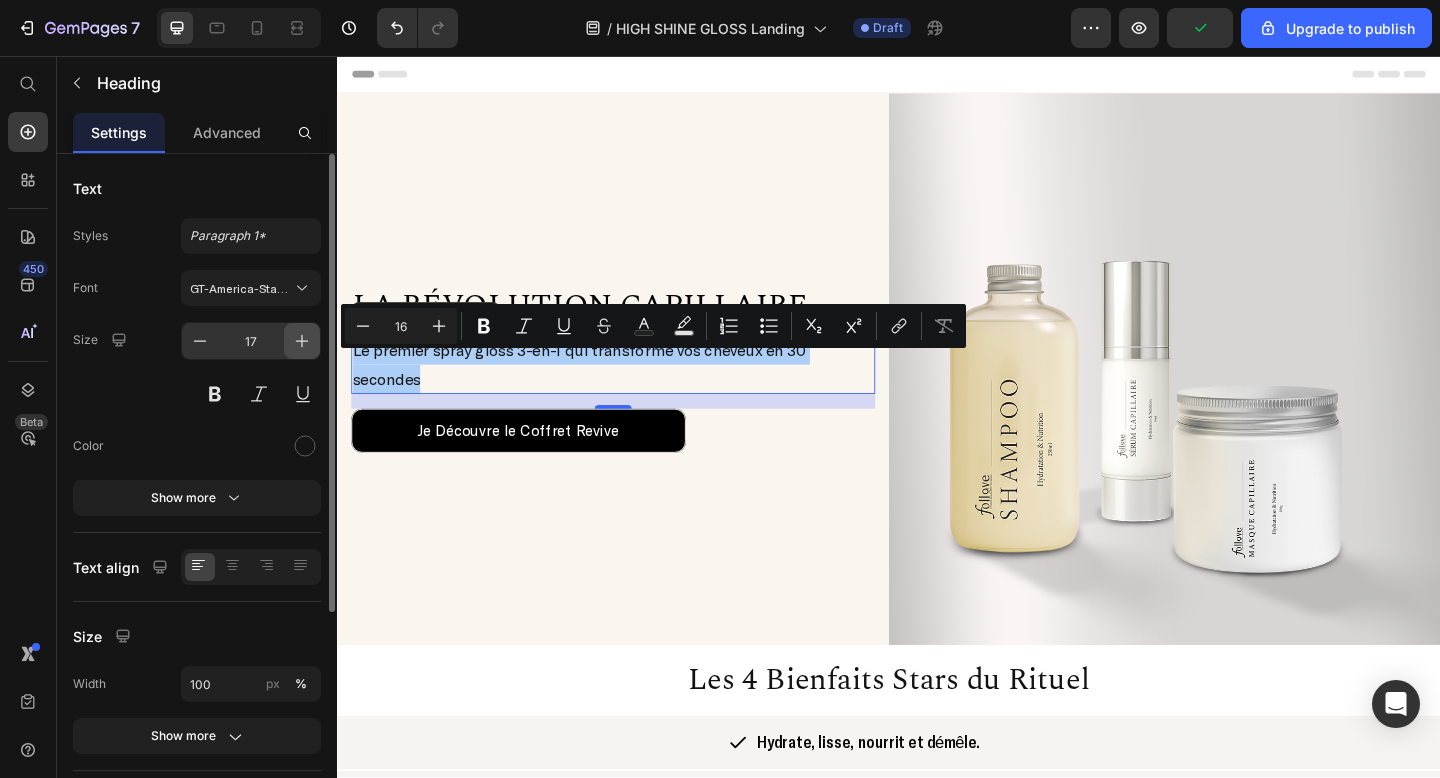 click 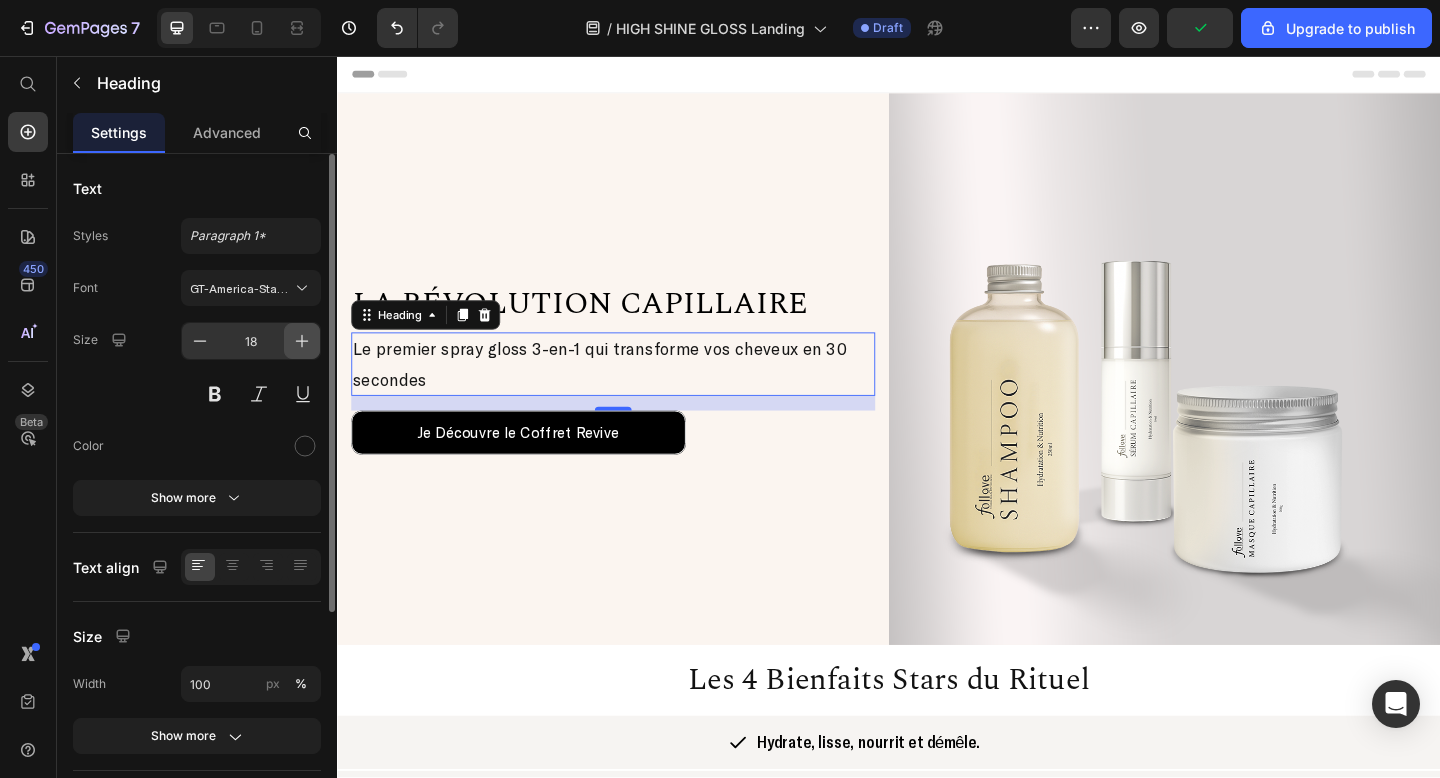 click 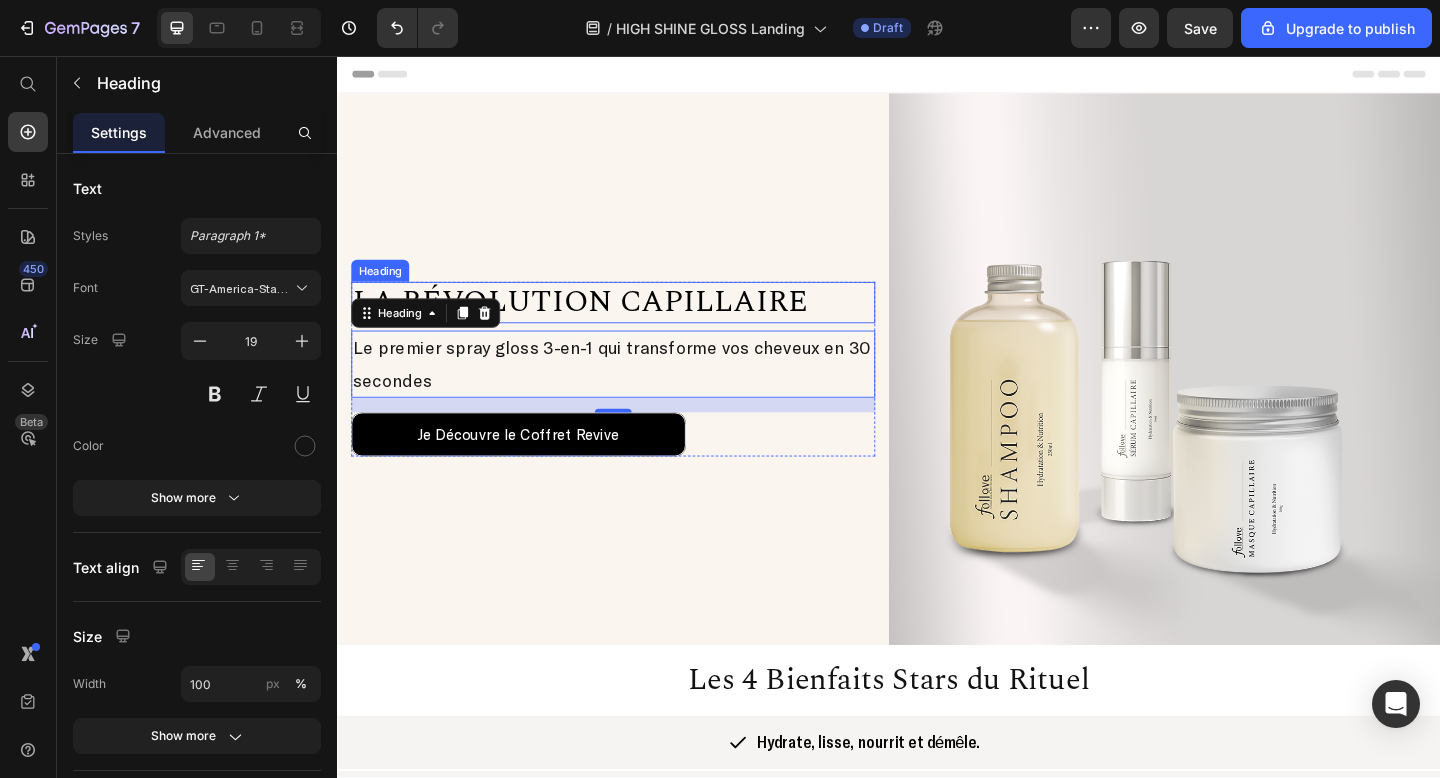 click on "LA RÉVOLUTION CAPILLAIRE" at bounding box center [601, 324] 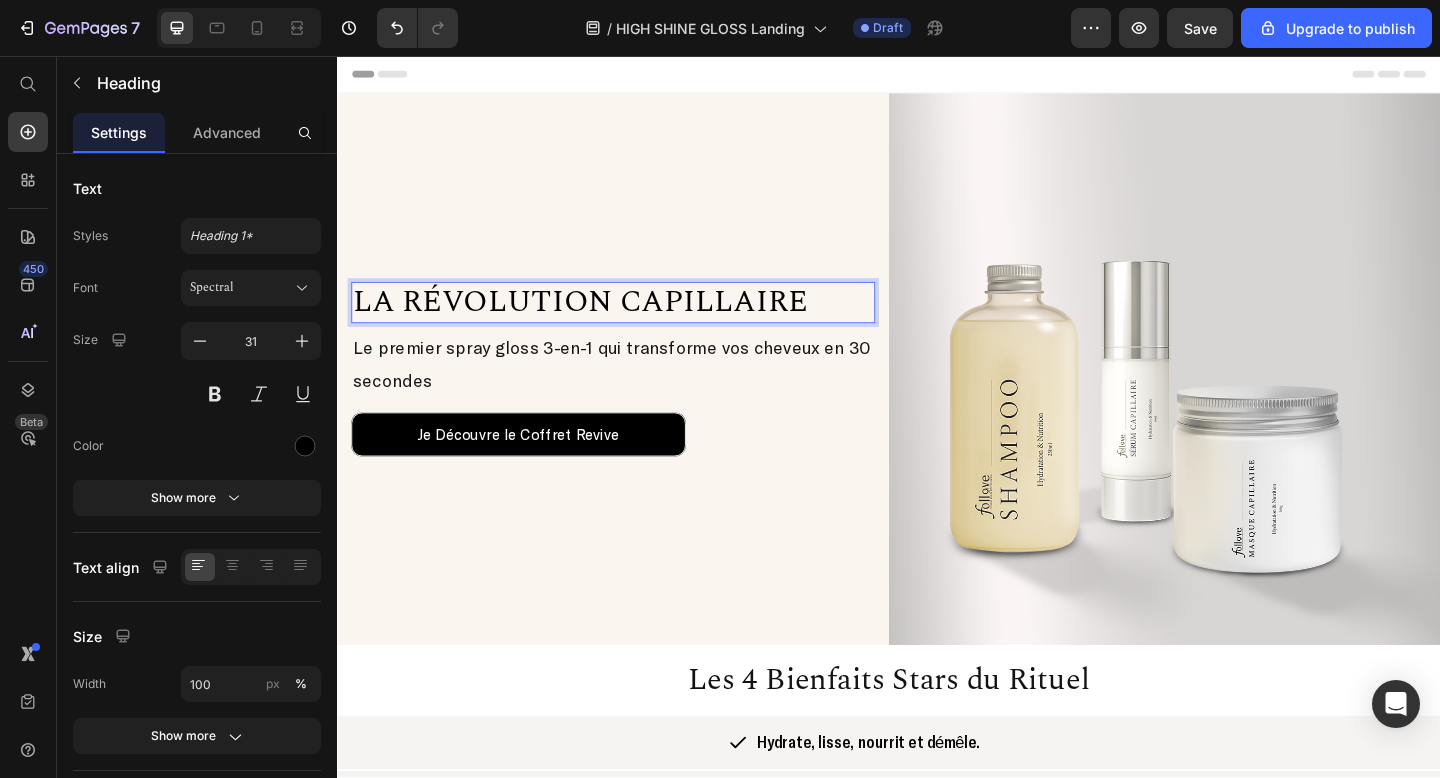 click on "LA RÉVOLUTION CAPILLAIRE" at bounding box center (601, 324) 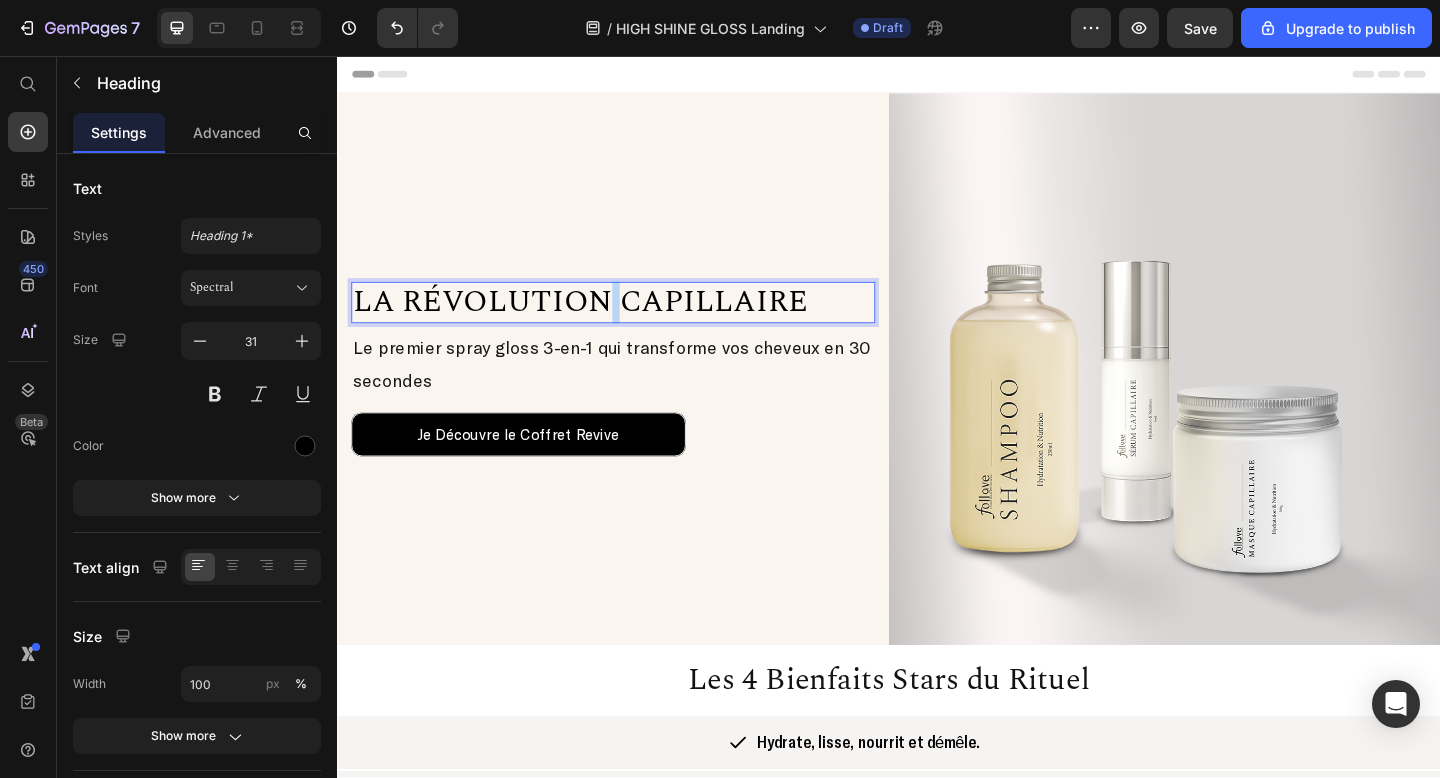click on "LA RÉVOLUTION CAPILLAIRE" at bounding box center [601, 324] 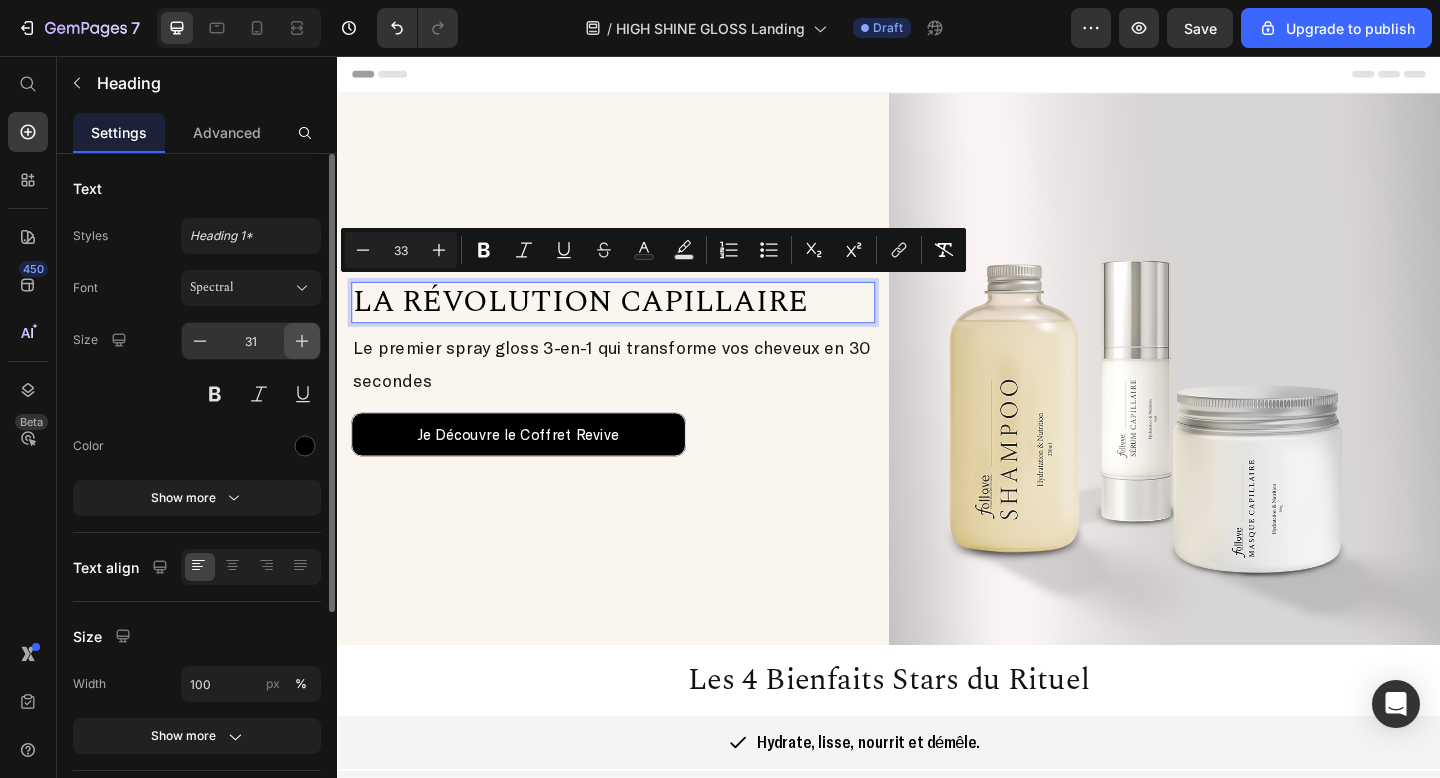 click 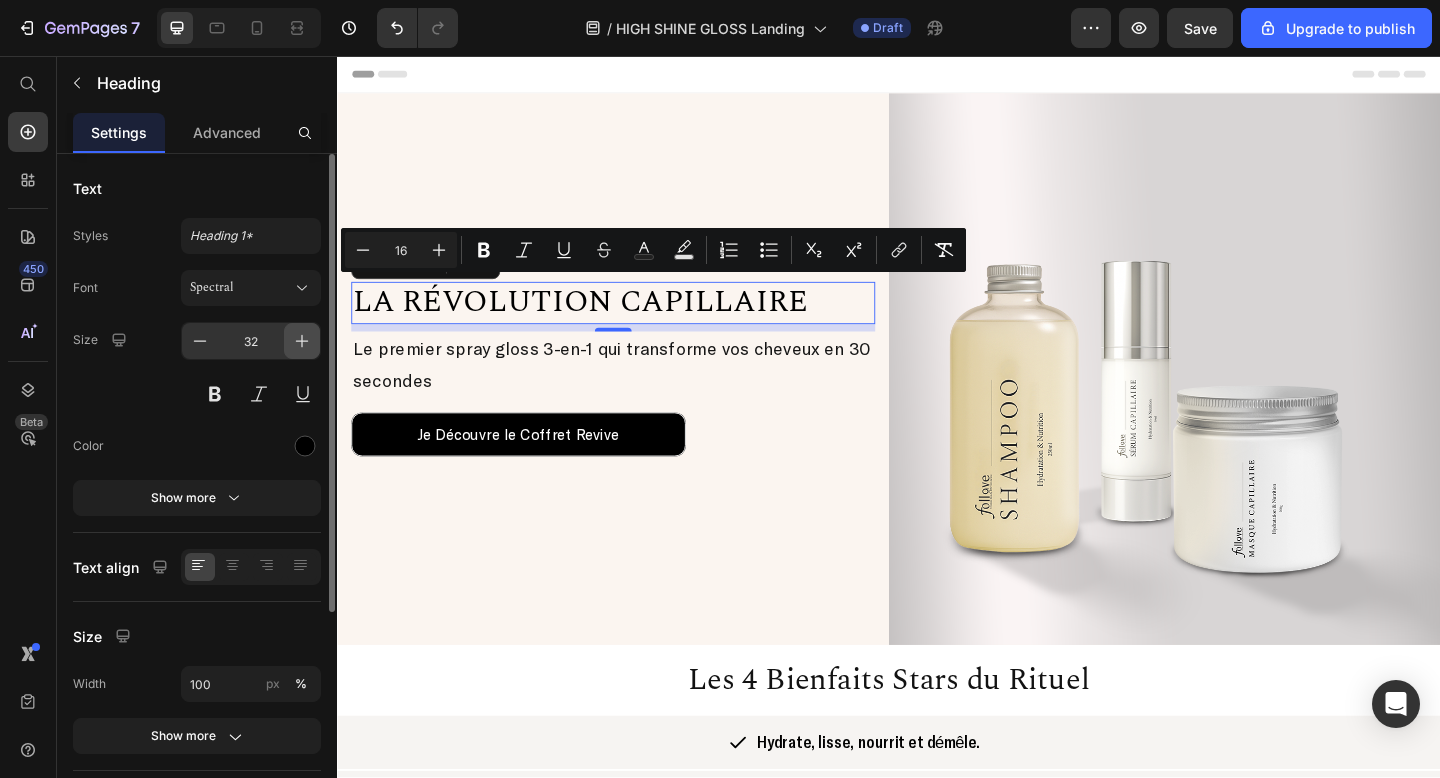 click 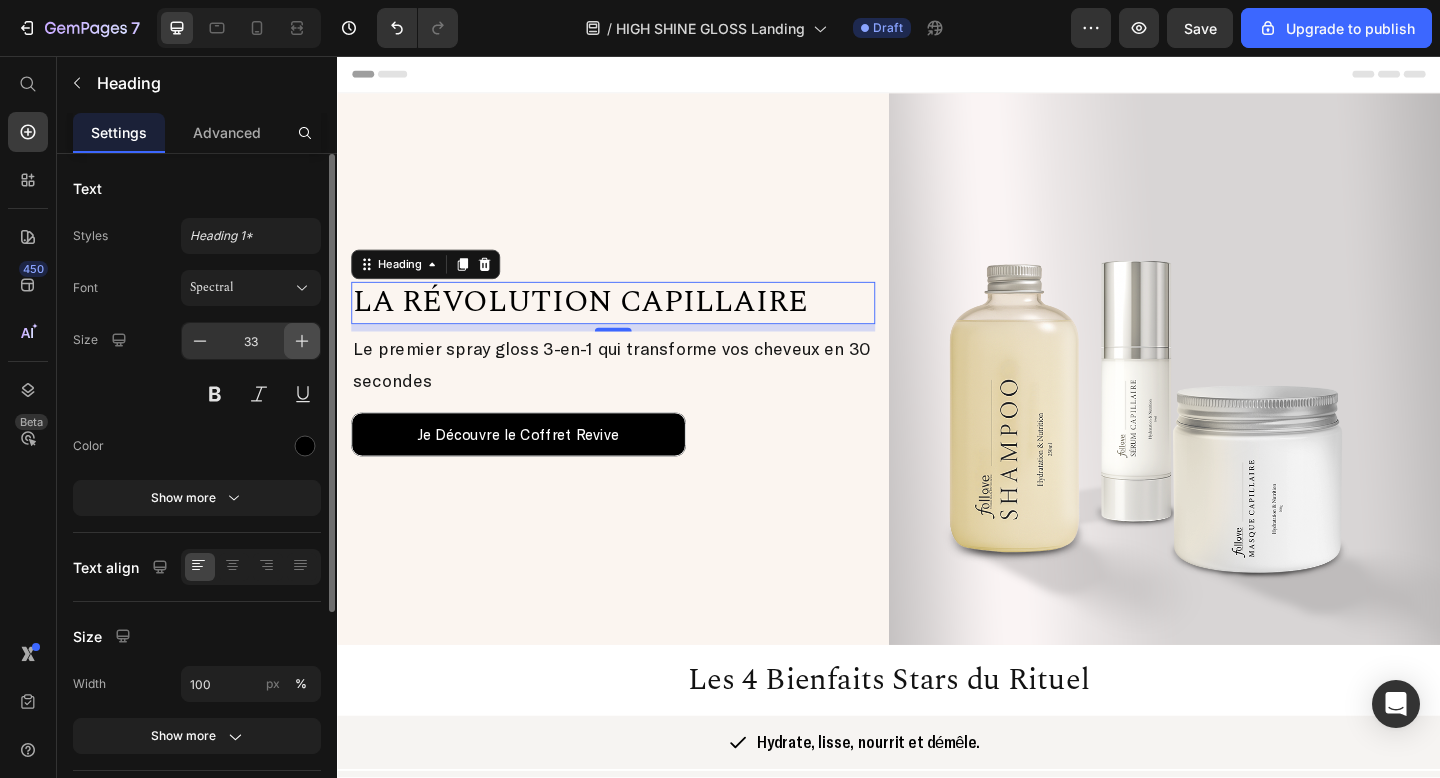 click 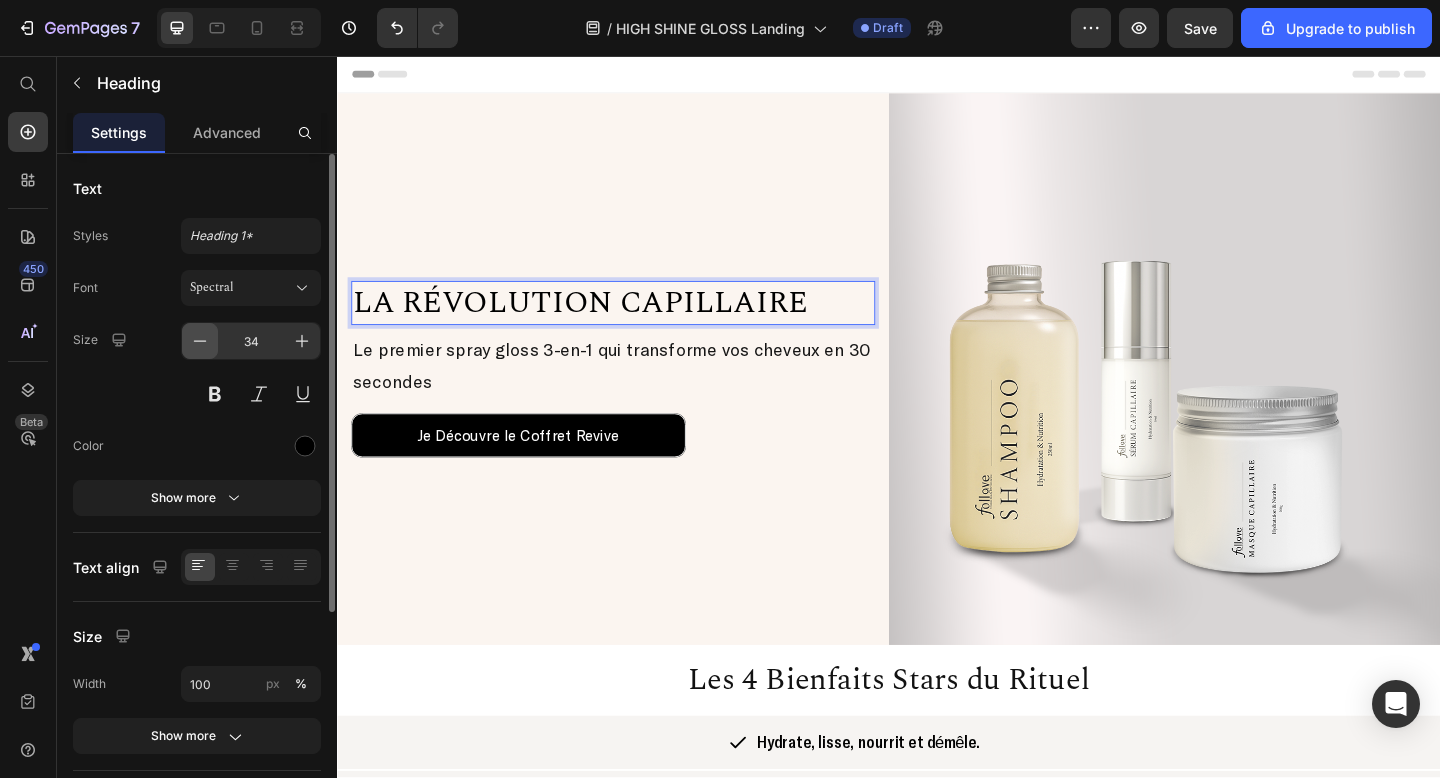 click 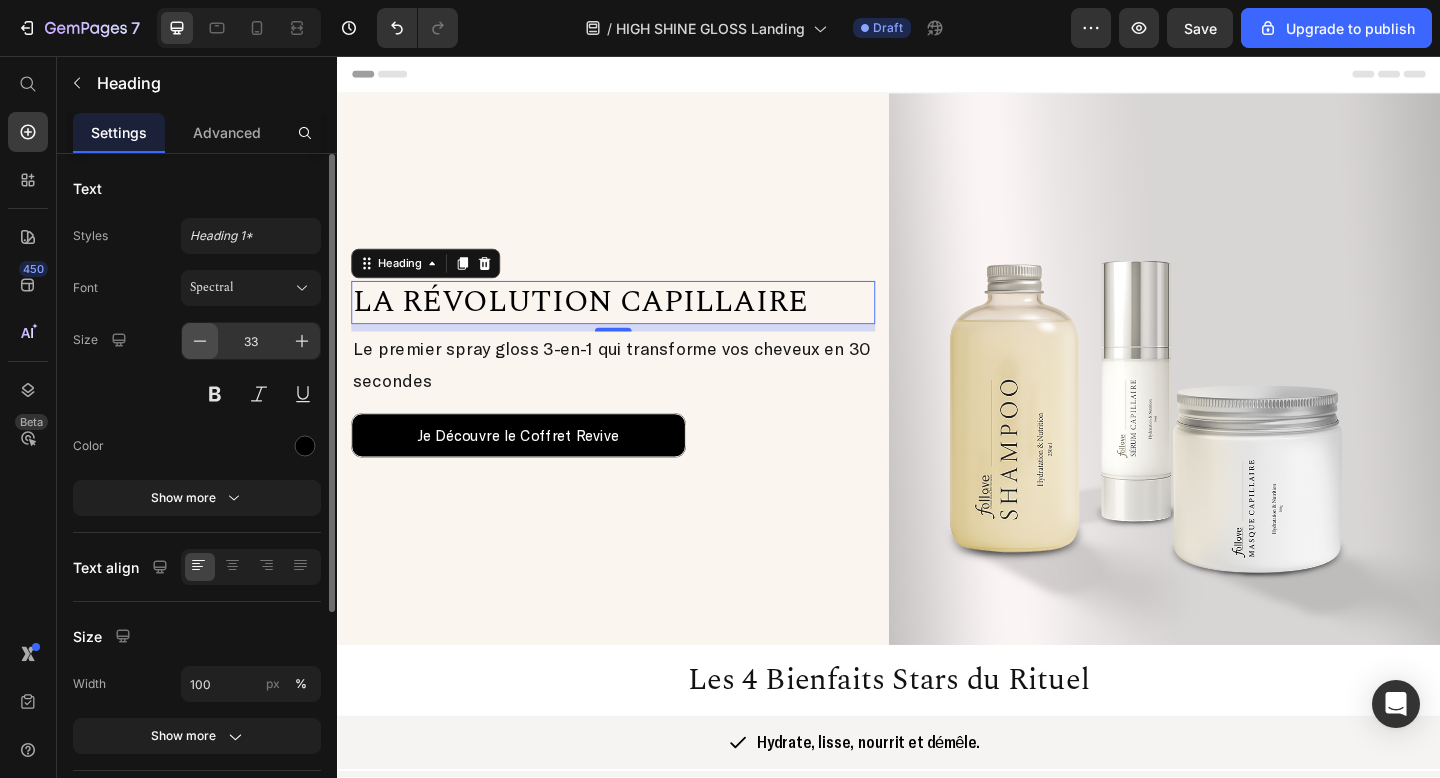 click 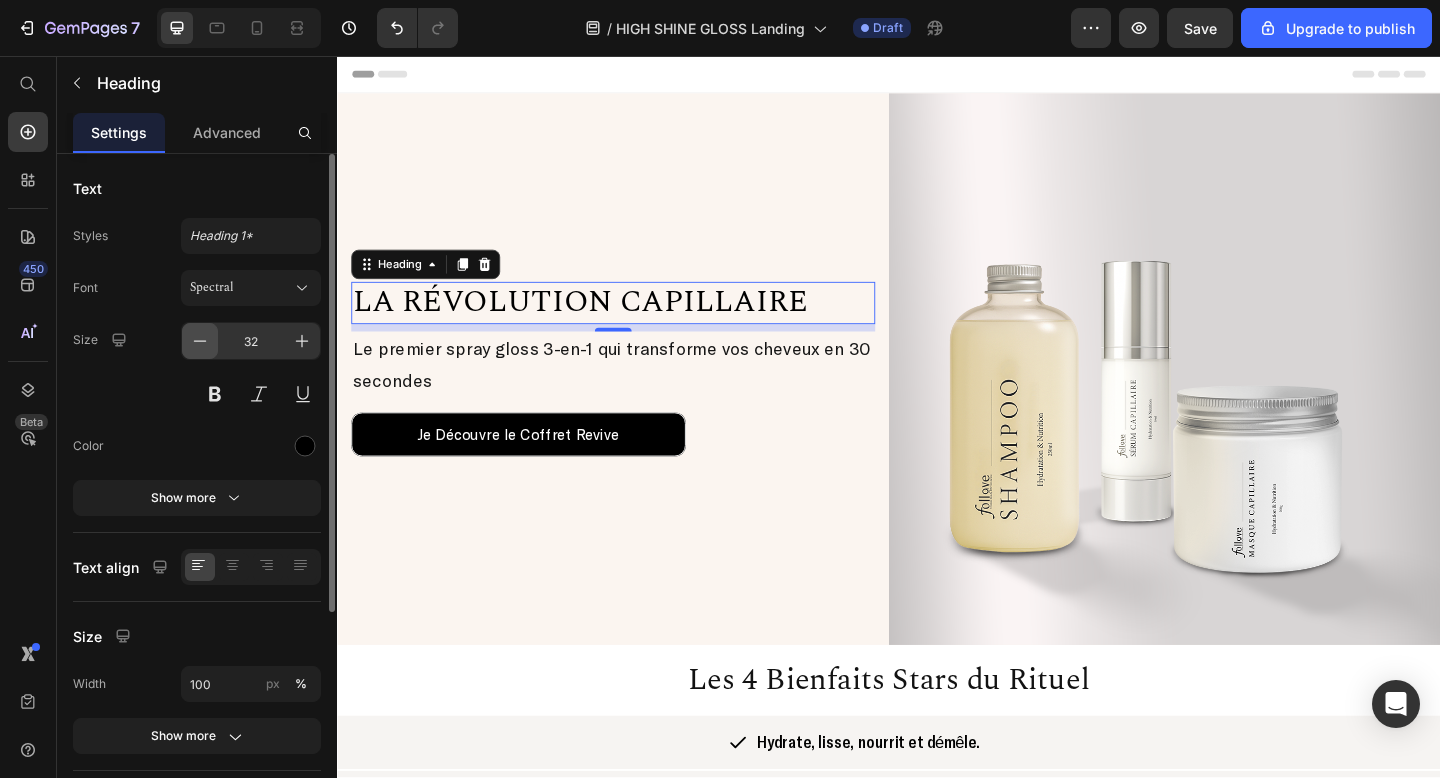 click 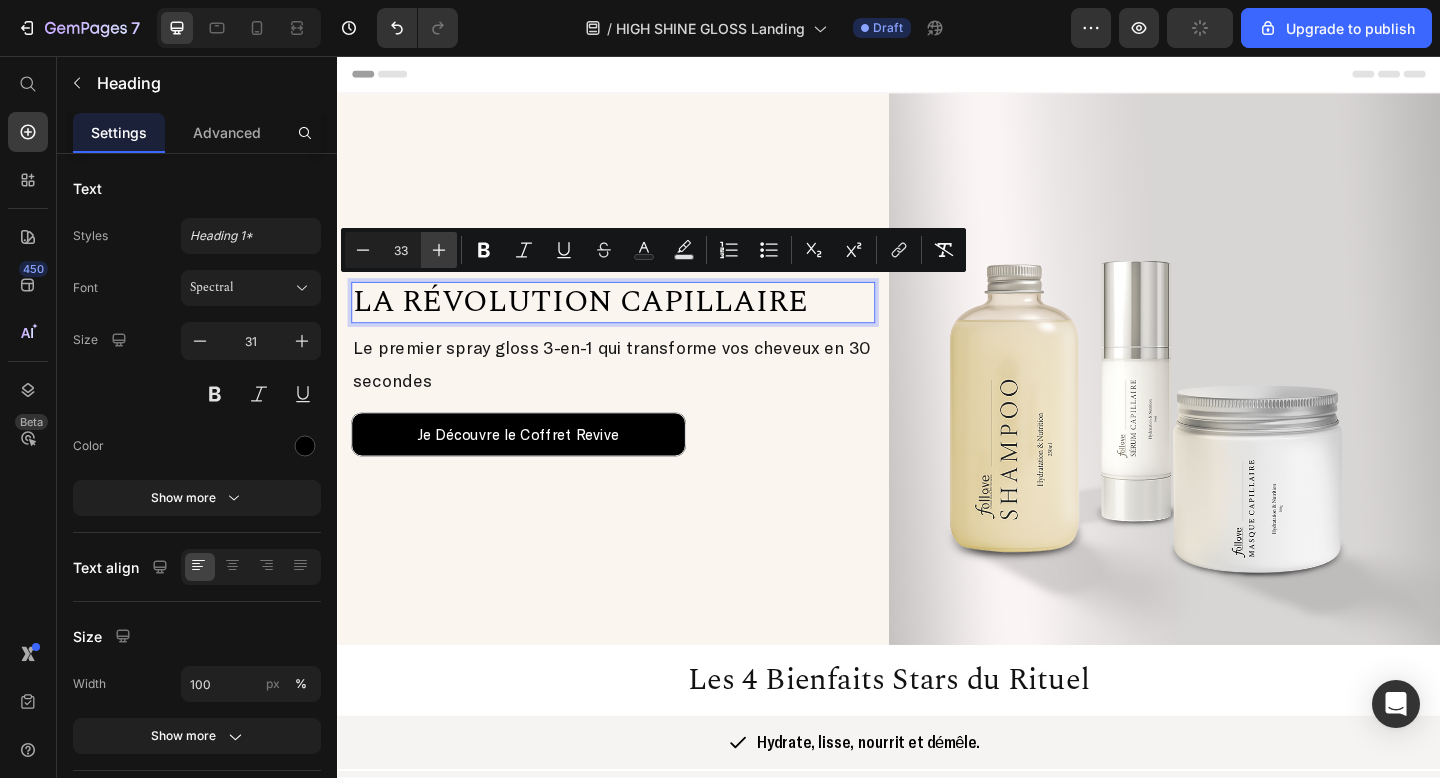 click 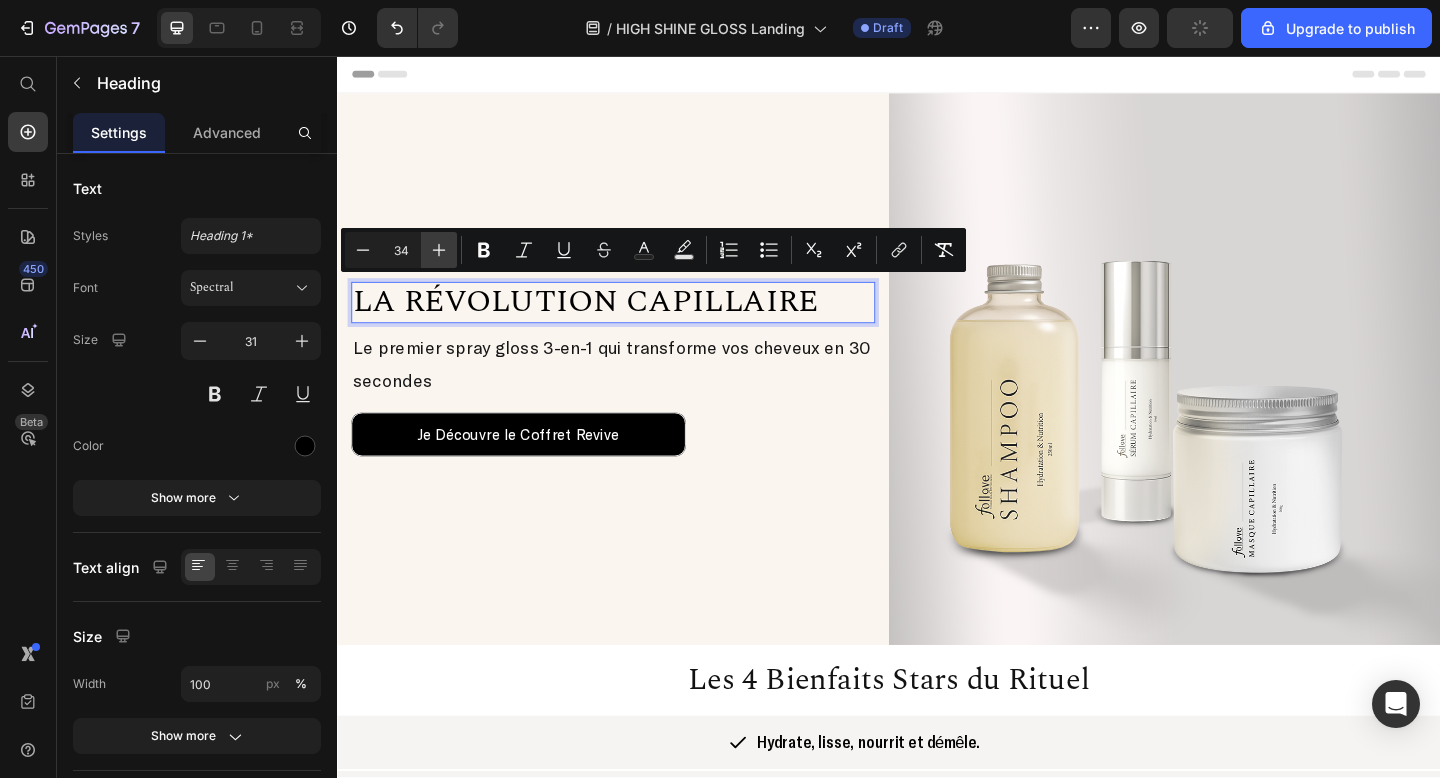 click 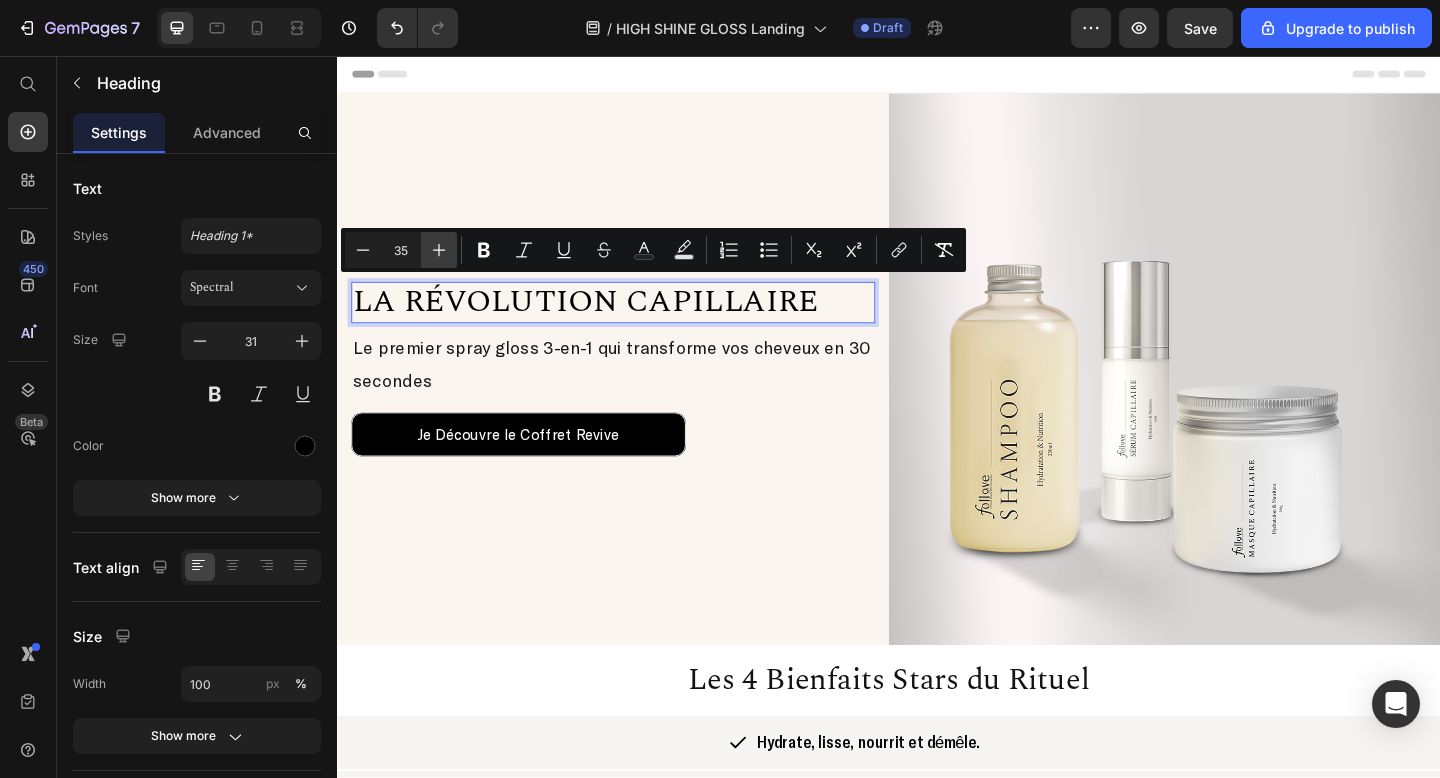 click 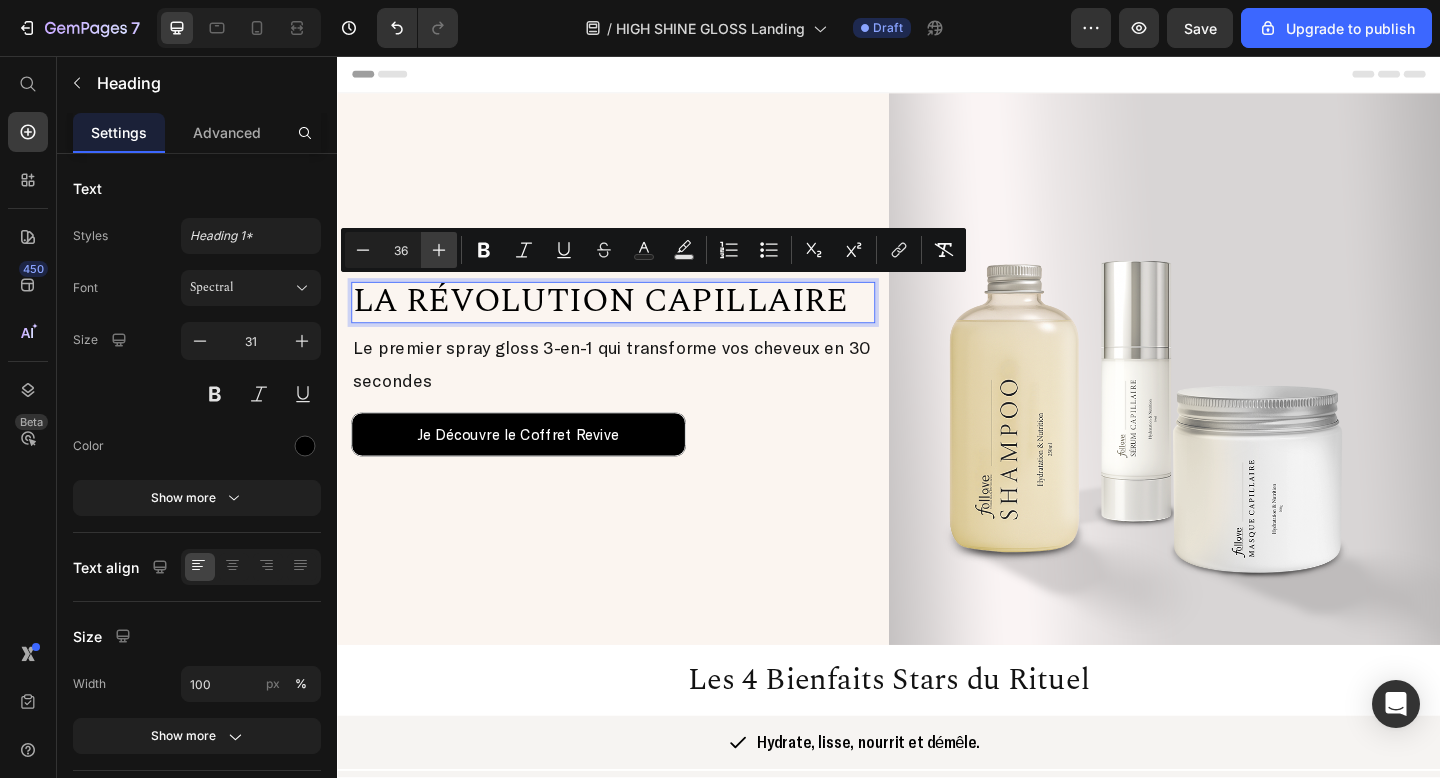 click 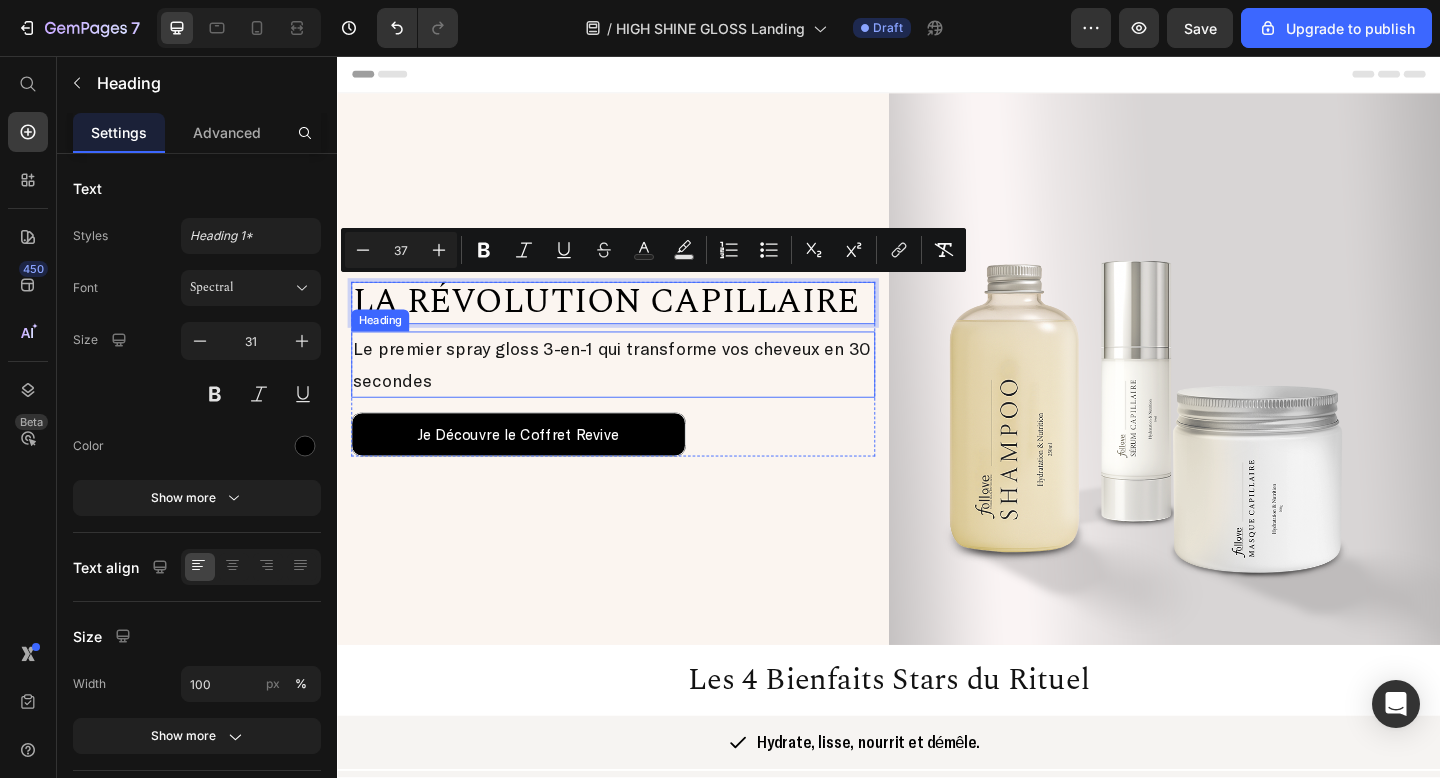 click on "Le premier spray gloss 3-en-1 qui transforme vos cheveux en 30 secondes" at bounding box center [637, 392] 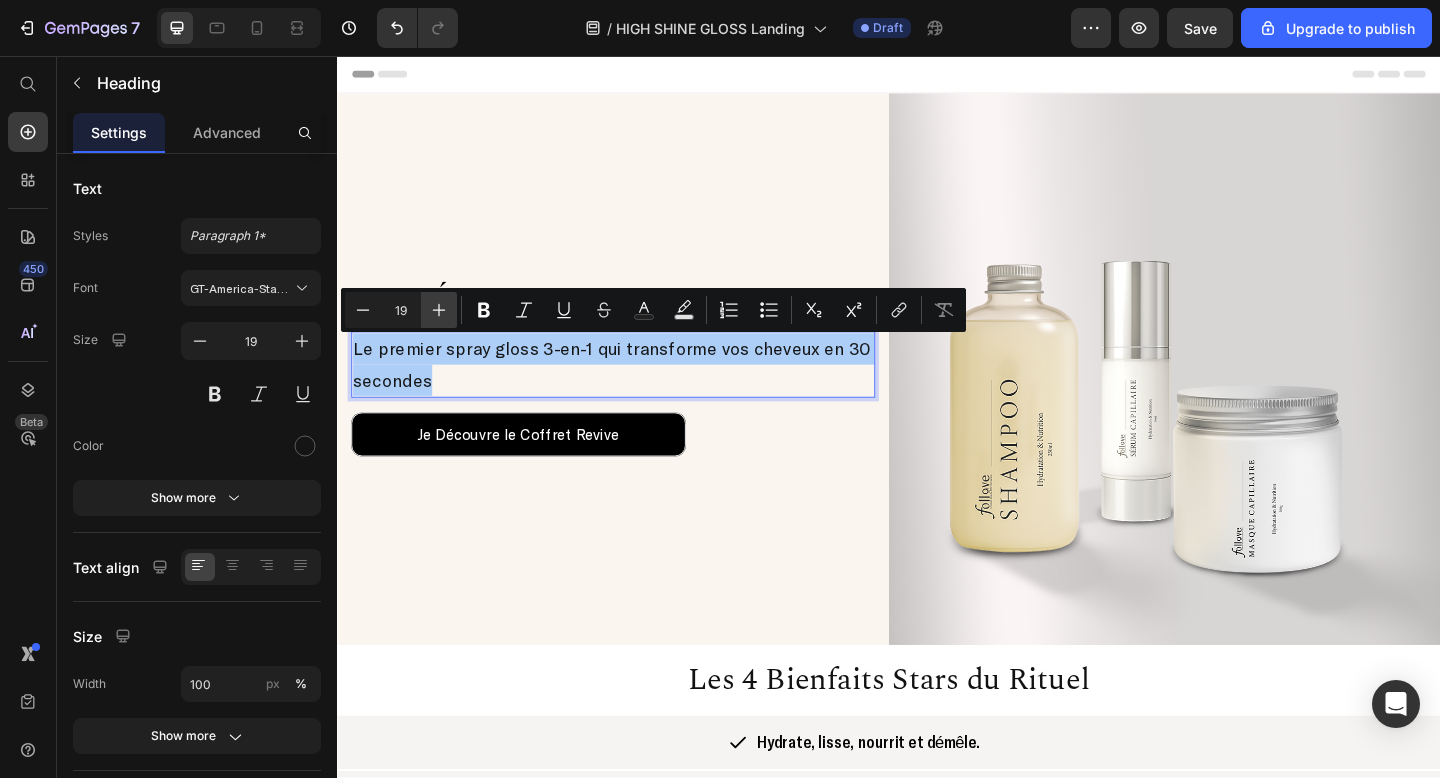 click 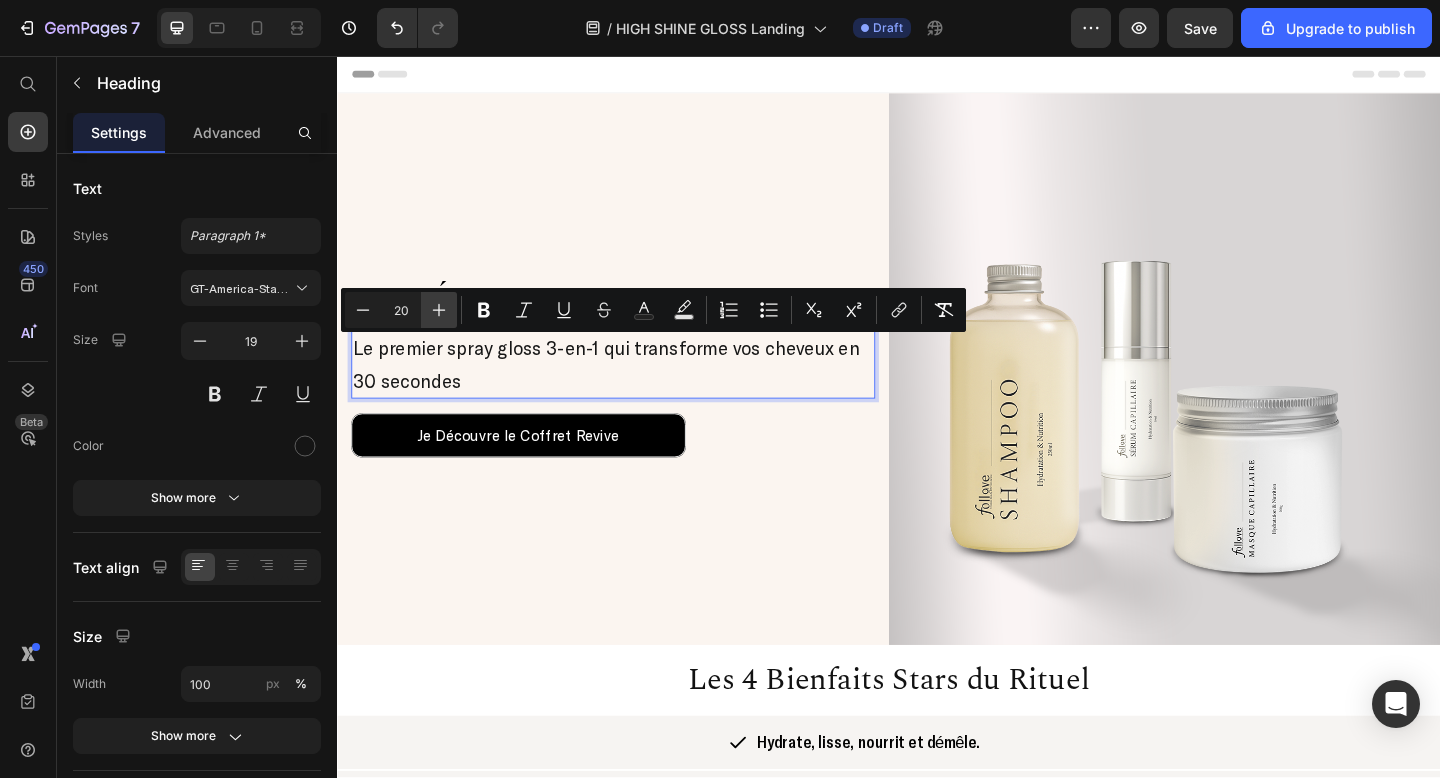 click 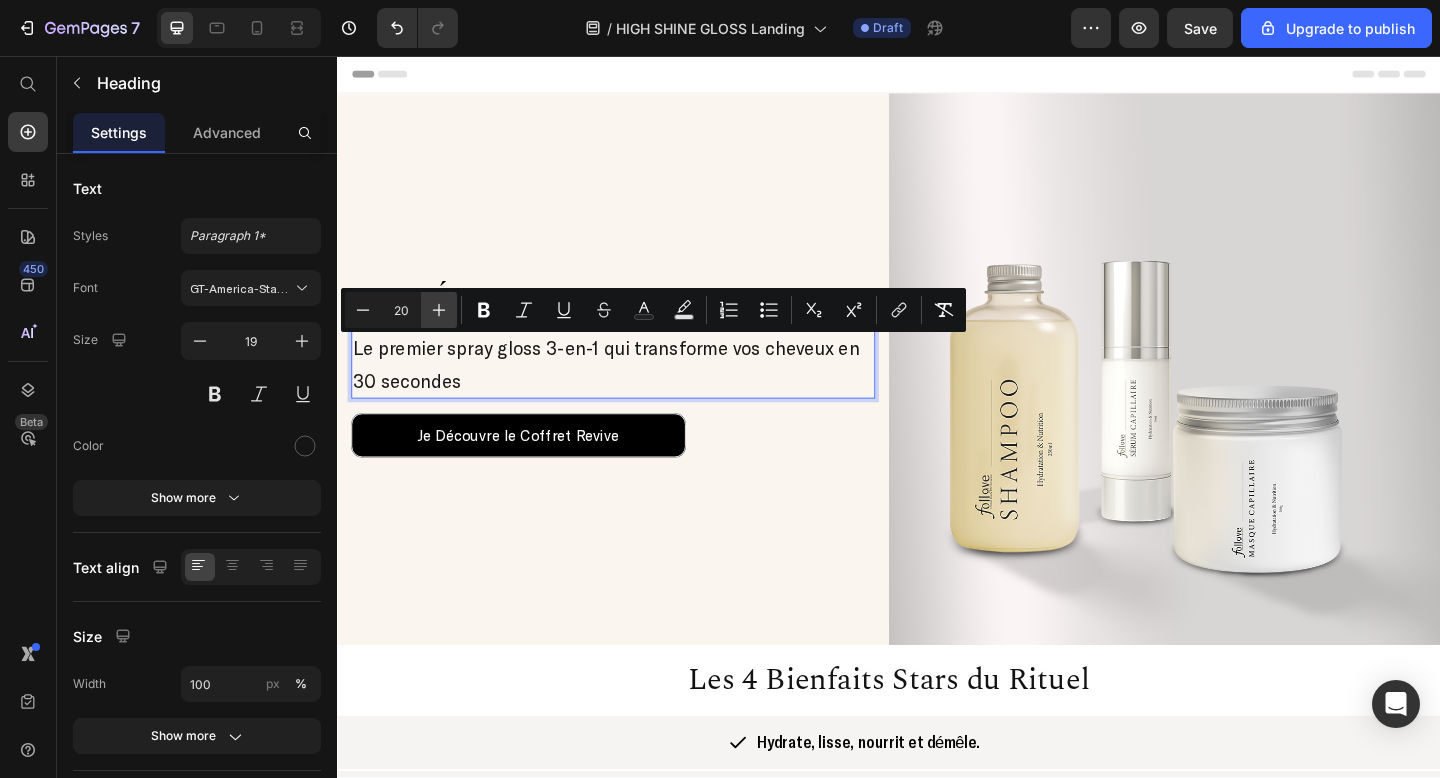 type on "21" 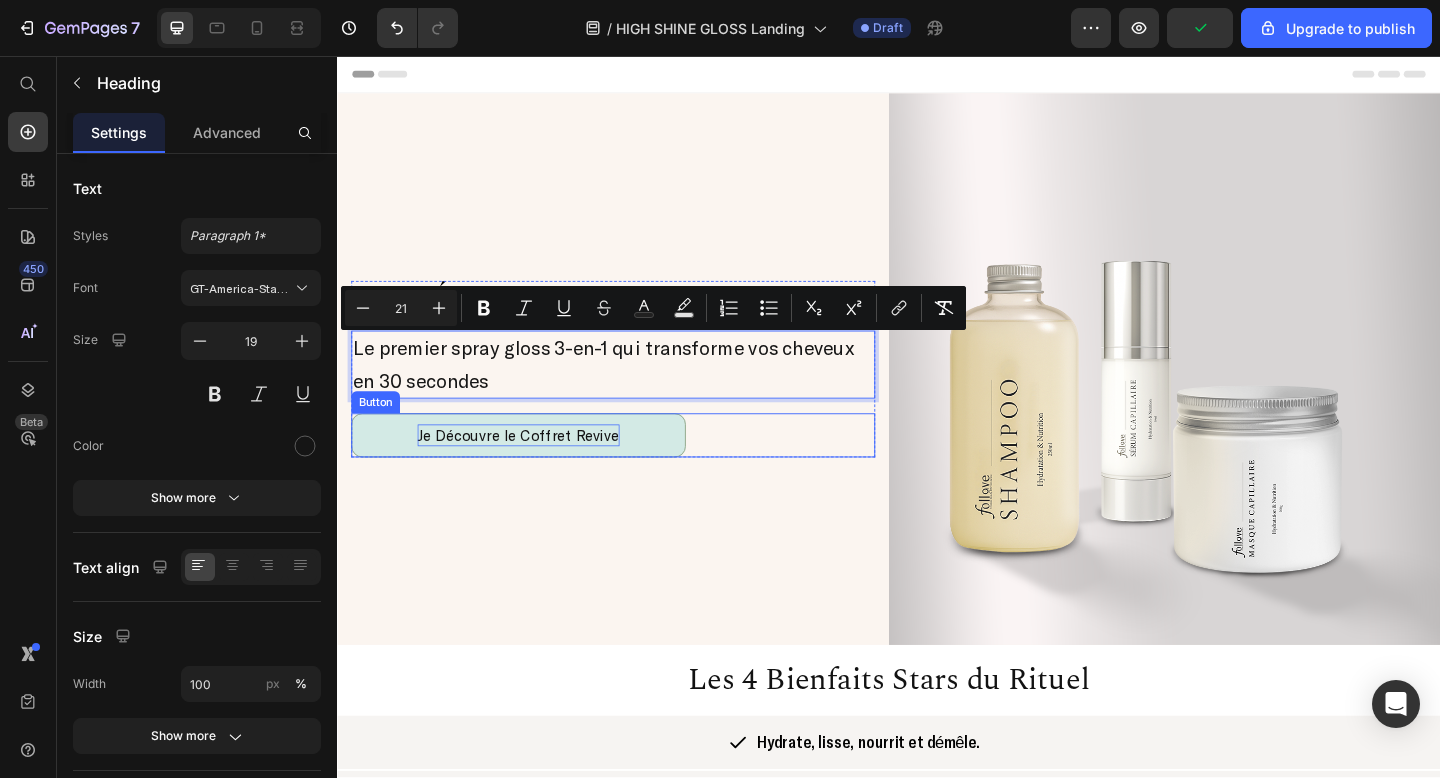 click on "Je Découvre le Coffret Revive" at bounding box center [534, 469] 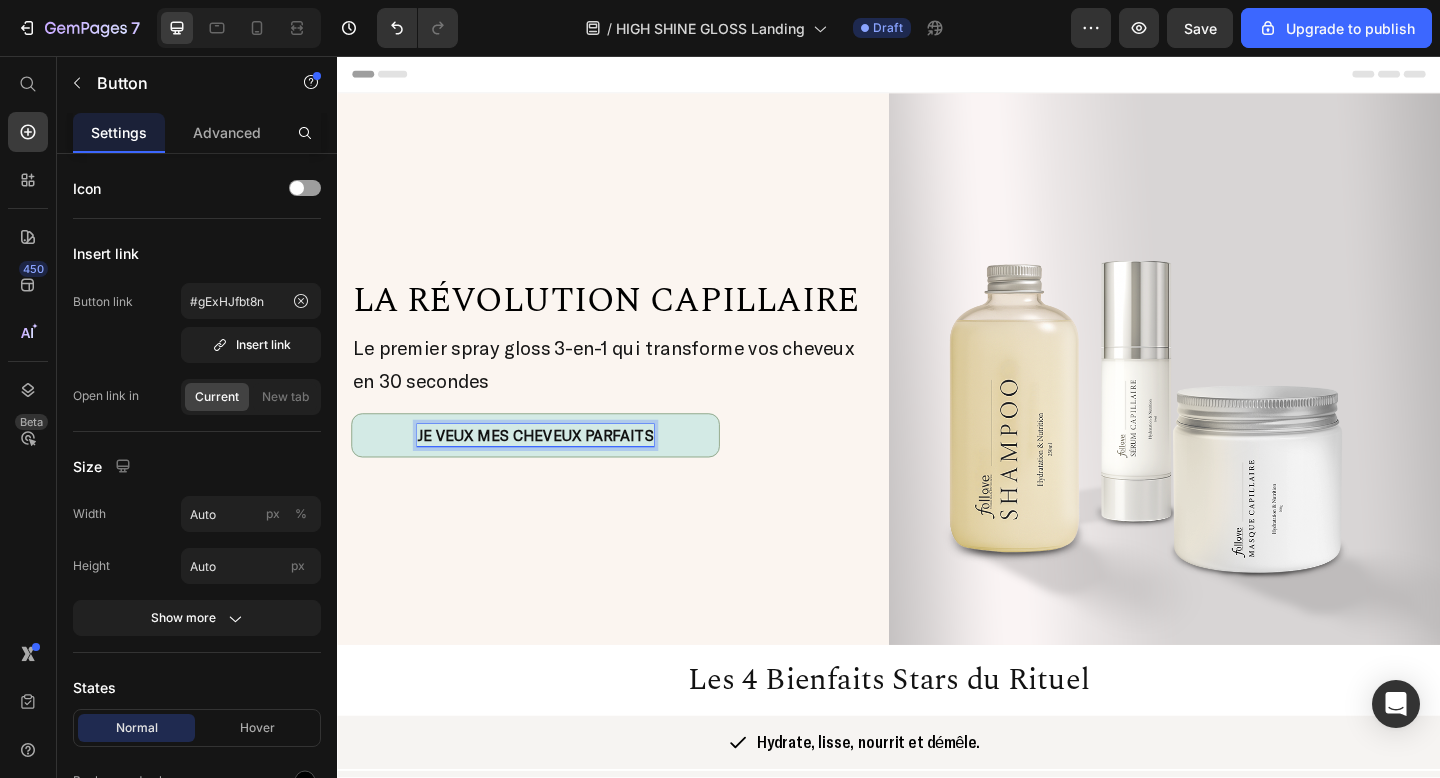 click on "JE VEUX MES CHEVEUX PARFAITS" at bounding box center (552, 468) 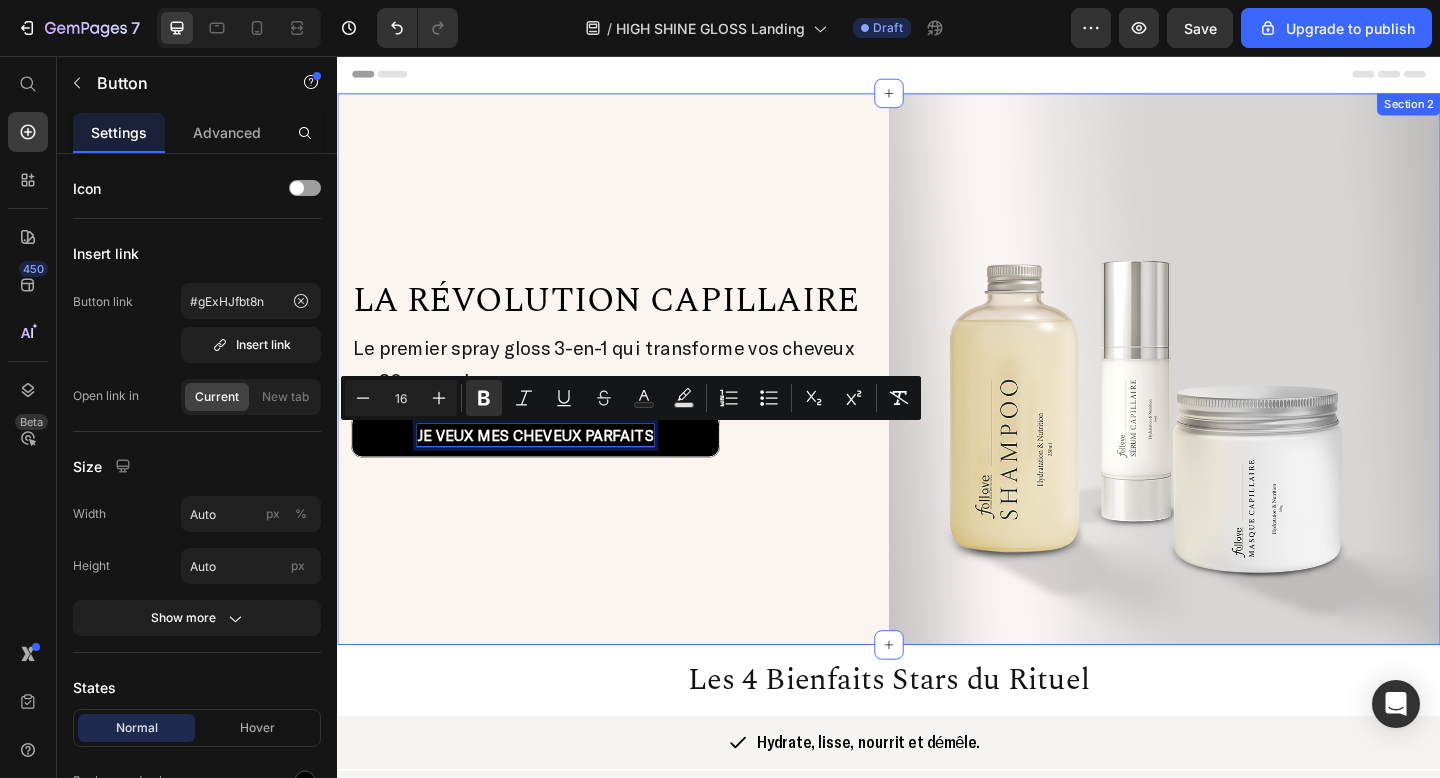 click on "⁠⁠⁠⁠⁠⁠⁠ LA RÉVOLUTION CAPILLAIRE Heading ⁠⁠⁠⁠⁠⁠⁠ Le premier spray gloss 3-en-1 qui transforme vos cheveux en 30 secondes Heading JE VEUX MES CHEVEUX PARFAITS Button   0 Row" at bounding box center [637, 397] 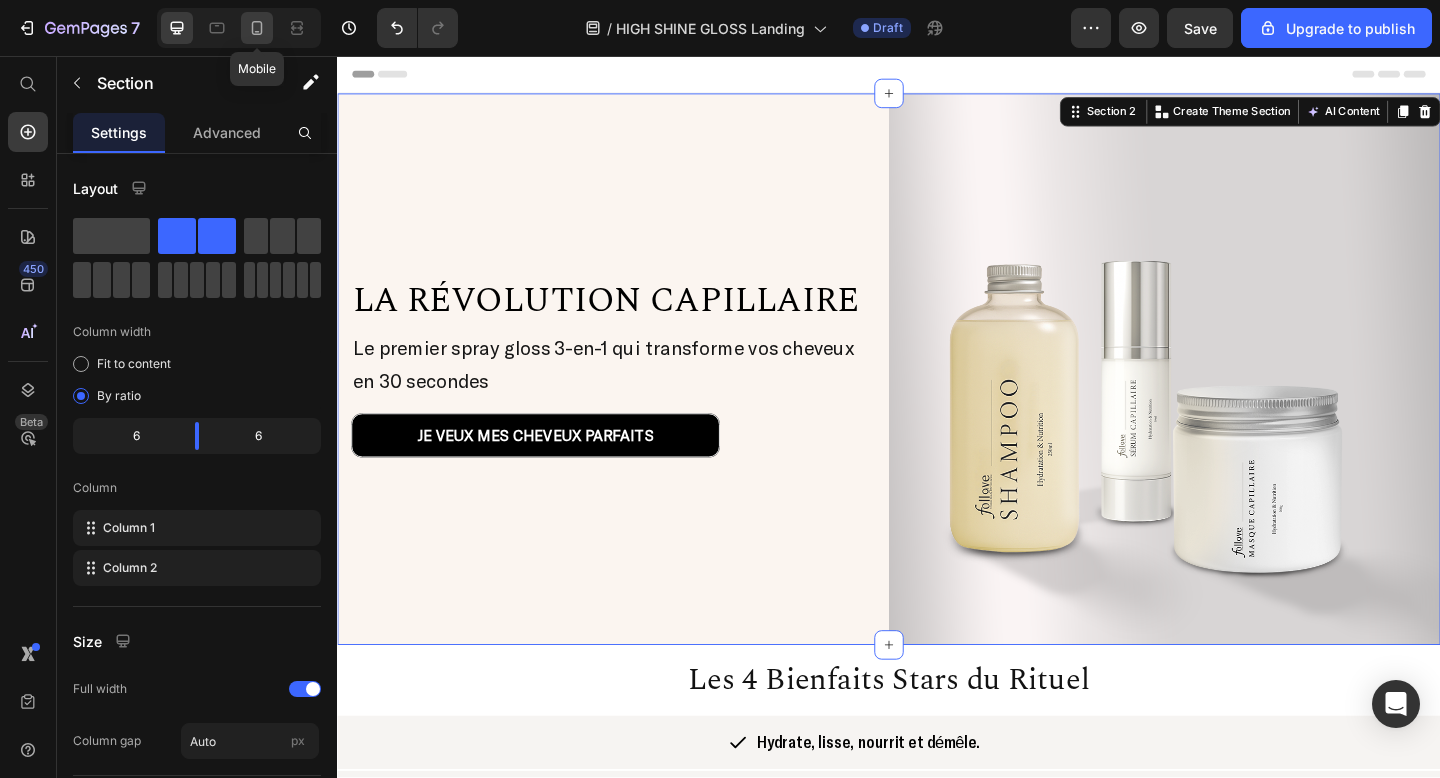 click 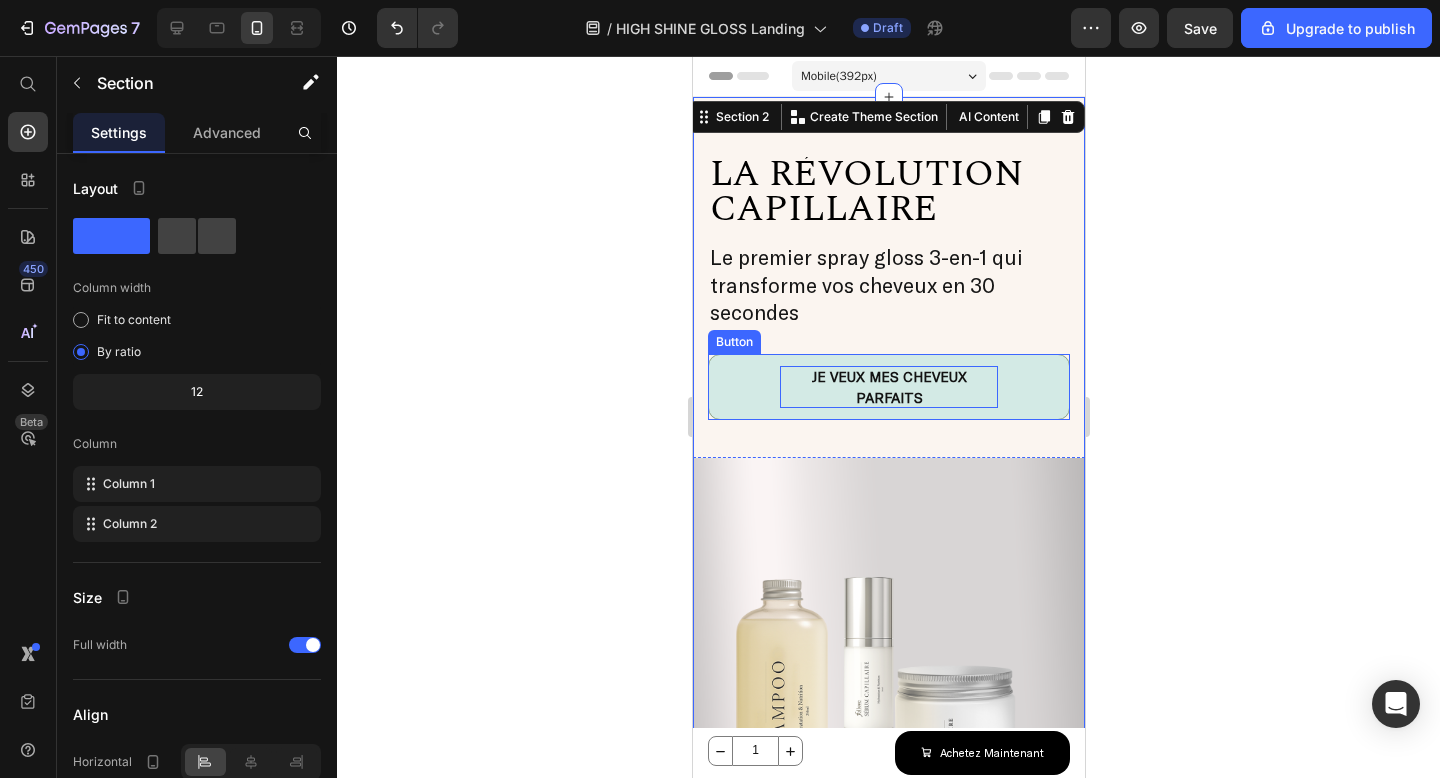 click on "JE VEUX MES CHEVEUX PARFAITS" at bounding box center [888, 387] 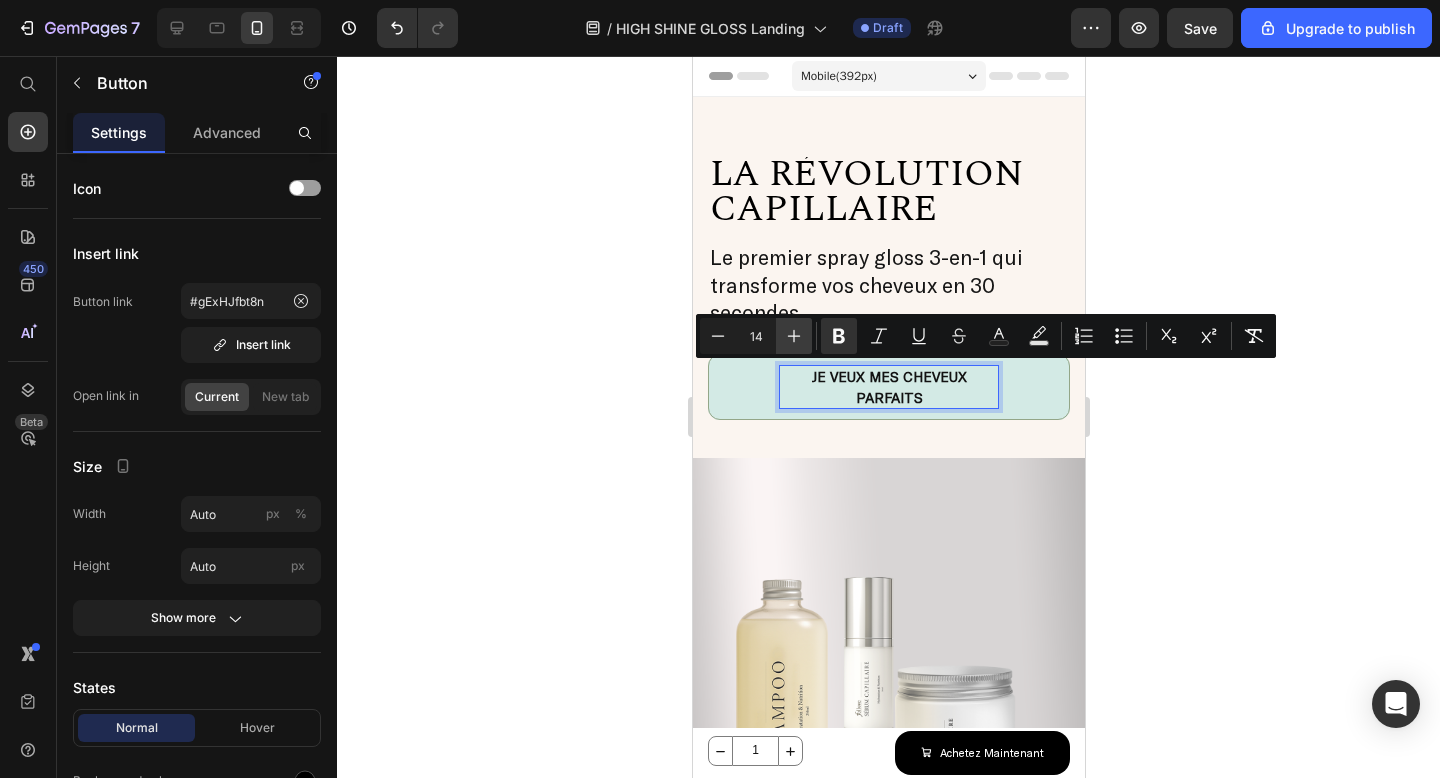click 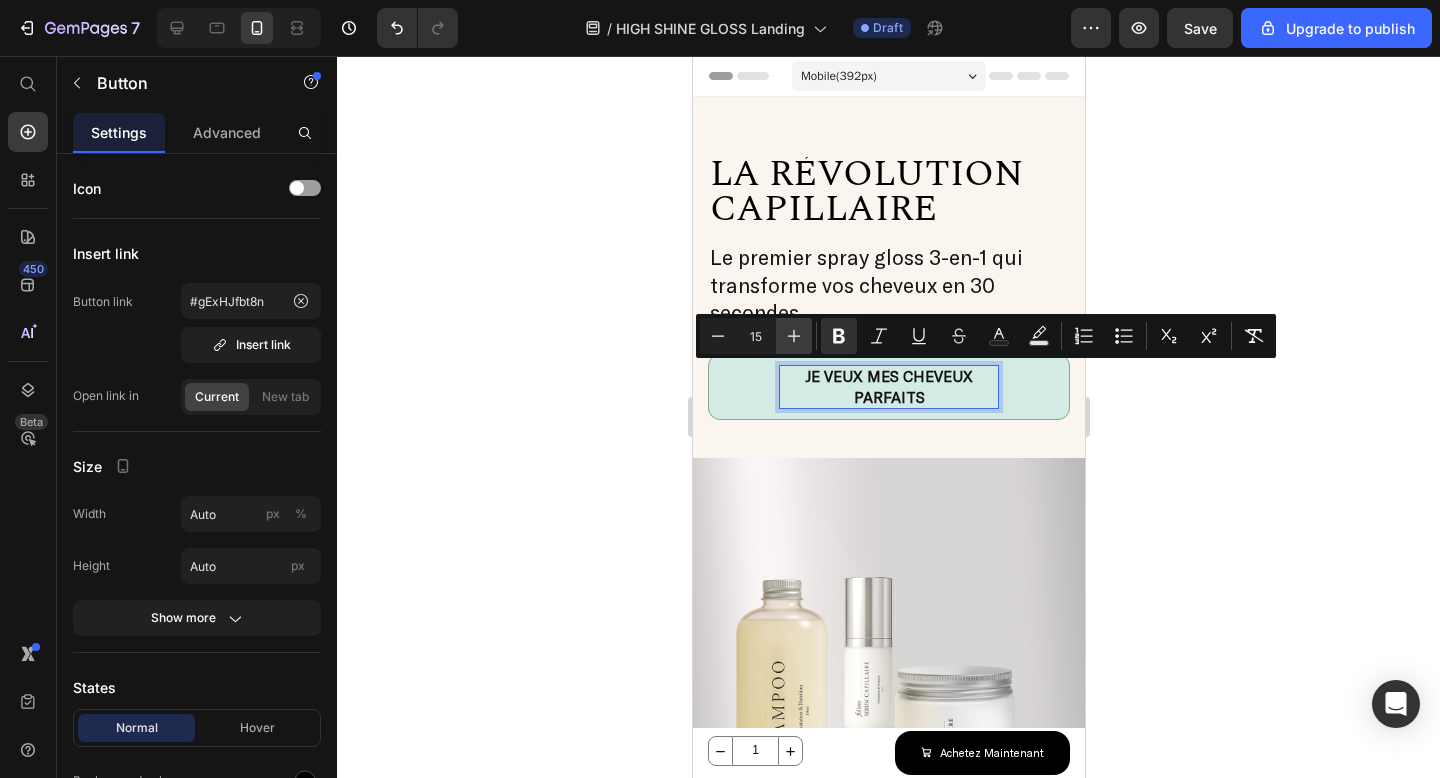 click 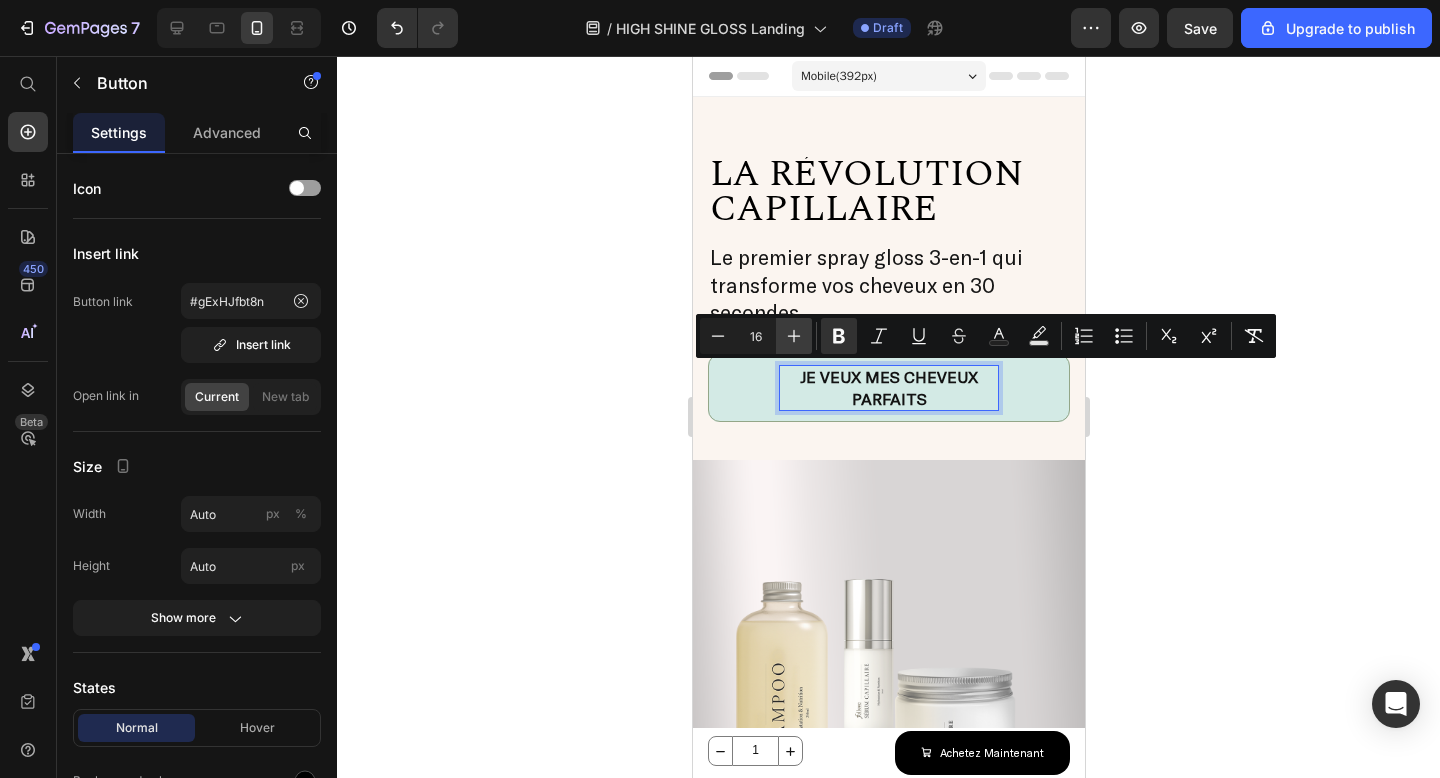 click 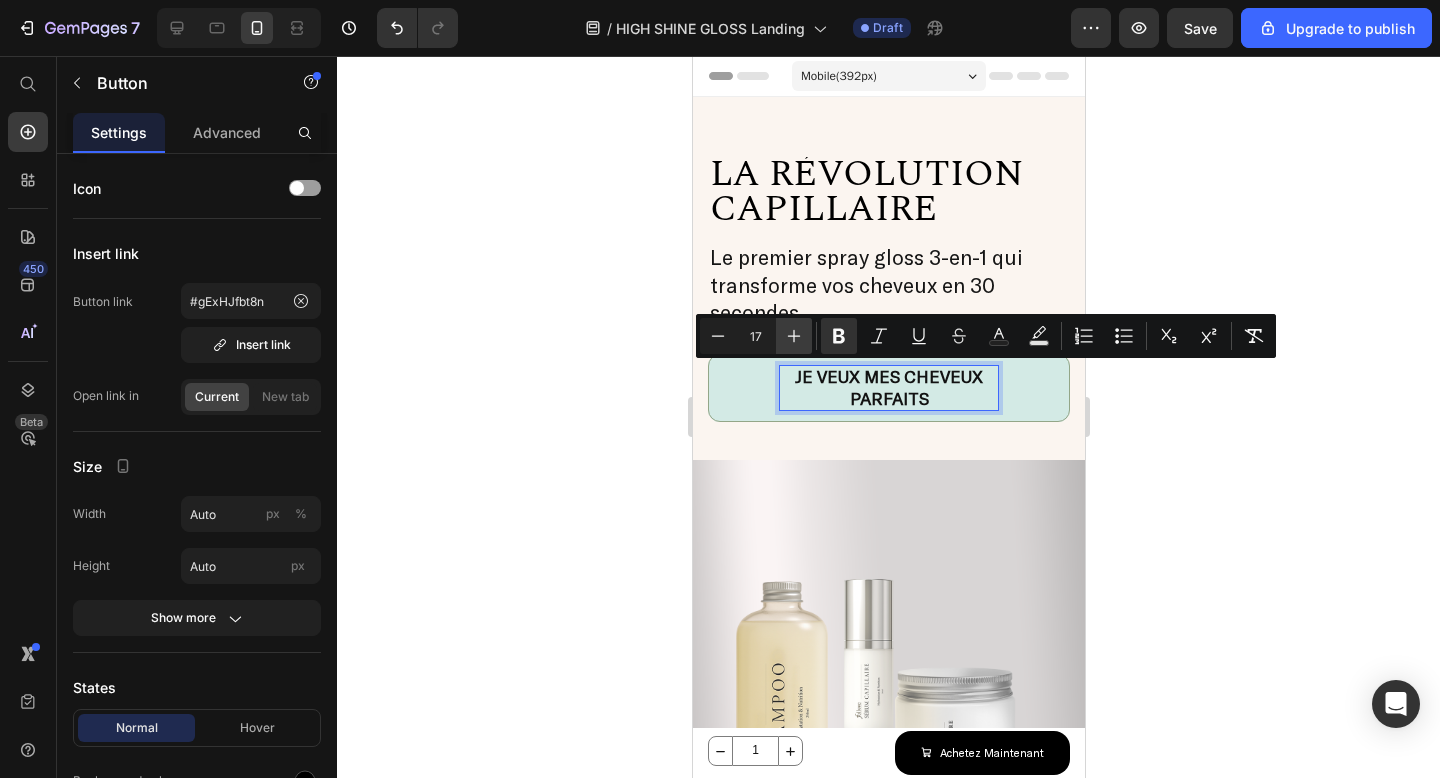 click 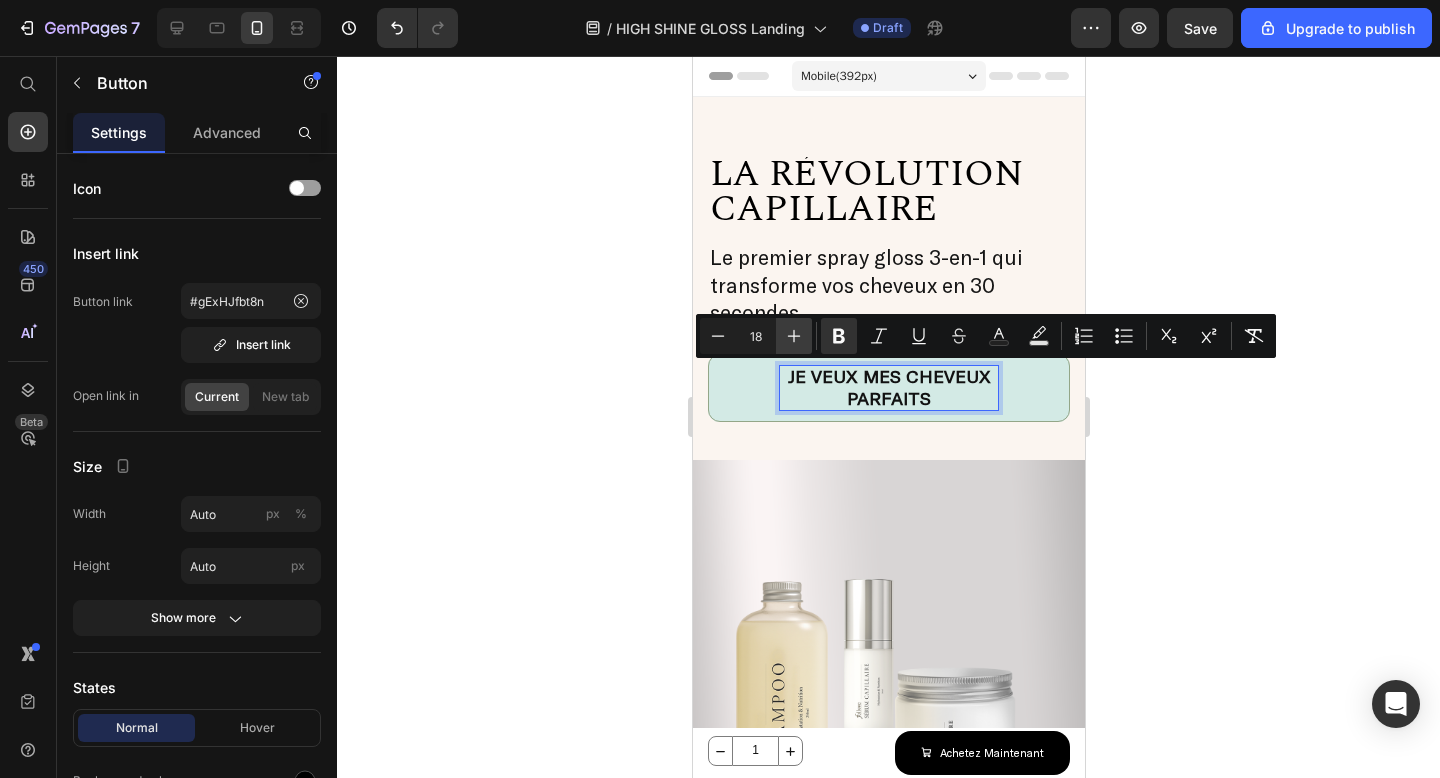 click 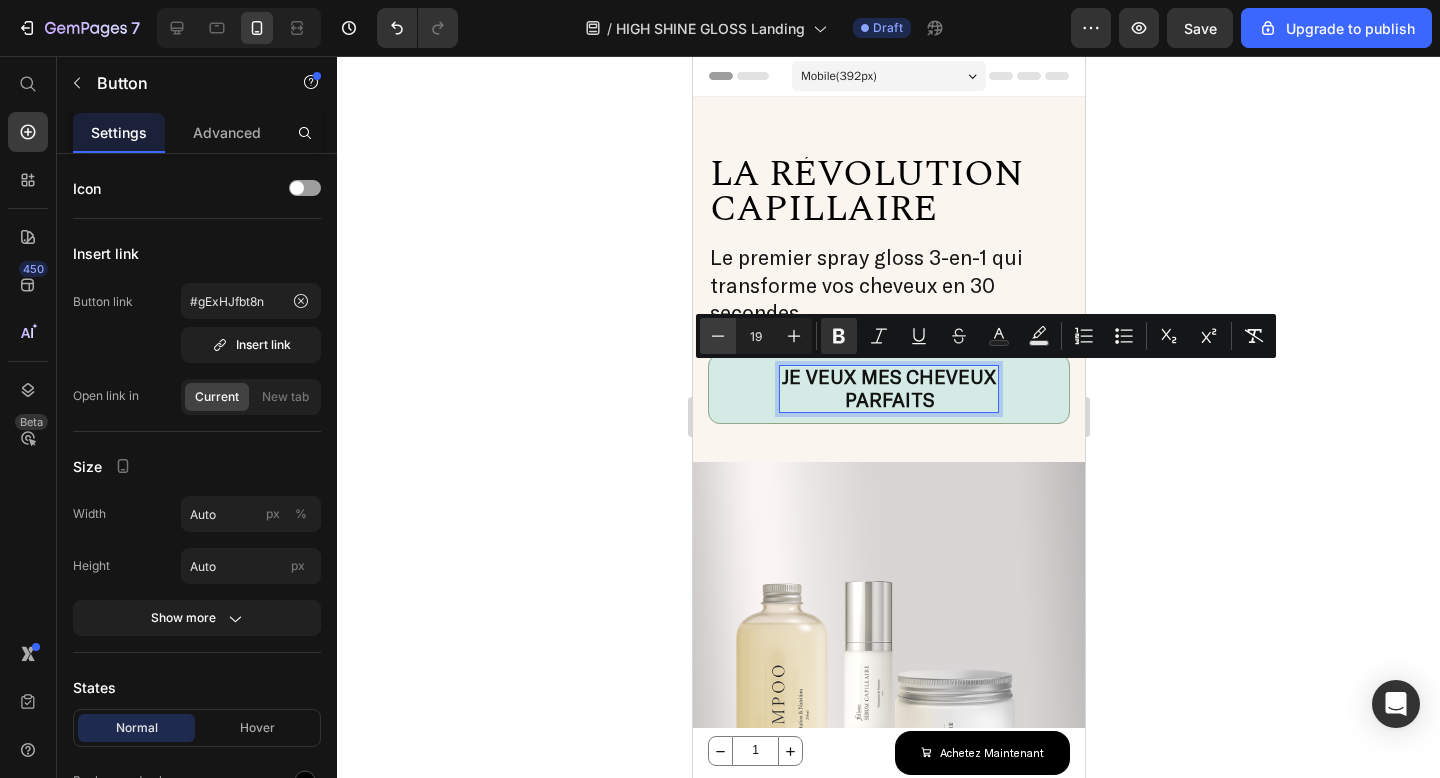 click 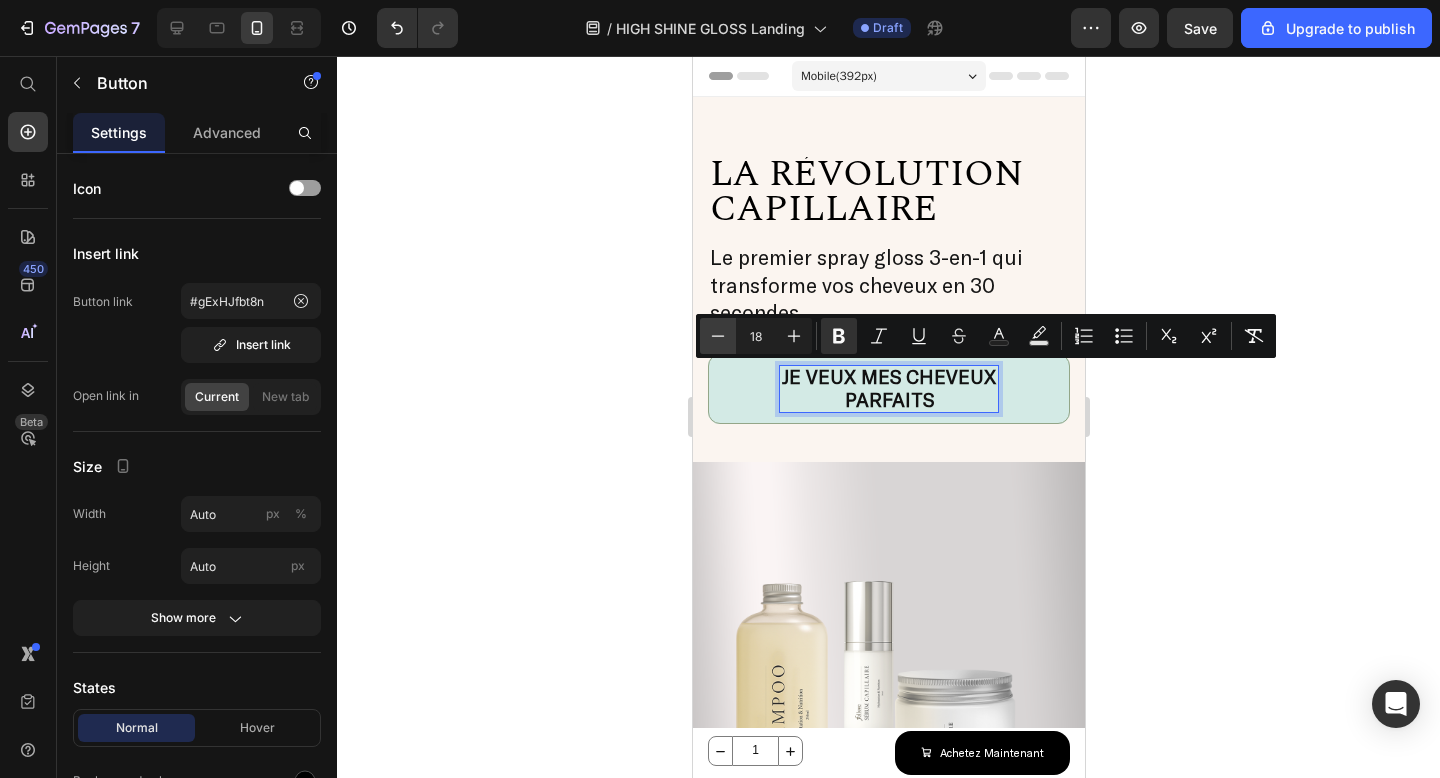 click 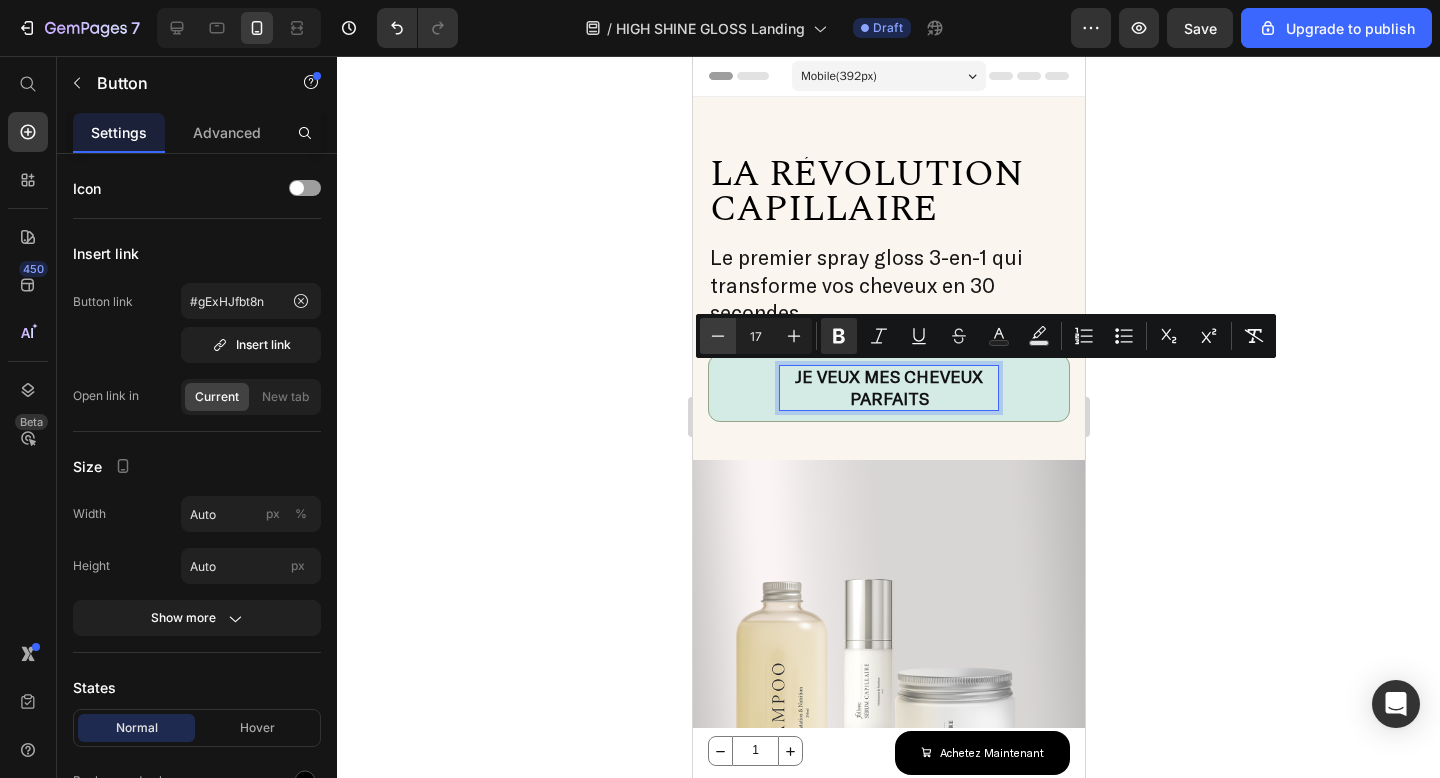 click 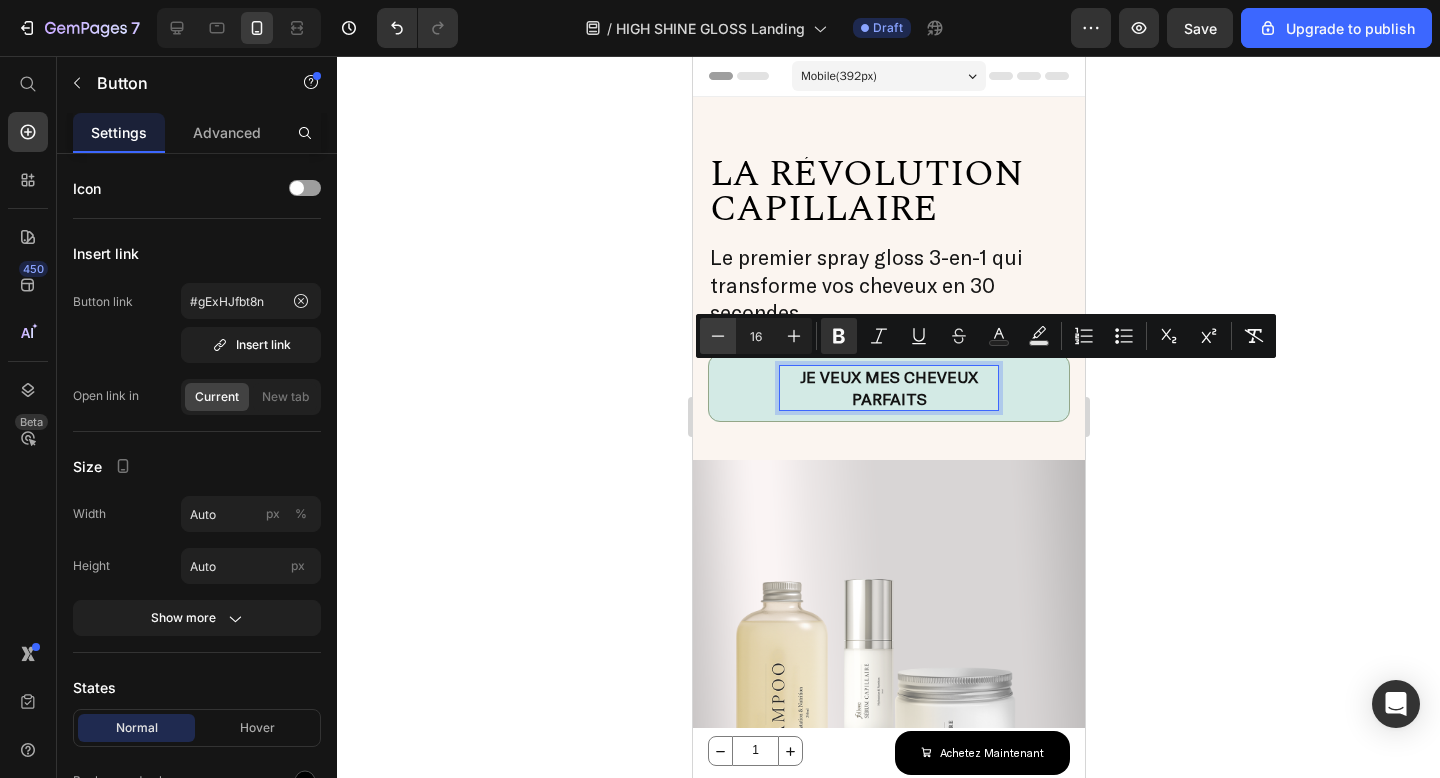 click 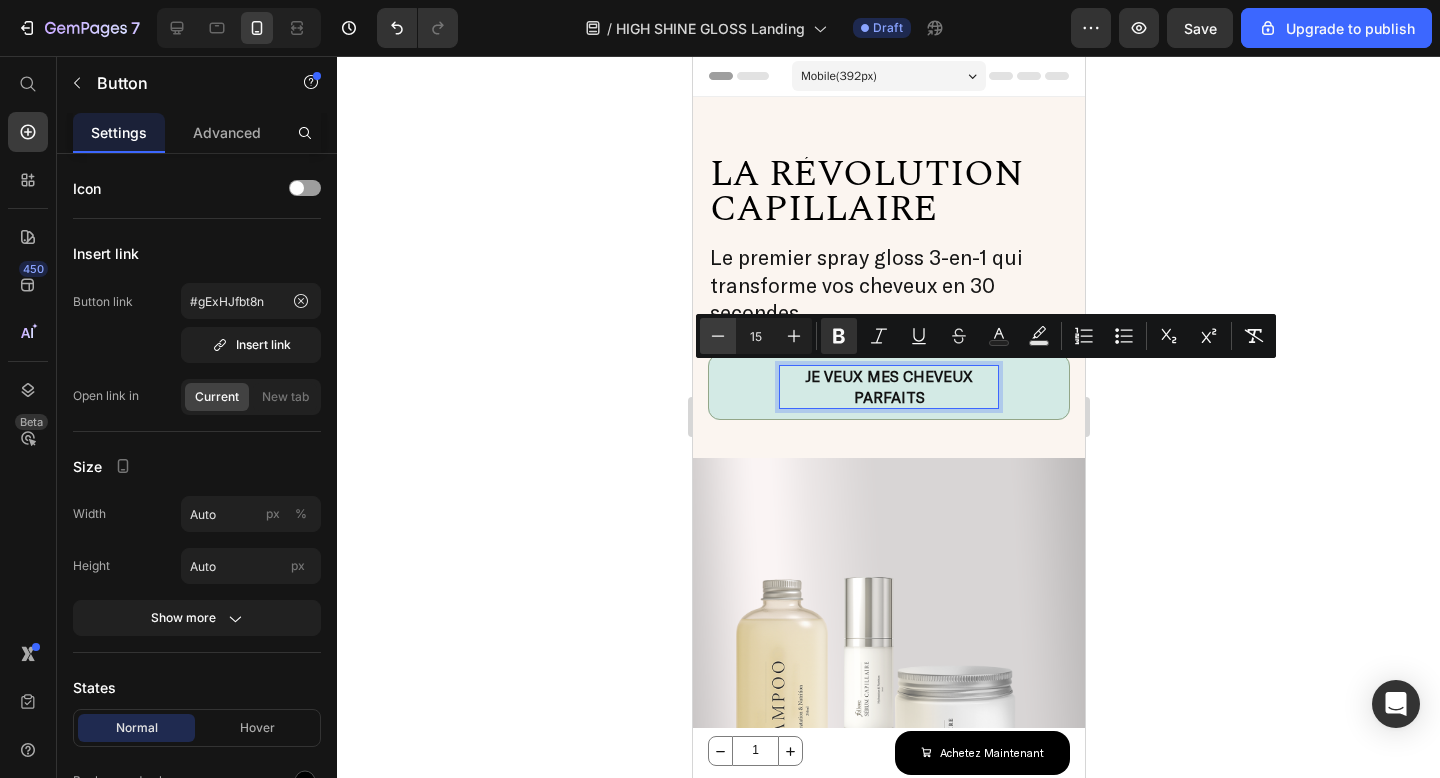 click 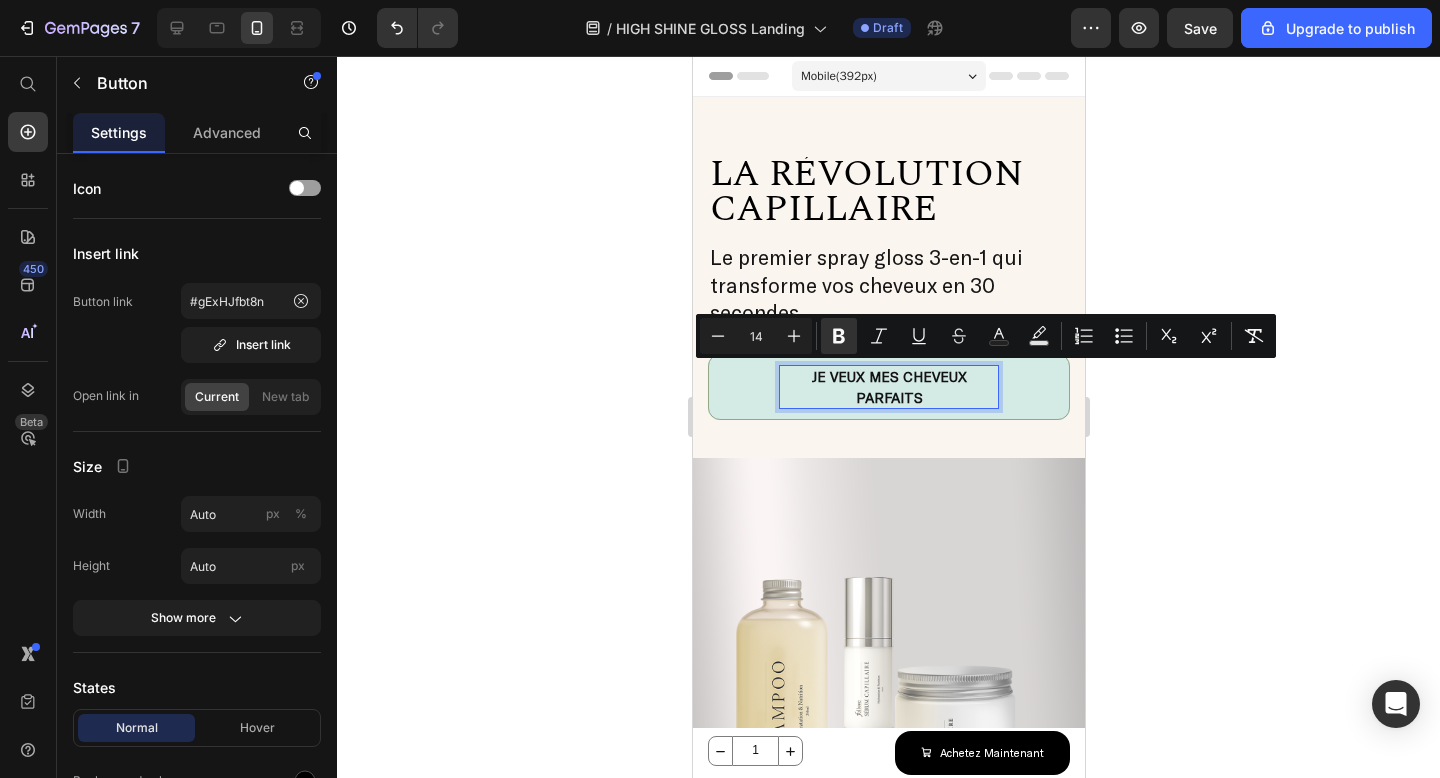 click on "JE VEUX MES CHEVEUX PARFAITS" at bounding box center [888, 387] 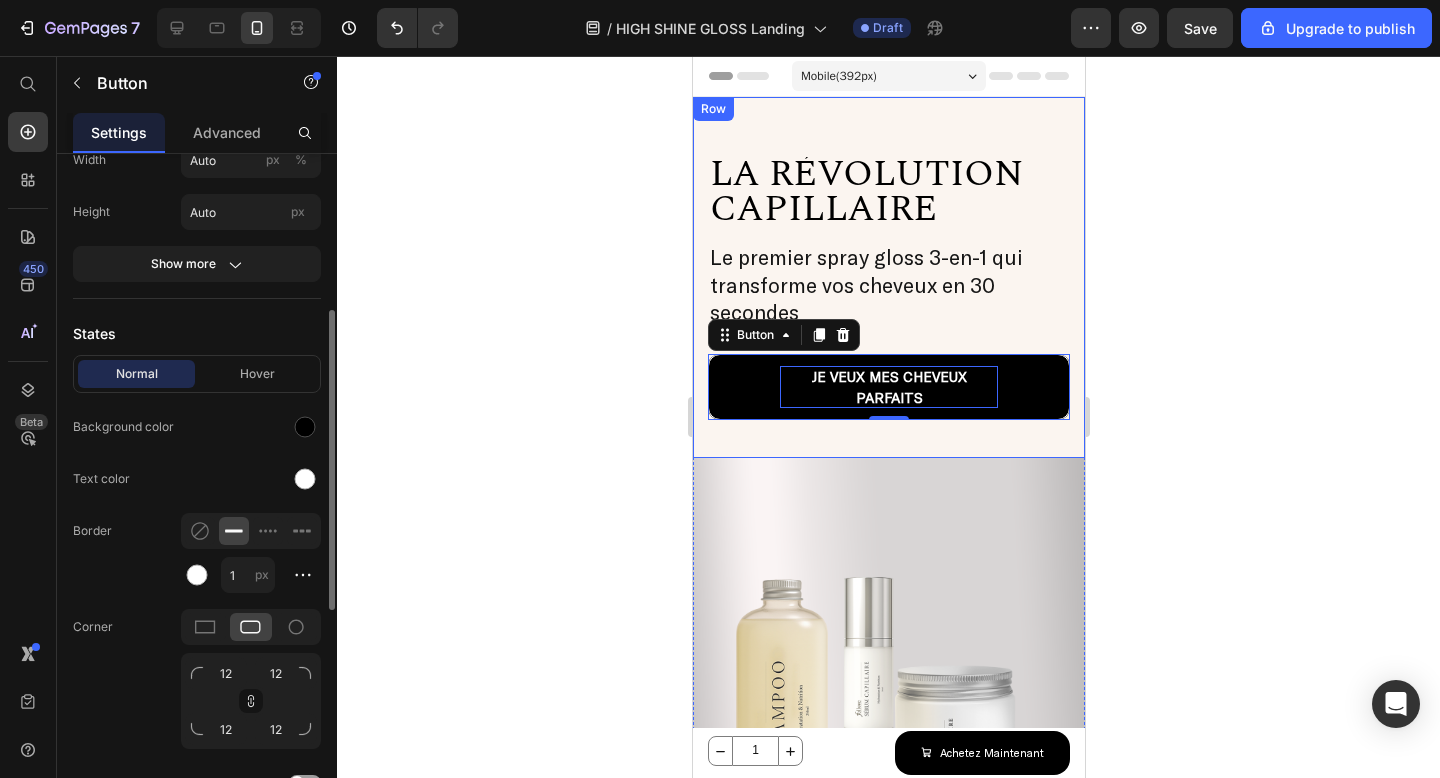 scroll, scrollTop: 353, scrollLeft: 0, axis: vertical 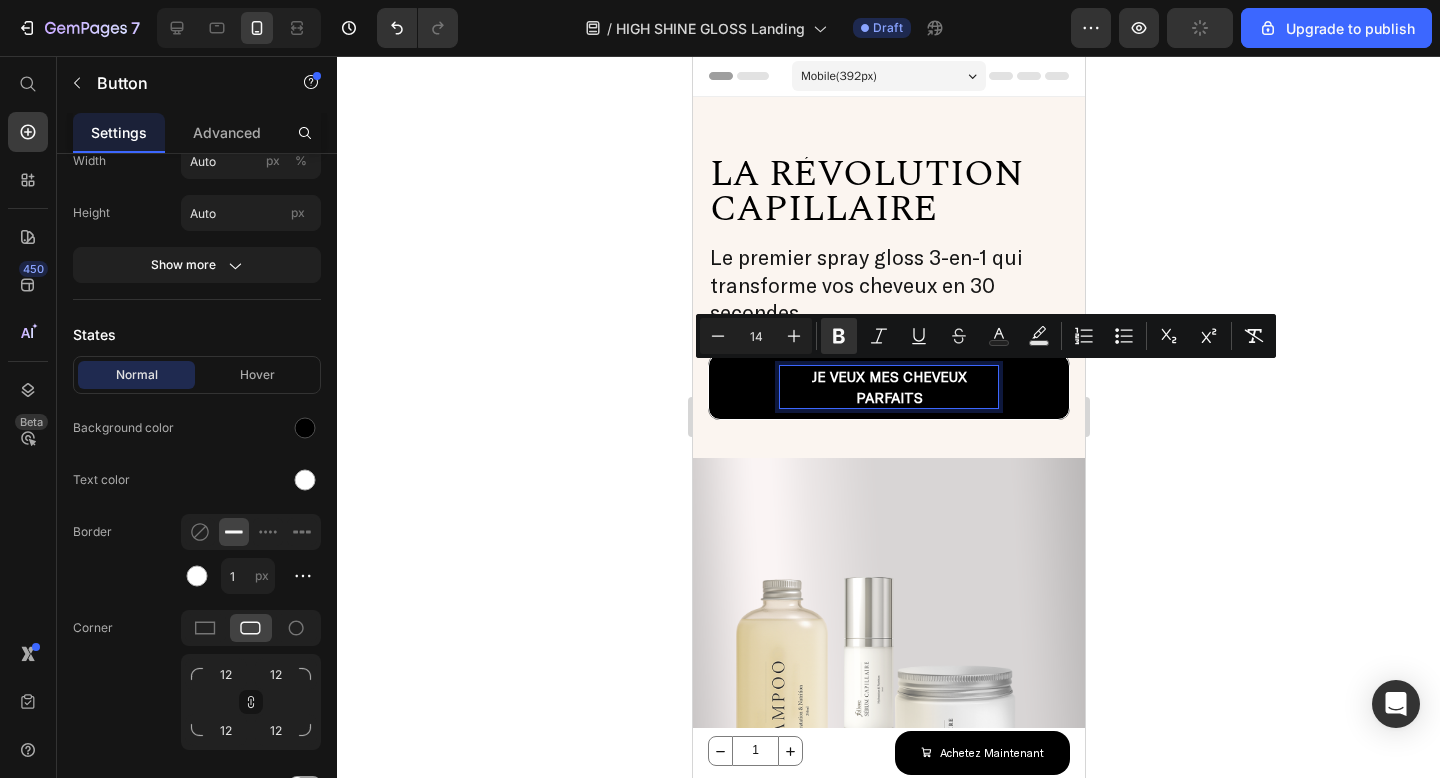click on "JE VEUX MES CHEVEUX PARFAITS" at bounding box center [888, 387] 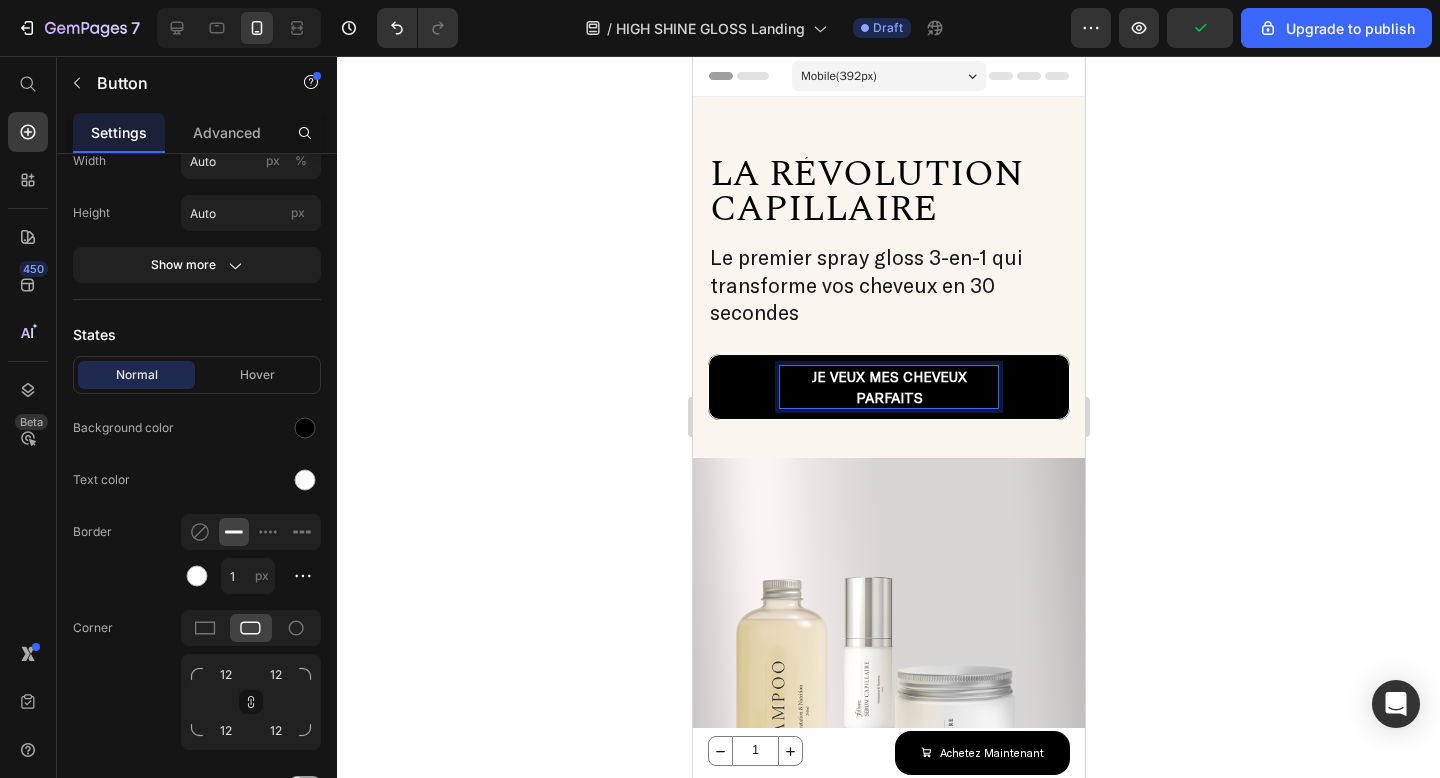 click on "JE VEUX MES CHEVEUX PARFAITS" at bounding box center [888, 387] 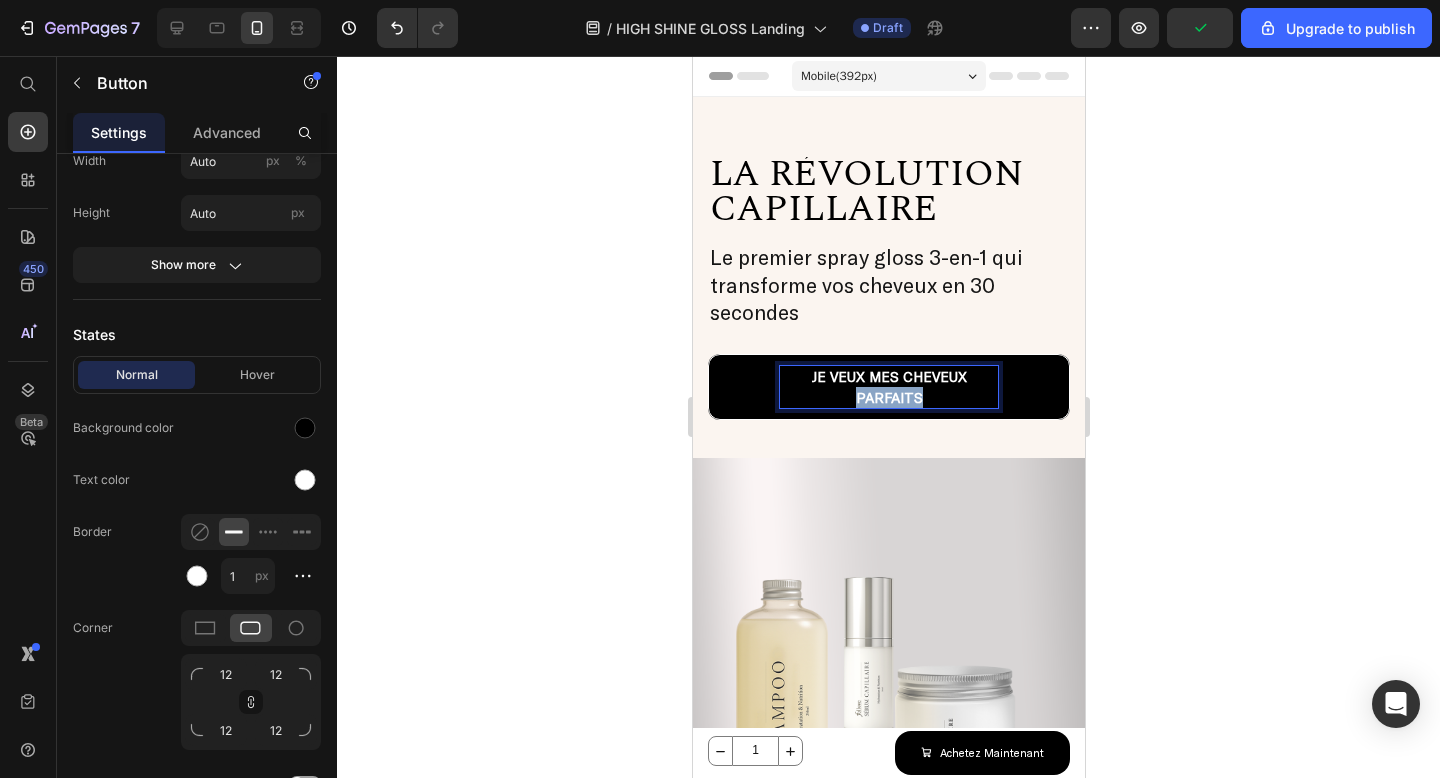 click on "JE VEUX MES CHEVEUX PARFAITS" at bounding box center [888, 387] 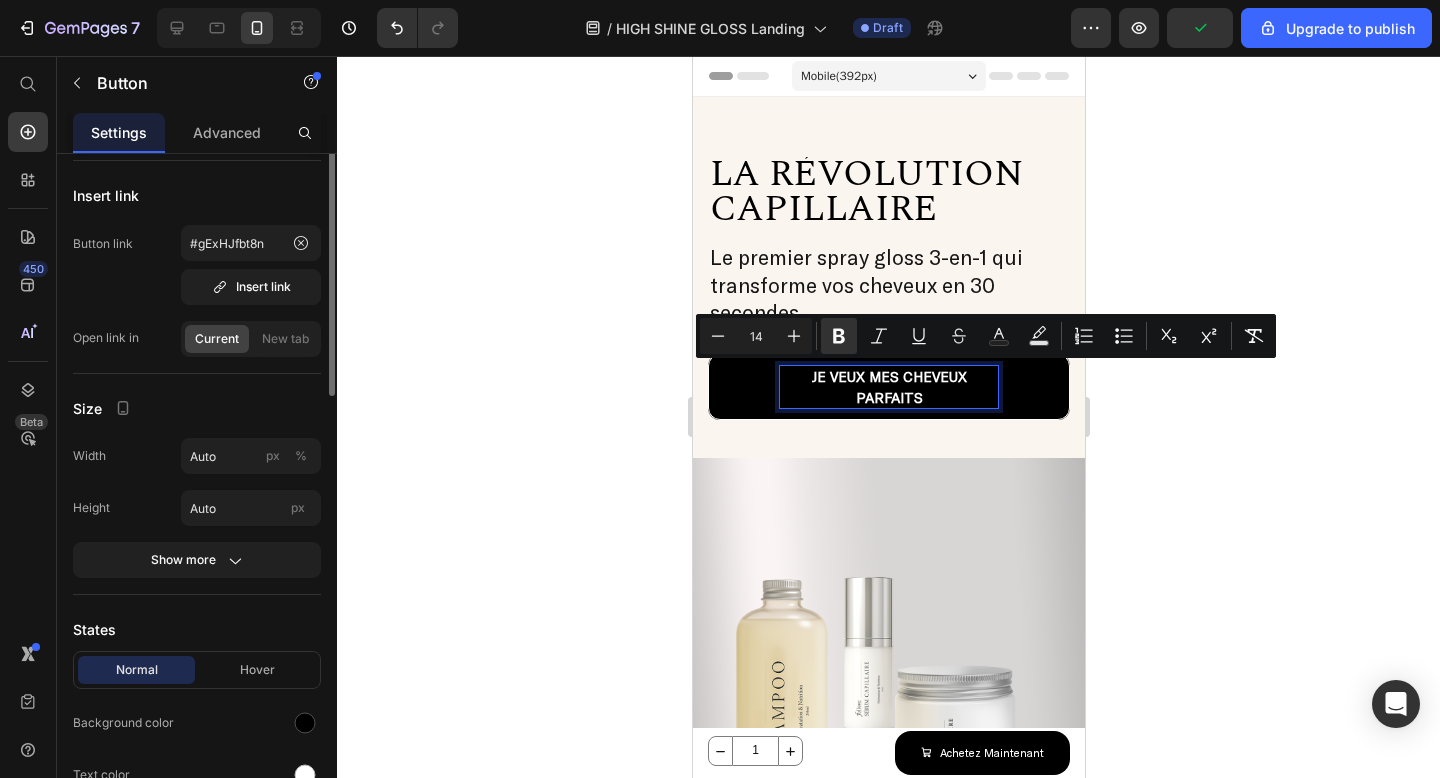 scroll, scrollTop: 0, scrollLeft: 0, axis: both 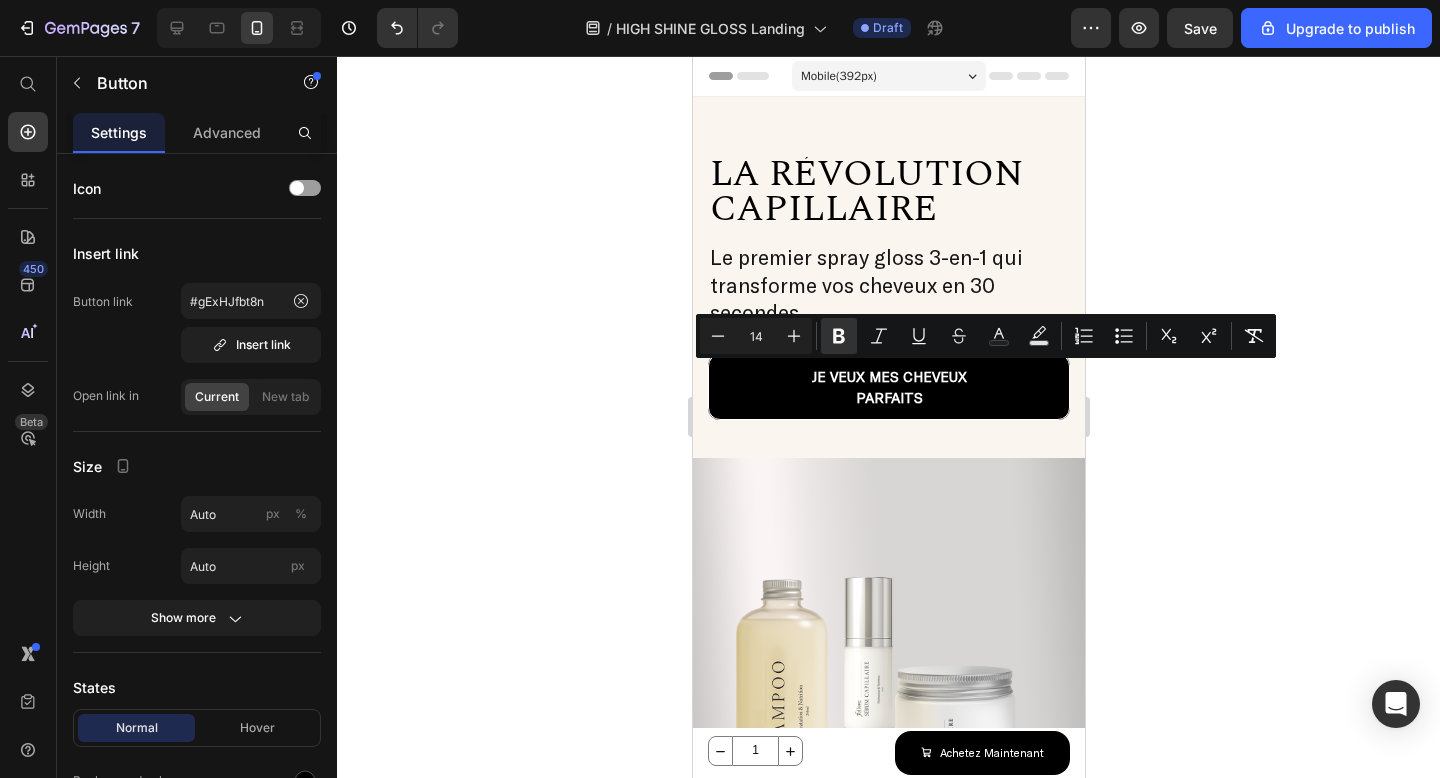 click 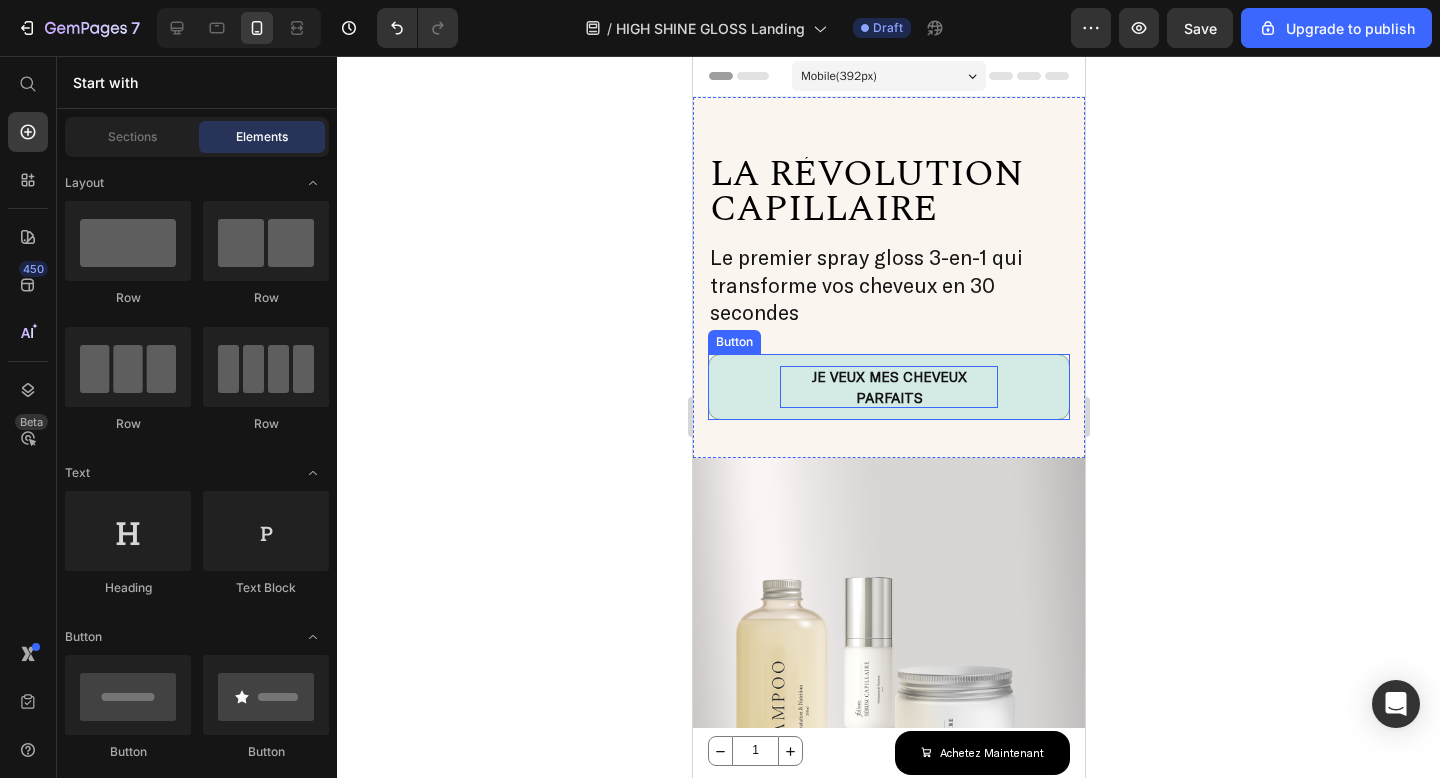 click on "JE VEUX MES CHEVEUX PARFAITS" at bounding box center [888, 387] 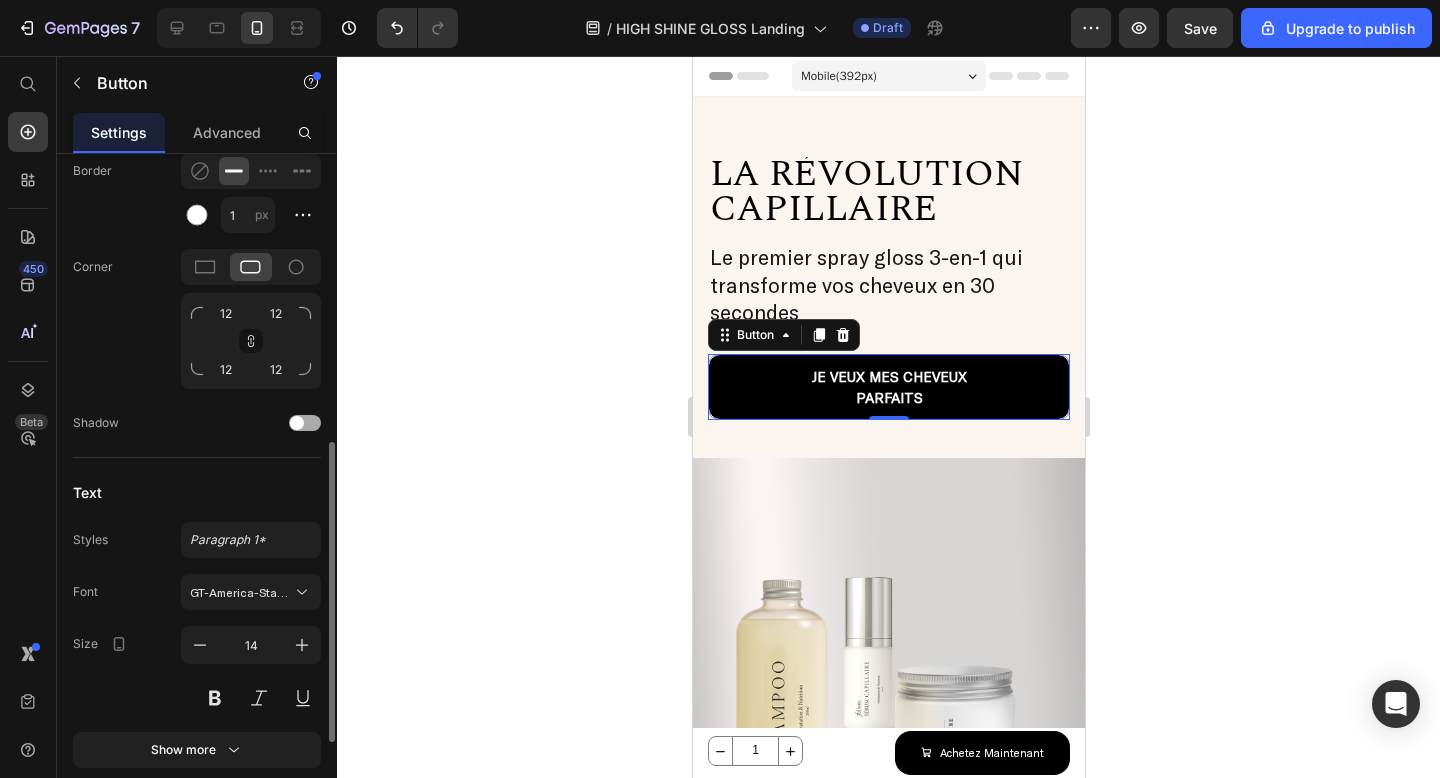 scroll, scrollTop: 715, scrollLeft: 0, axis: vertical 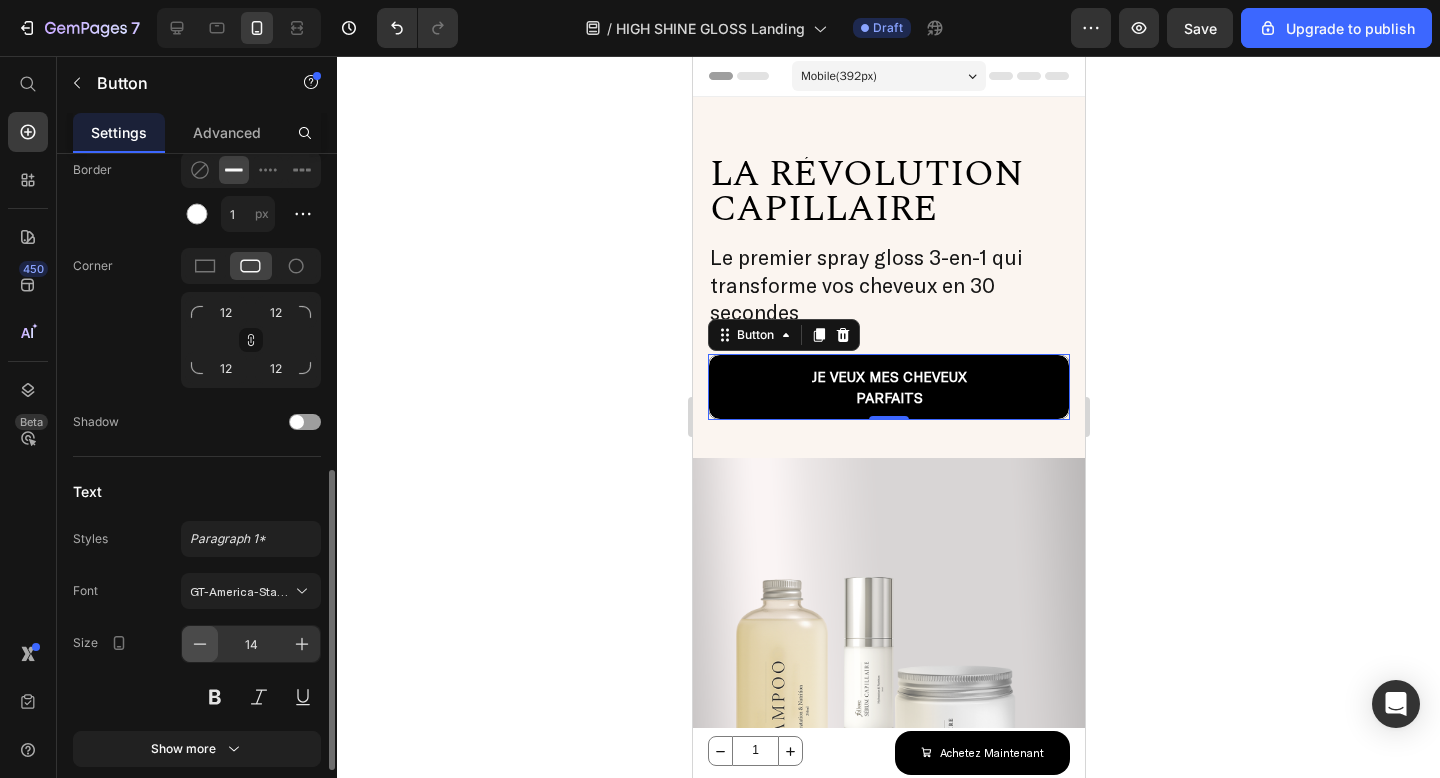 click 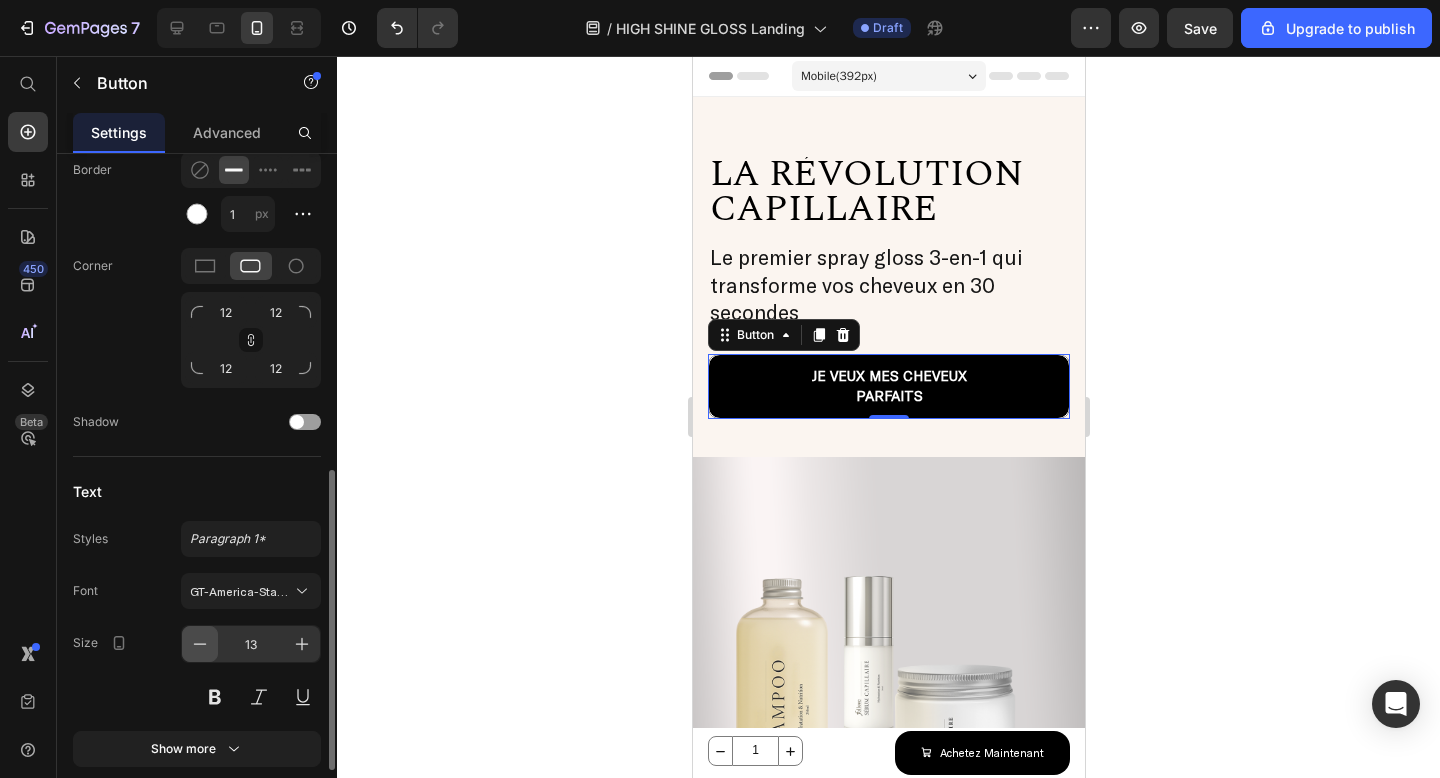 click 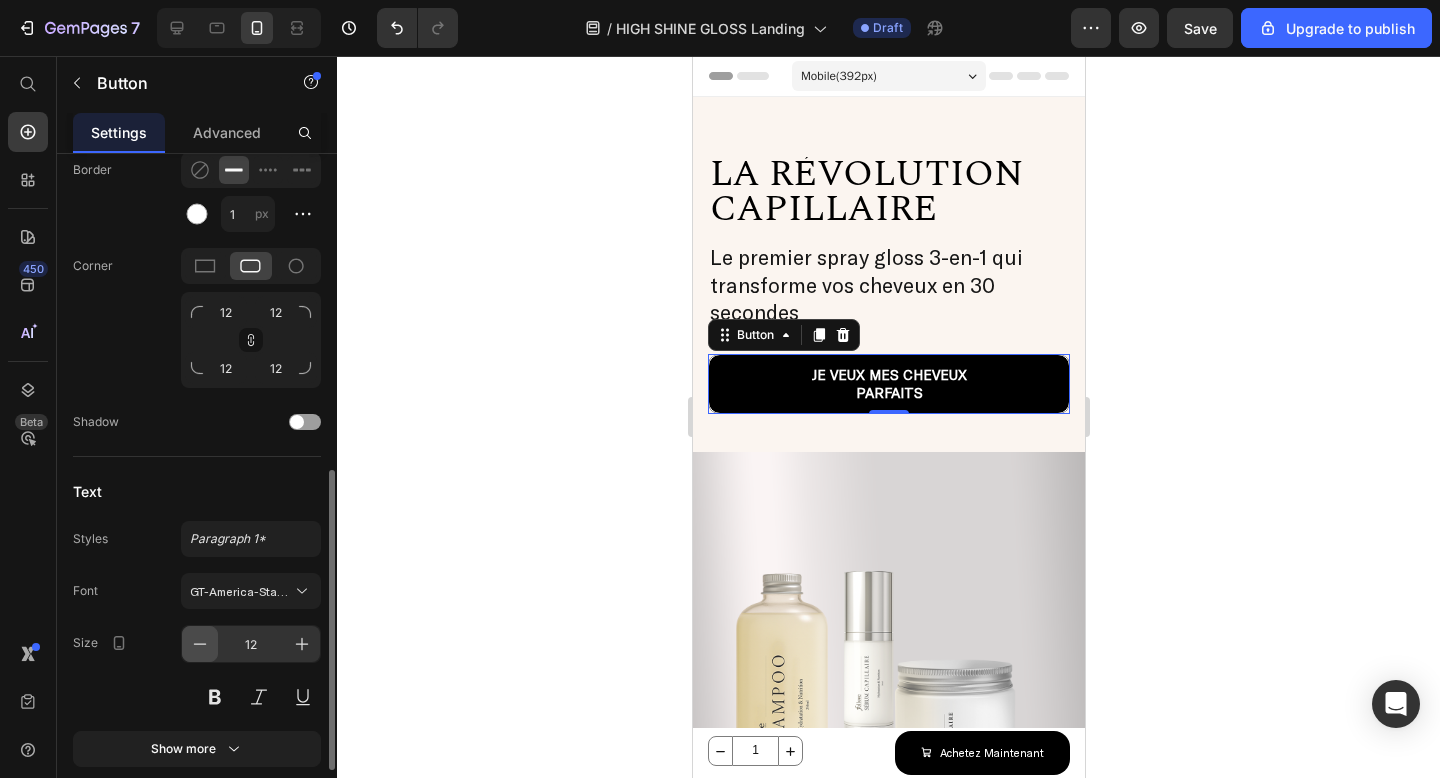 click 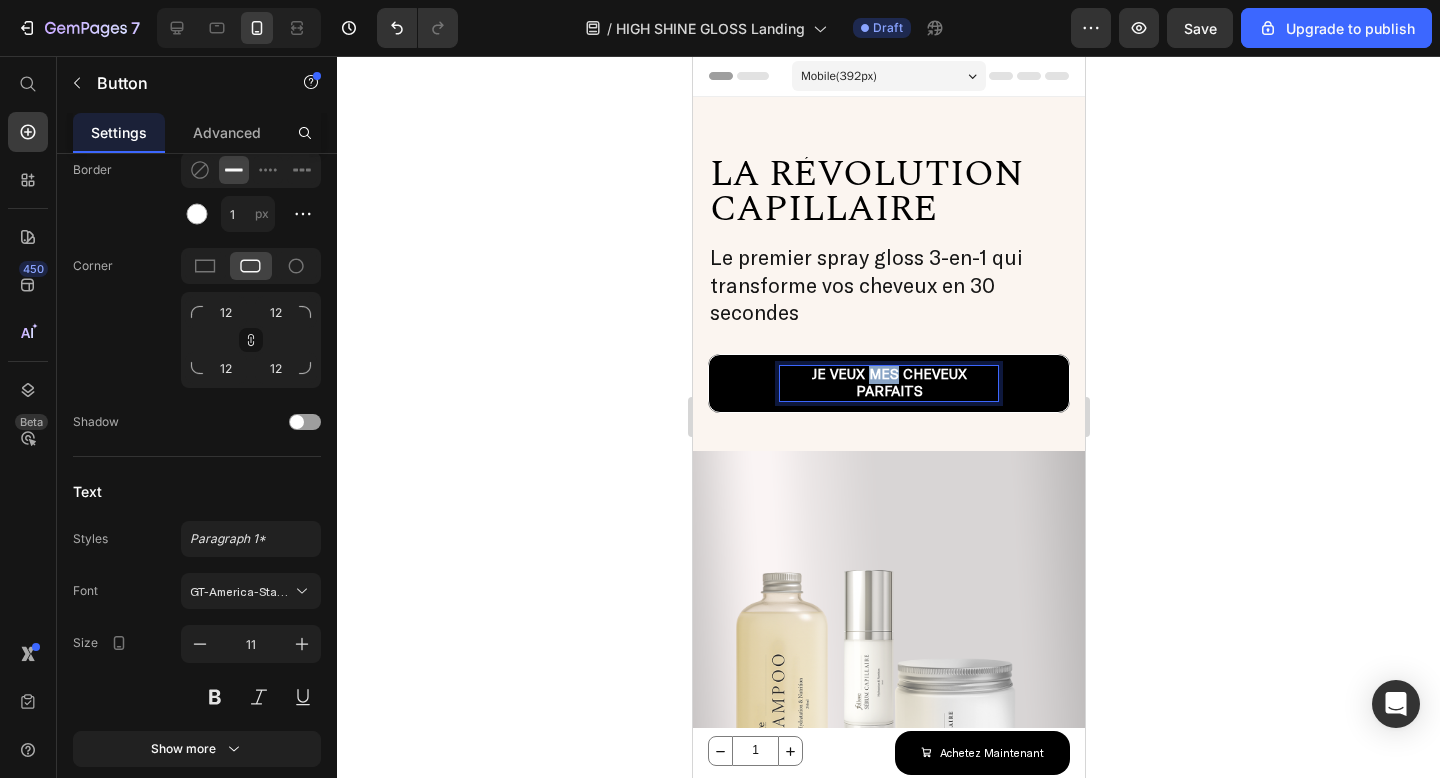 click on "JE VEUX MES CHEVEUX PARFAITS" at bounding box center [888, 382] 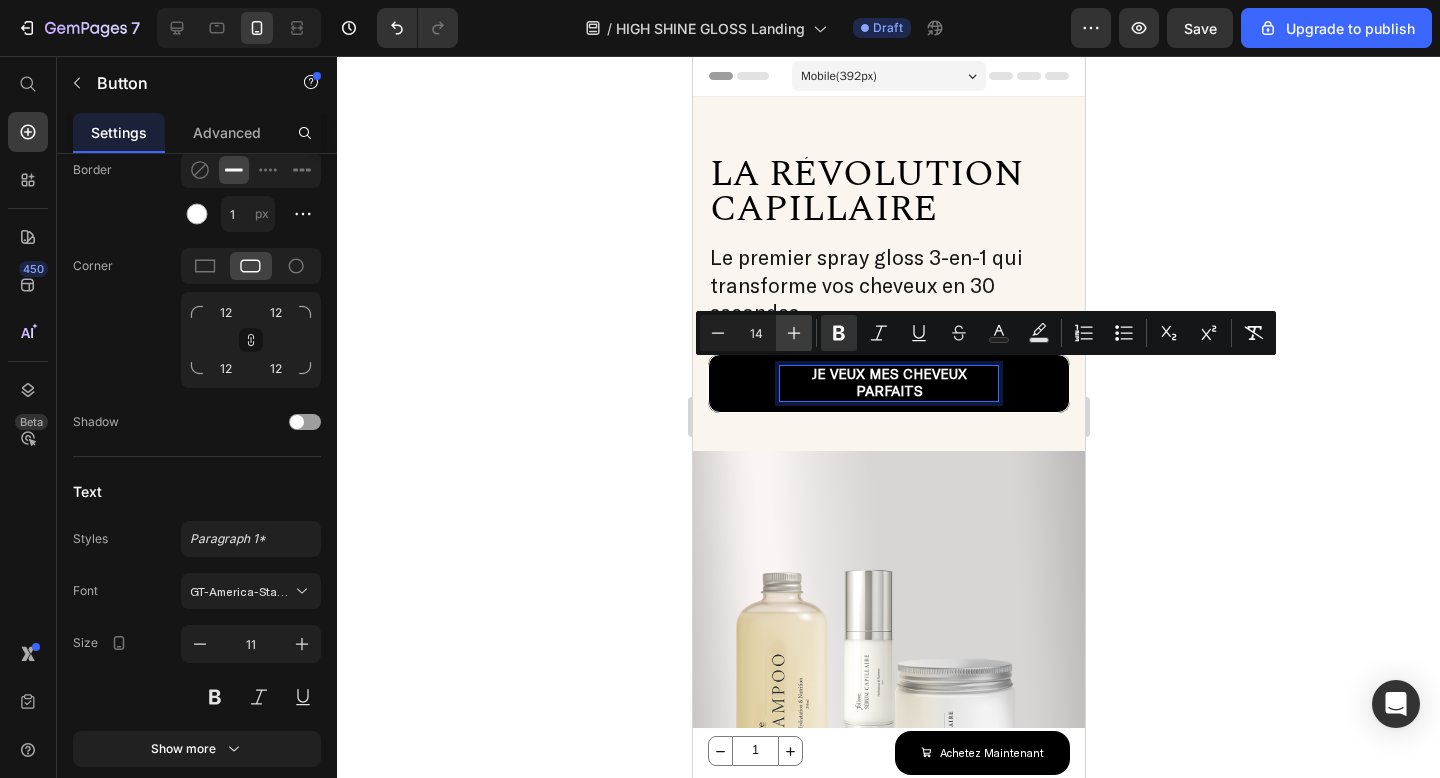 click on "Plus" at bounding box center [794, 333] 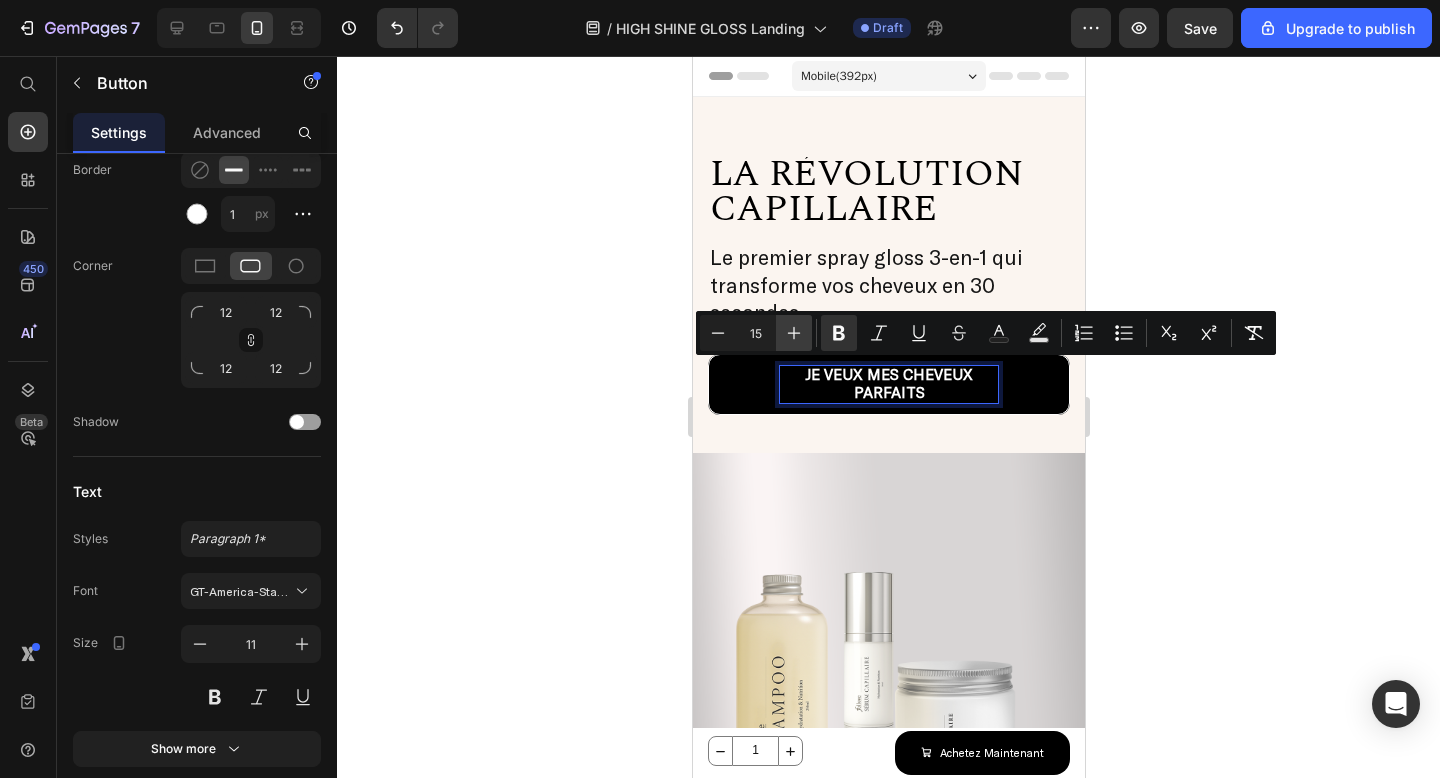 click on "Plus" at bounding box center (794, 333) 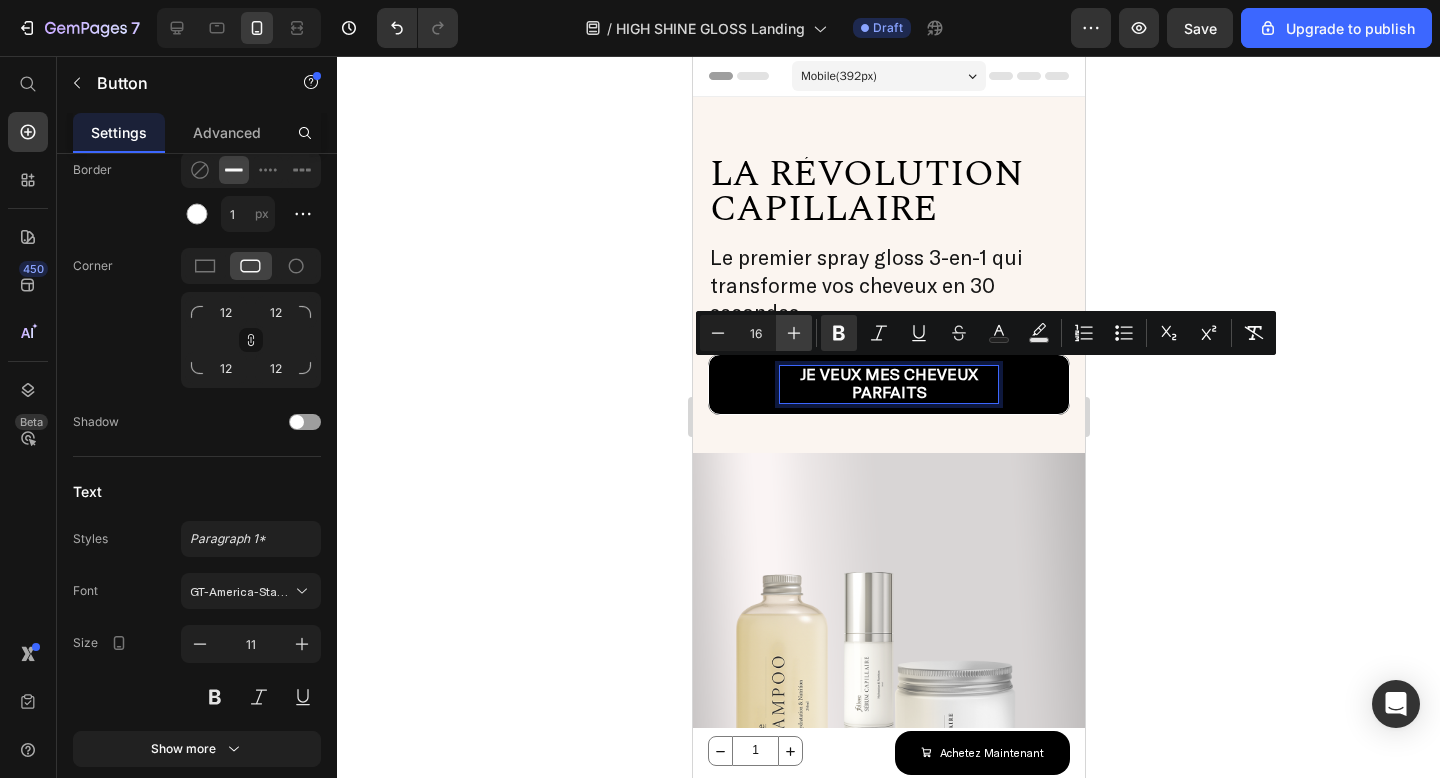 click on "Plus" at bounding box center (794, 333) 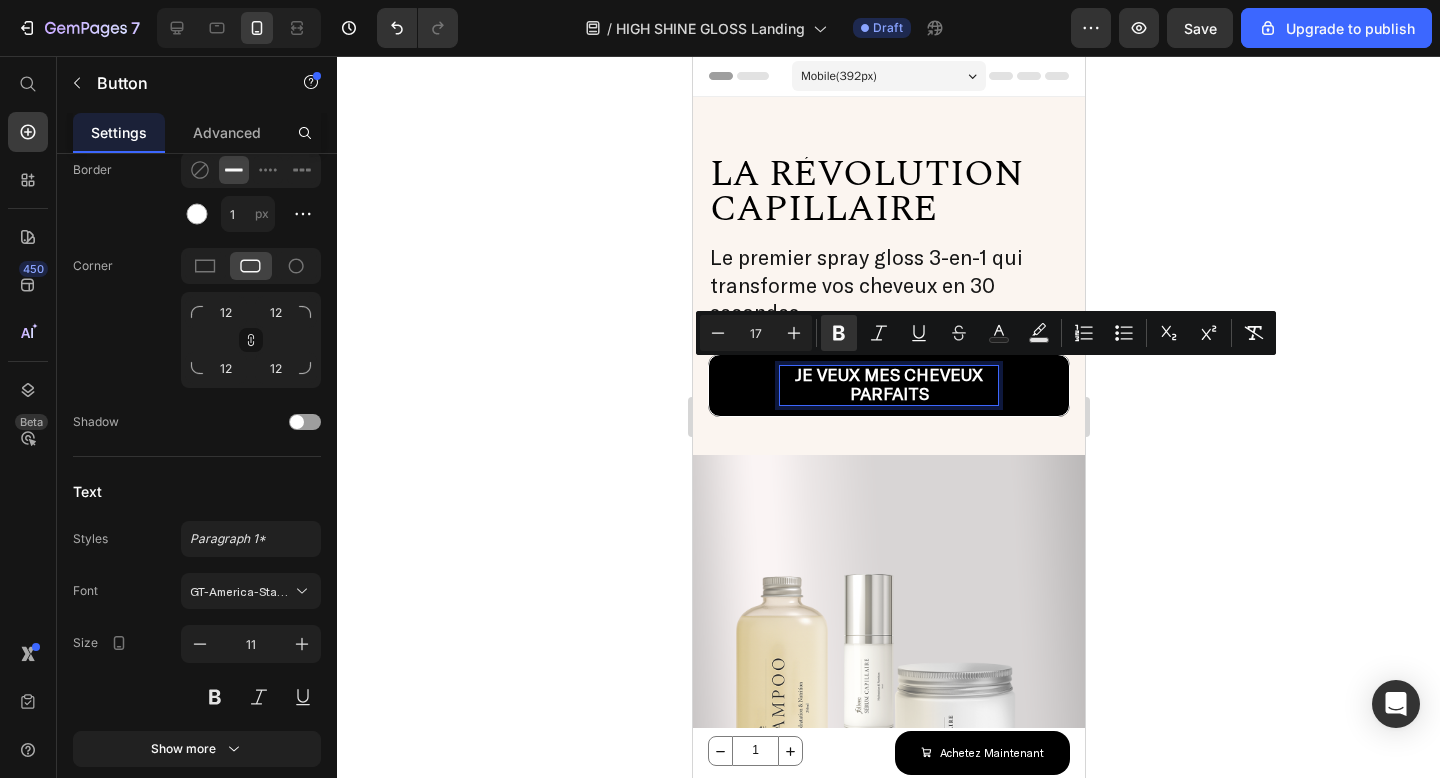 click 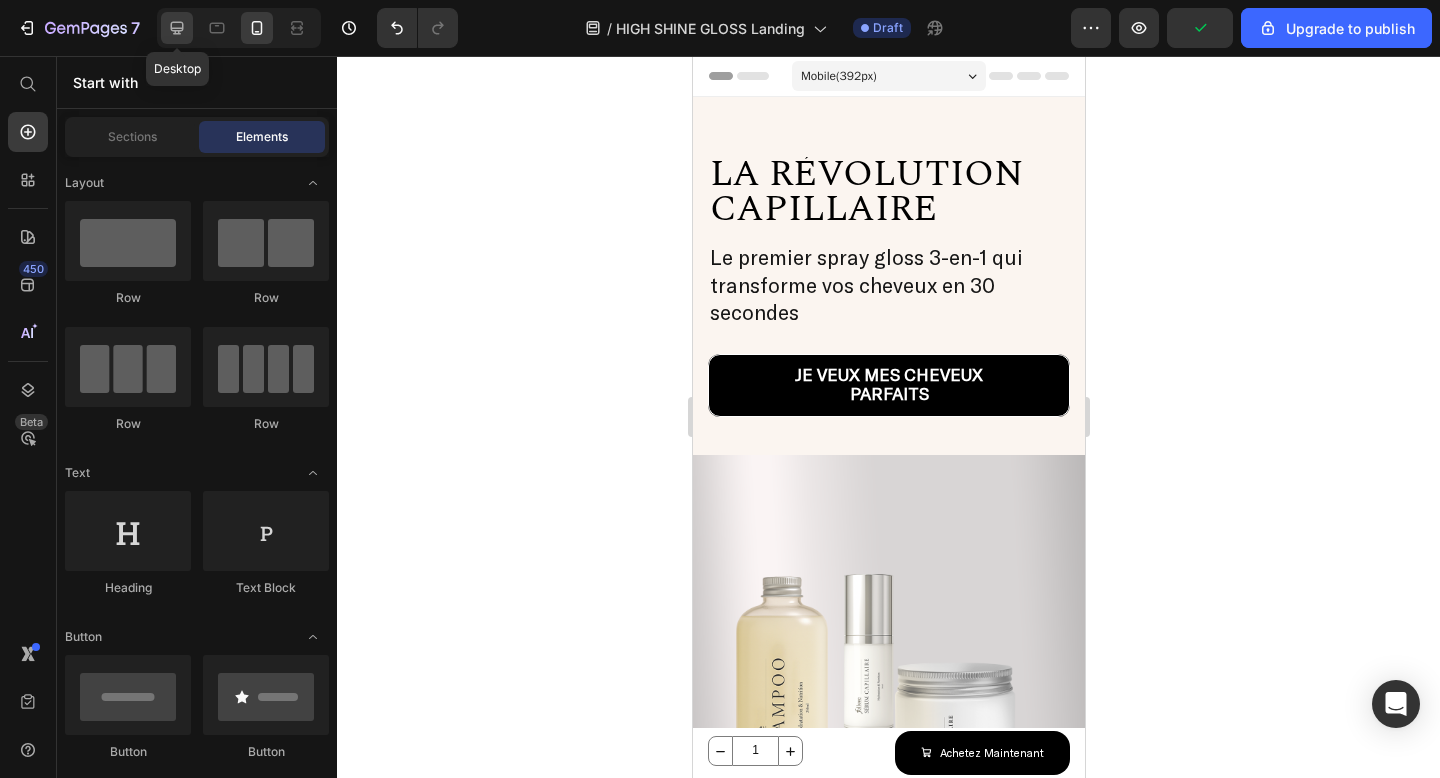 click 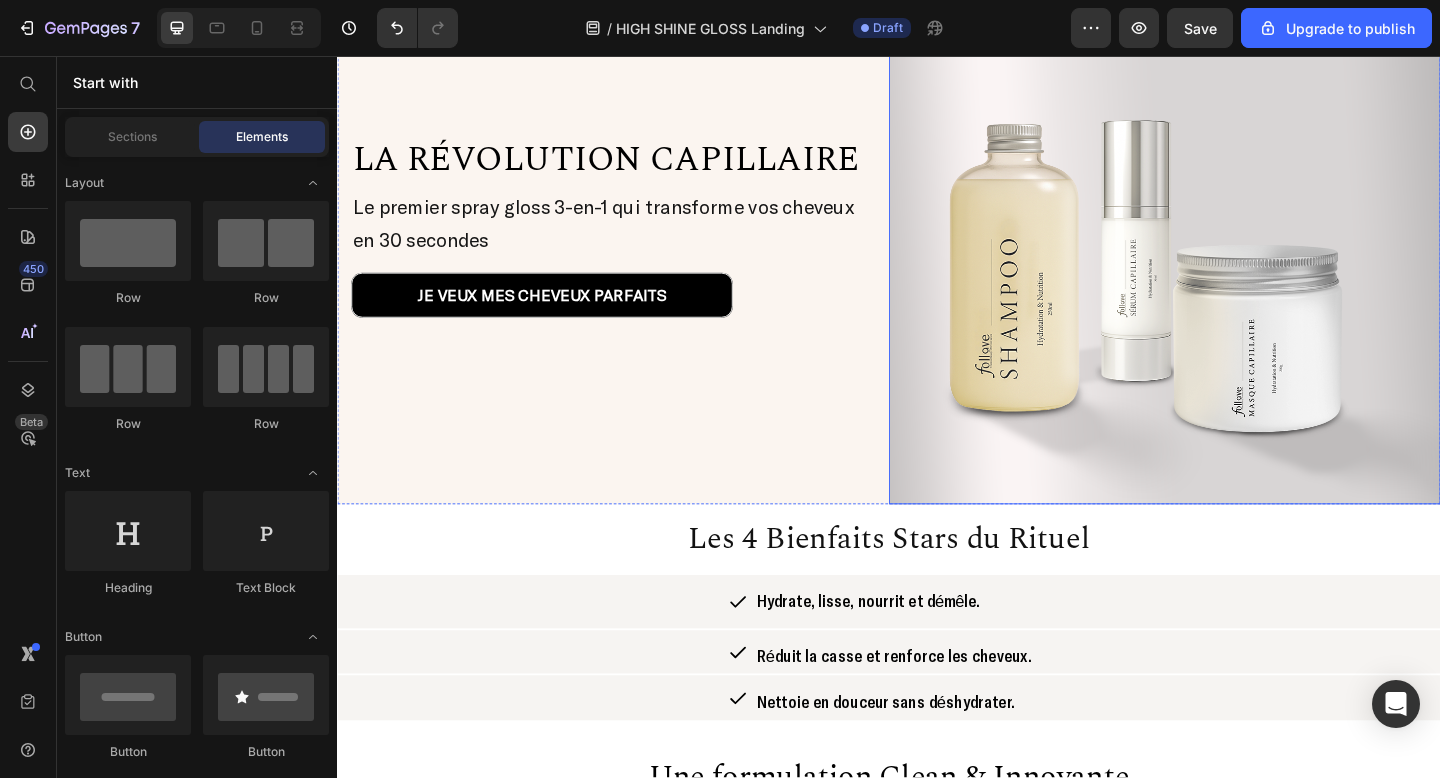 scroll, scrollTop: 186, scrollLeft: 0, axis: vertical 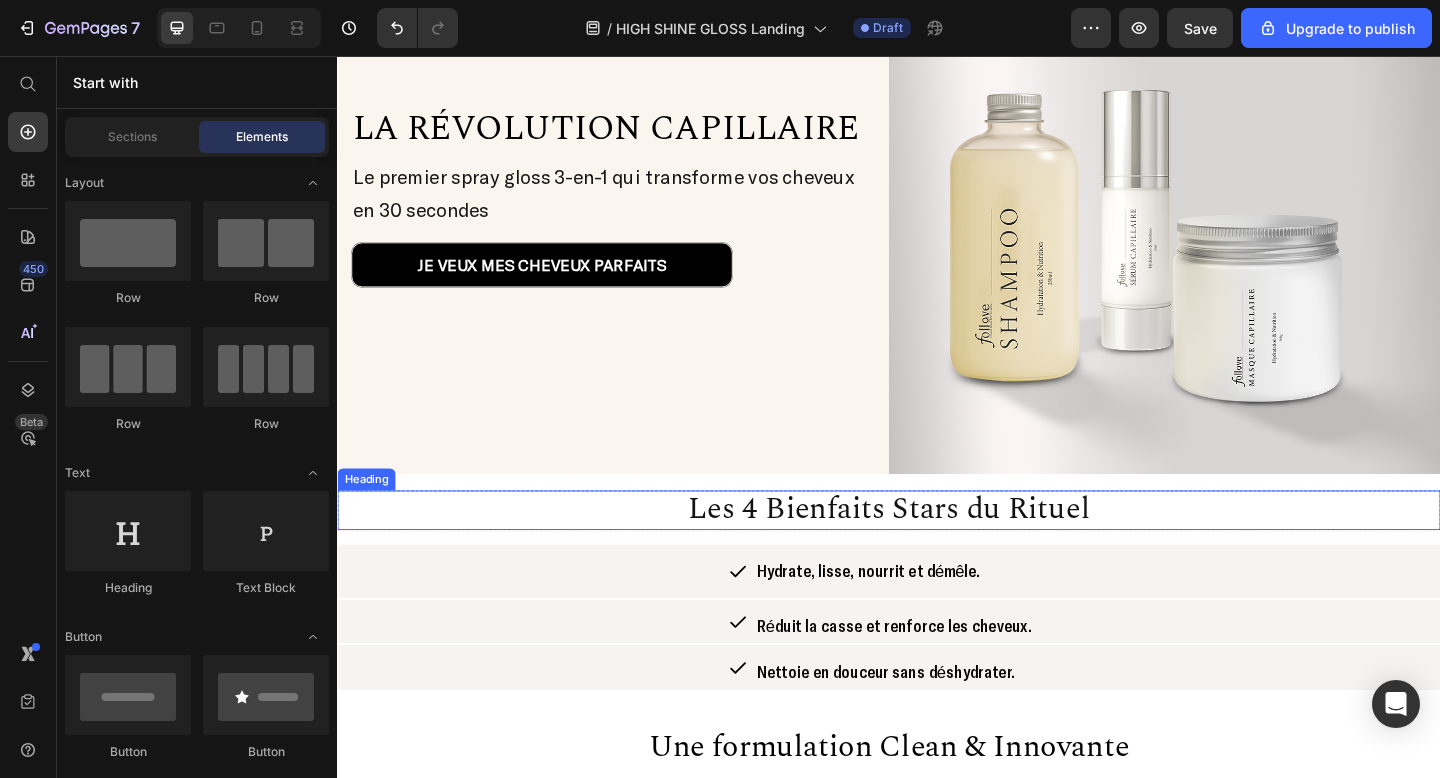 click on "Les 4 Bienfaits Stars du Rituel" at bounding box center (937, 549) 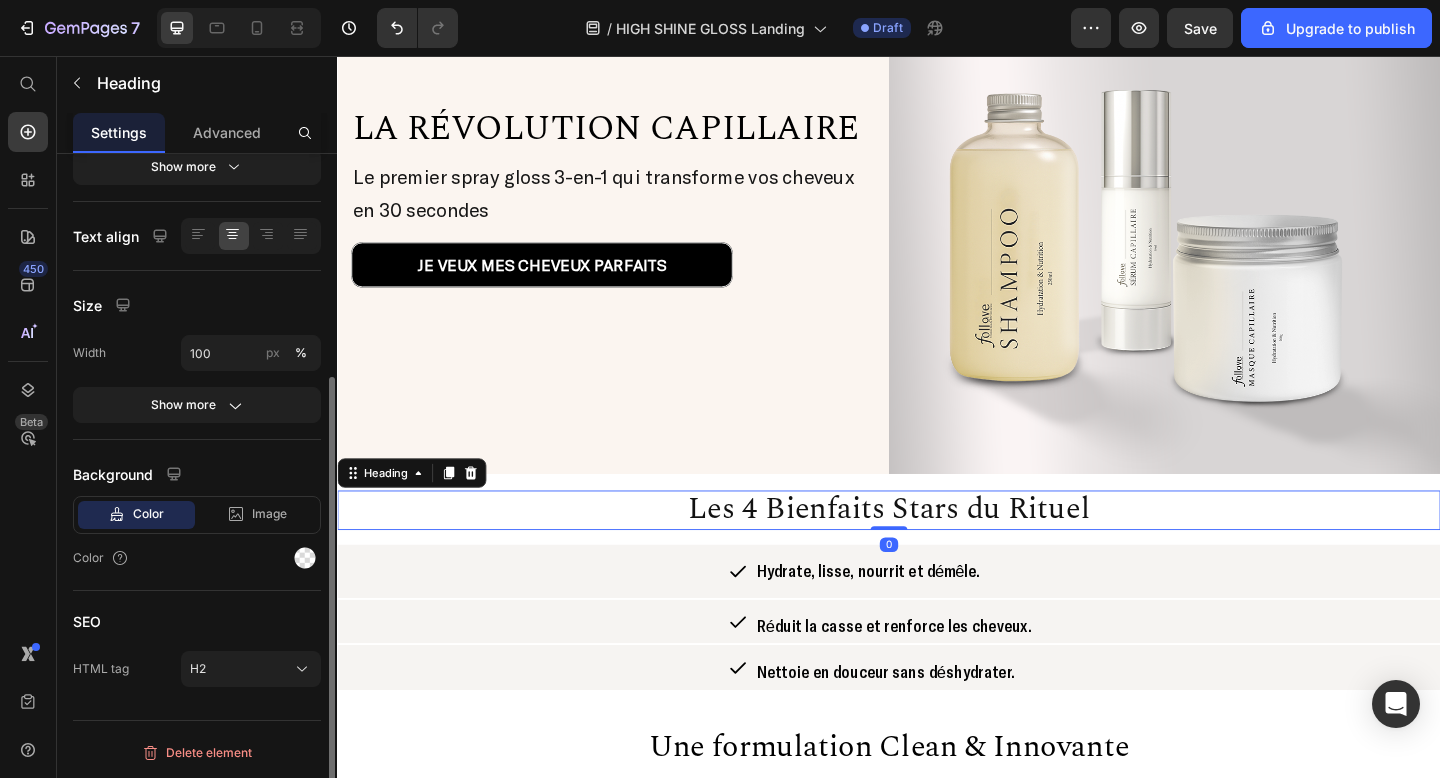 scroll, scrollTop: 0, scrollLeft: 0, axis: both 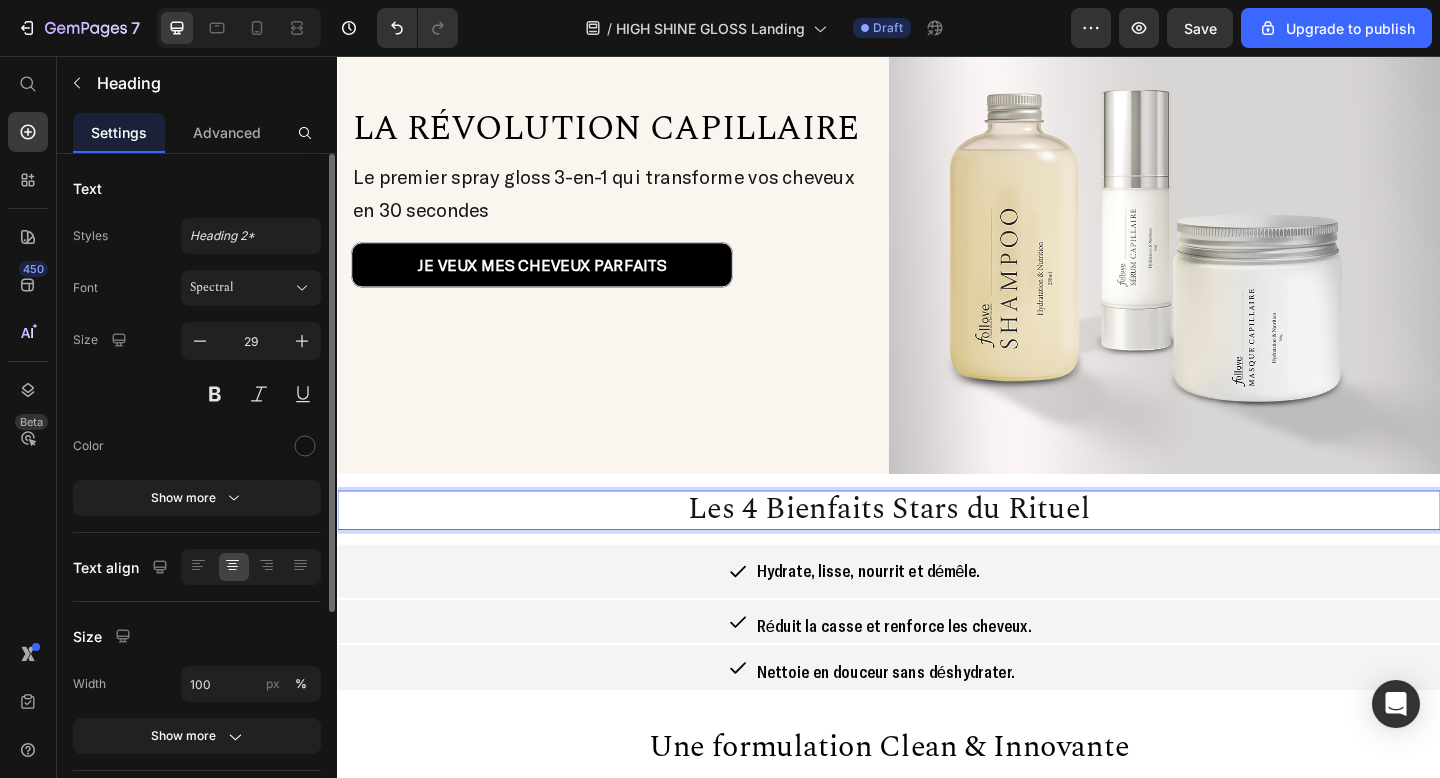 click on "Les 4 Bienfaits Stars du Rituel" at bounding box center [937, 549] 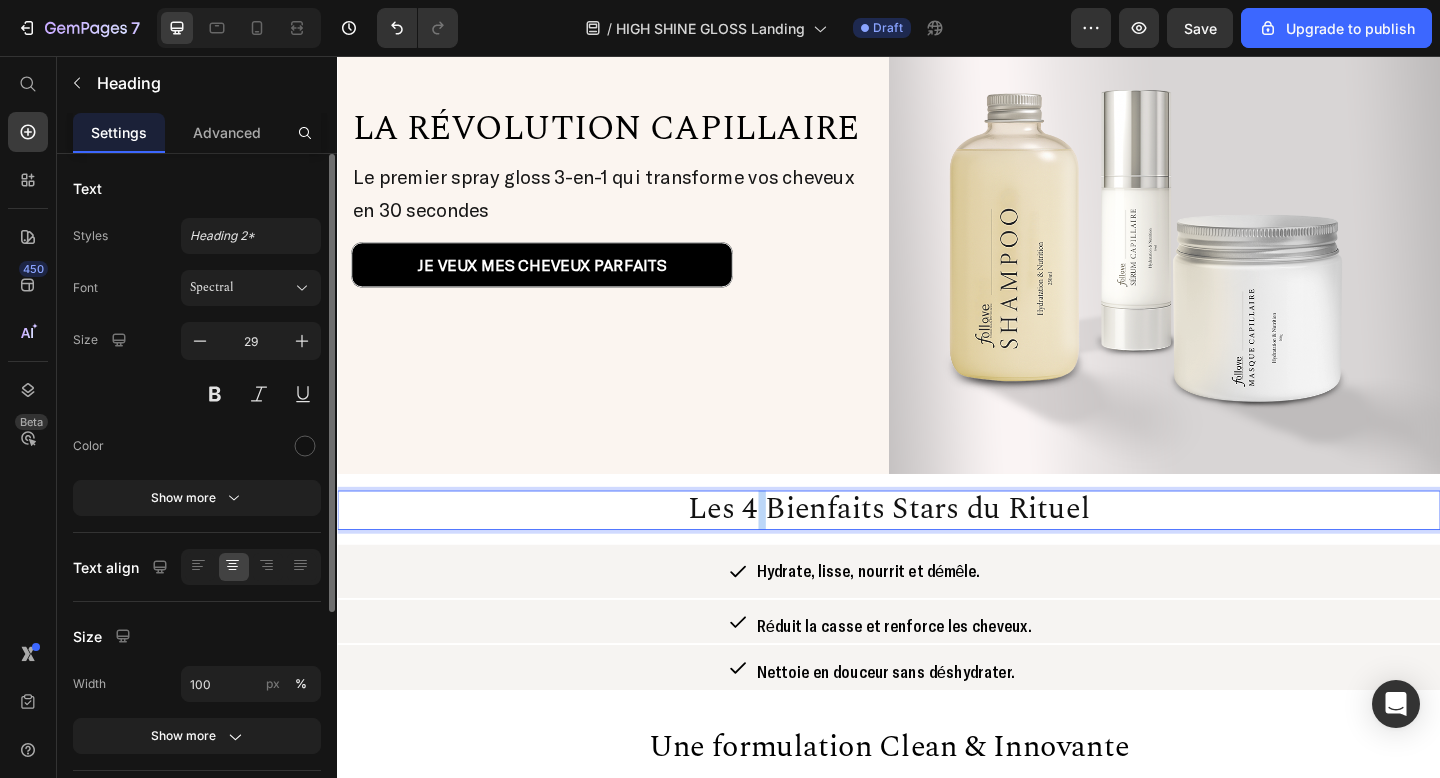 click on "Les 4 Bienfaits Stars du Rituel" at bounding box center (937, 549) 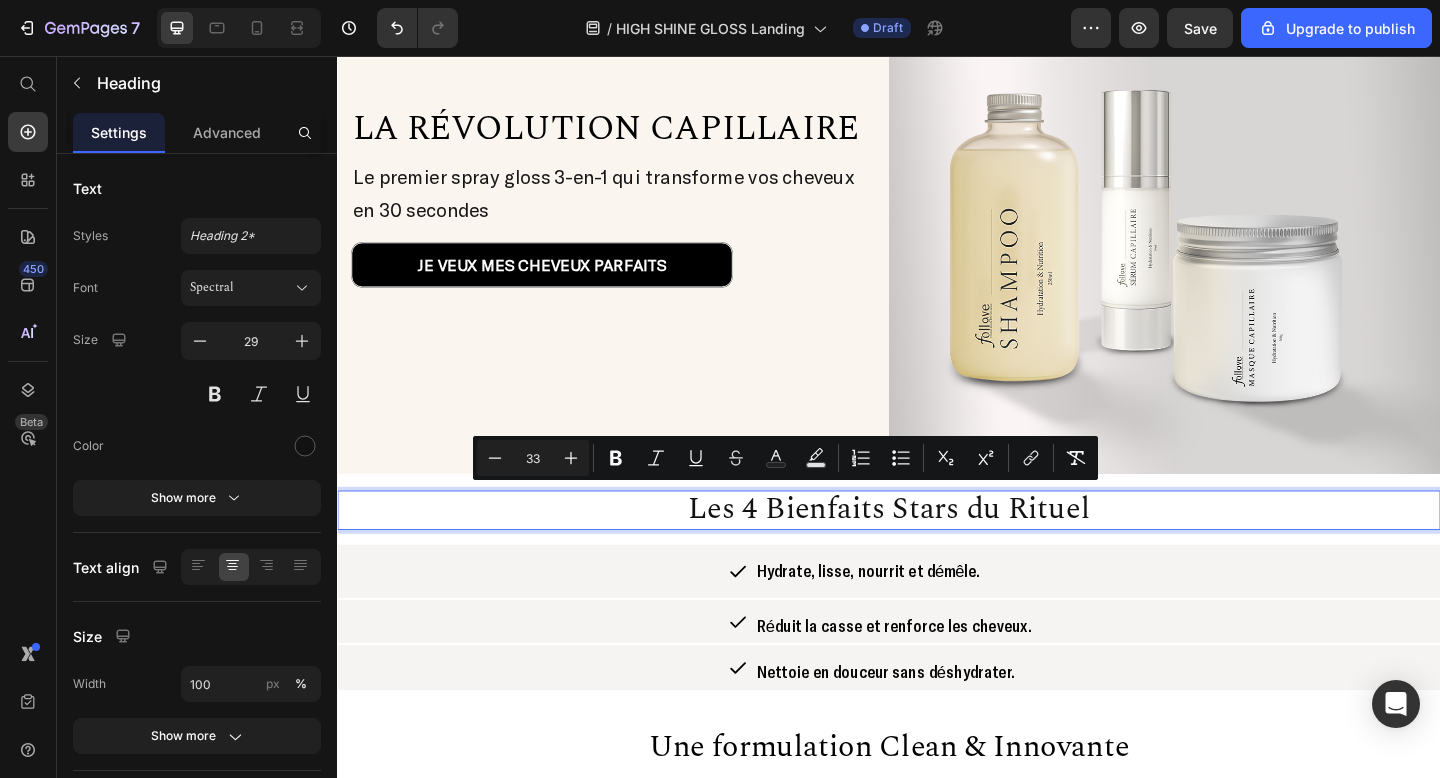 click on "Les 4 Bienfaits Stars du Rituel" at bounding box center [937, 549] 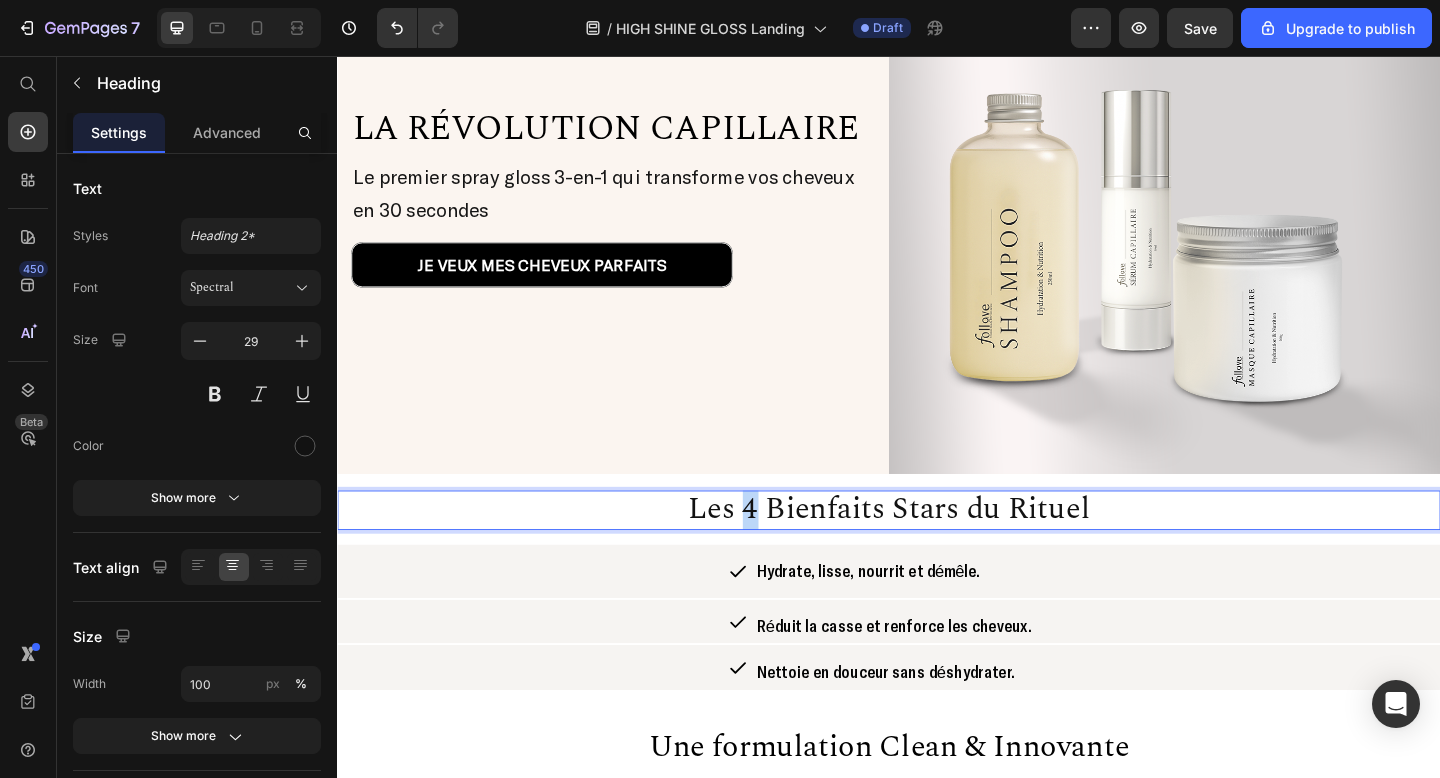 click on "Les 4 Bienfaits Stars du Rituel" at bounding box center (937, 549) 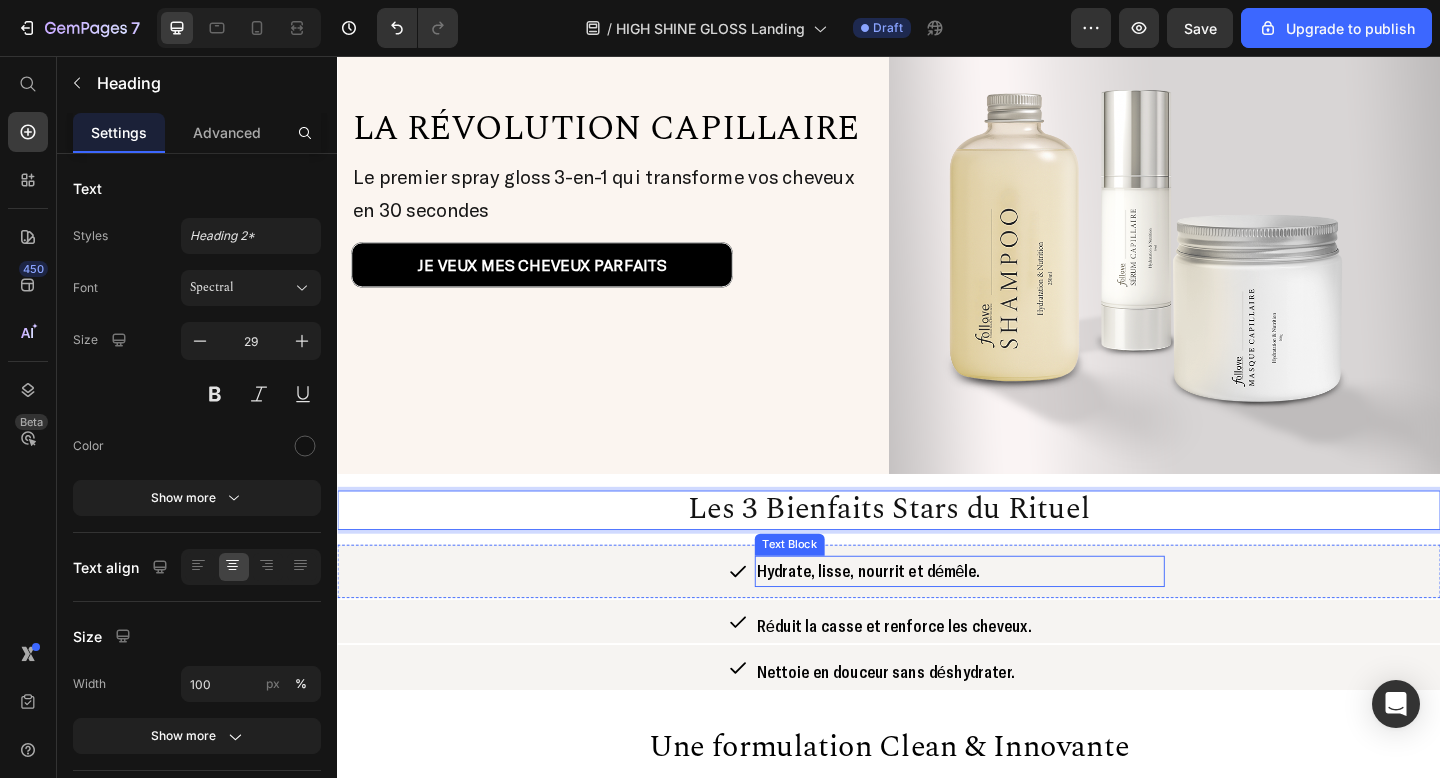 click on "Hydrate, lisse, nourrit et démêle." at bounding box center [914, 616] 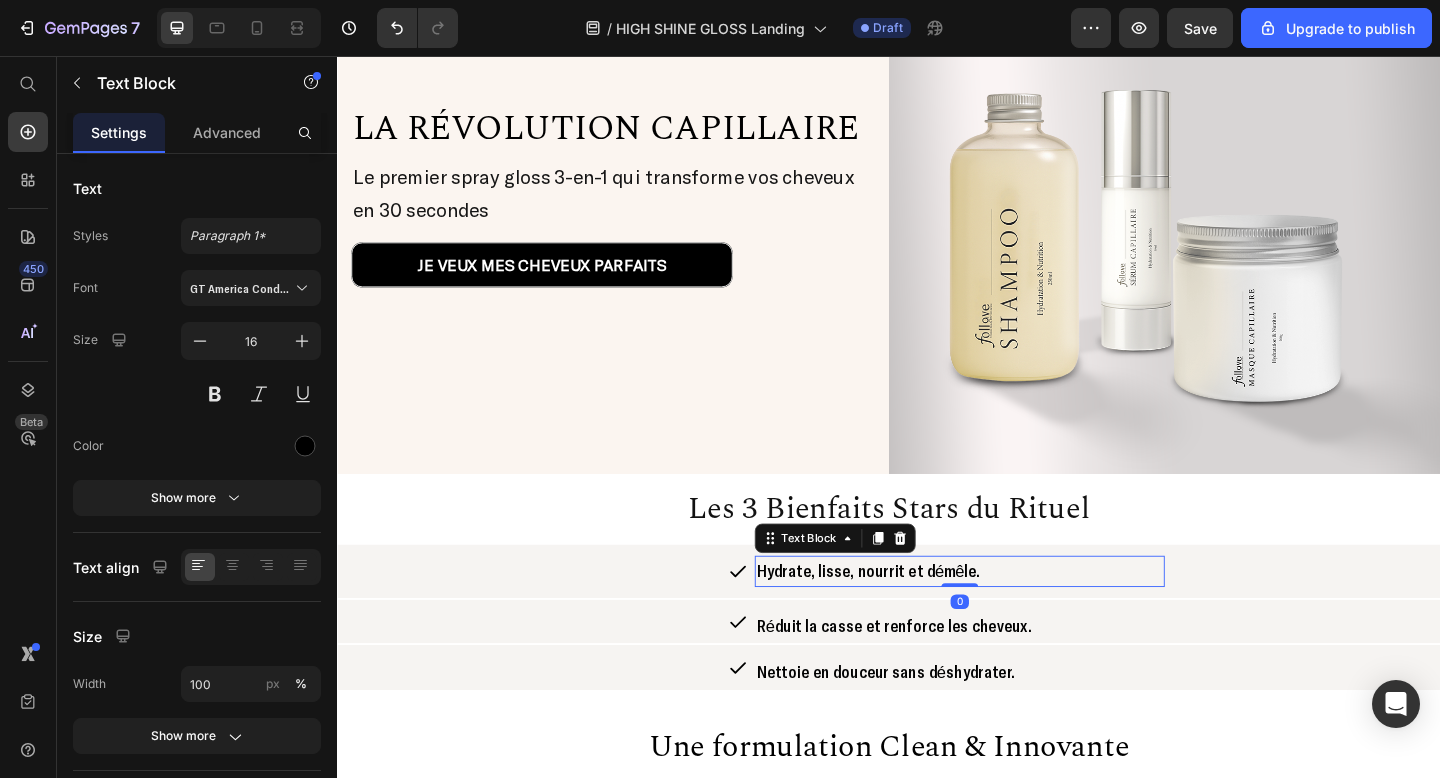 click on "Hydrate, lisse, nourrit et démêle." at bounding box center (914, 616) 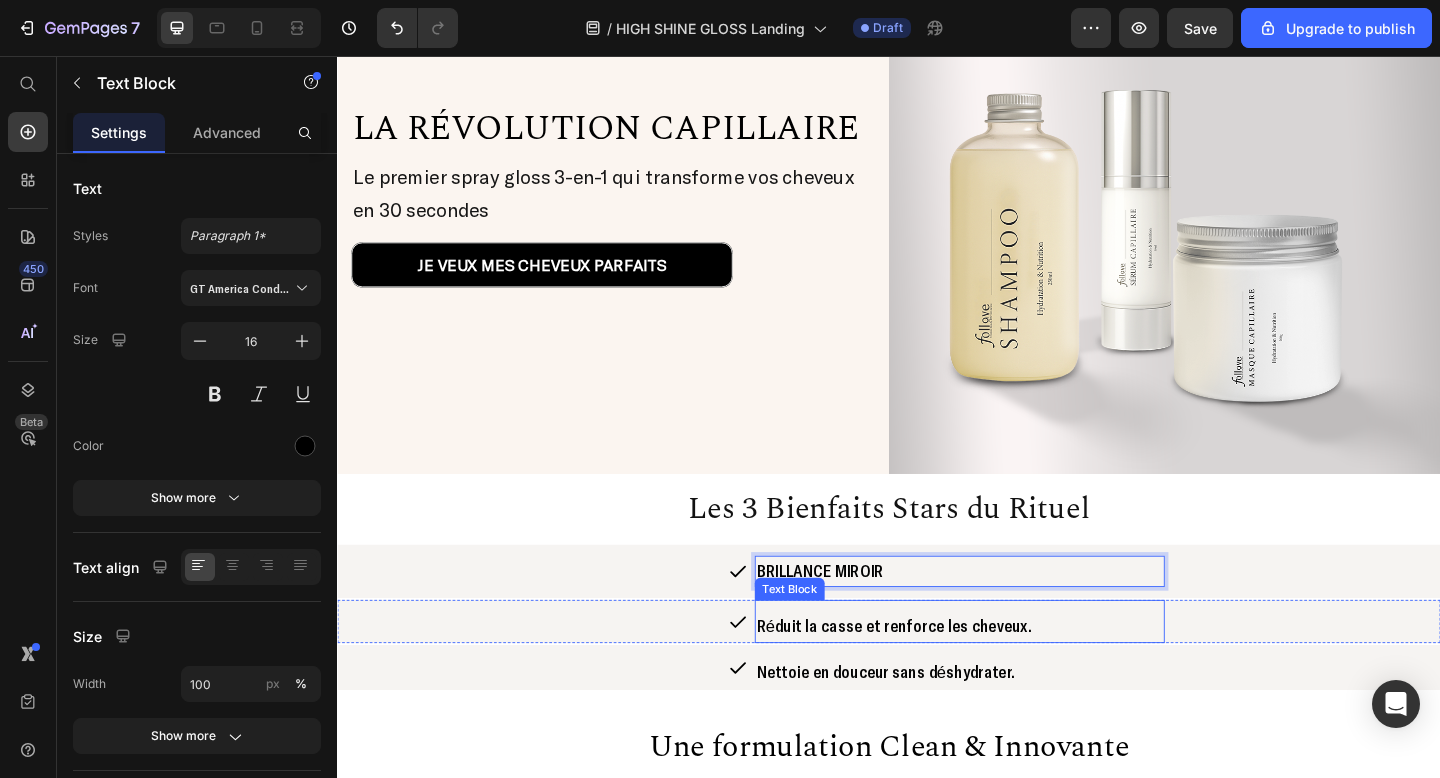 click on "Réduit la casse et renforce les cheveux." at bounding box center [942, 676] 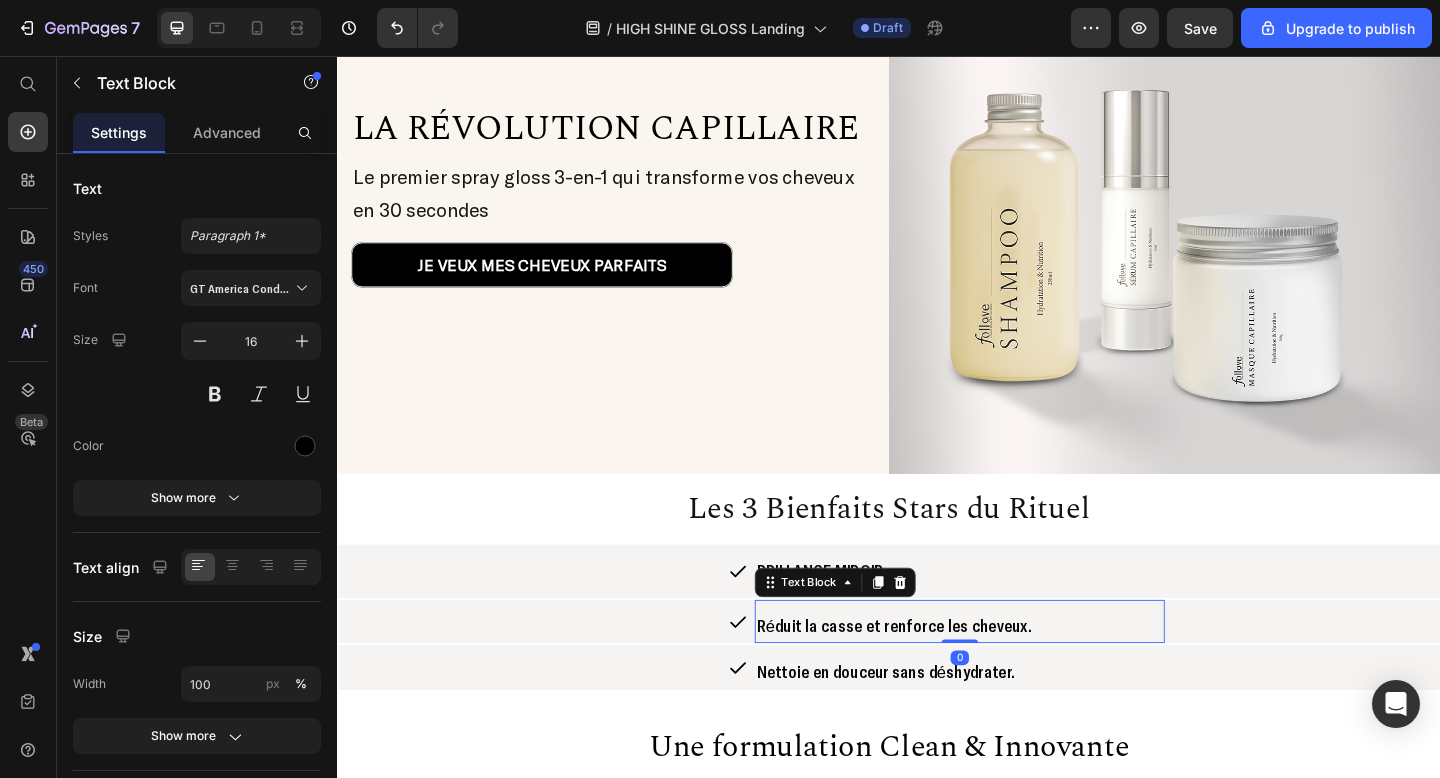 click on "Réduit la casse et renforce les cheveux." at bounding box center [942, 676] 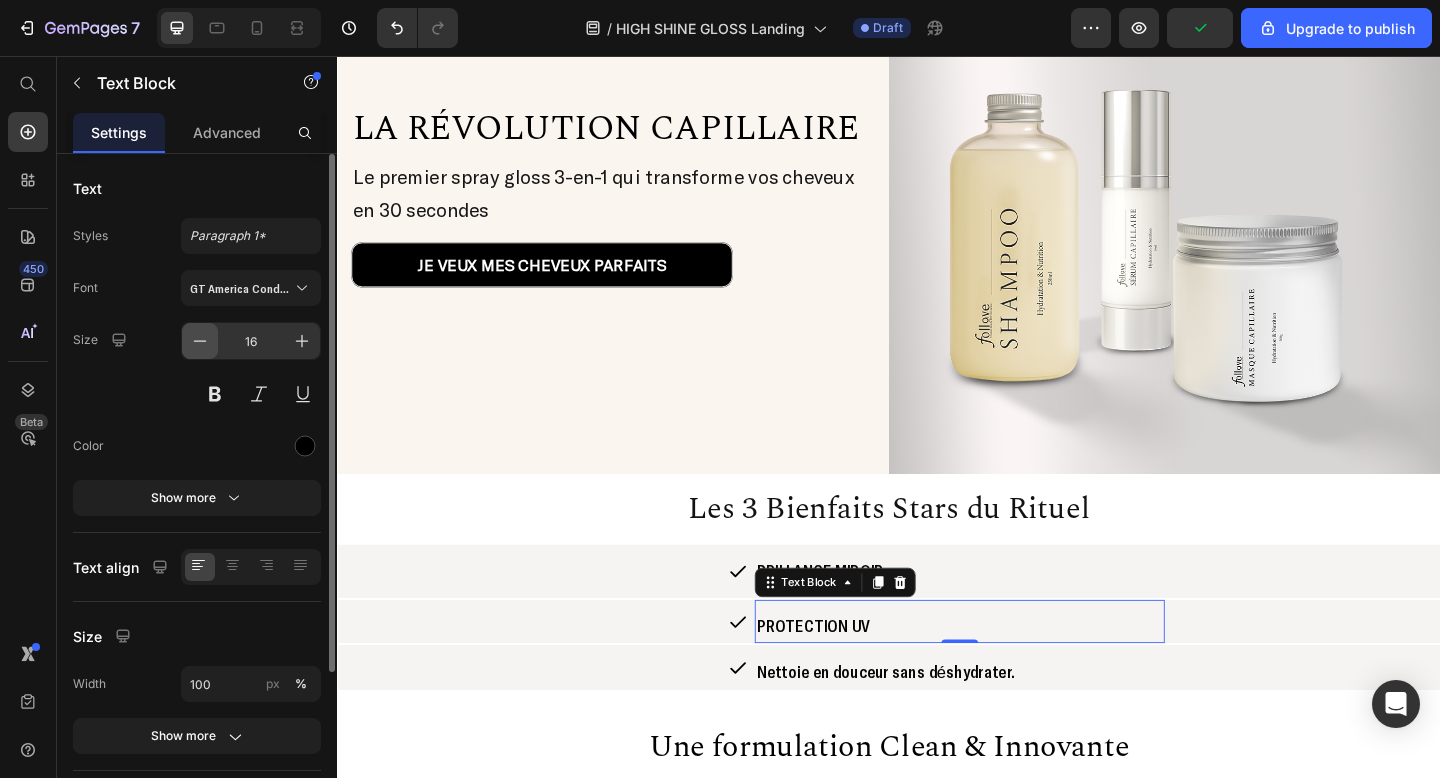click 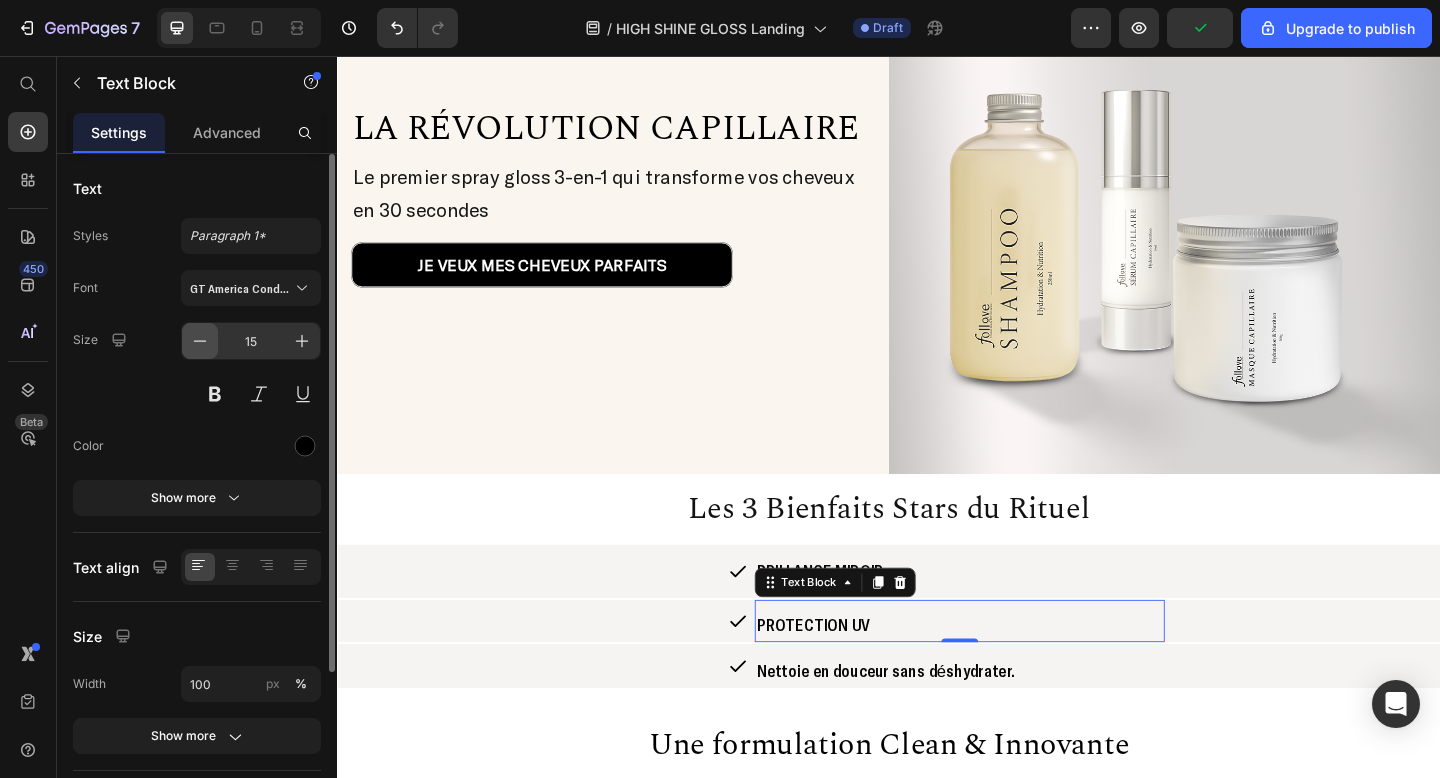 click 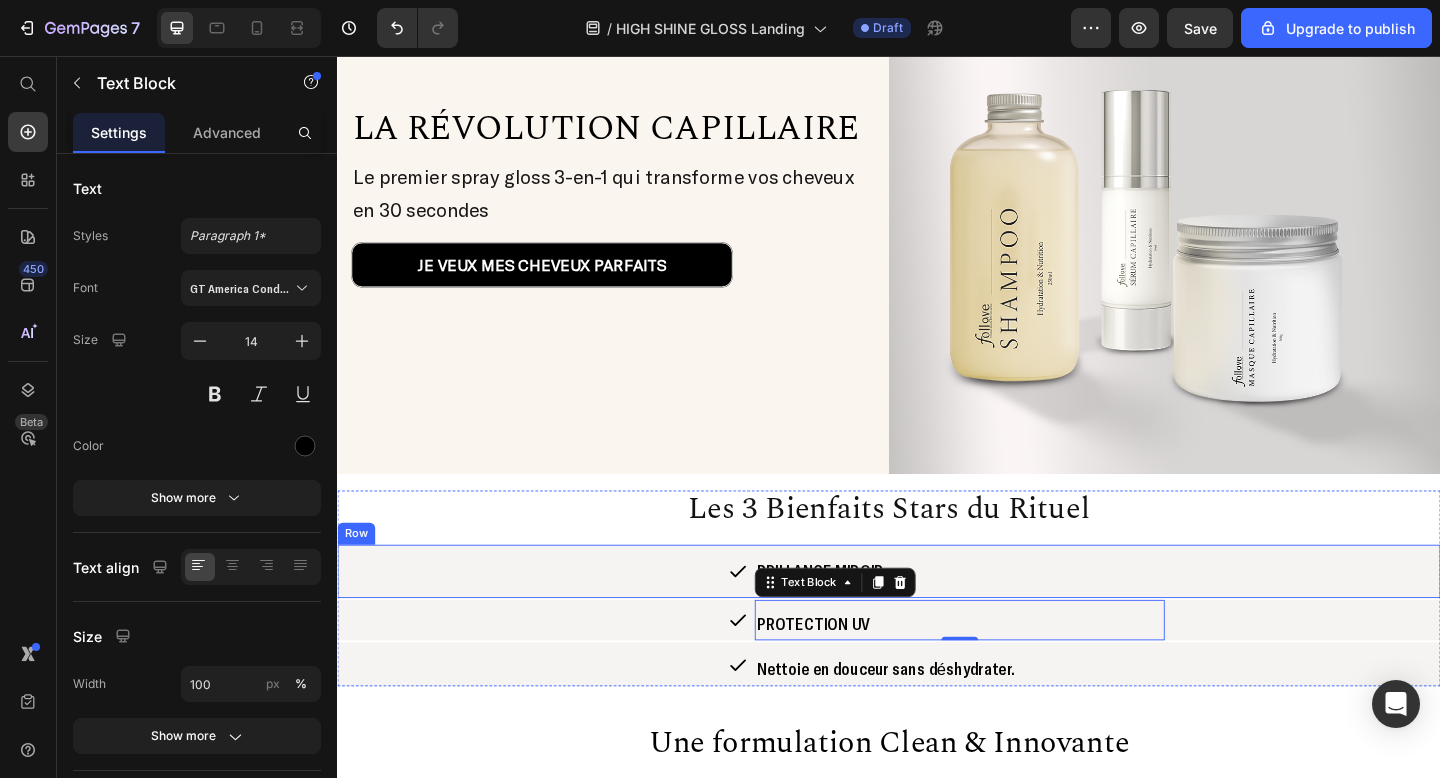 click on "BRILLANCE MIROIR" at bounding box center [1014, 617] 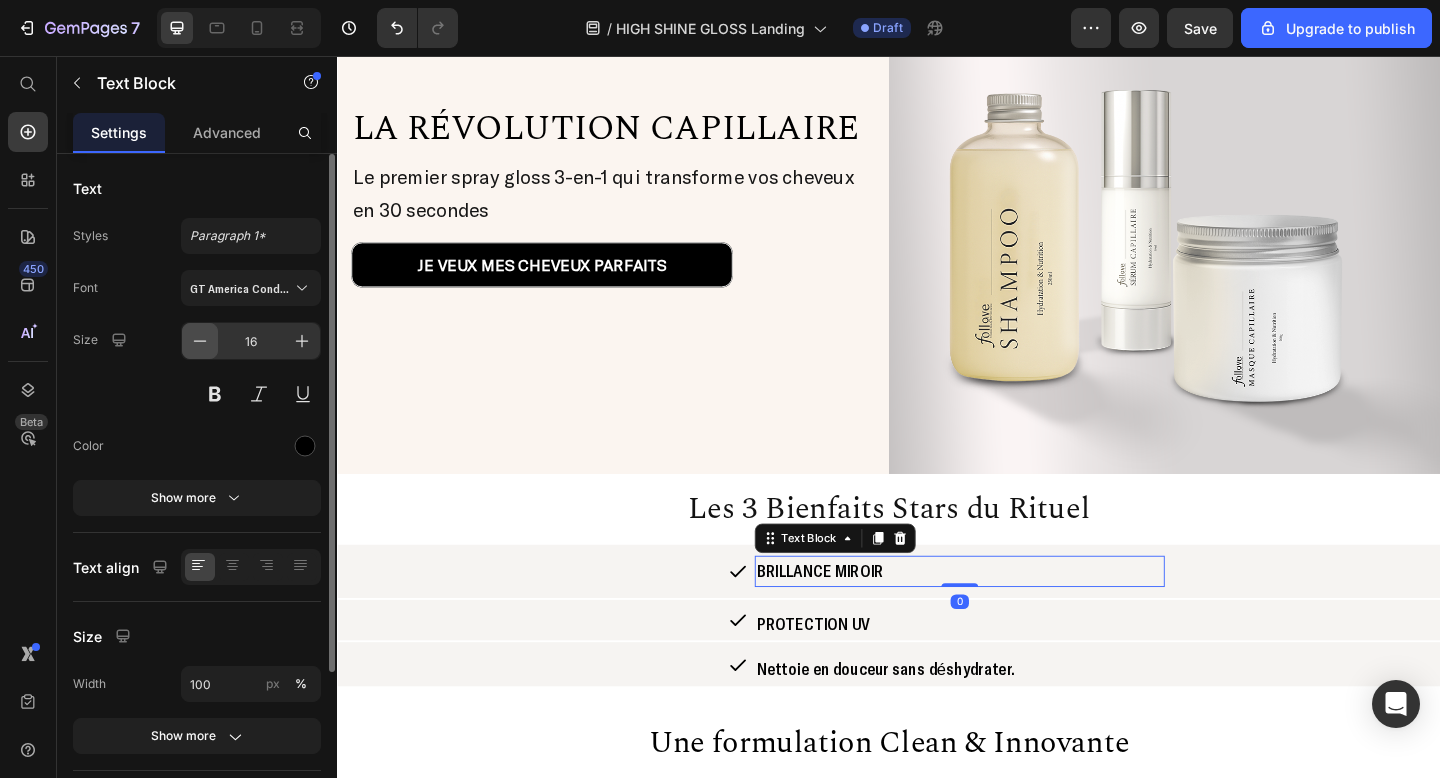 click 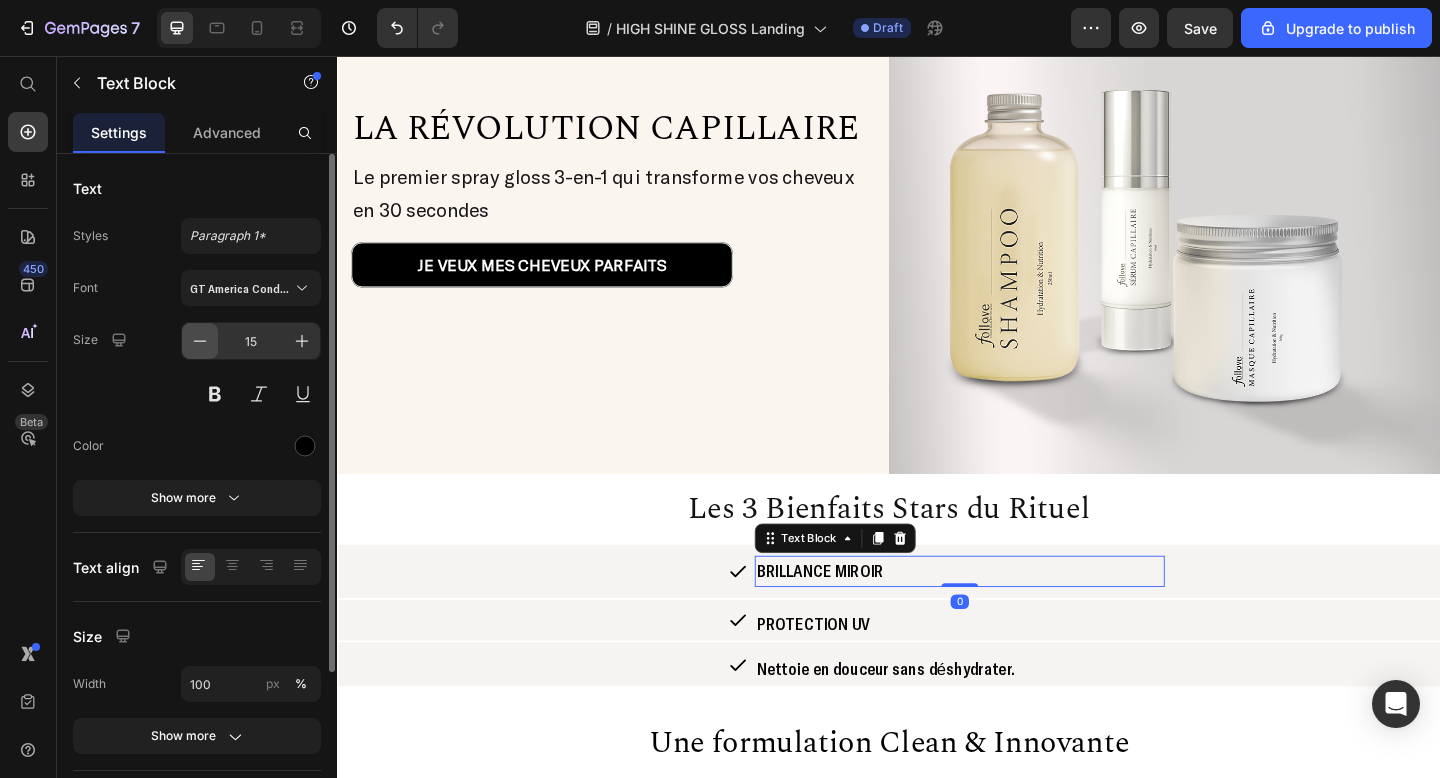 click 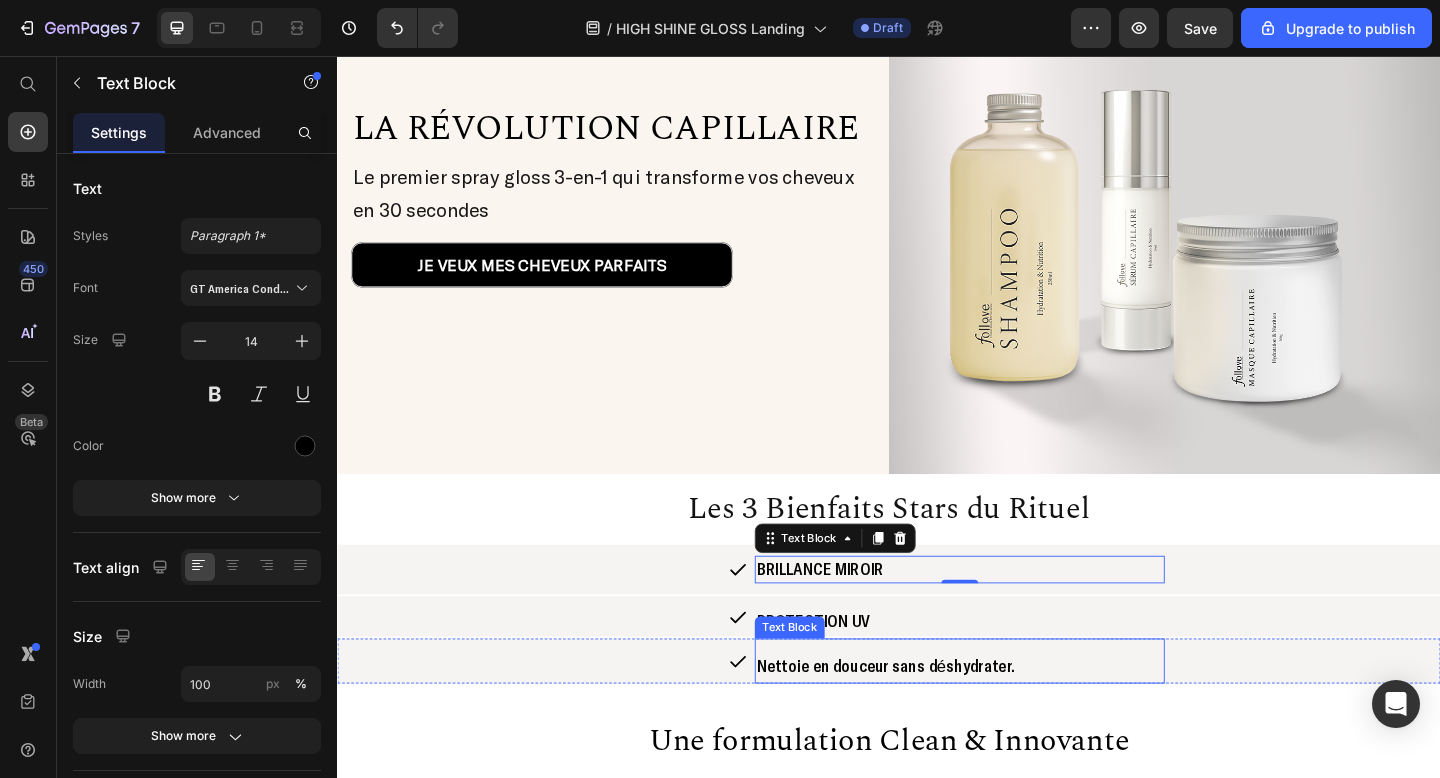 click on "Nettoie en douceur sans déshydrater." at bounding box center [933, 719] 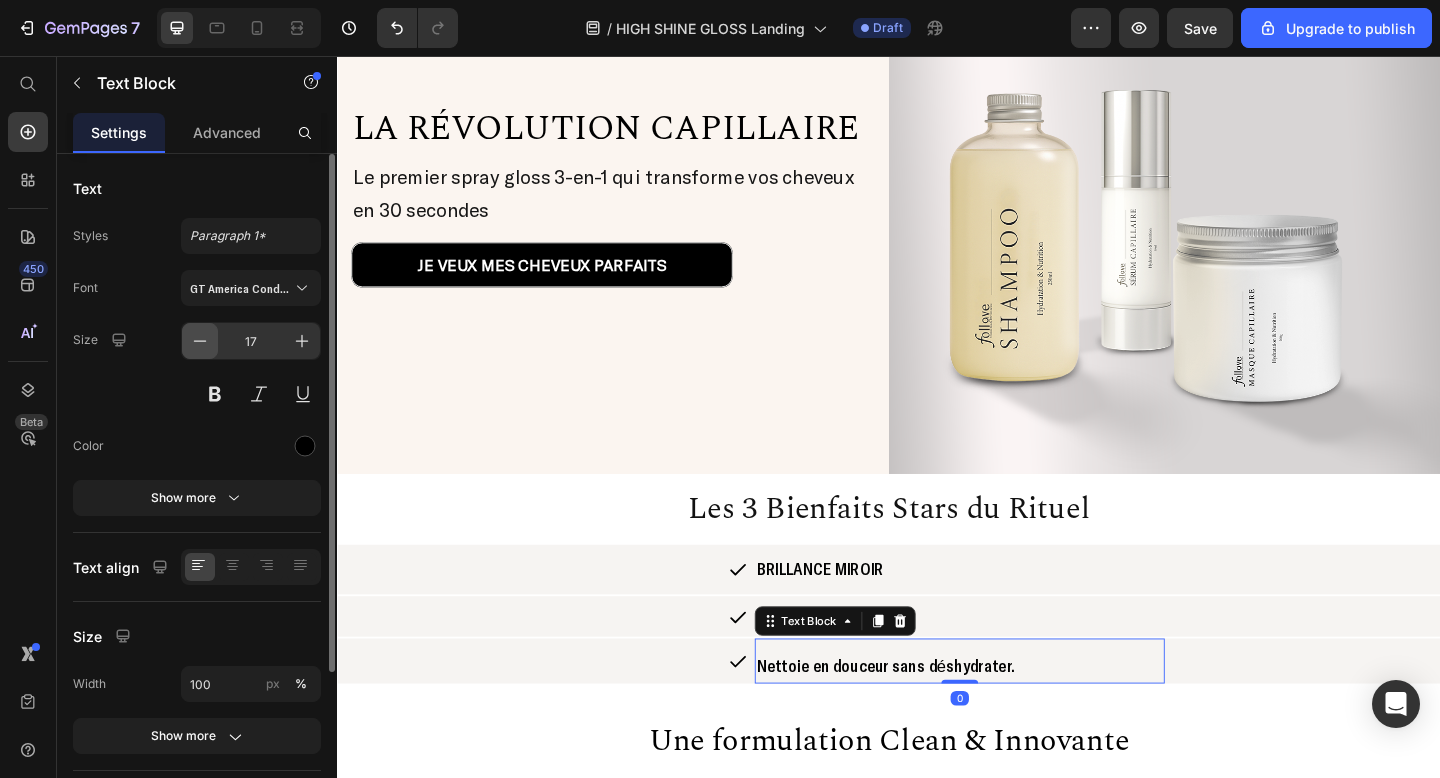 click 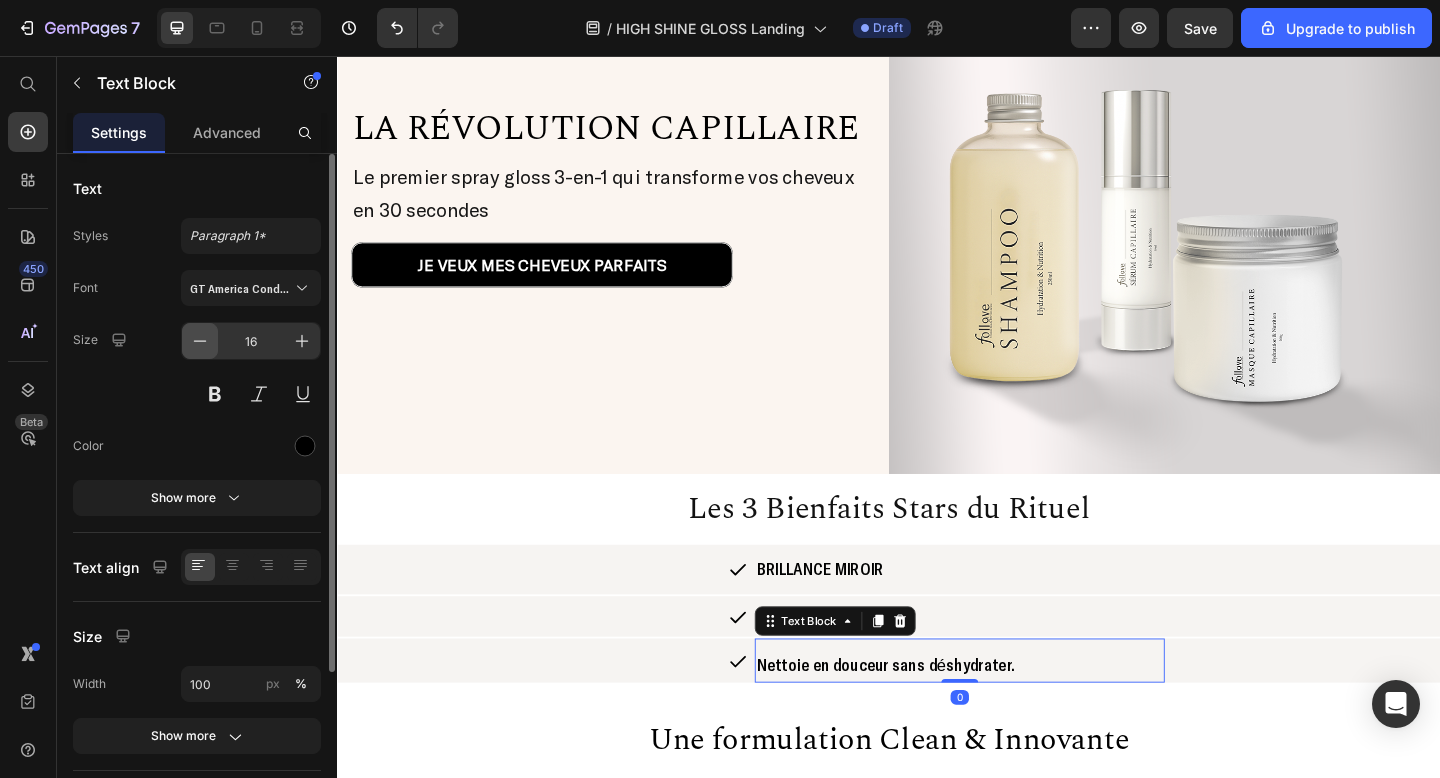 click 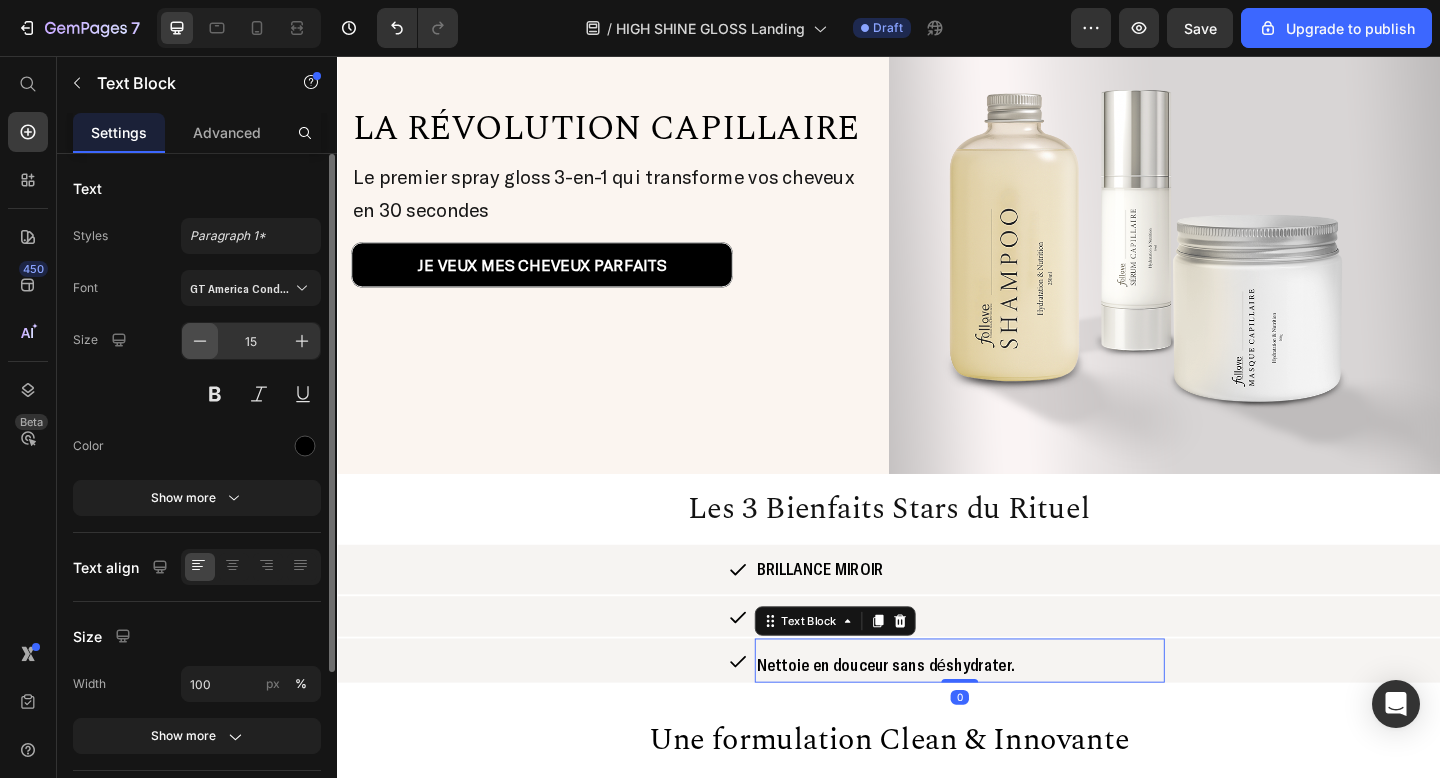 click 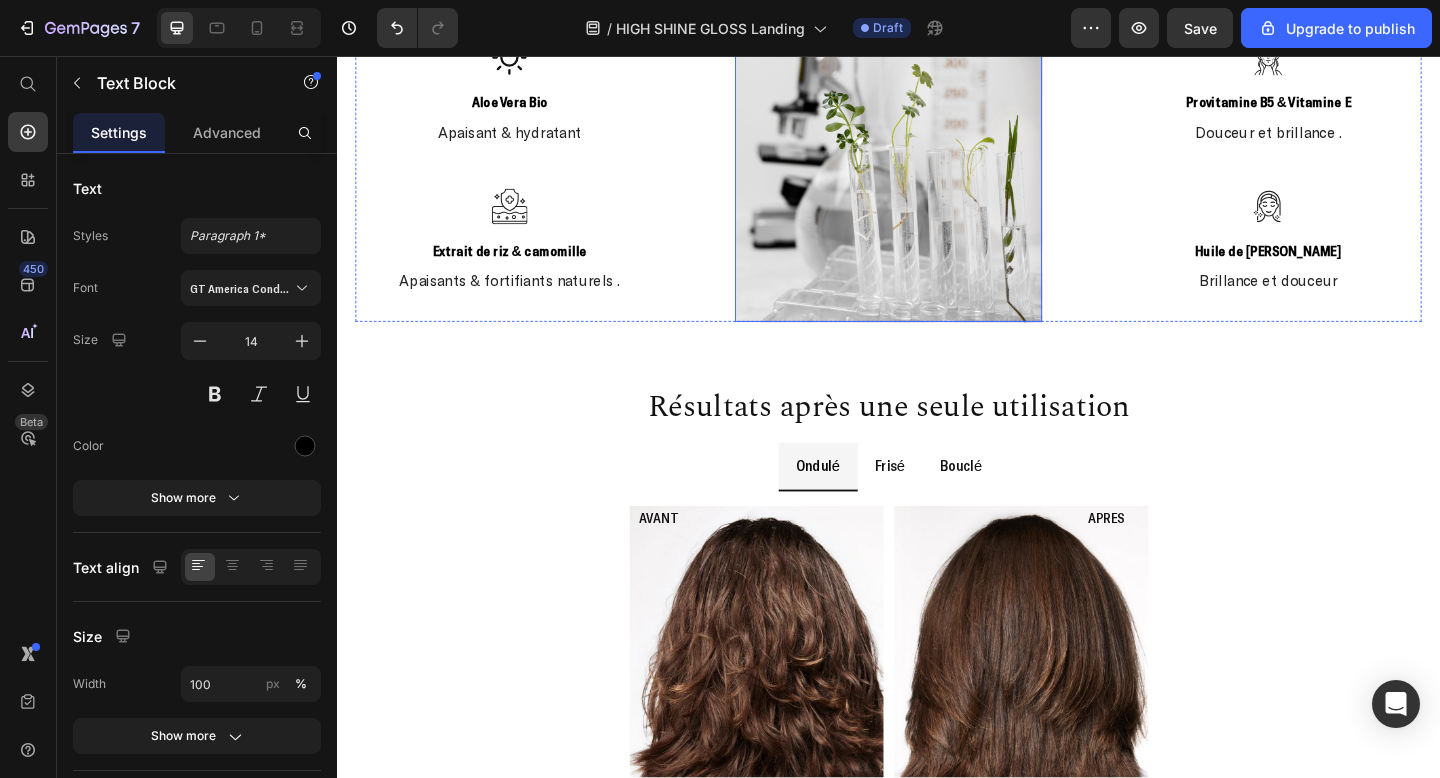scroll, scrollTop: 732, scrollLeft: 0, axis: vertical 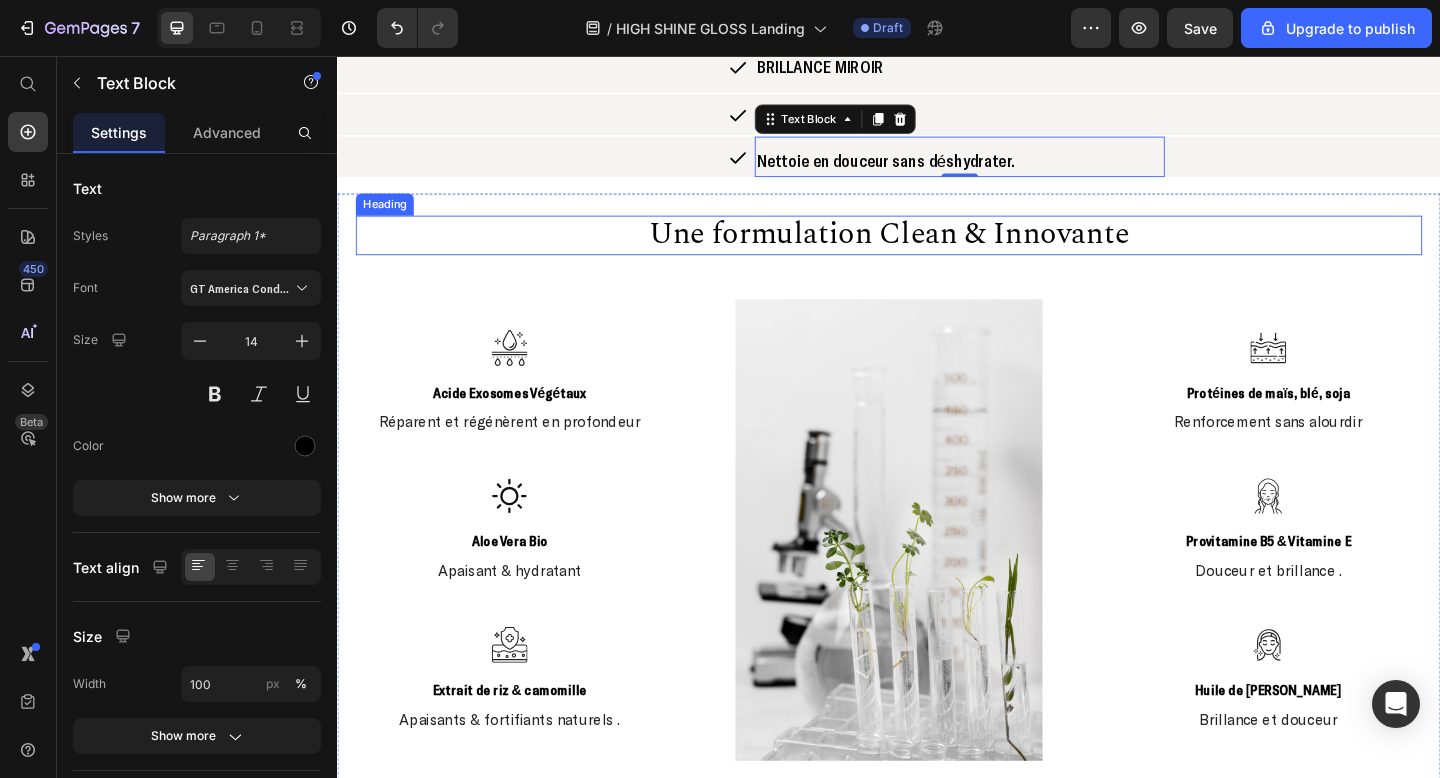click on "Une formulation Clean & Innovante" at bounding box center (937, 250) 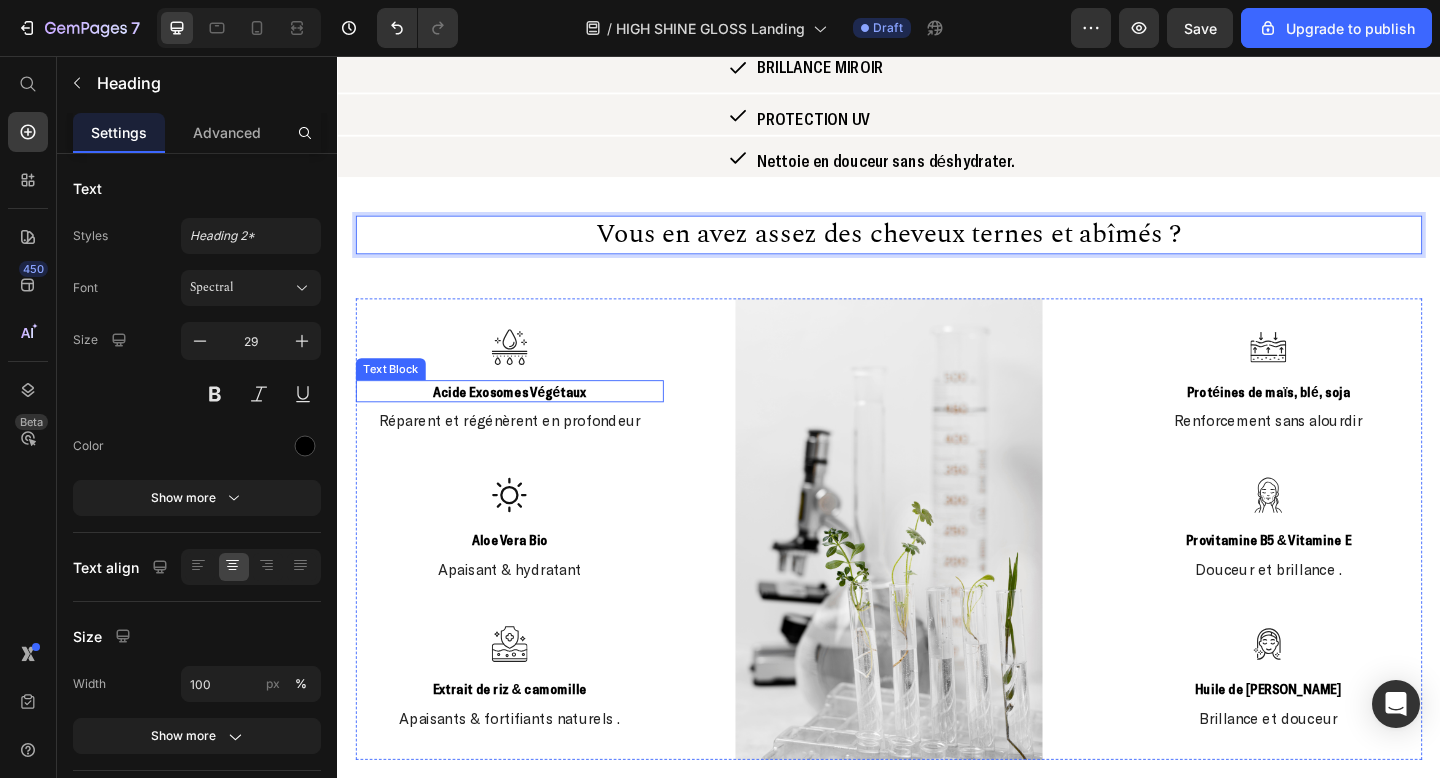click on "Acide Exosomes Végétaux" at bounding box center [524, 421] 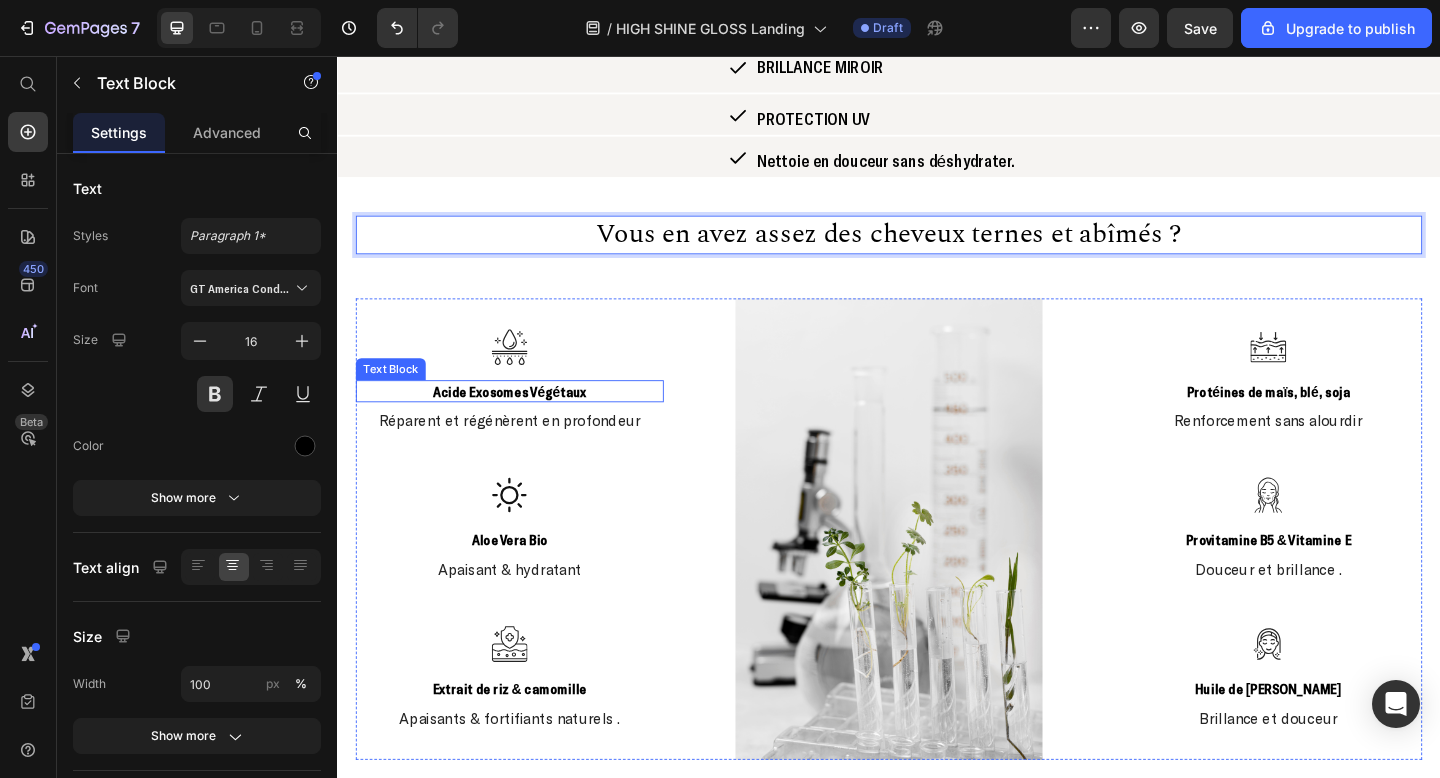 click on "Acide Exosomes Végétaux" at bounding box center (524, 421) 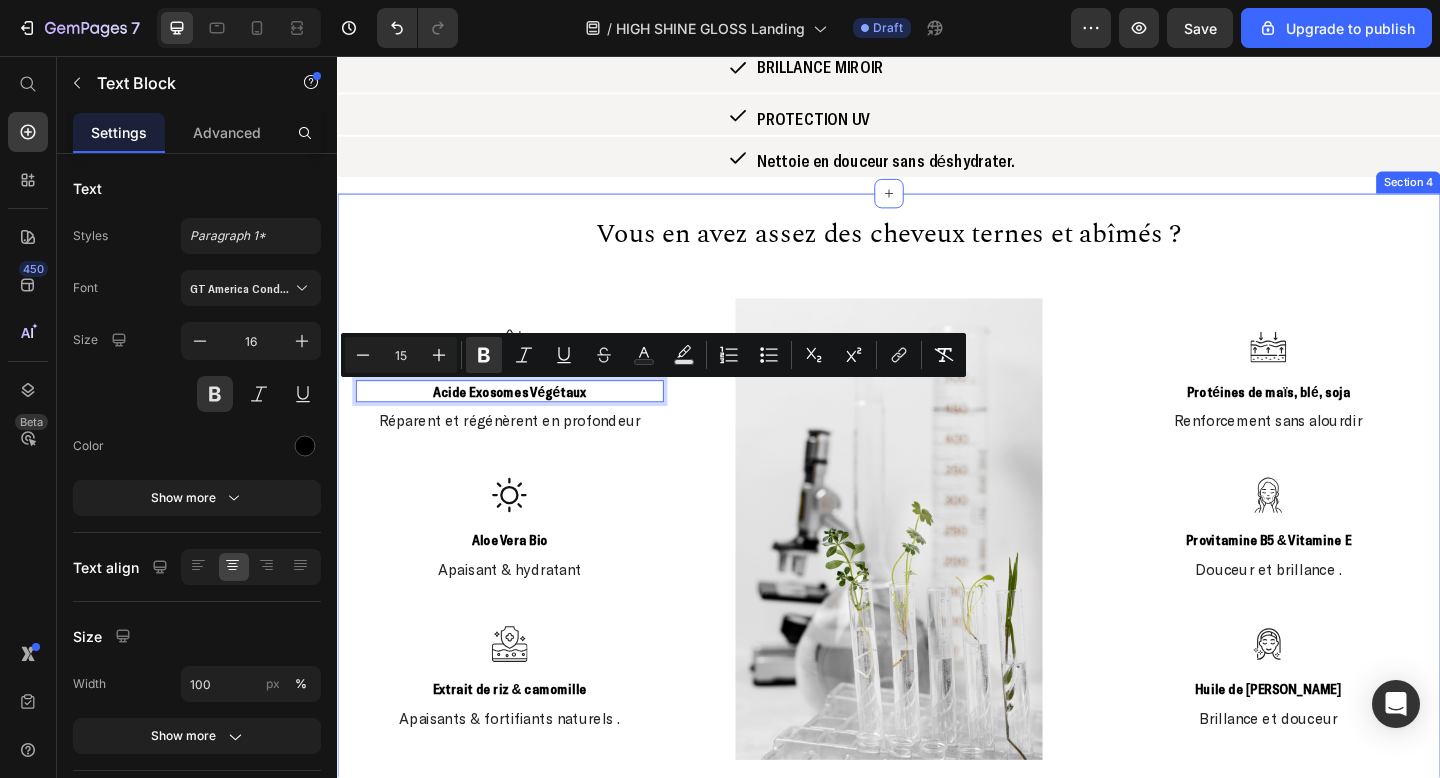 click on "Une formulation Clean & Innovante Heading Vous en avez assez des cheveux ternes et abîmés ? Heading
Icon Acide Exosomes Végétaux Text Block   8 Réparent et régénèrent en profondeur Text Block
Icon Aloe Vera Bio Text Block Apaisant & hydratant Text Block
Icon Extrait de riz & camomille Text Block Apaisants & fortifiants naturels . Text Block Image
Icon Protéines de maïs, blé, soja Text Block Renforcement sans alourdir Text Block
Icon Provitamine B5 & Vitamine E Text Block Douceur et brillance . Text Block
Icon Huile de Camélia Text Block Brillance et douceur Text Block Row" at bounding box center (937, 526) 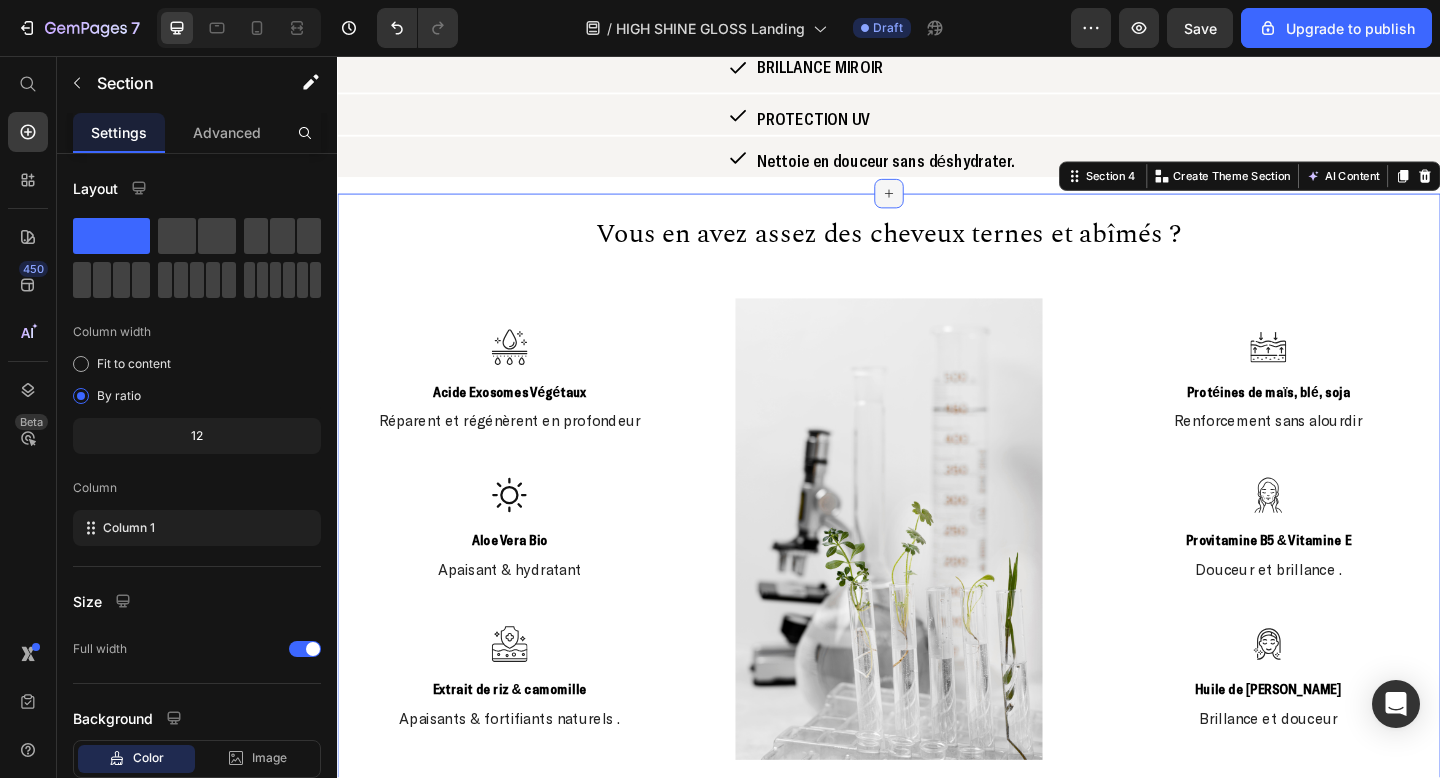 click 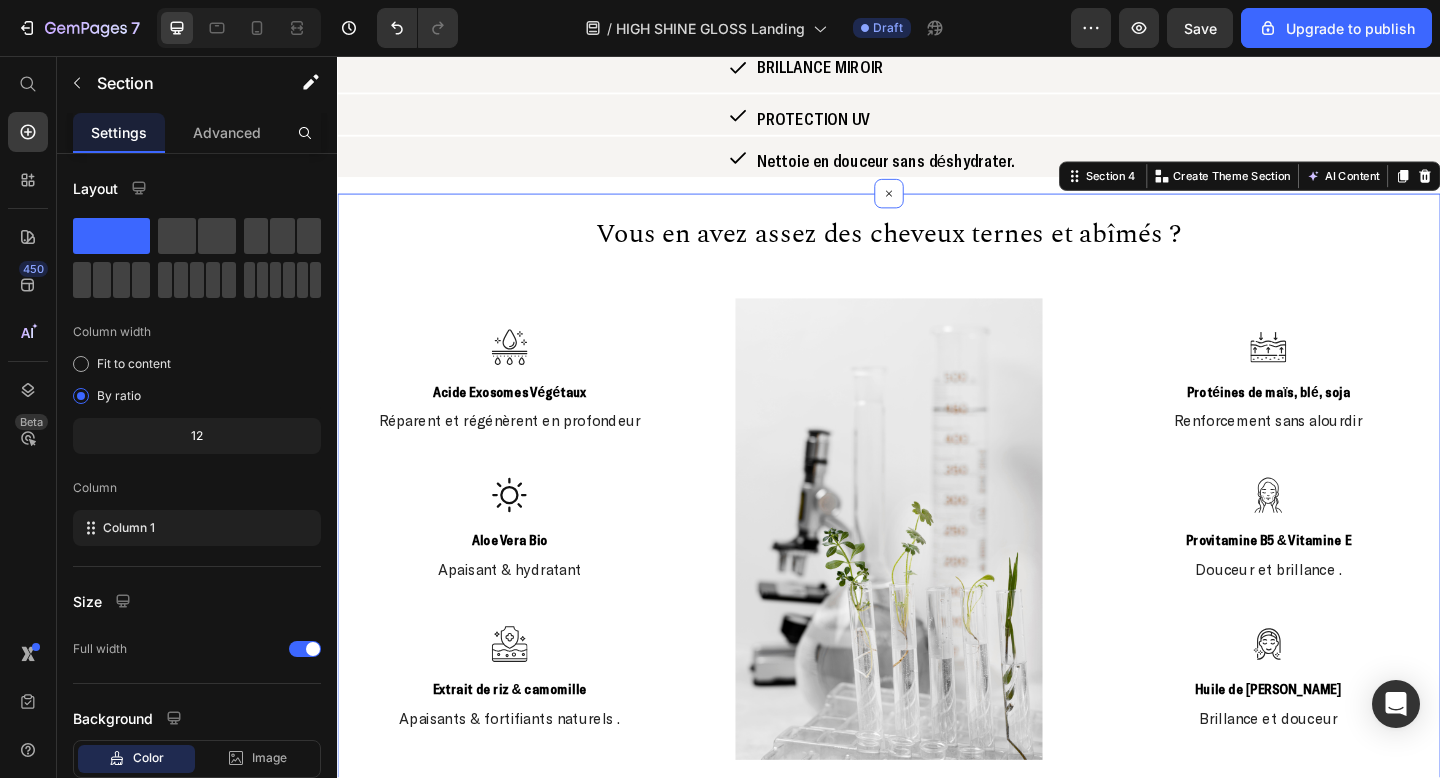 click on "Une formulation Clean & Innovante Heading Vous en avez assez des cheveux ternes et abîmés ? Heading
Icon Acide Exosomes Végétaux Text Block Réparent et régénèrent en profondeur Text Block
Icon Aloe Vera Bio Text Block Apaisant & hydratant Text Block
Icon Extrait de riz & camomille Text Block Apaisants & fortifiants naturels . Text Block Image
Icon Protéines de maïs, blé, soja Text Block Renforcement sans alourdir Text Block
Icon Provitamine B5 & Vitamine E Text Block Douceur et brillance . Text Block
Icon Huile de Camélia Text Block Brillance et douceur Text Block Row Section 4   You can create reusable sections Create Theme Section AI Content Write with GemAI What would you like to describe here? Tone and Voice Persuasive Product" at bounding box center [937, 534] 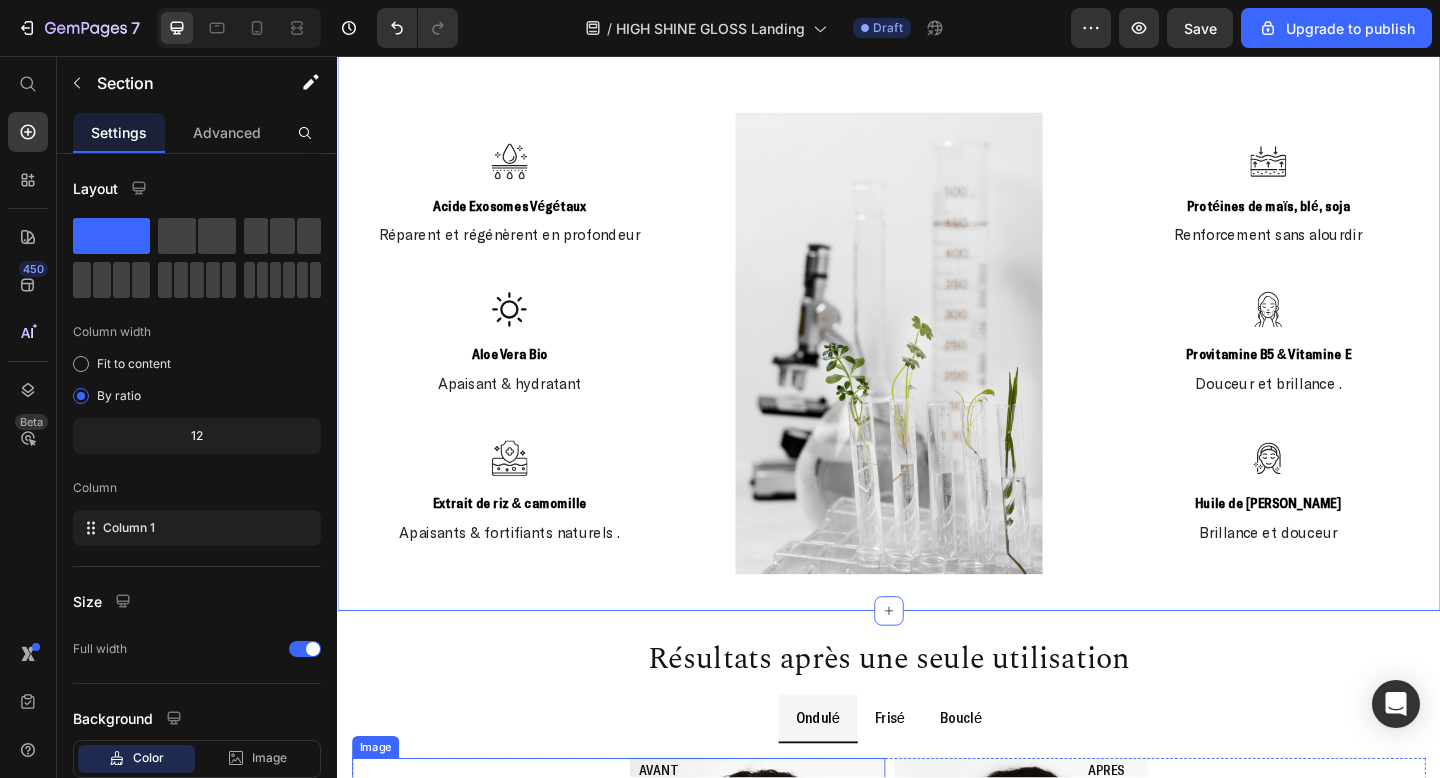 scroll, scrollTop: 754, scrollLeft: 0, axis: vertical 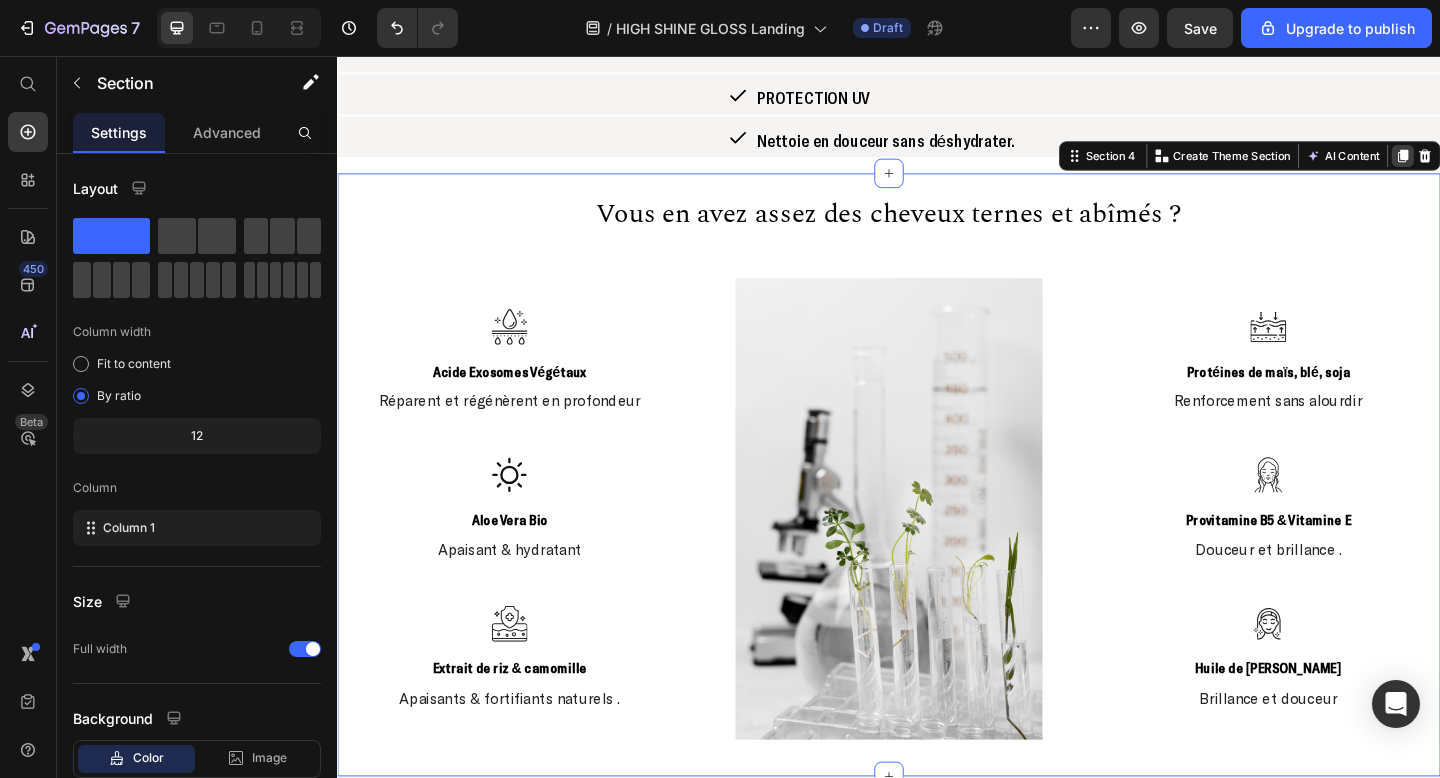 click 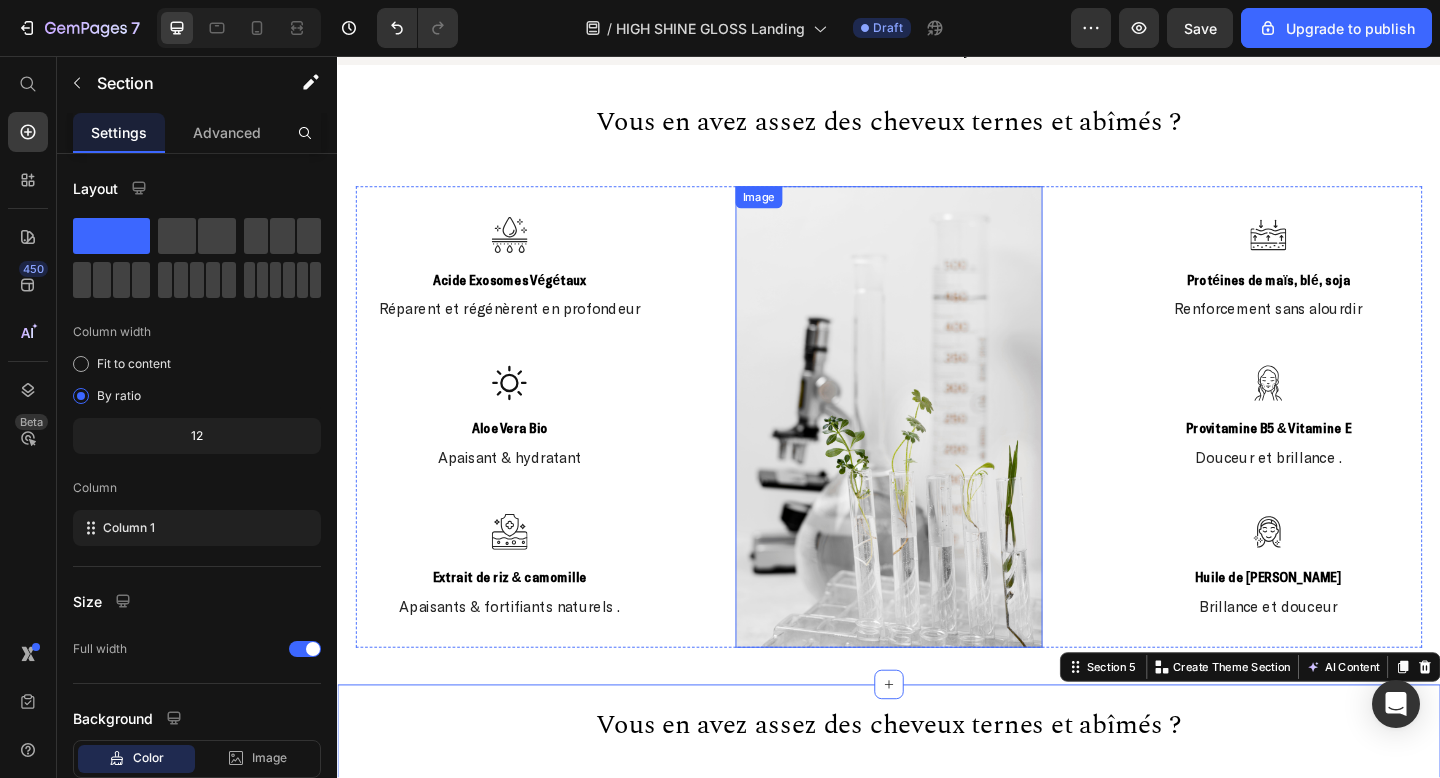 scroll, scrollTop: 852, scrollLeft: 0, axis: vertical 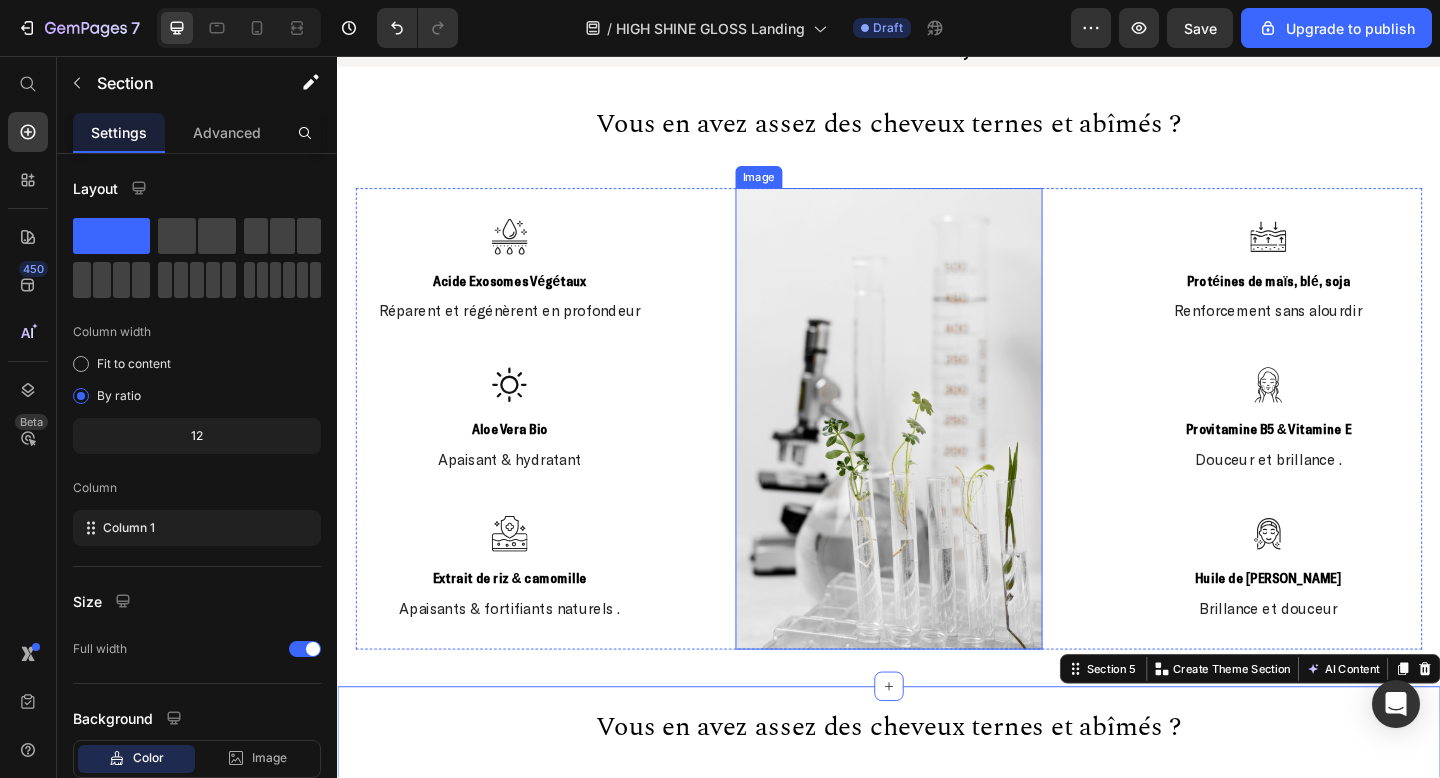 click at bounding box center [937, 451] 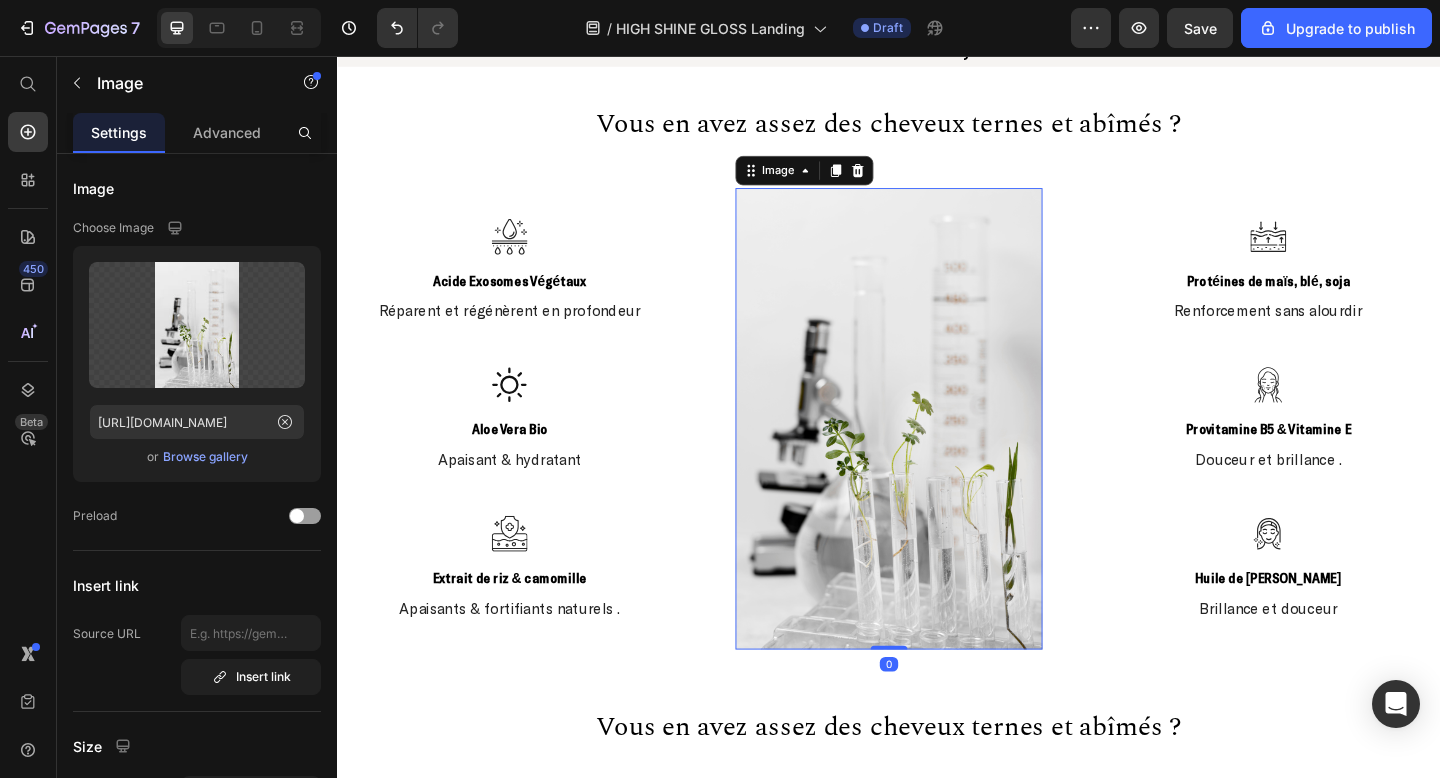click at bounding box center [937, 451] 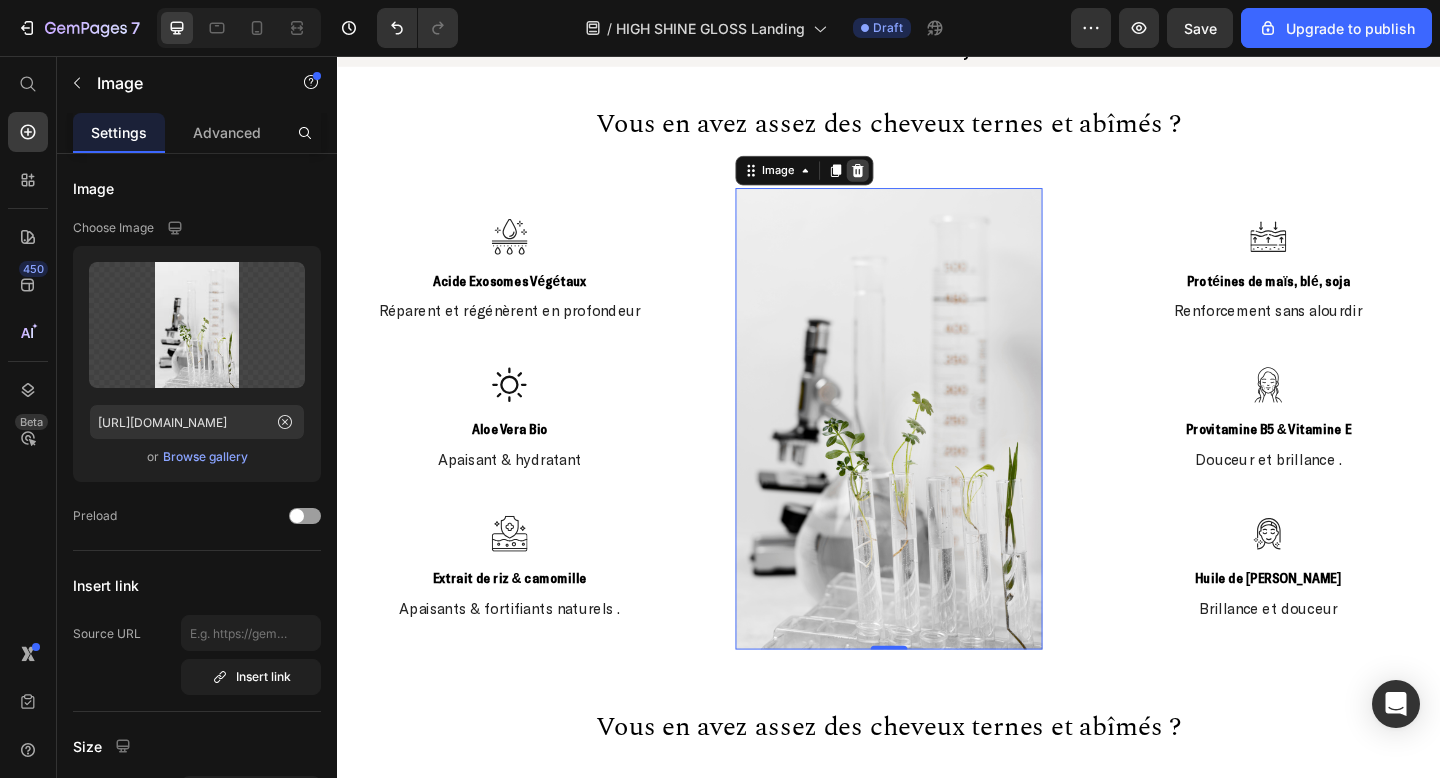 click 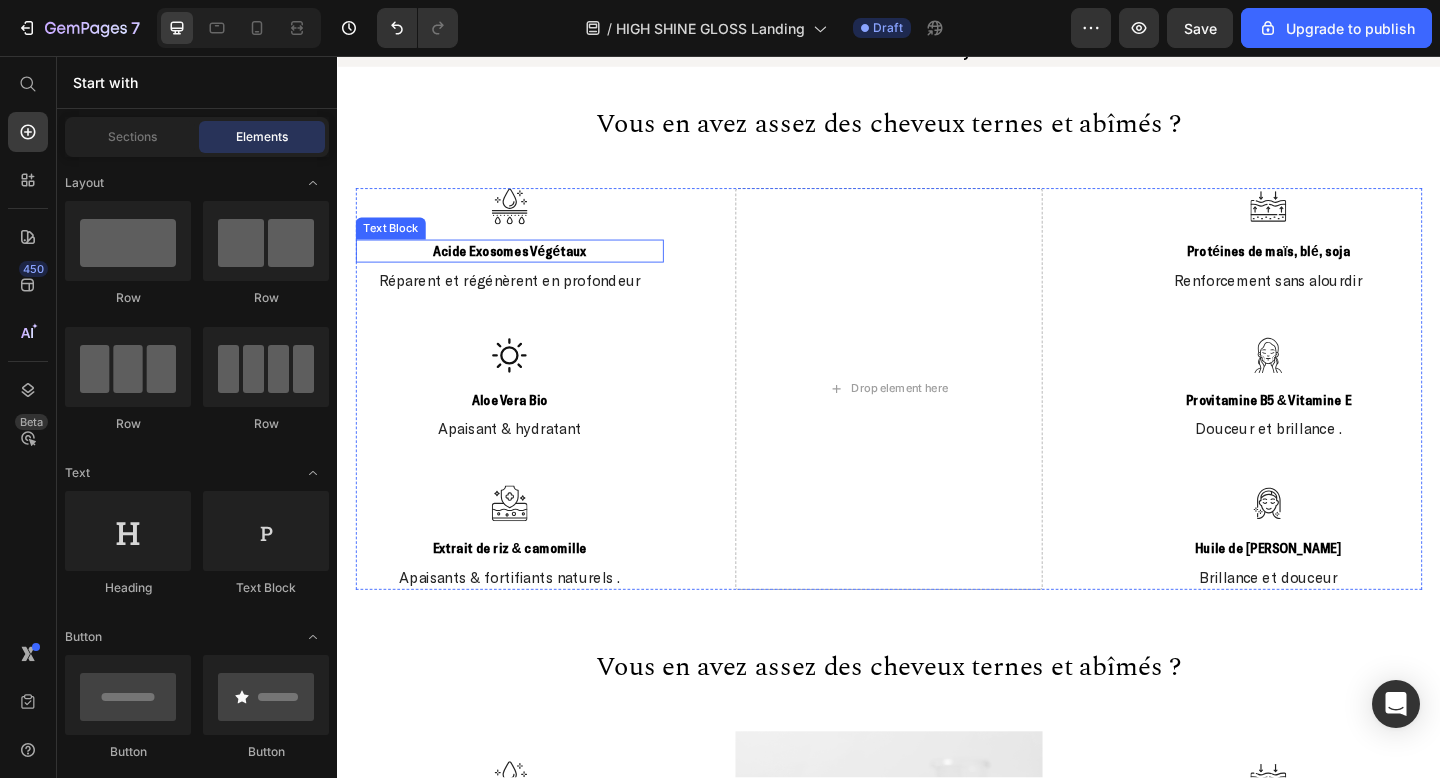 click on "Acide Exosomes Végétaux" at bounding box center [524, 268] 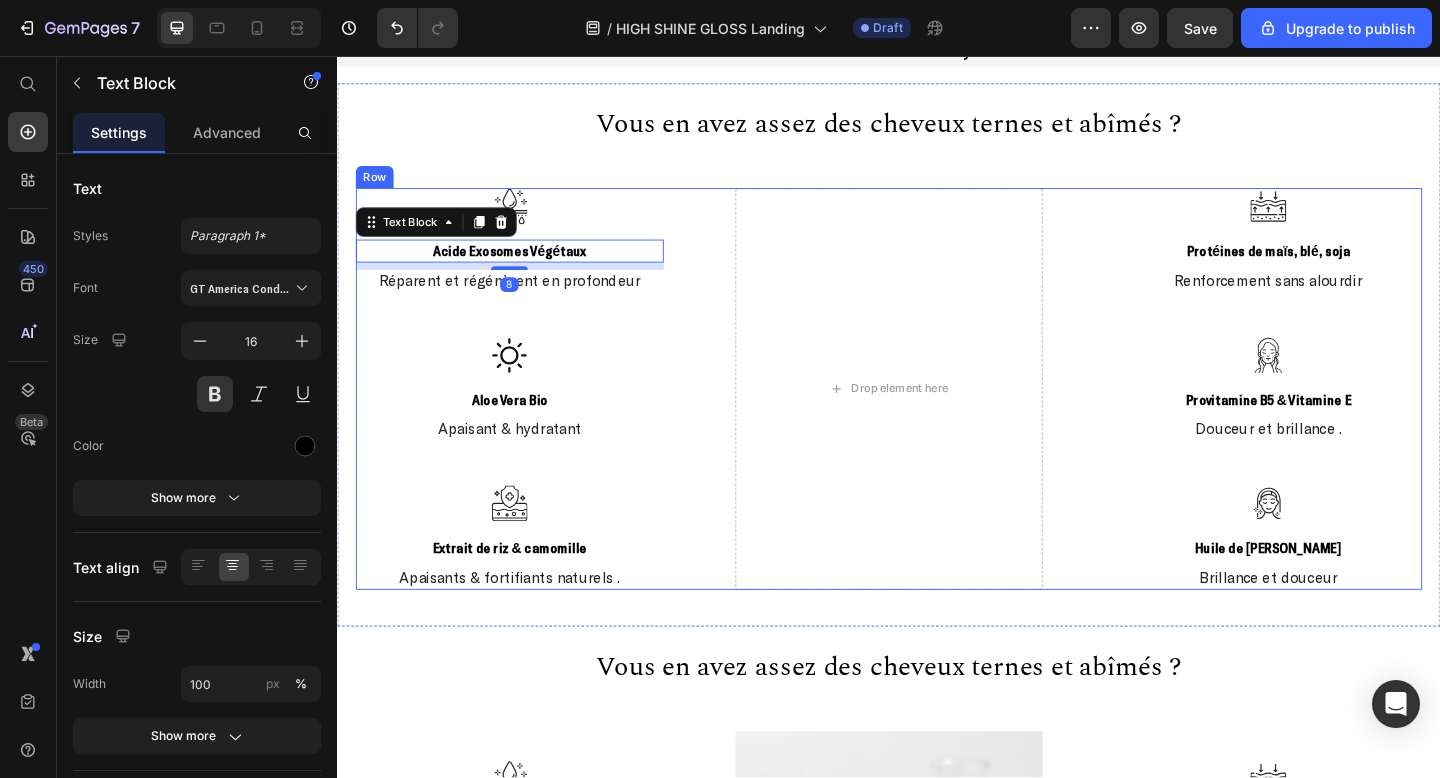 click on "Icon" at bounding box center (524, 220) 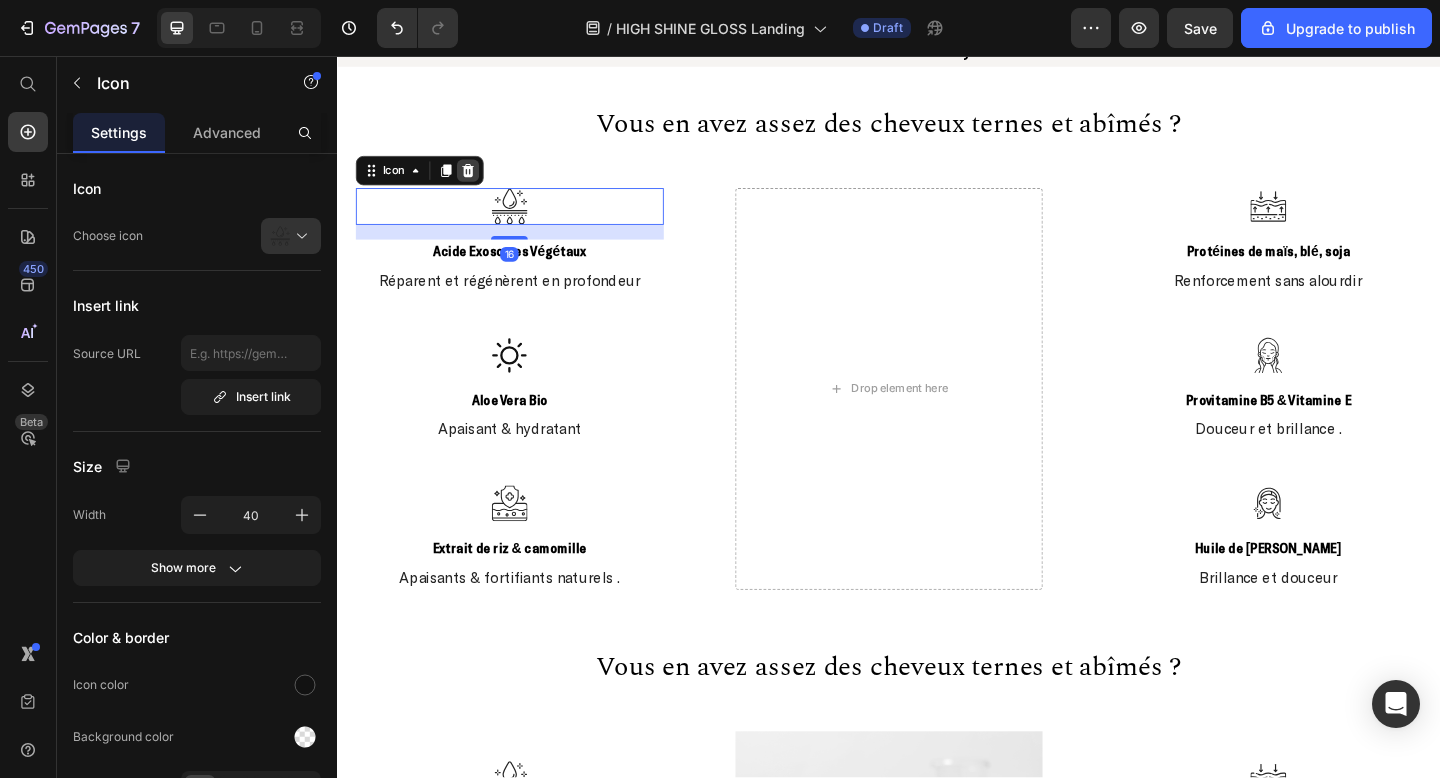 click 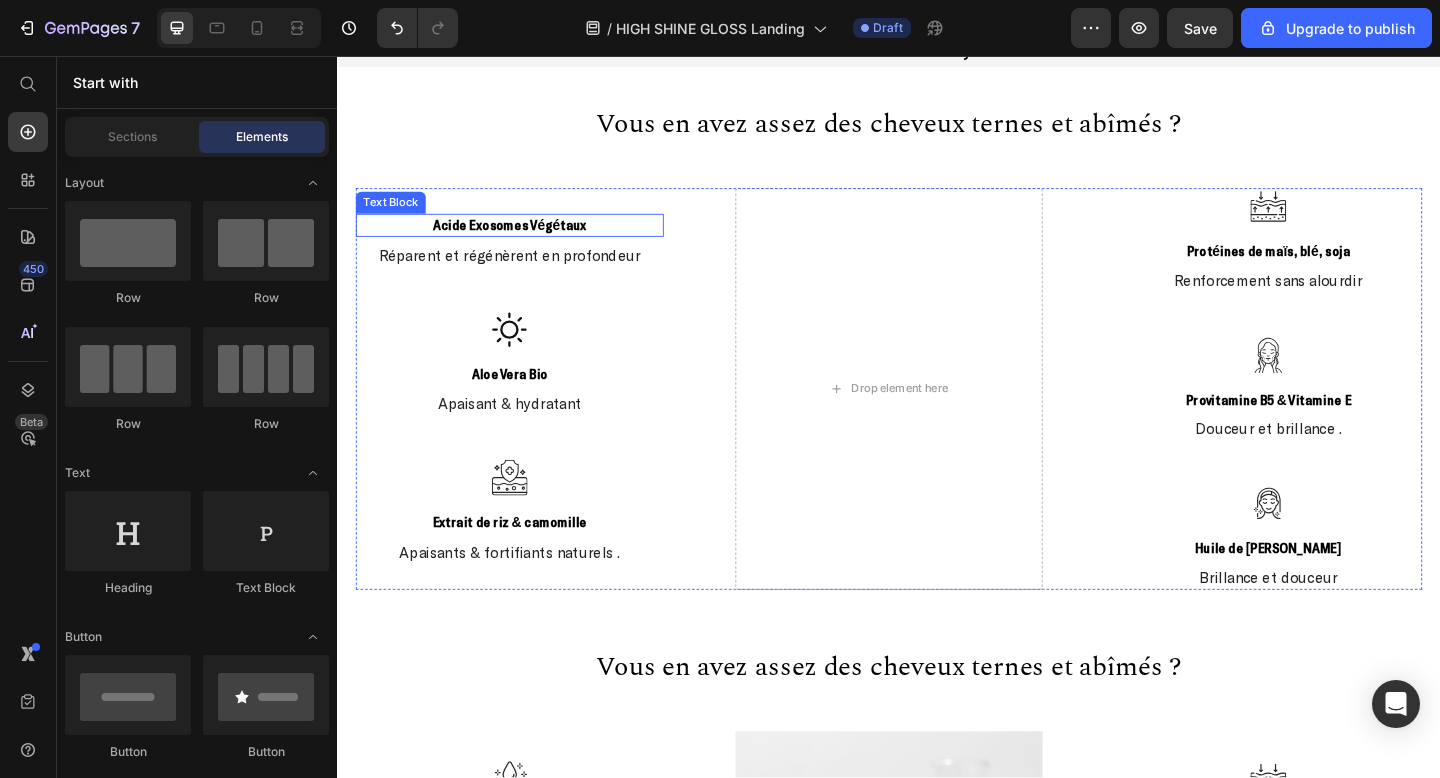 click on "Acide Exosomes Végétaux" at bounding box center [524, 240] 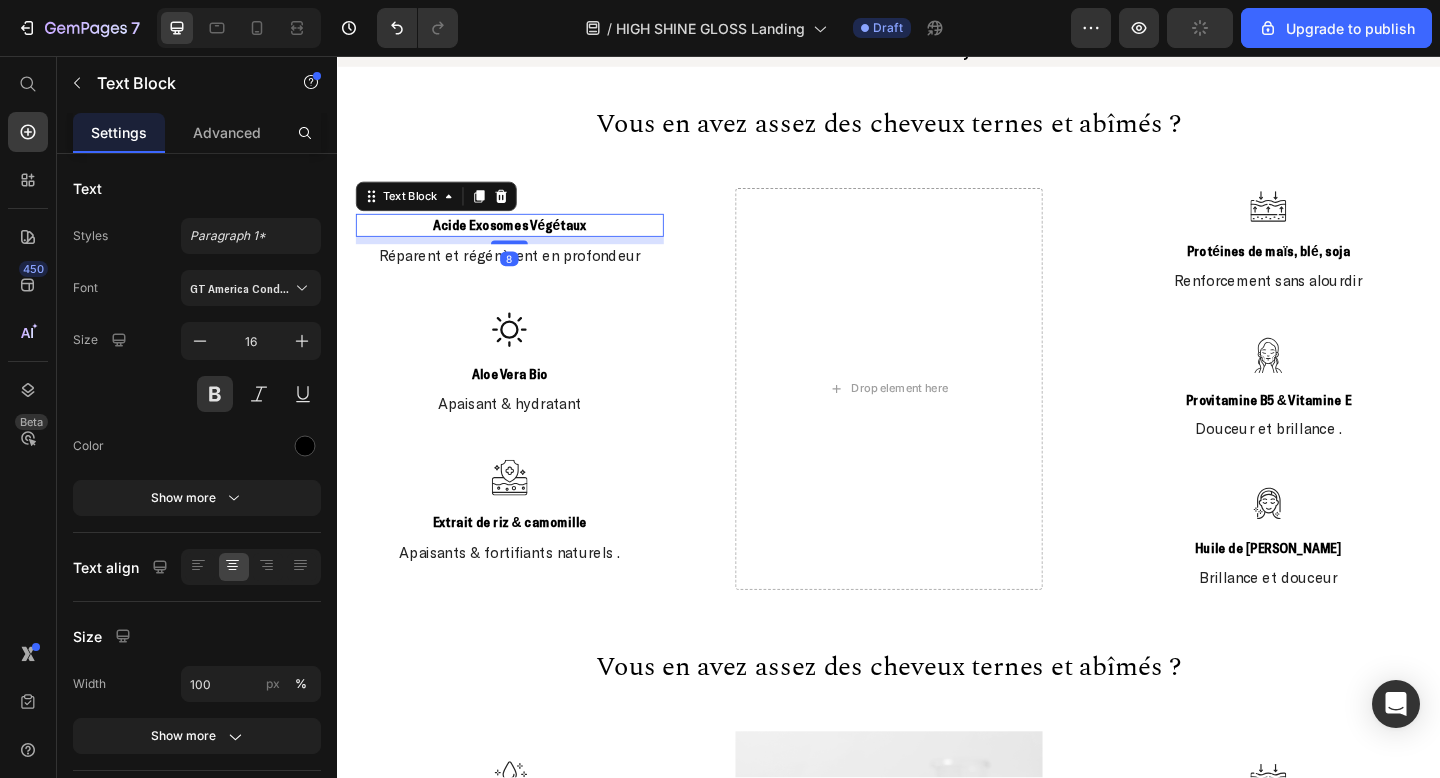 click on "Text Block" at bounding box center [444, 209] 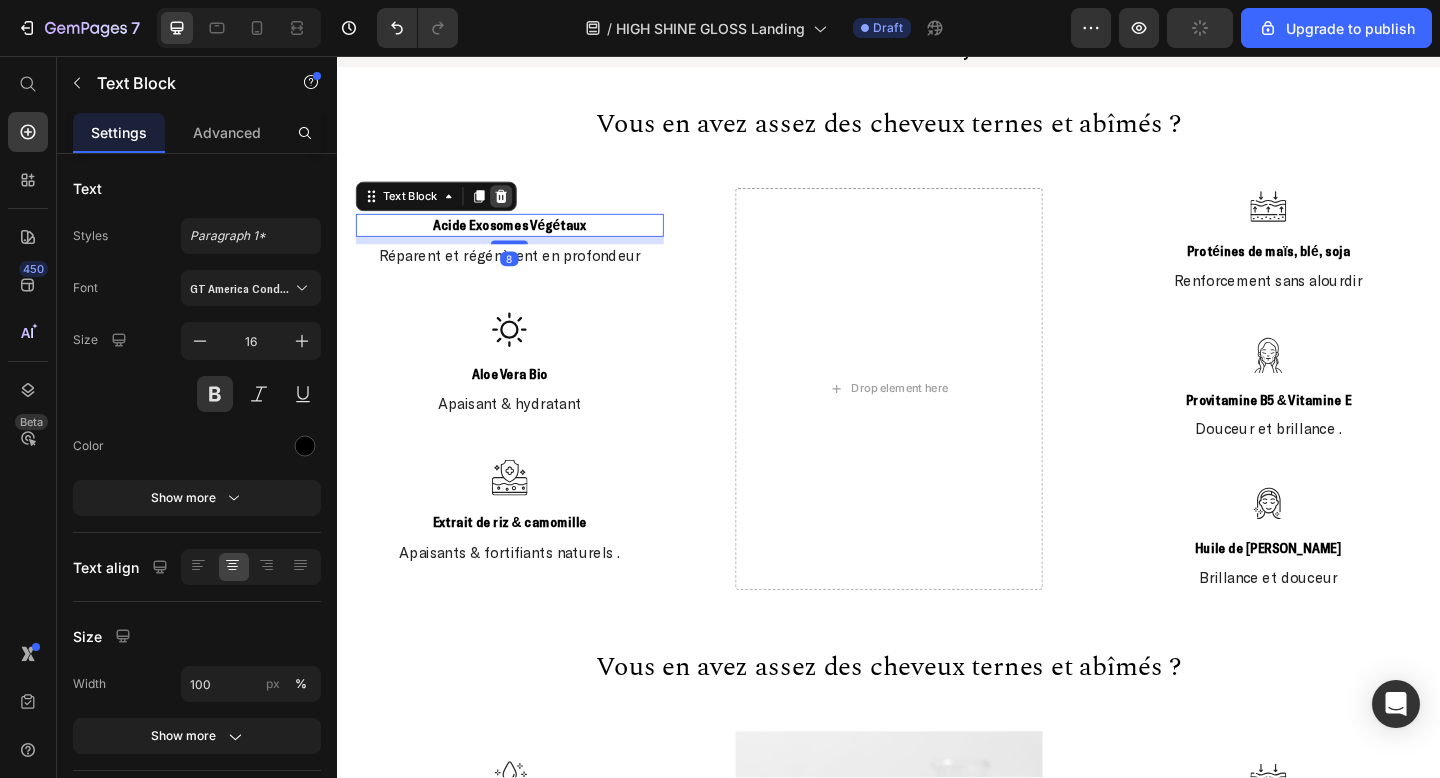 click 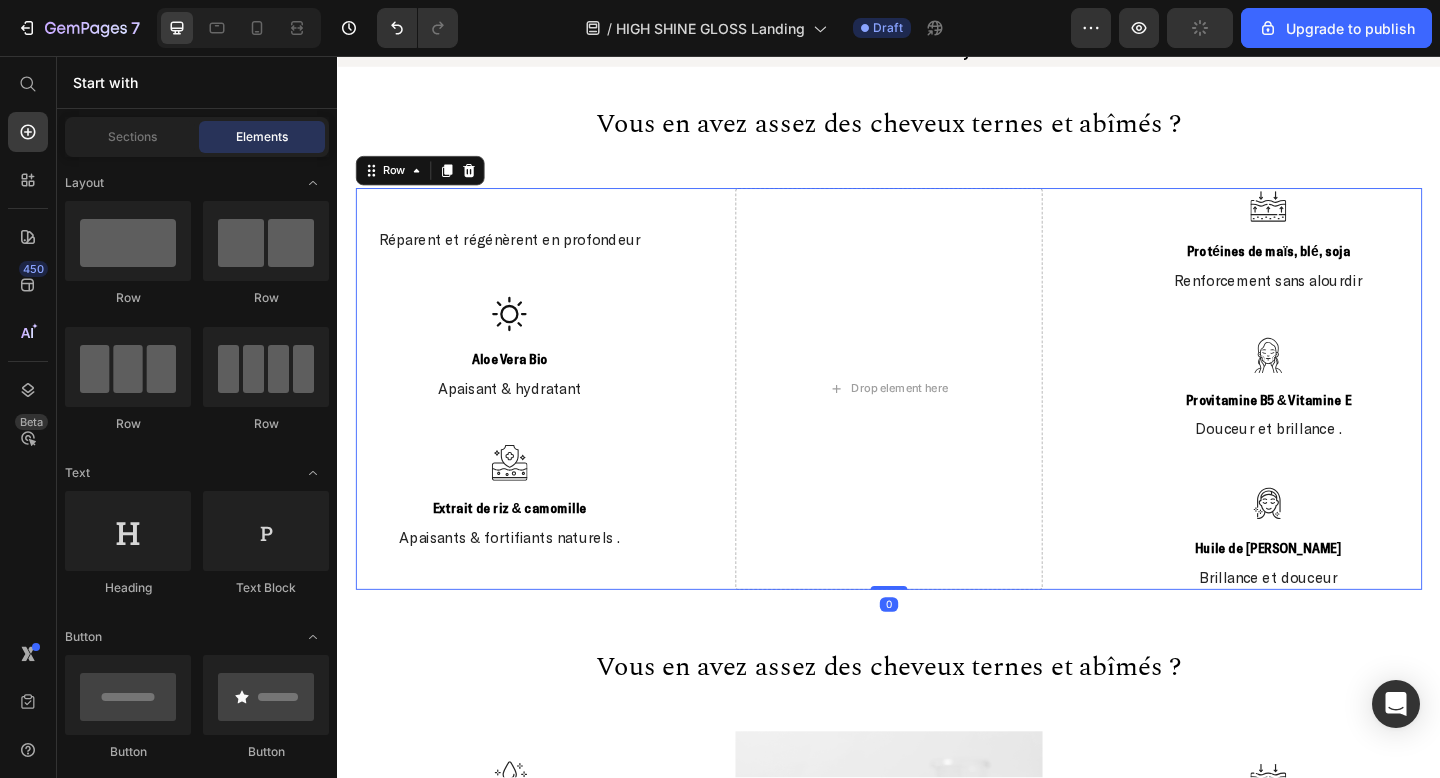 click on "Réparent et régénèrent en profondeur Text Block
Icon Aloe Vera Bio Text Block Apaisant & hydratant Text Block
Icon Extrait de riz & camomille Text Block Apaisants & fortifiants naturels . Text Block" at bounding box center [524, 418] 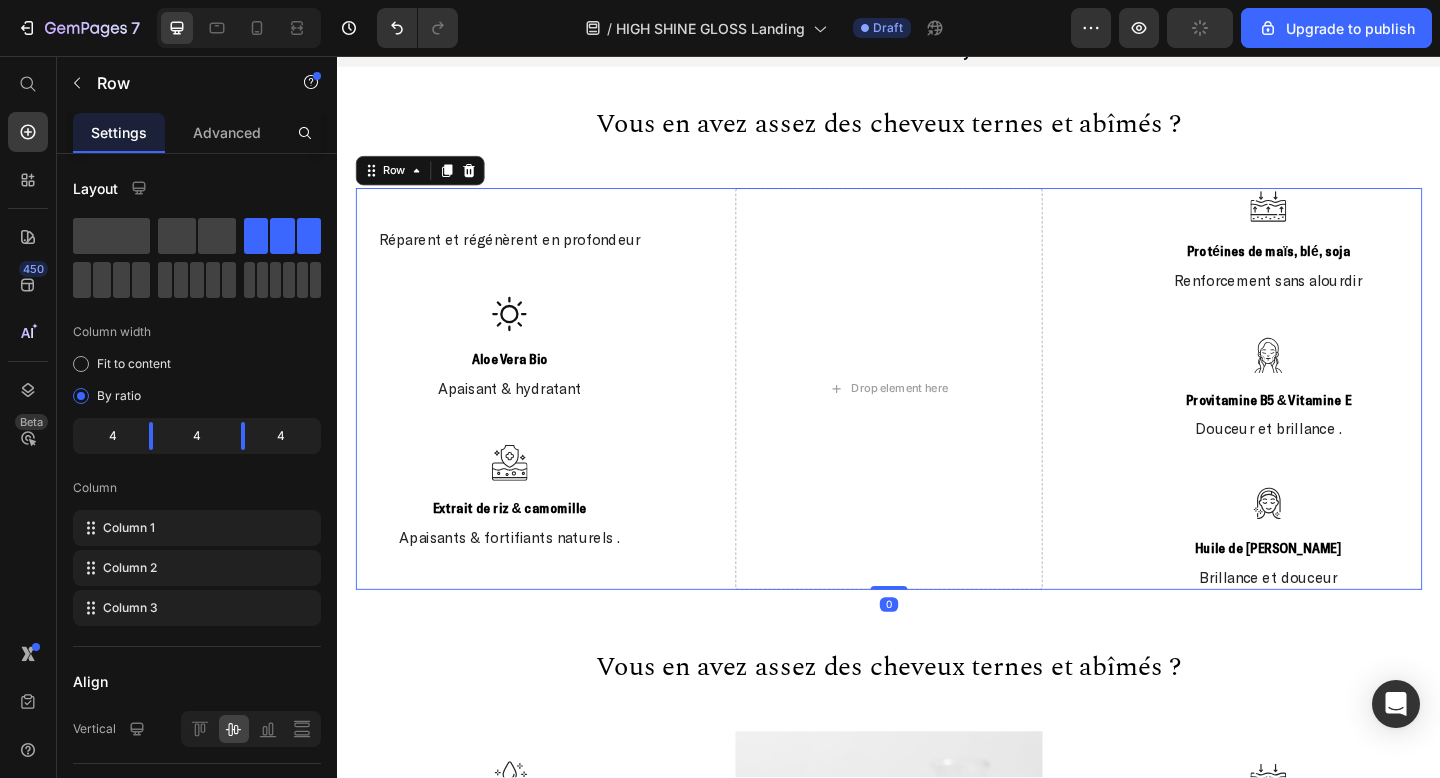 click on "Réparent et régénèrent en profondeur" at bounding box center (524, 256) 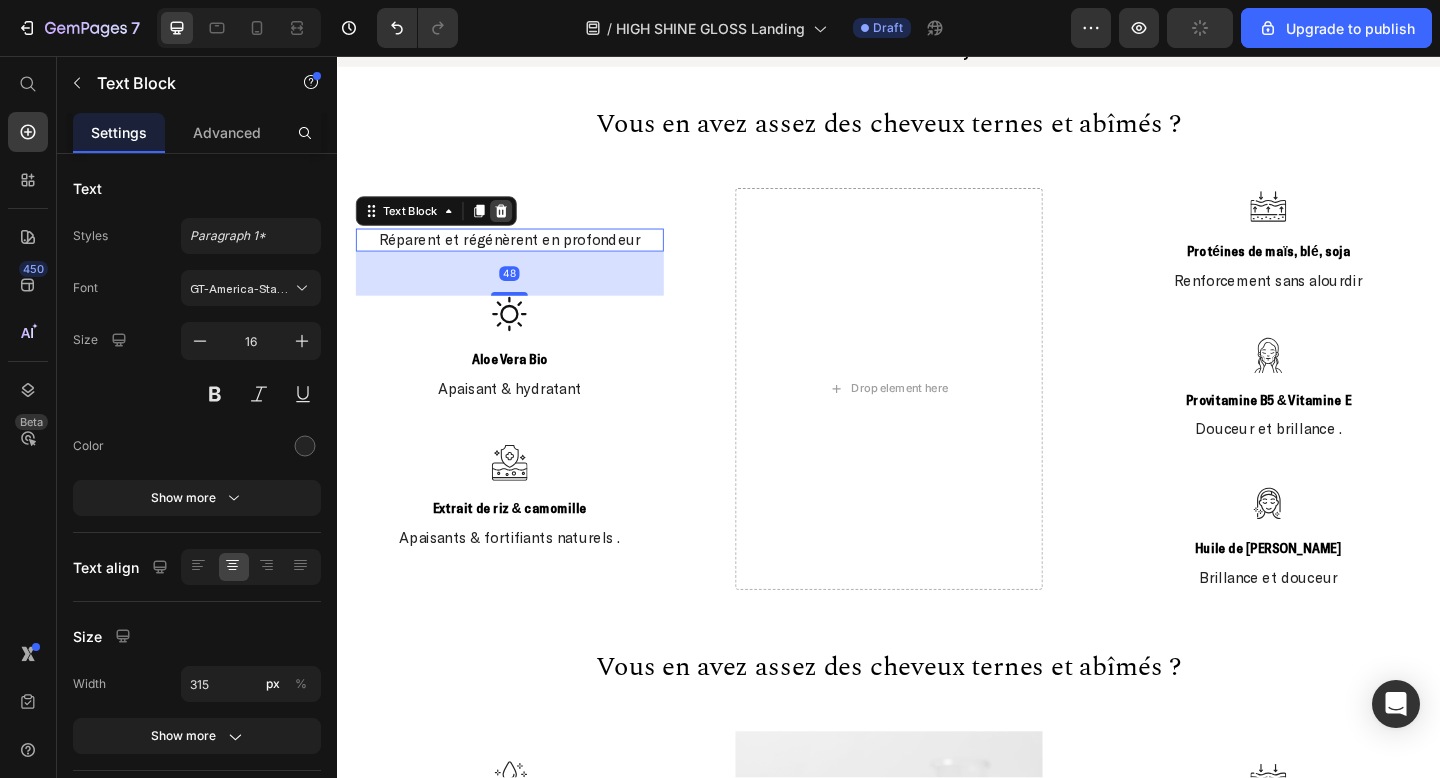 click 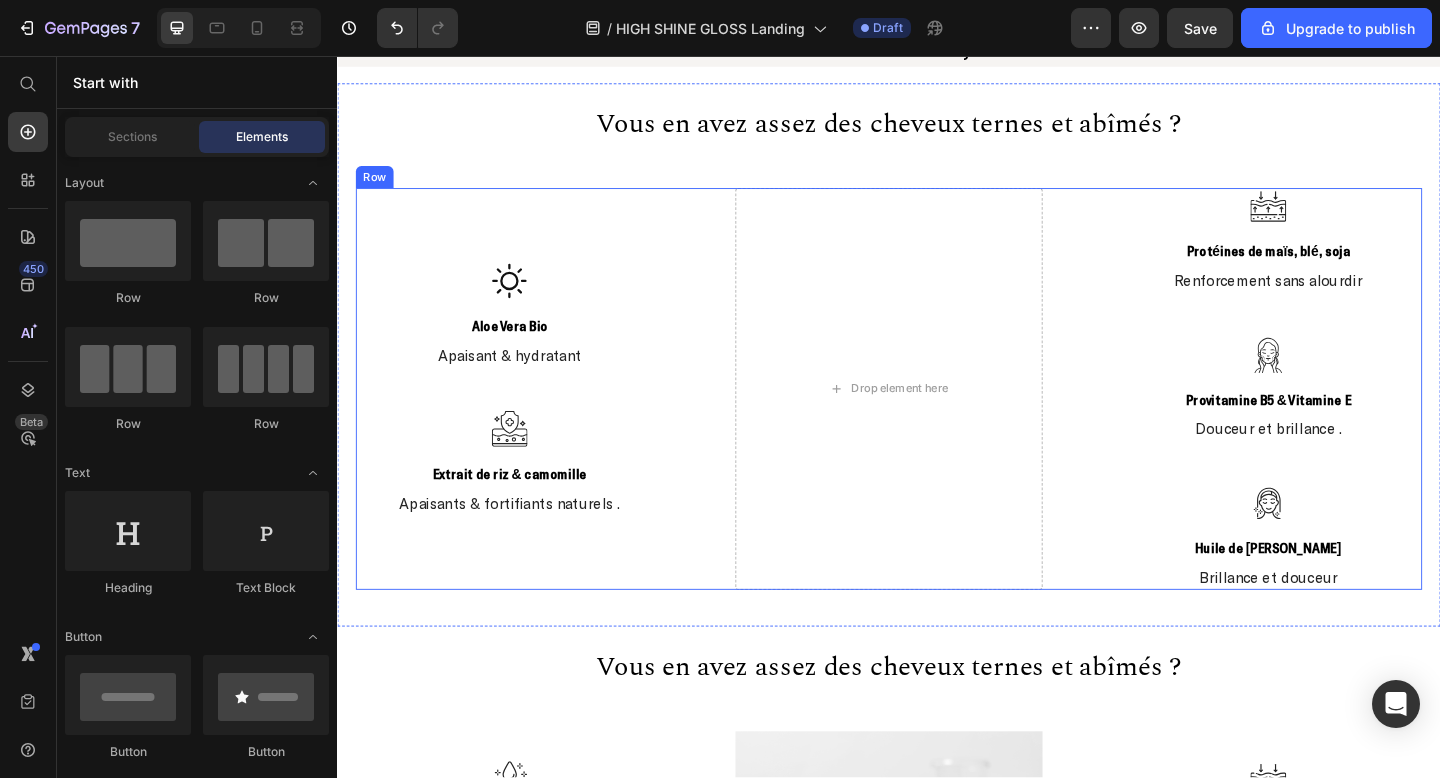 click 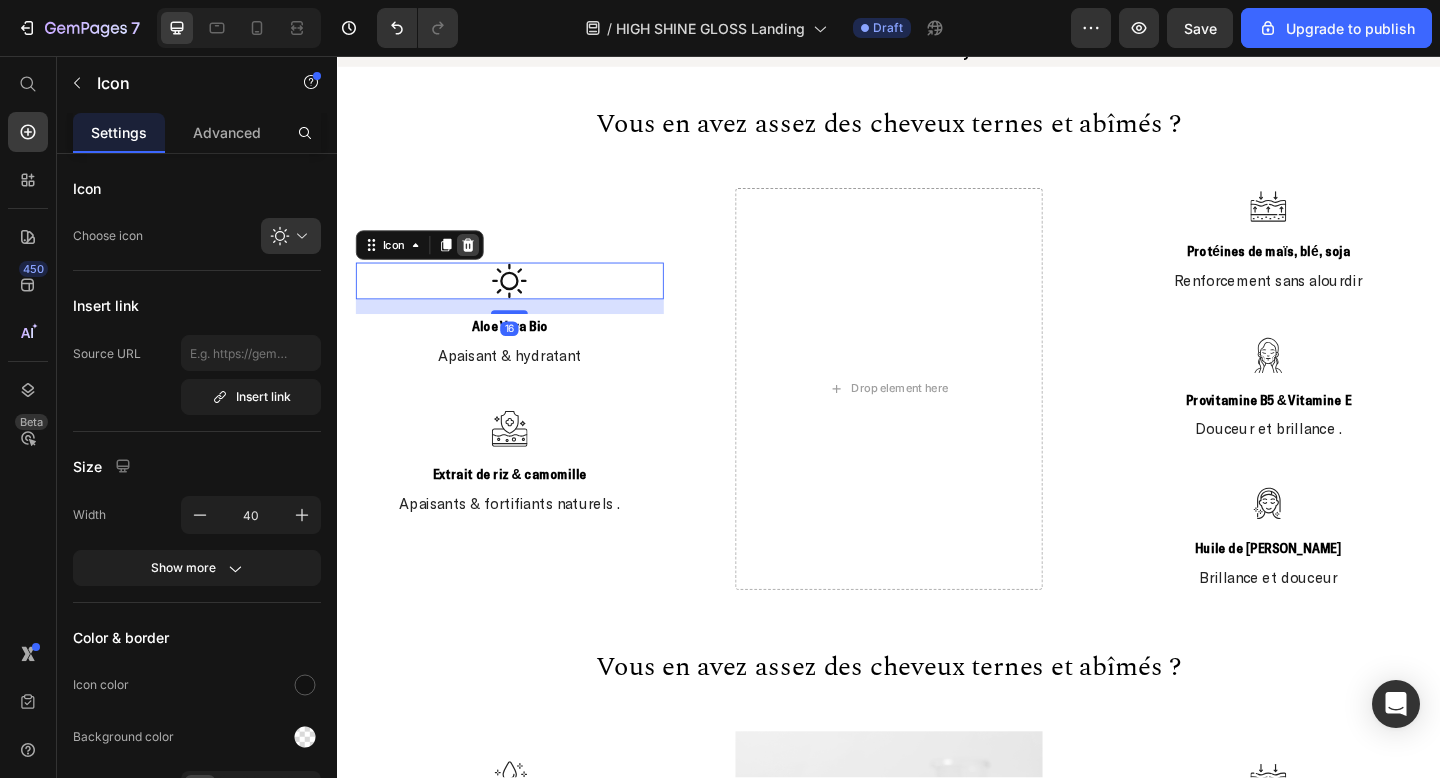 click 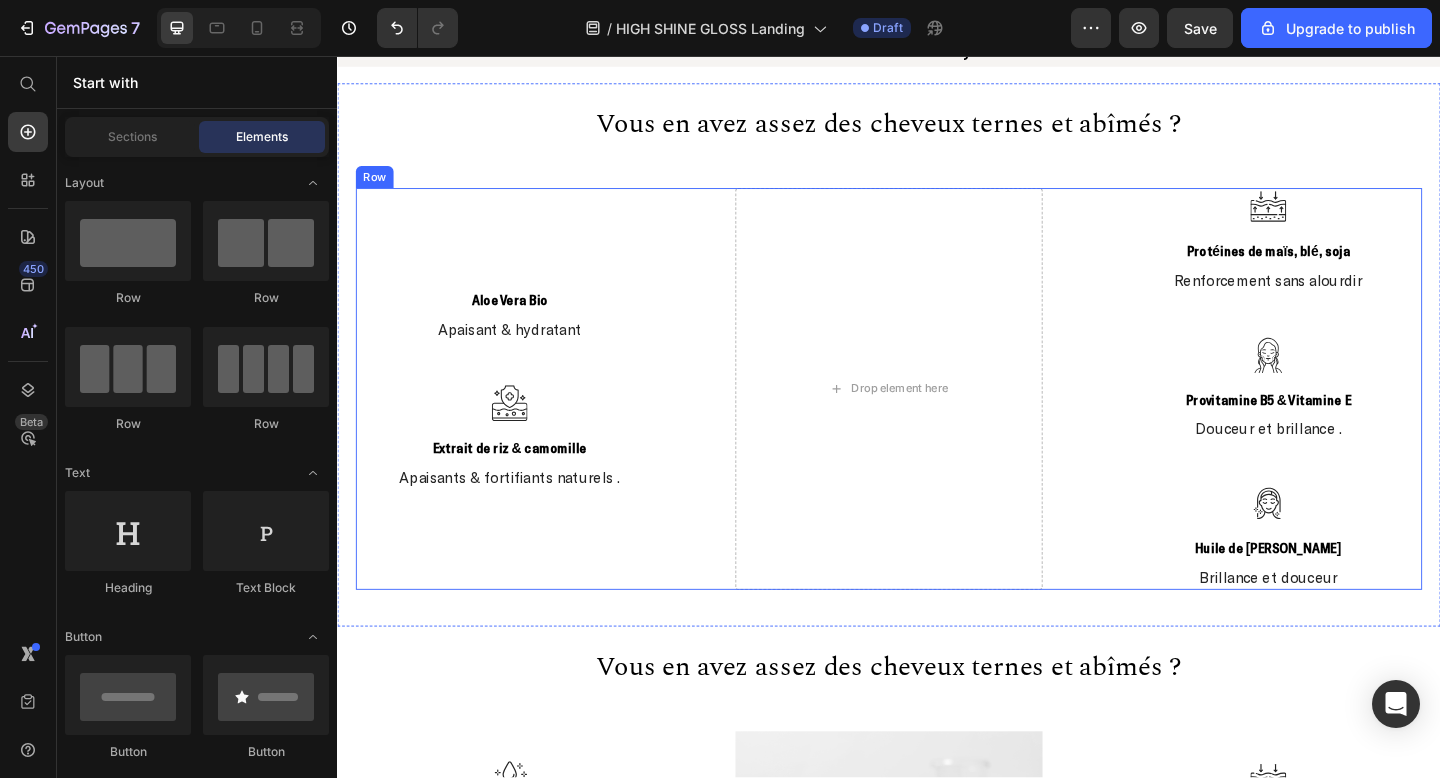 click on "Aloe Vera Bio" at bounding box center [524, 321] 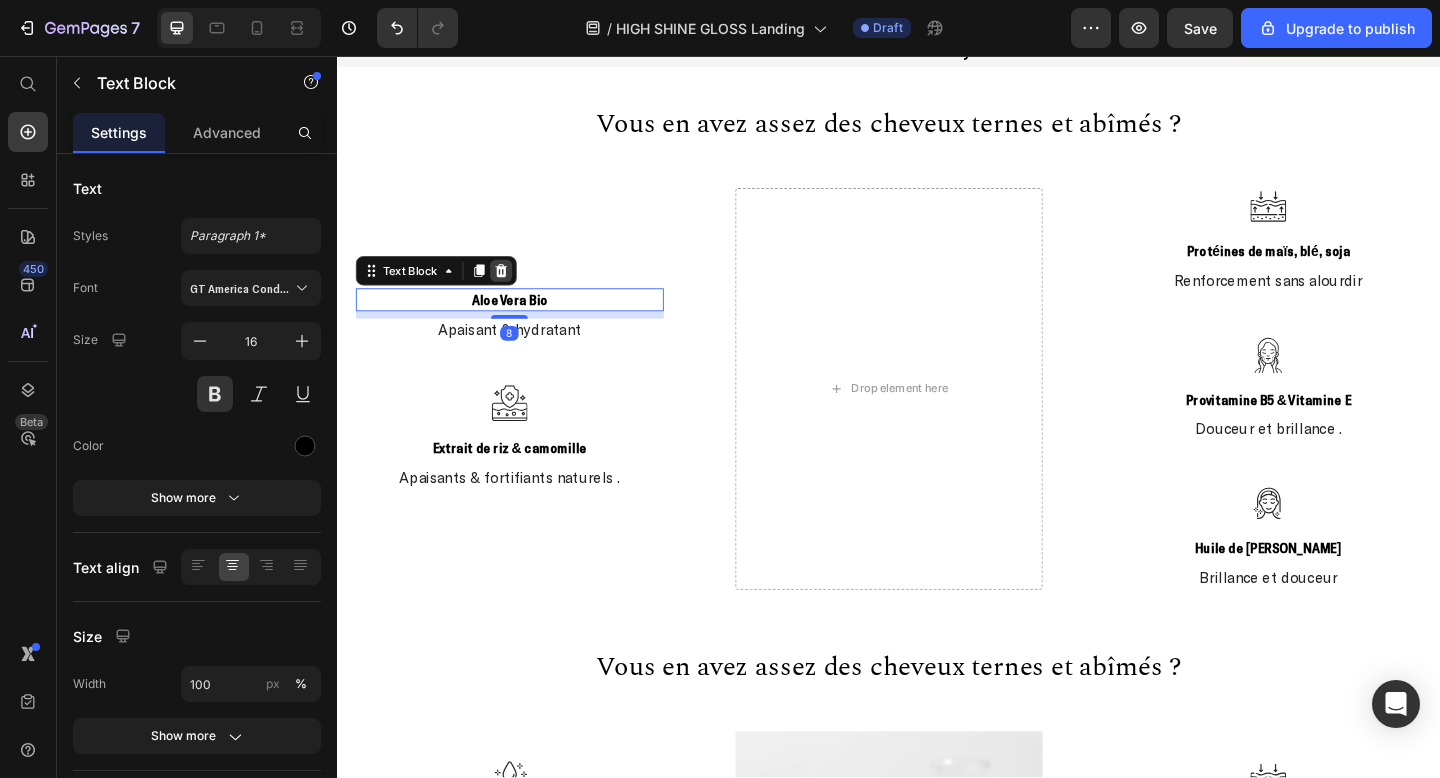 click at bounding box center (515, 290) 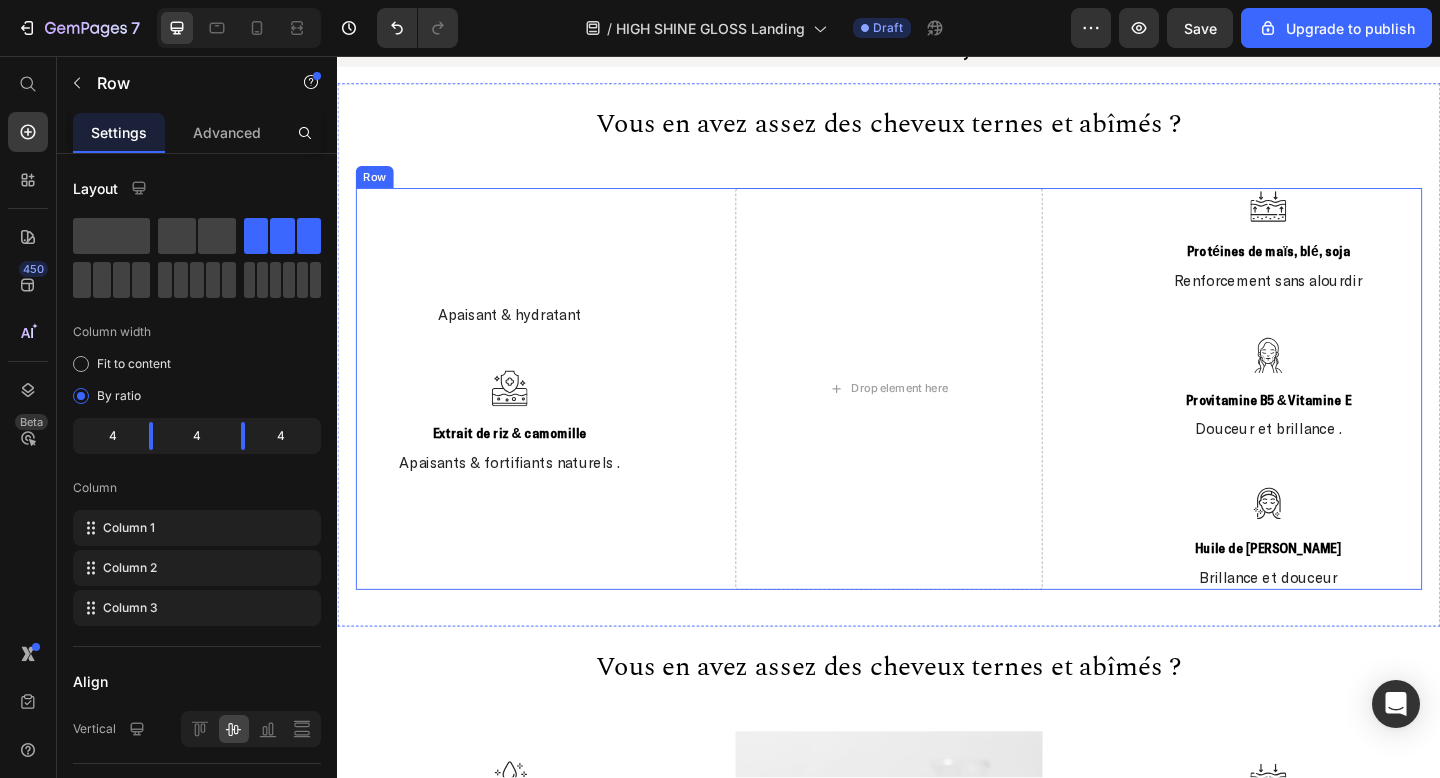 click on "Apaisant & hydratant Text Block
Icon Extrait de riz & camomille Text Block Apaisants & fortifiants naturels . Text Block" at bounding box center (524, 418) 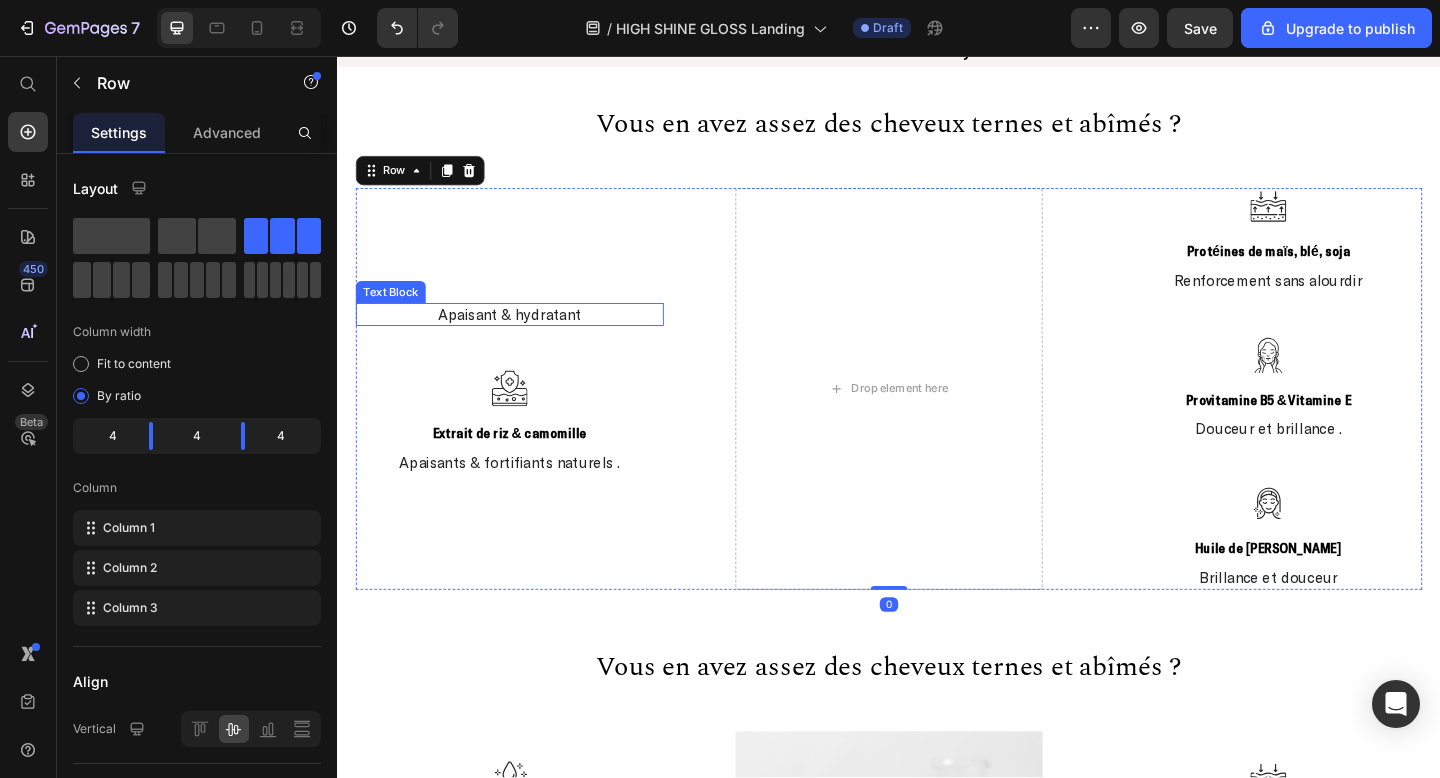 click on "Apaisant & hydratant" at bounding box center [524, 337] 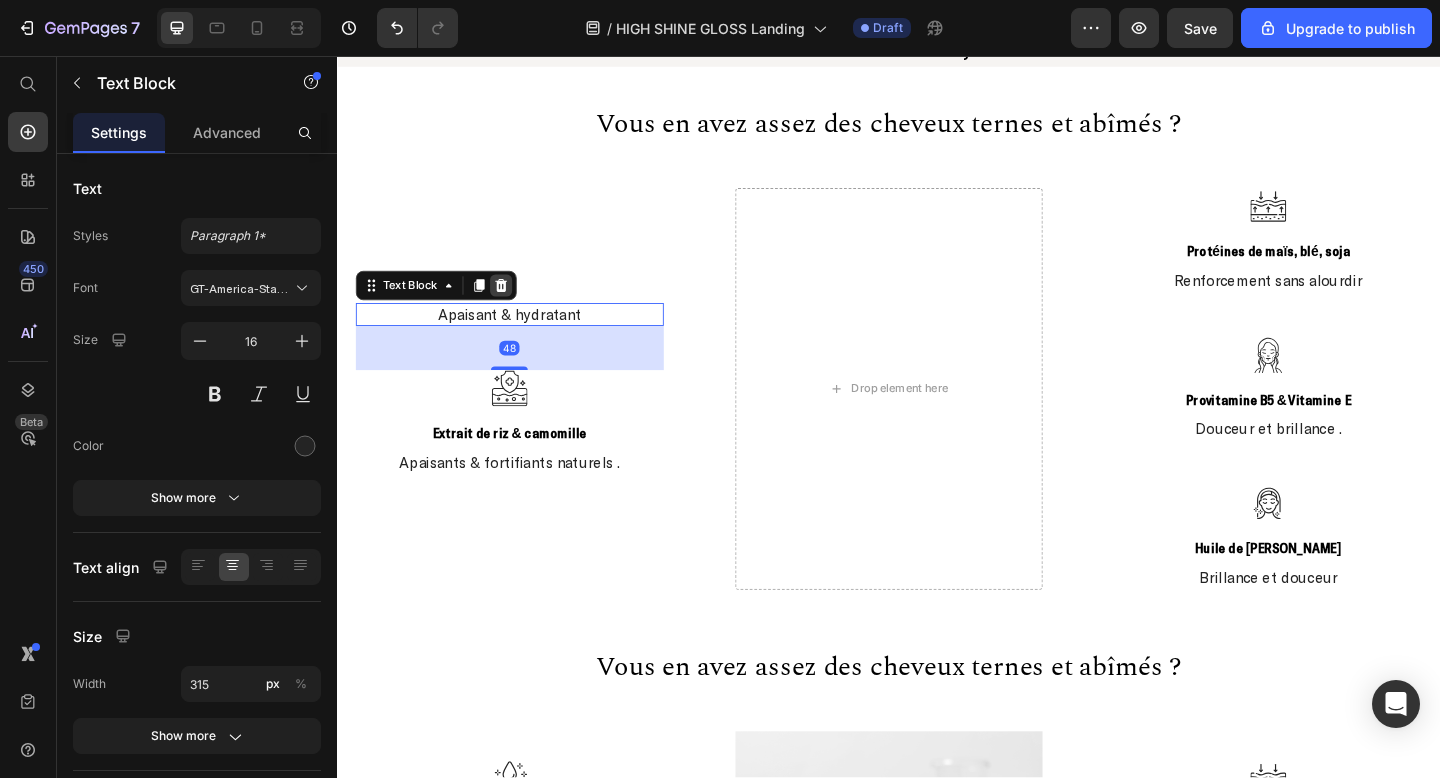 click 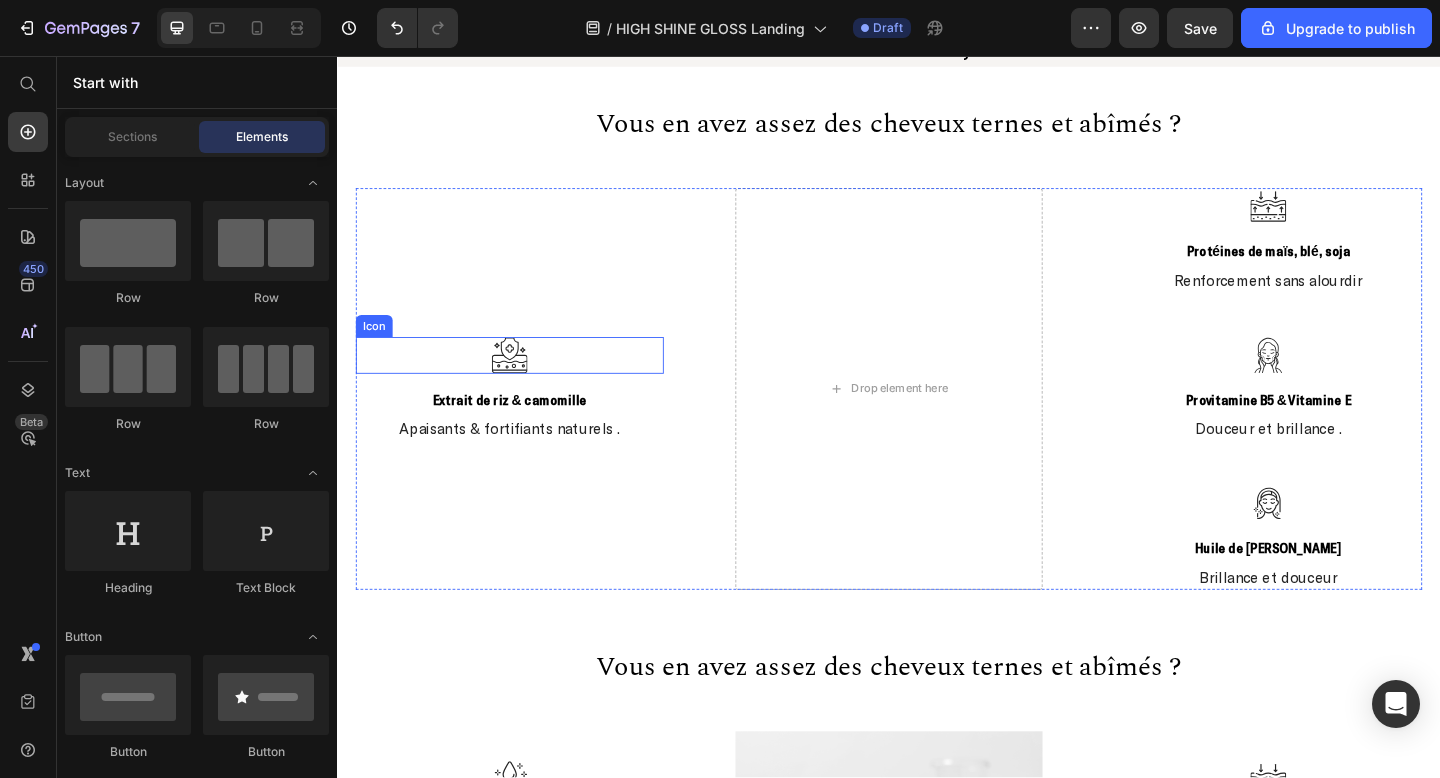 click 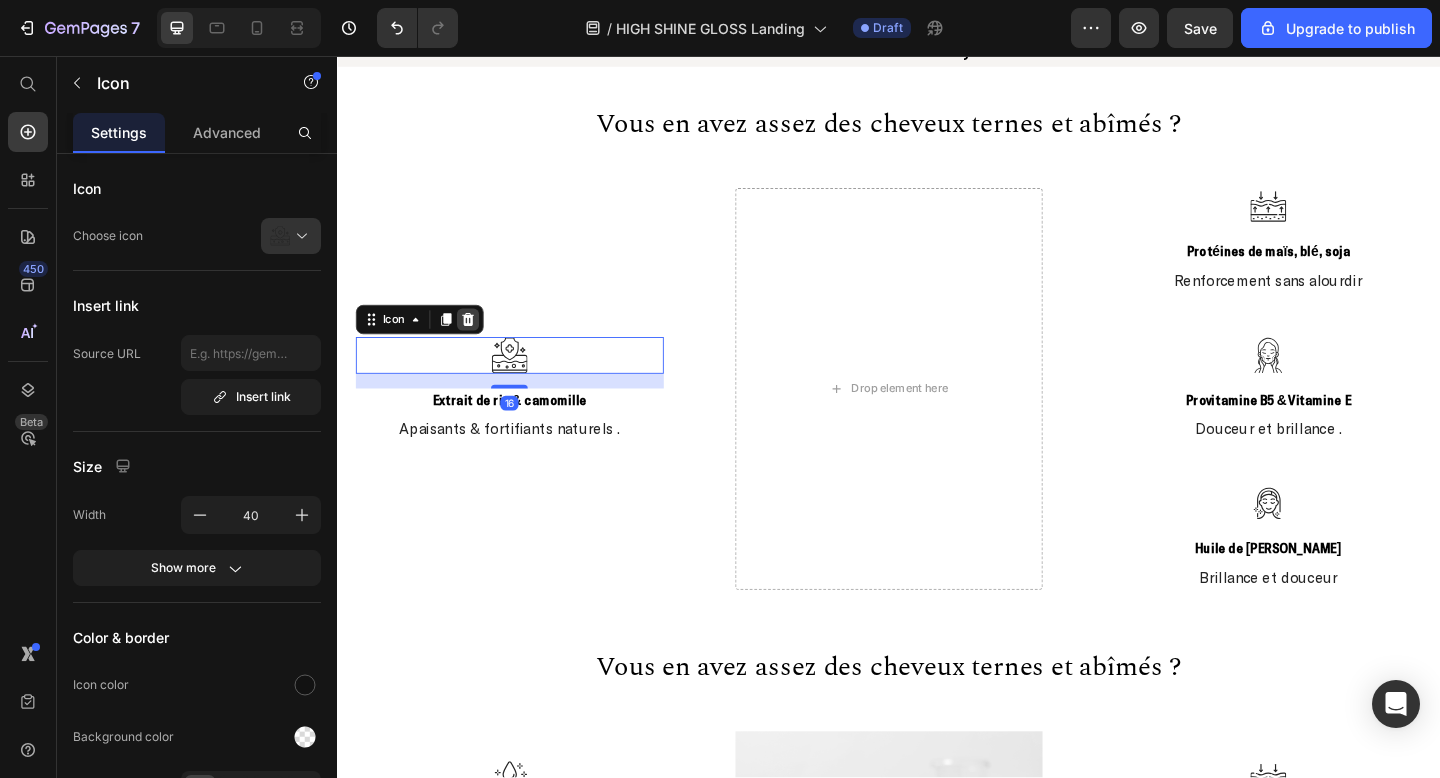 click 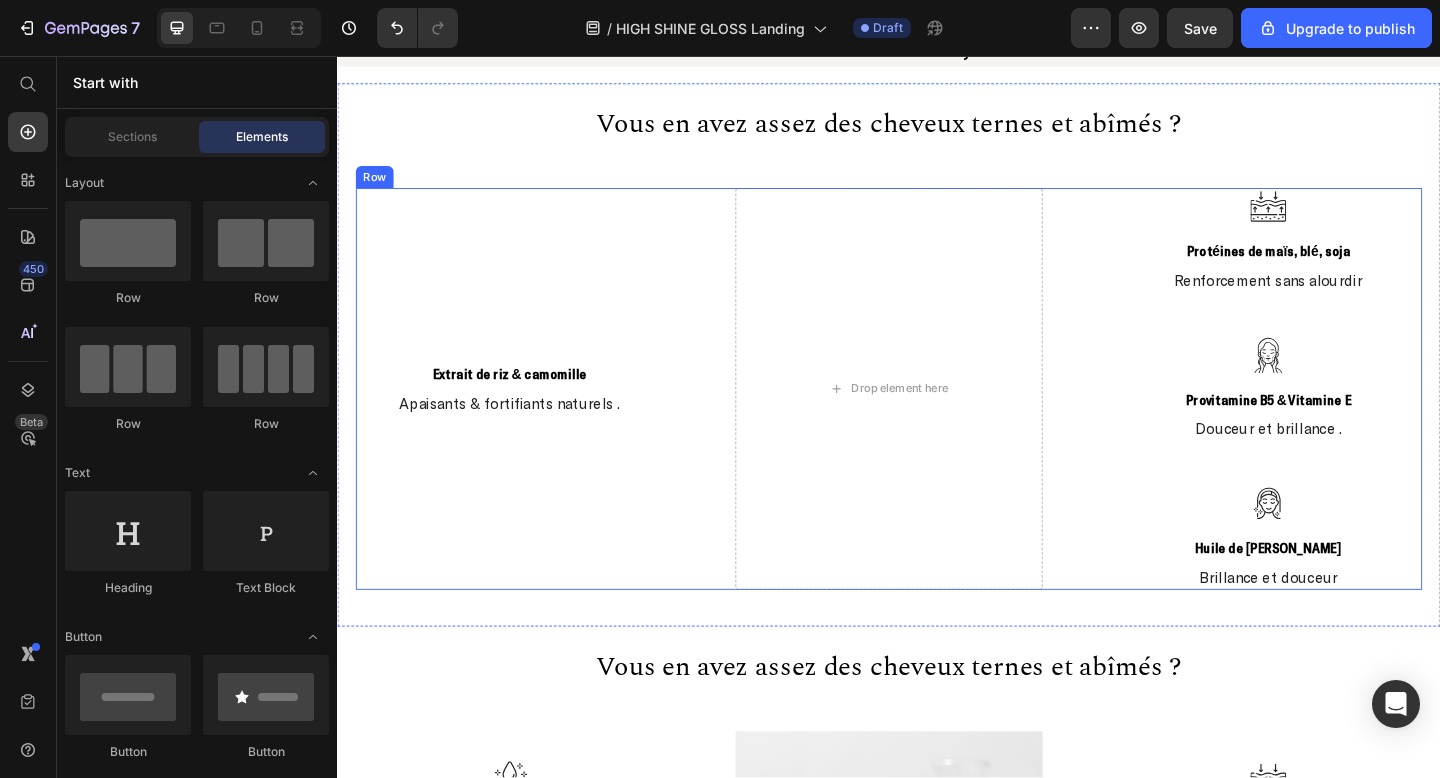 click on "Extrait de riz & camomille" at bounding box center (524, 402) 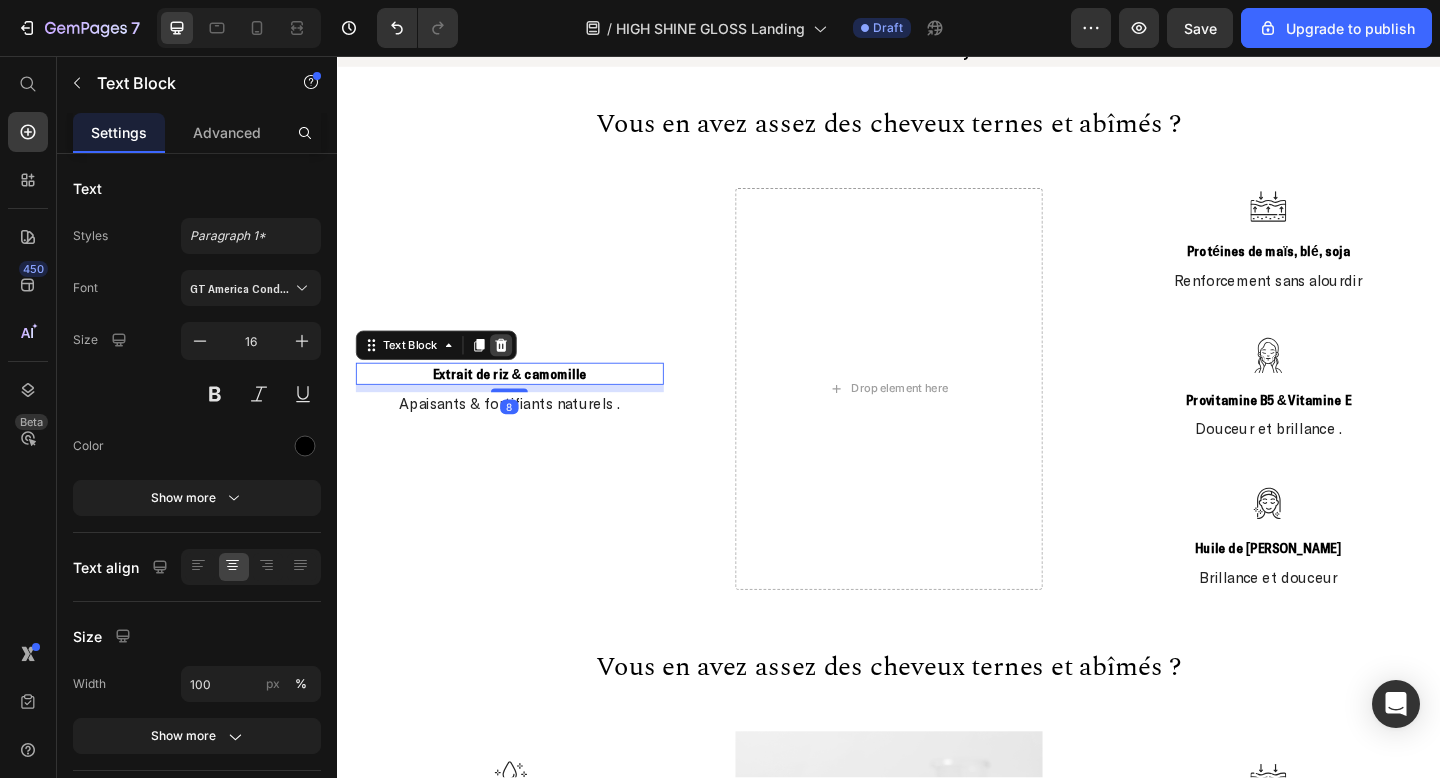 click 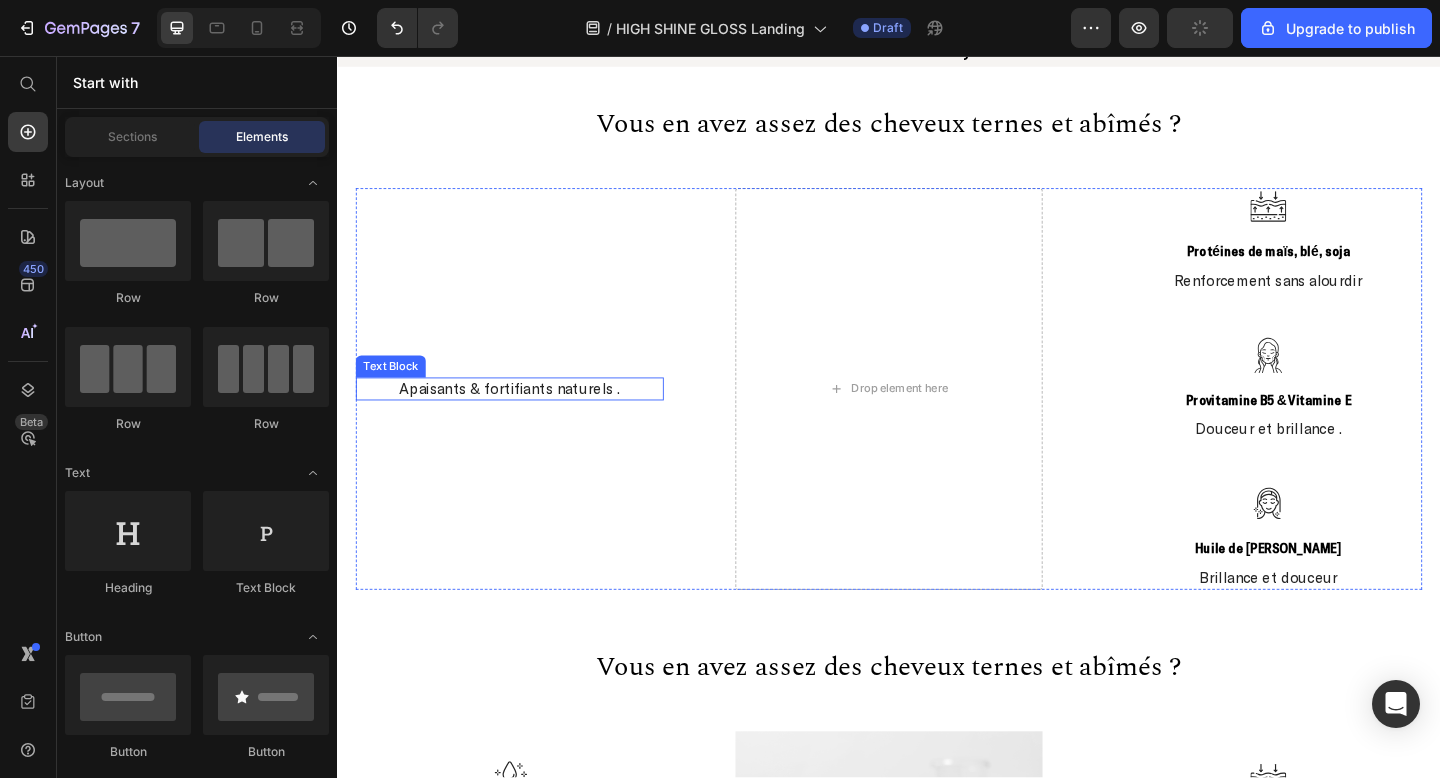 click on "Apaisants & fortifiants naturels ." at bounding box center (524, 418) 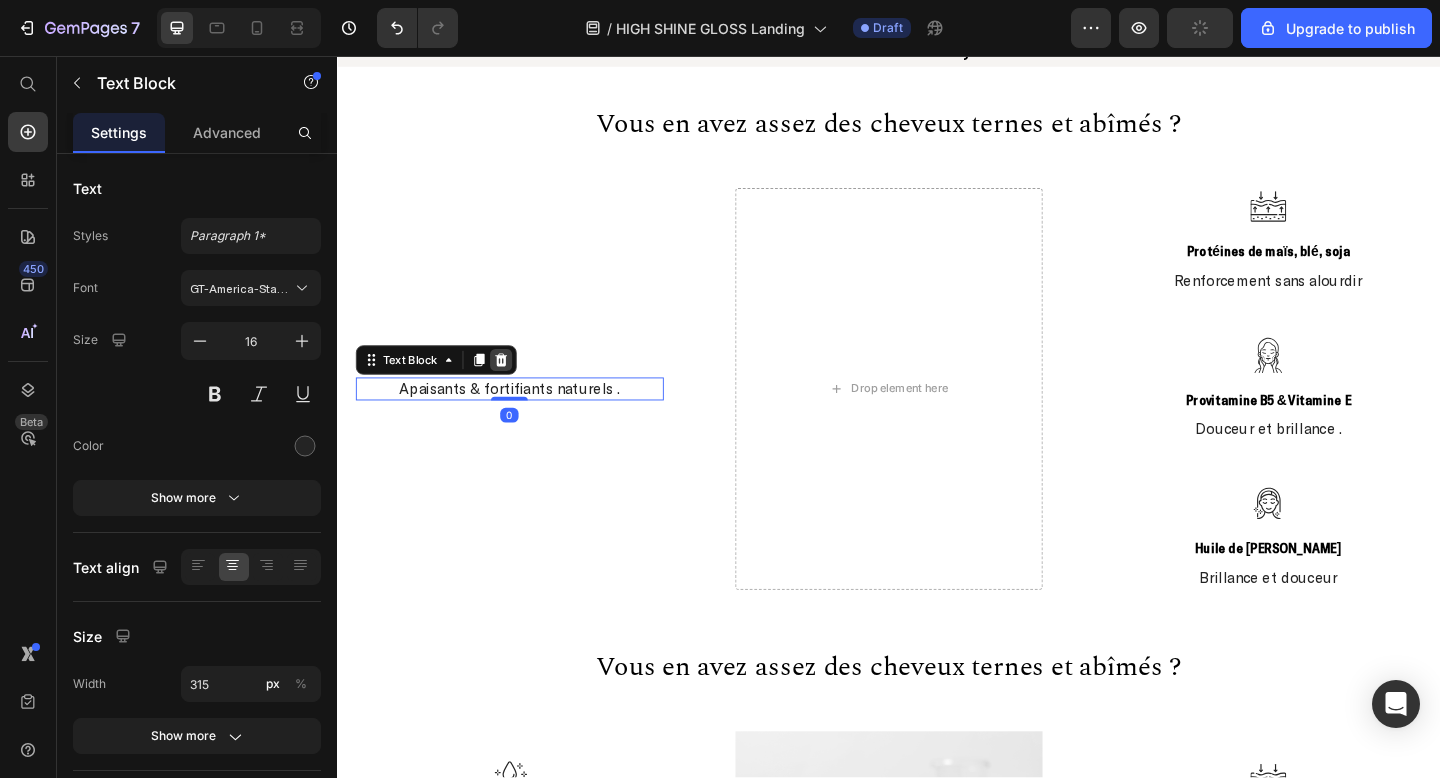 click at bounding box center (515, 387) 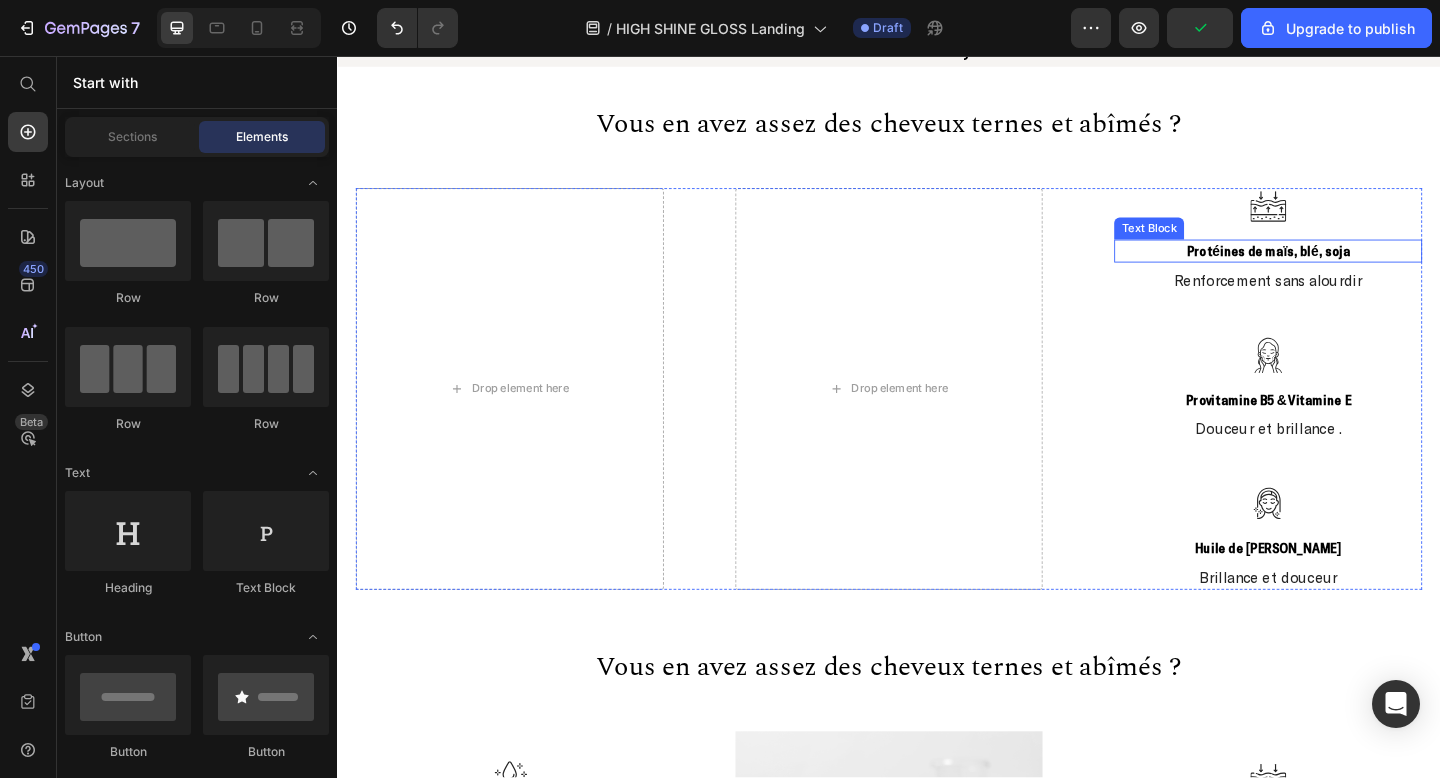 click 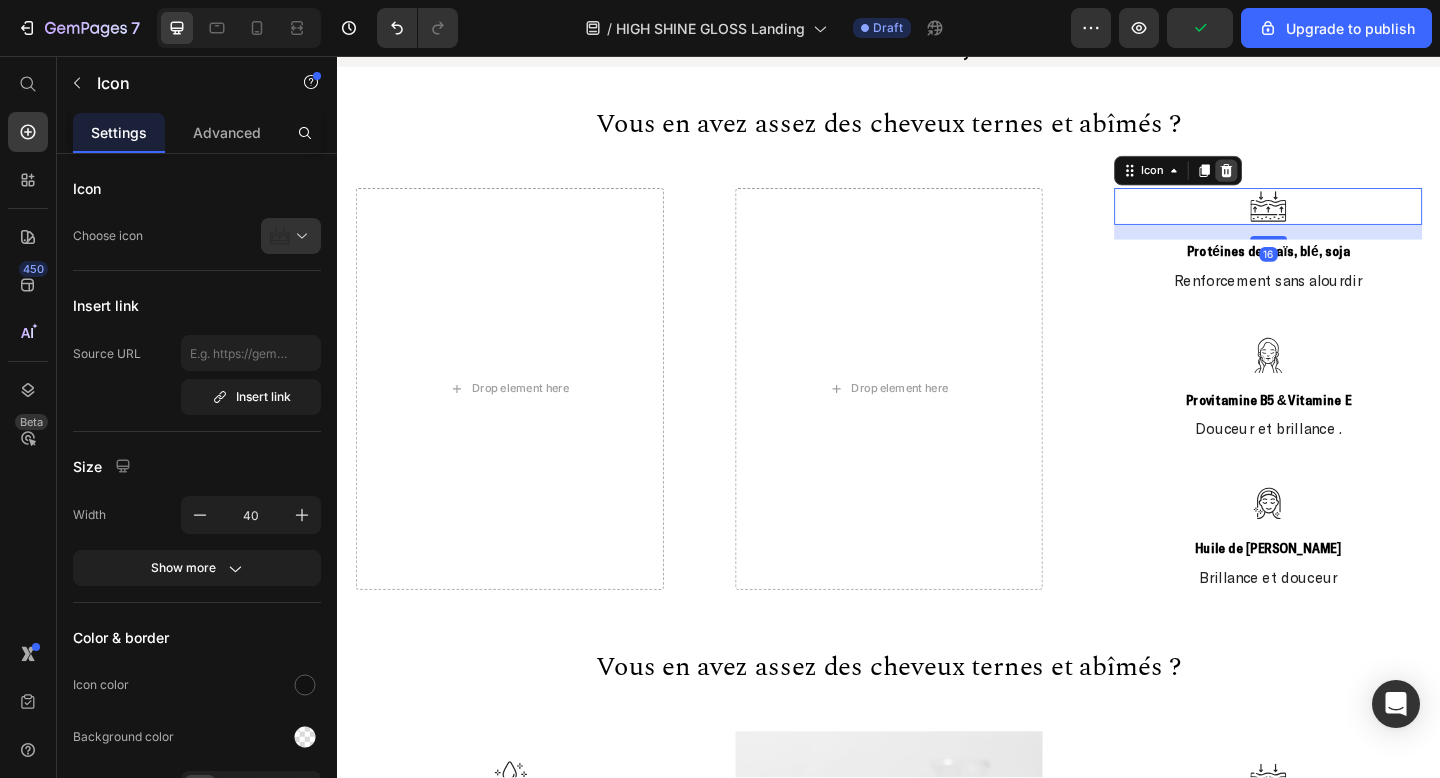 click 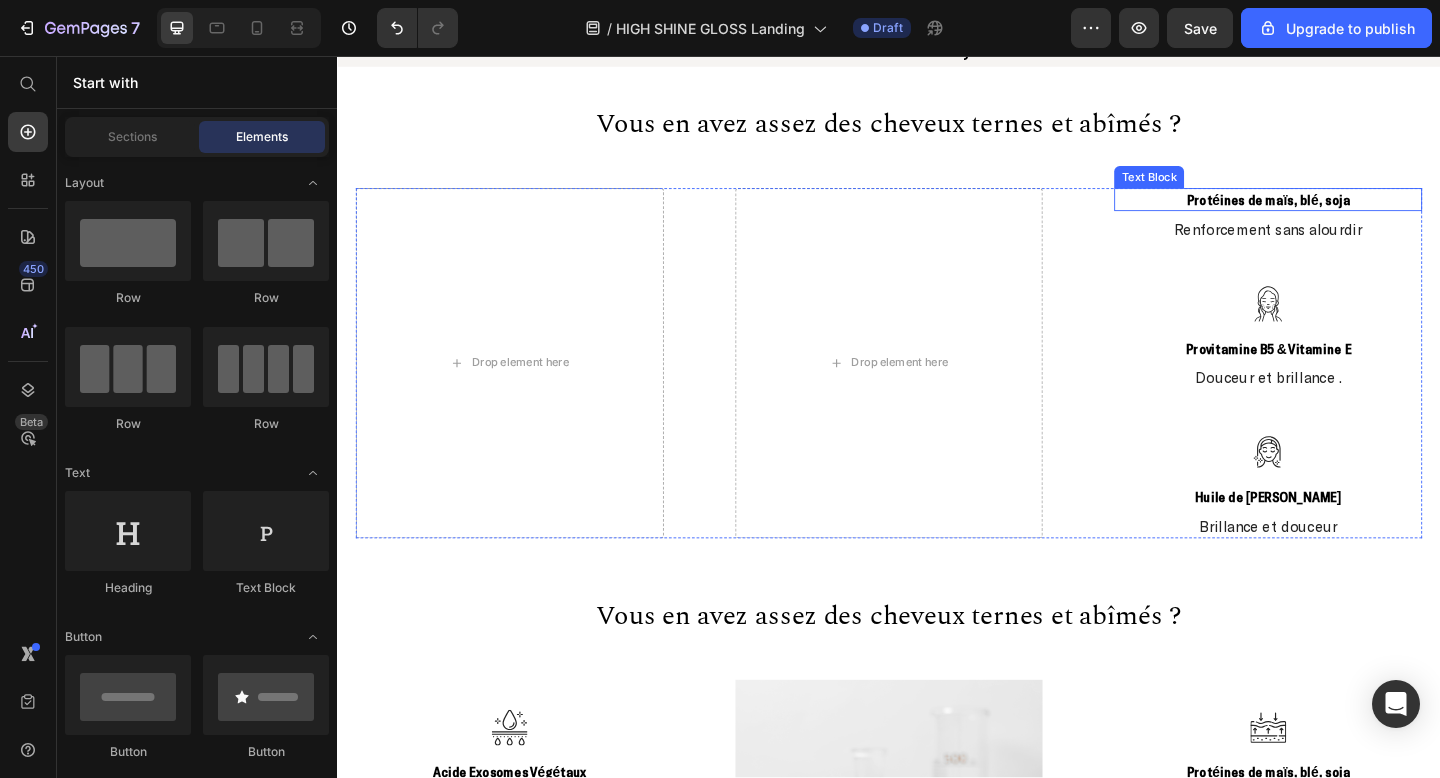click on "Protéines de maïs, blé, soja" at bounding box center [1350, 212] 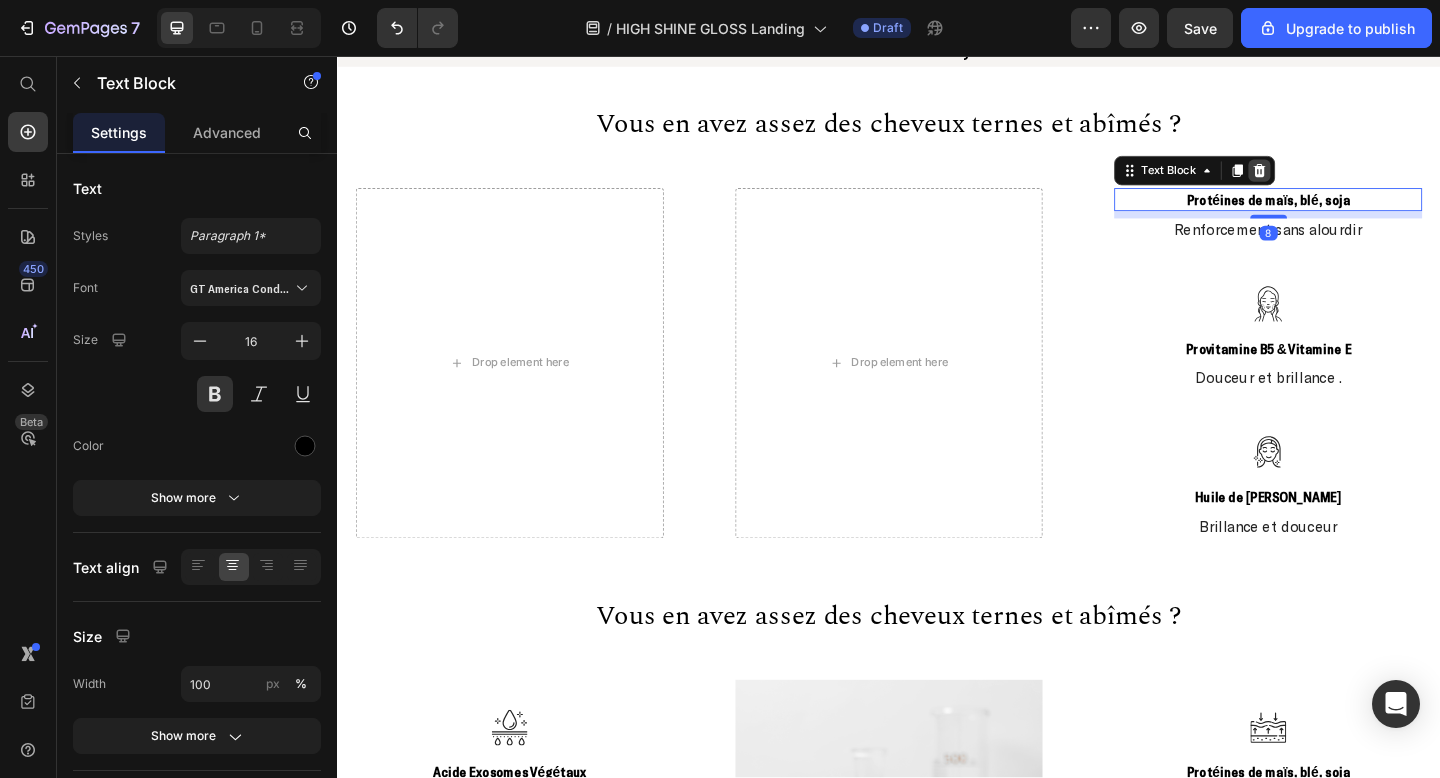 click 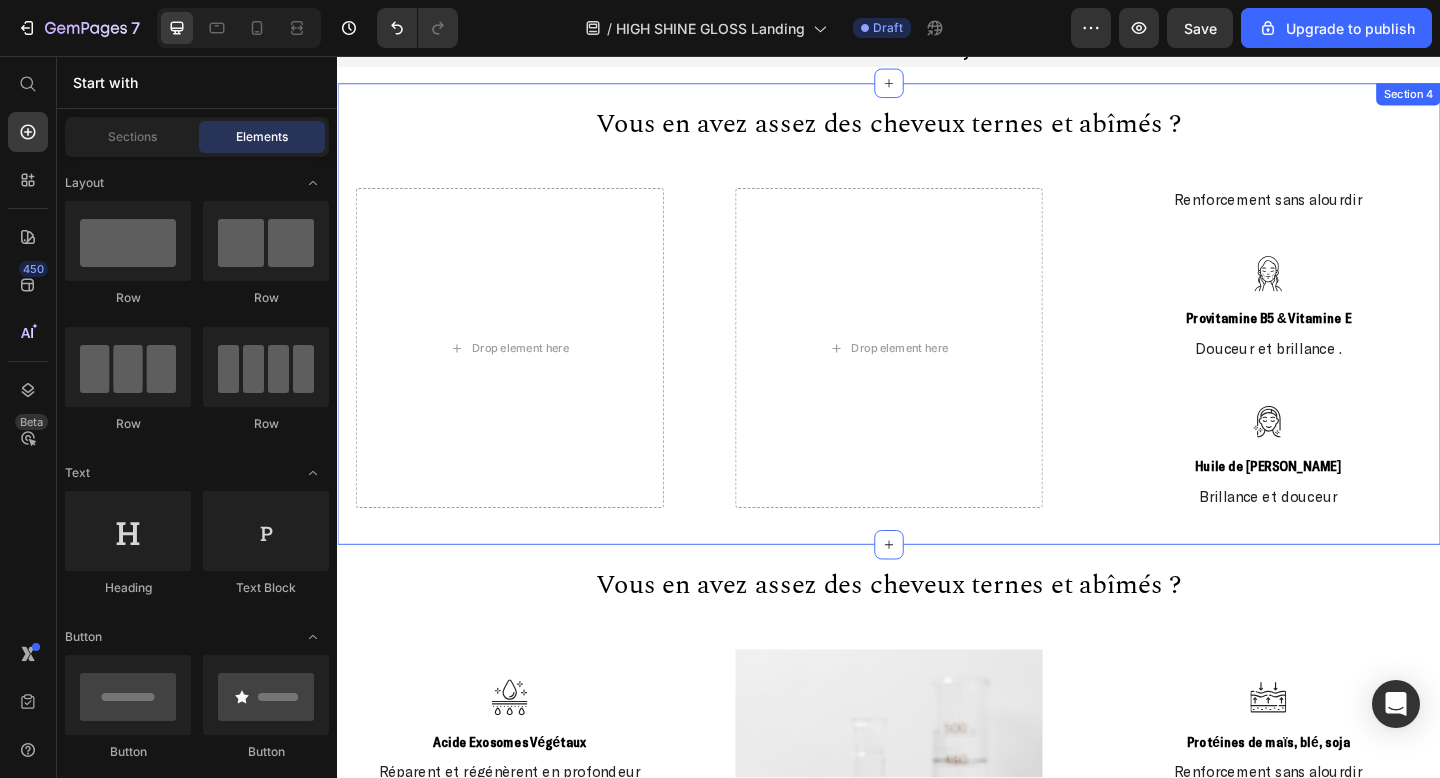 click on "Renforcement sans alourdir" at bounding box center (1349, 212) 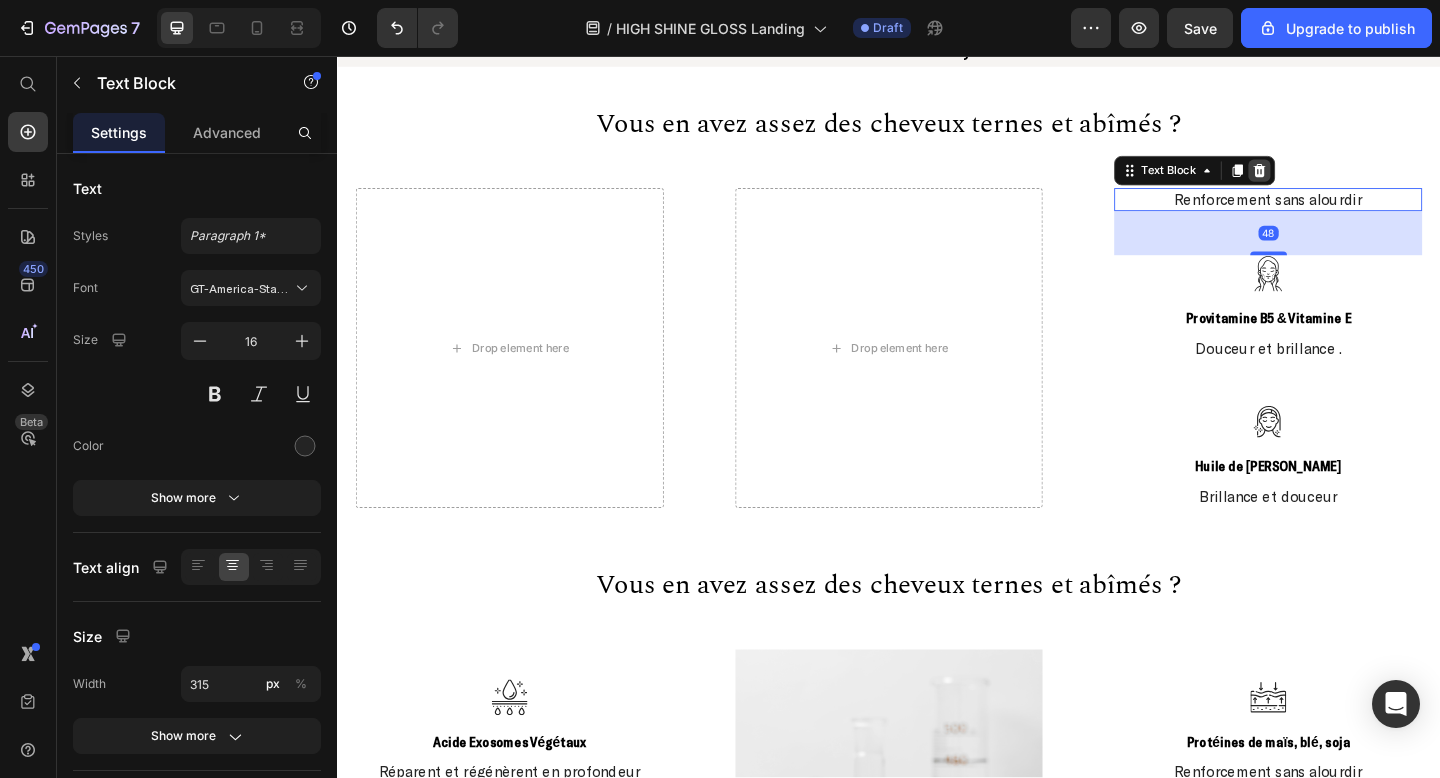 click 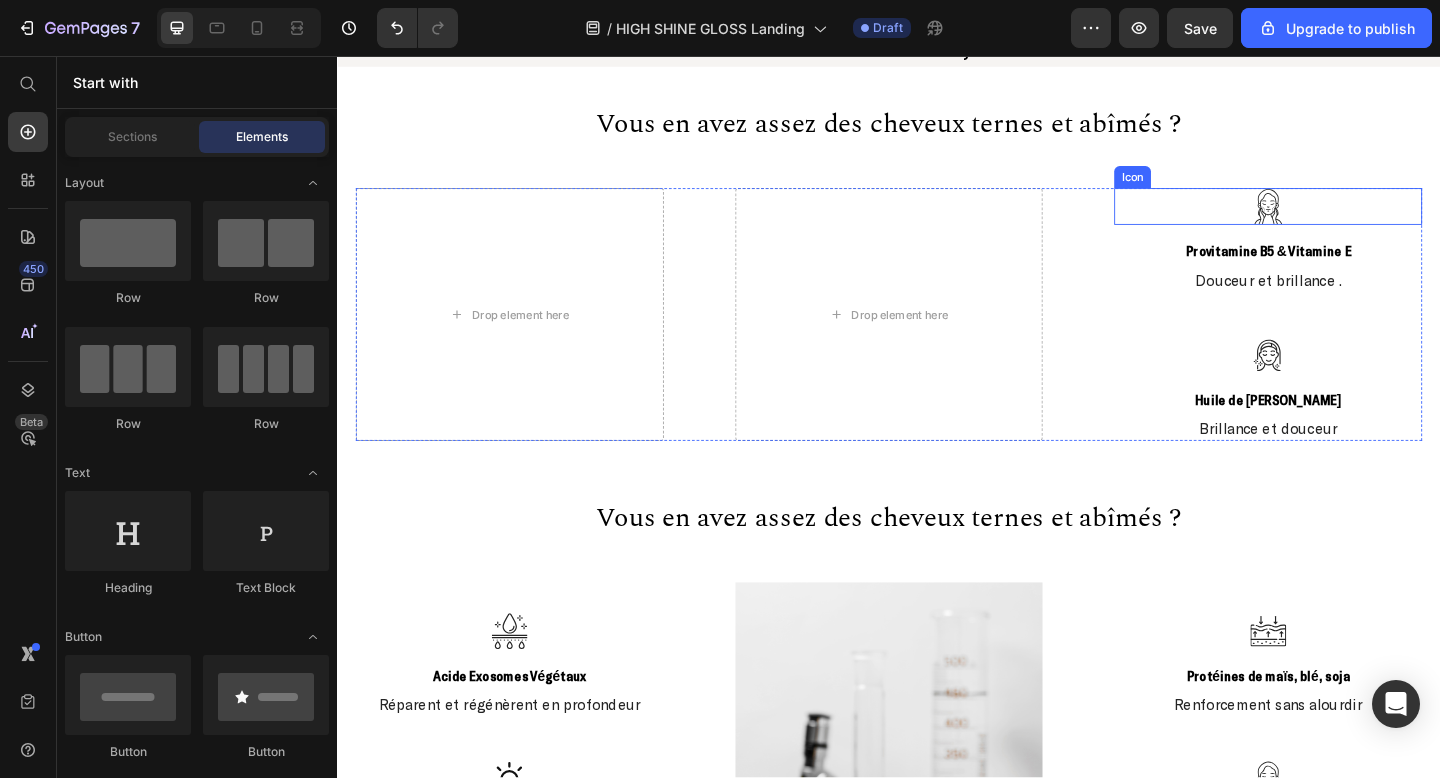 click 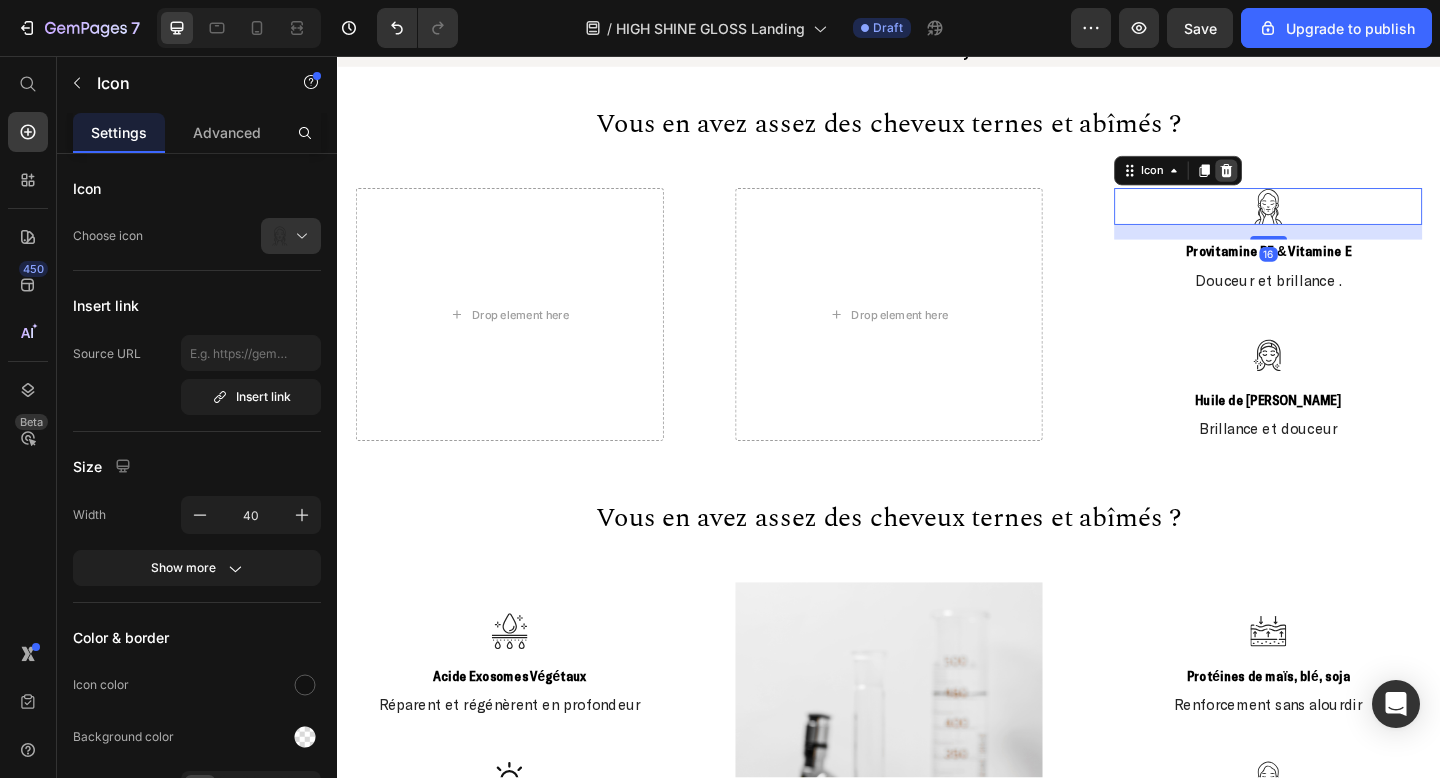 click at bounding box center (1304, 181) 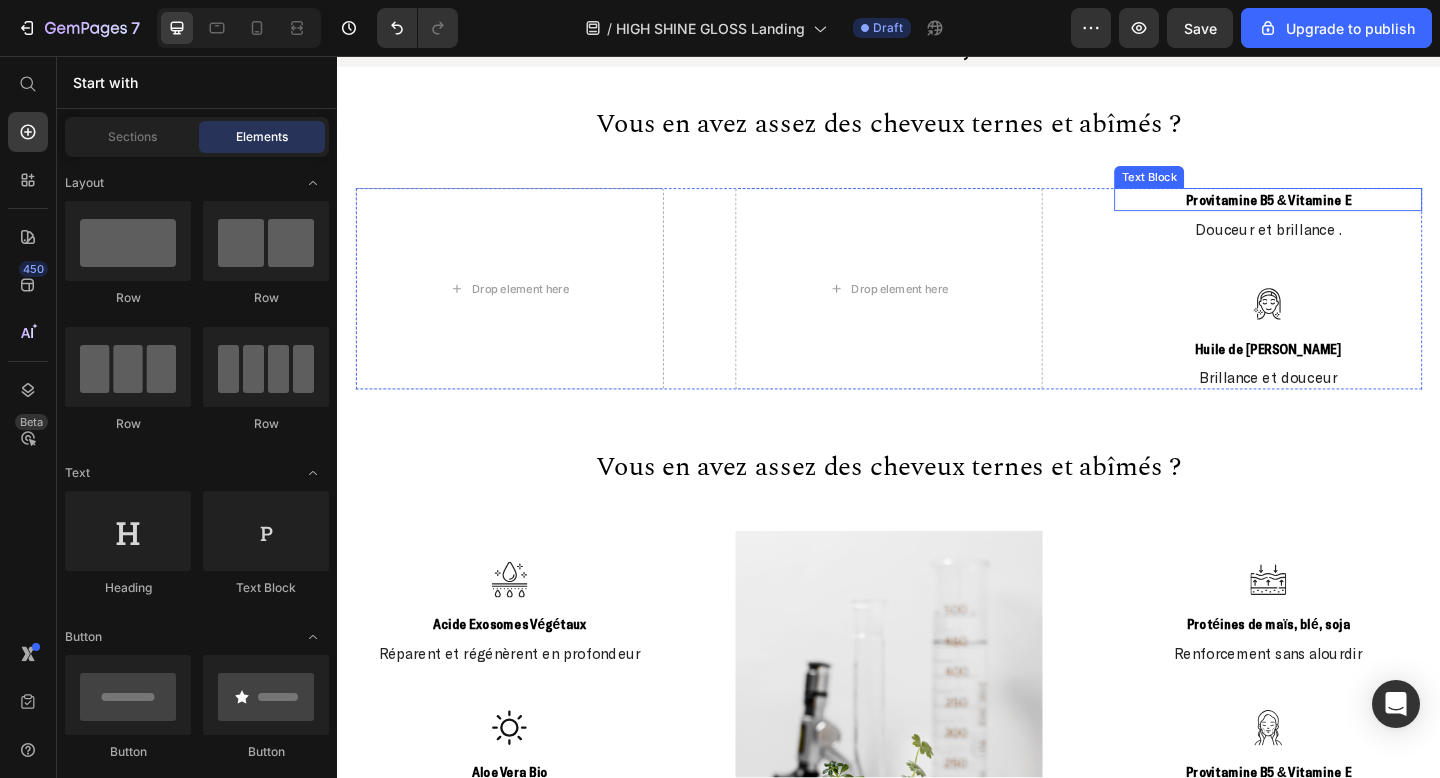 click on "Provitamine B5 & Vitamine E" at bounding box center [1349, 212] 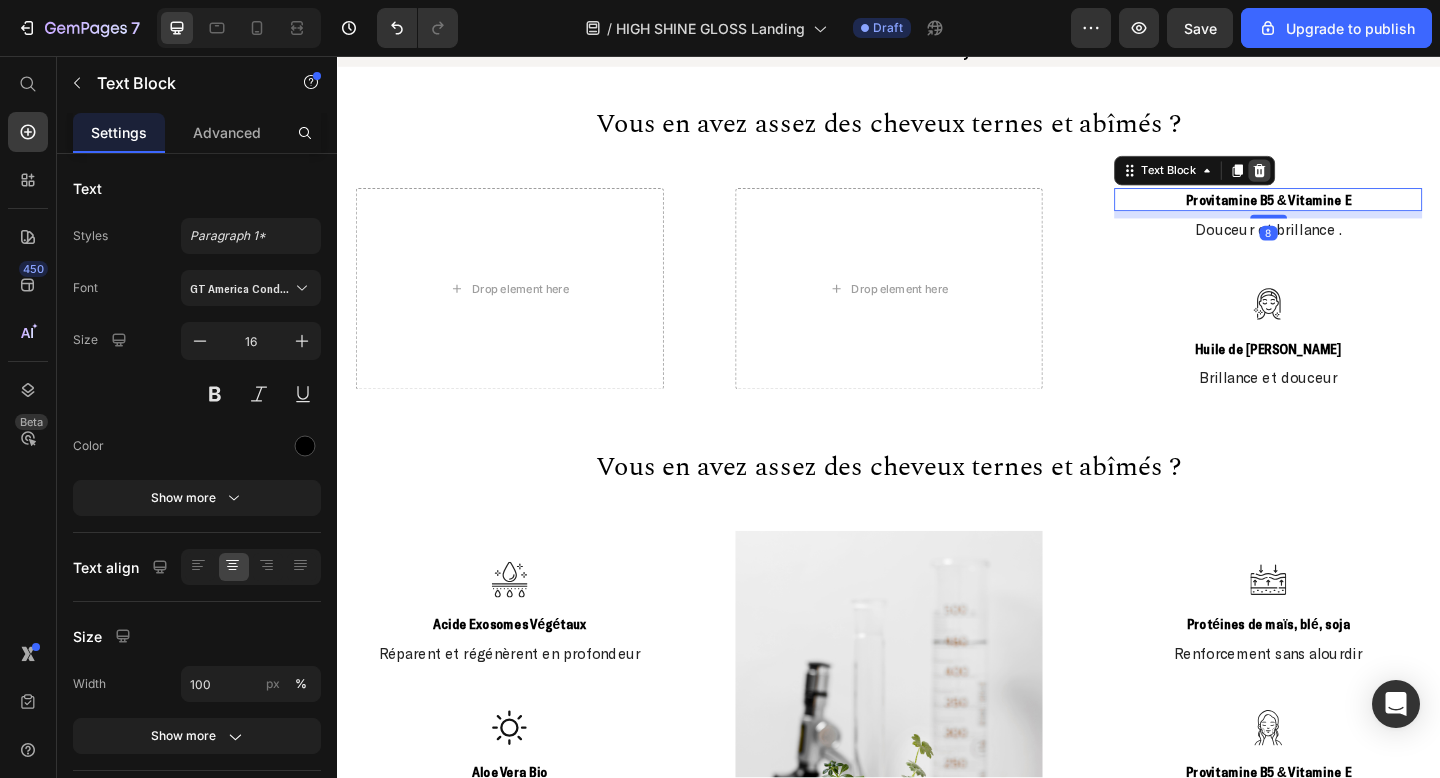click 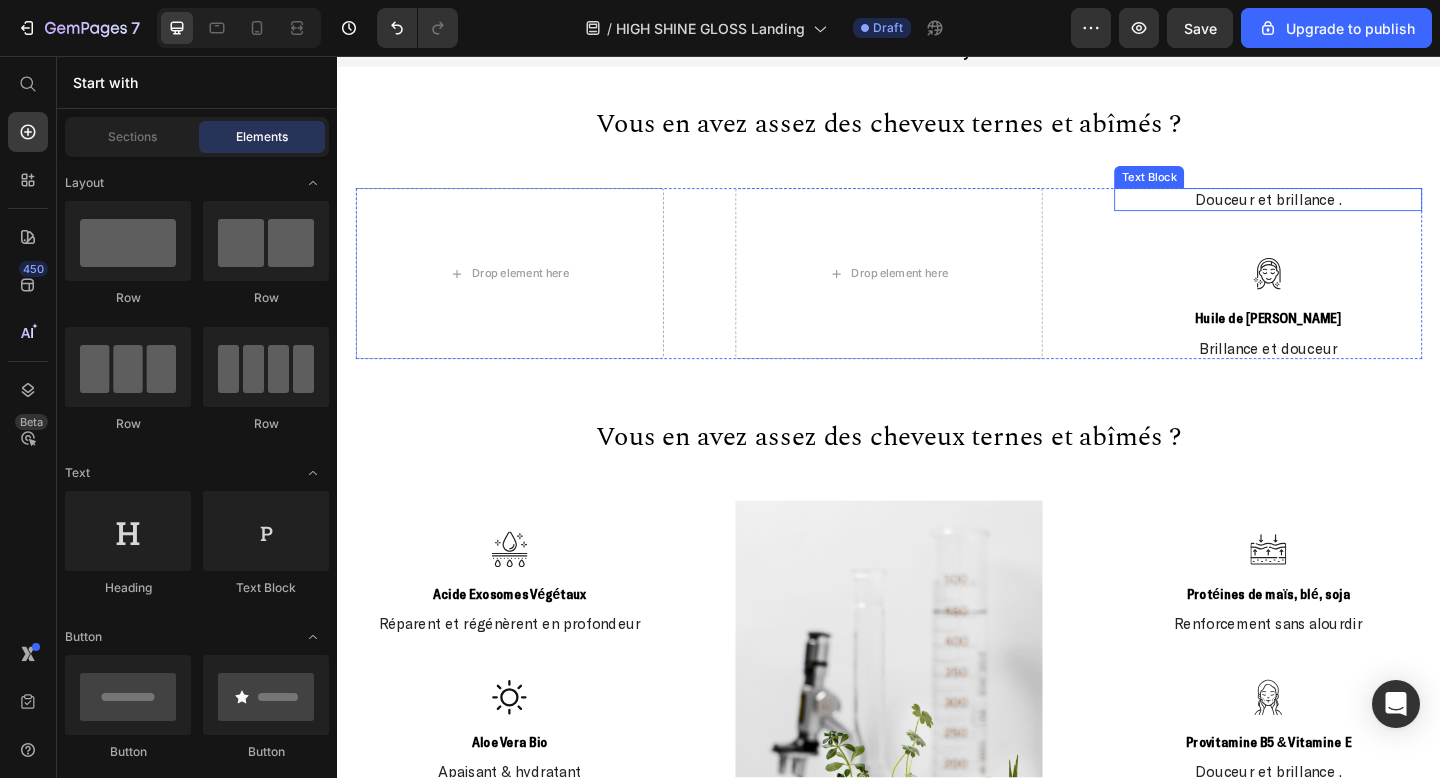 click on "Douceur et brillance ." at bounding box center (1349, 212) 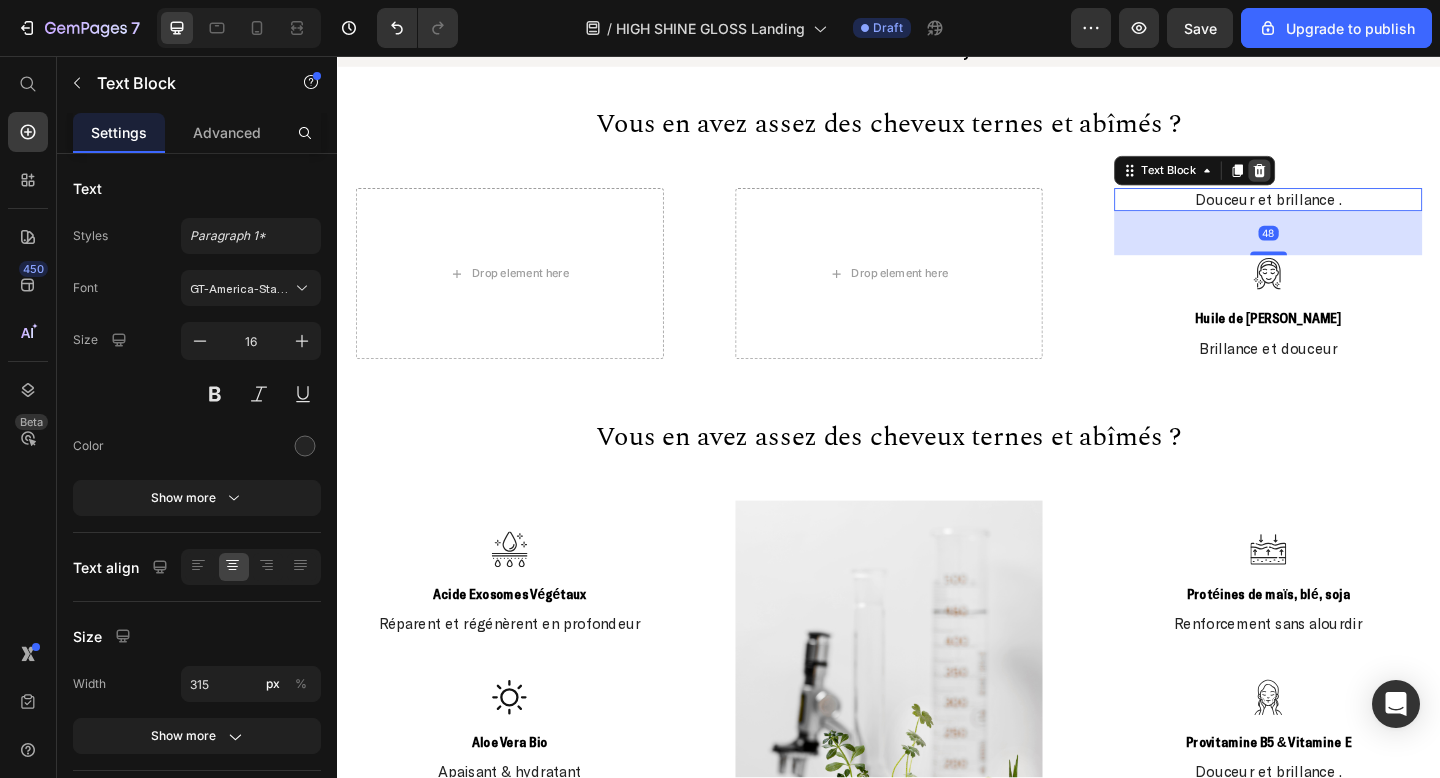 click 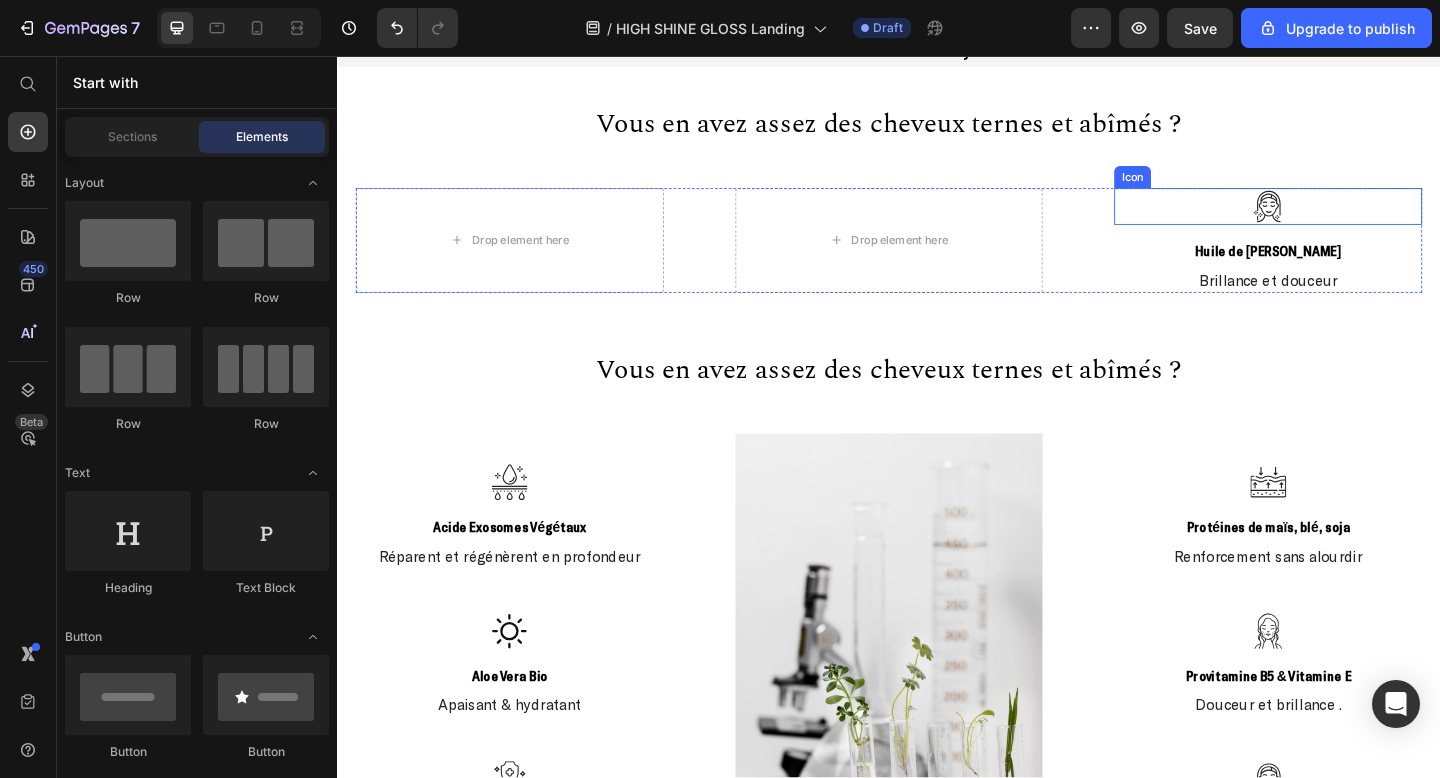 click 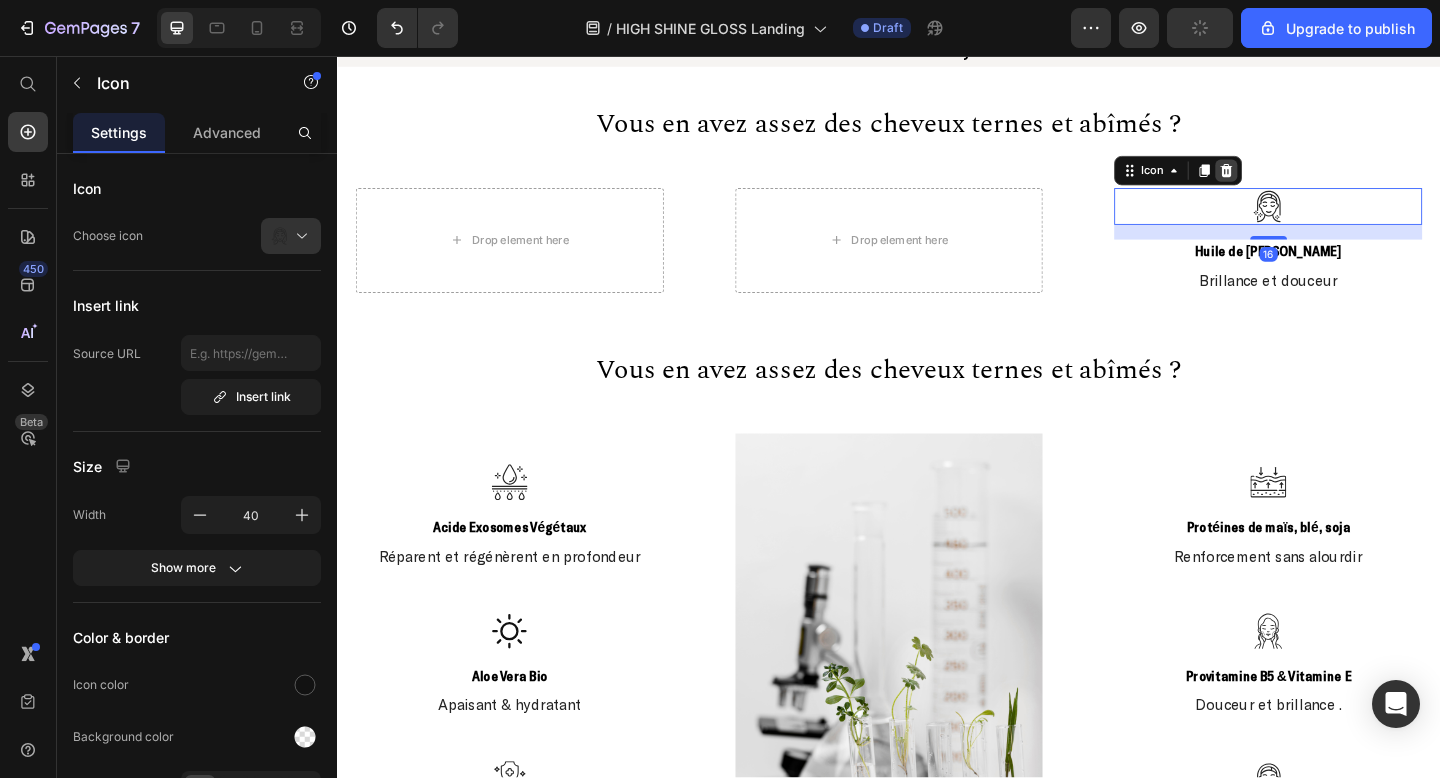 click at bounding box center [1304, 181] 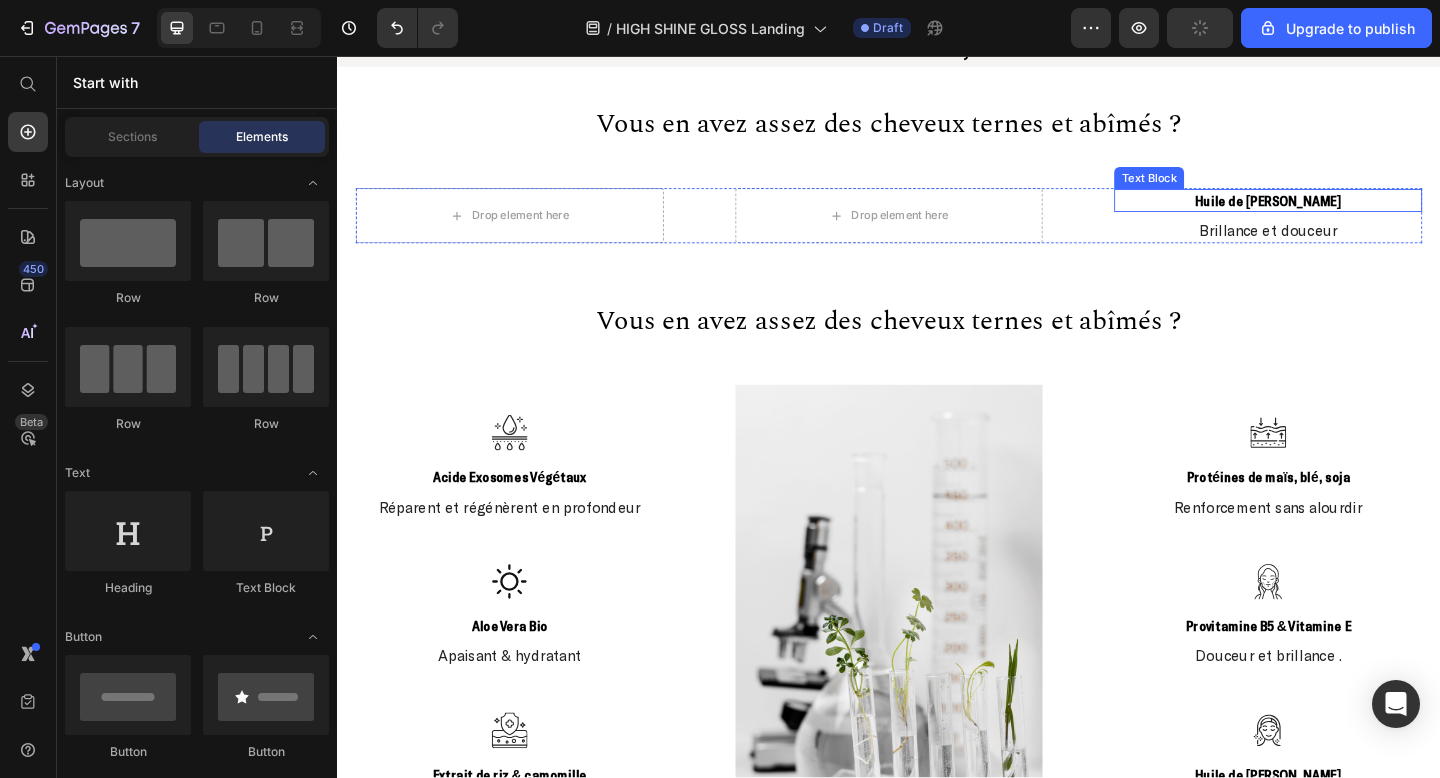 click on "Huile de [PERSON_NAME]" at bounding box center [1349, 213] 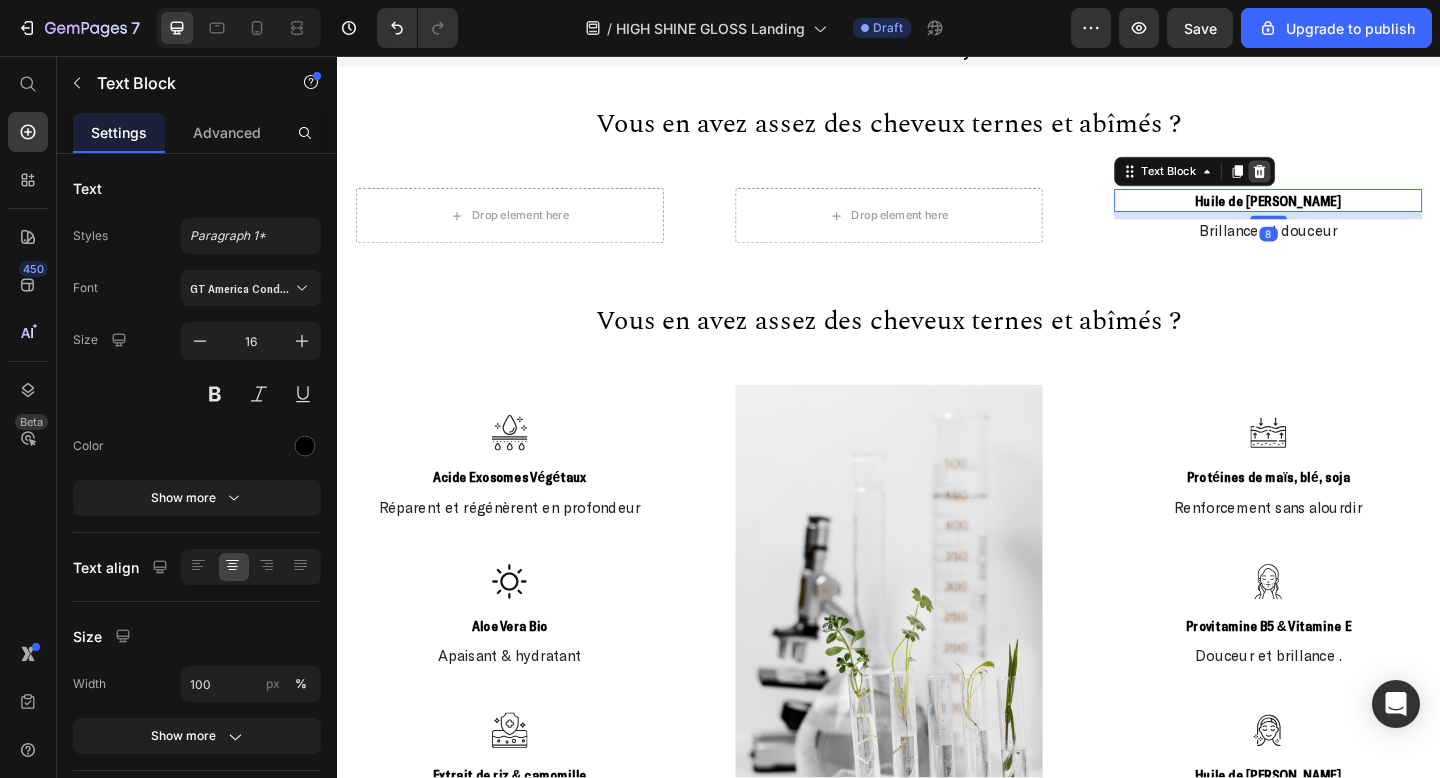 click 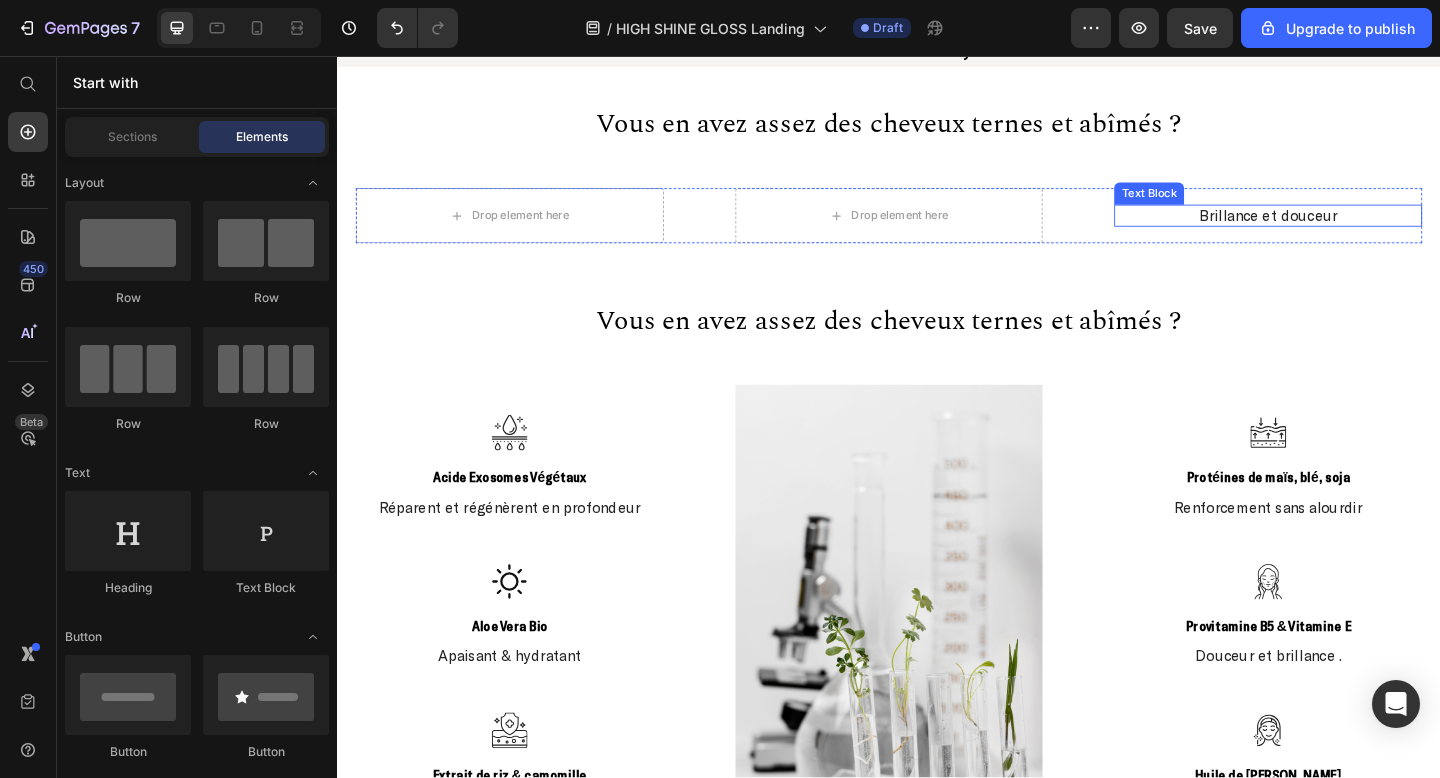 click on "Brillance et douceur" at bounding box center (1349, 230) 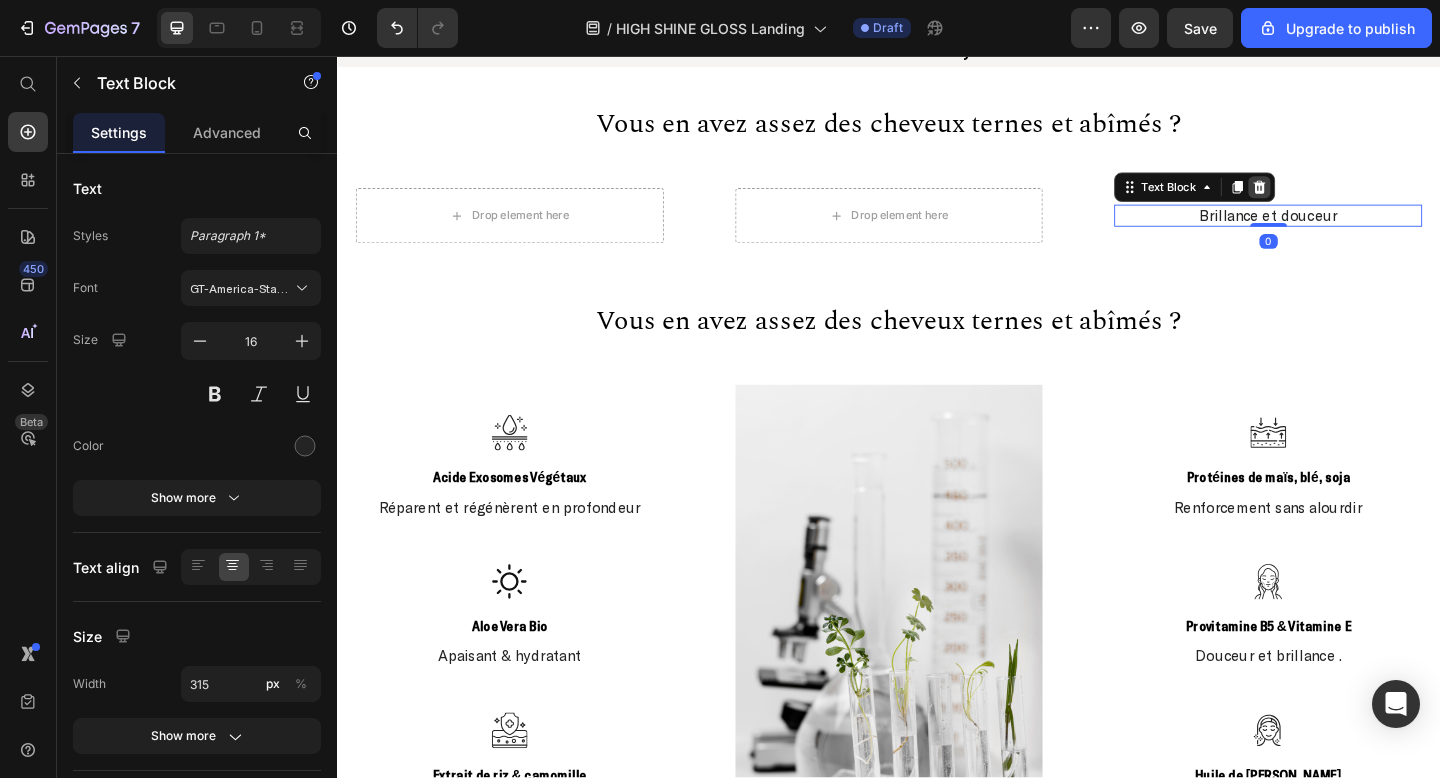 click 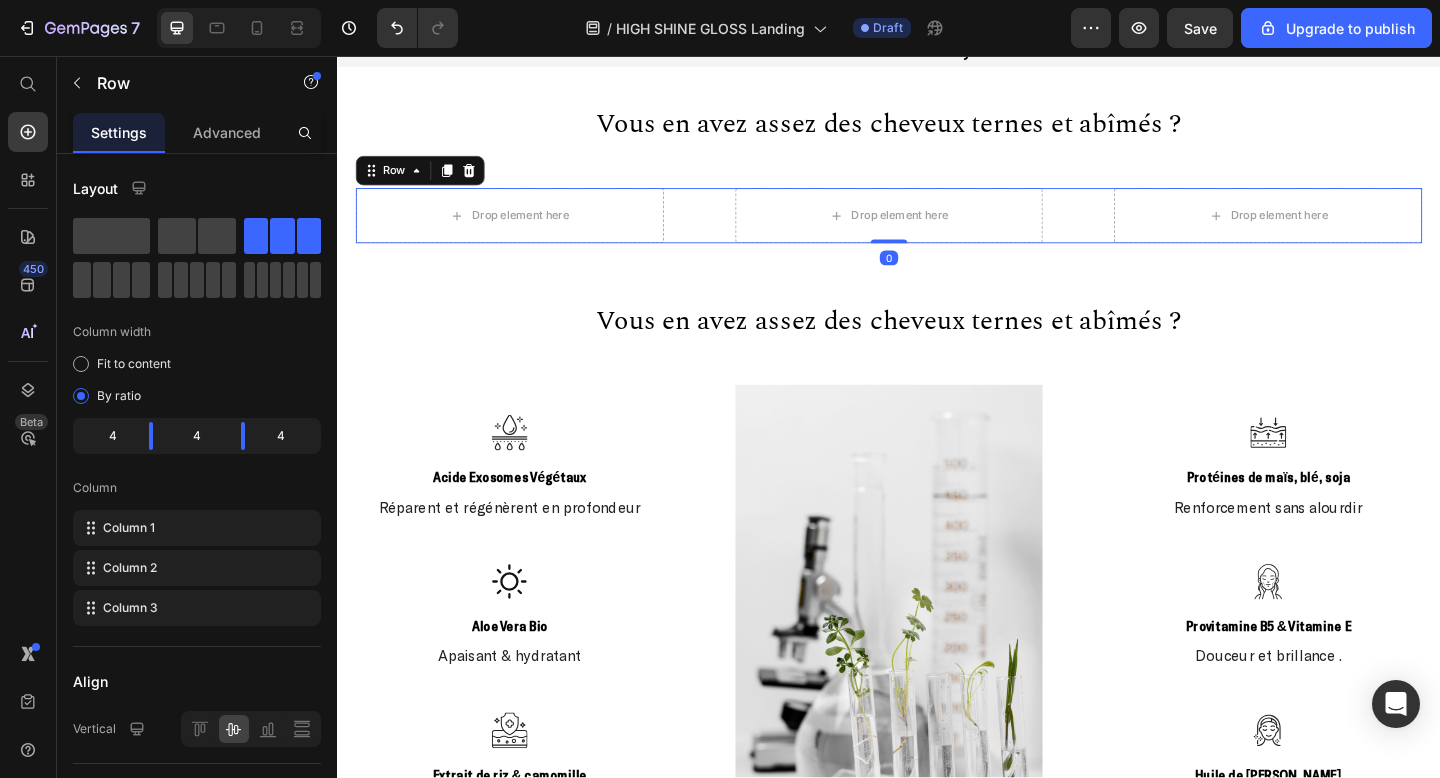click on "Drop element here
Drop element here
Drop element here Row   0" at bounding box center [937, 230] 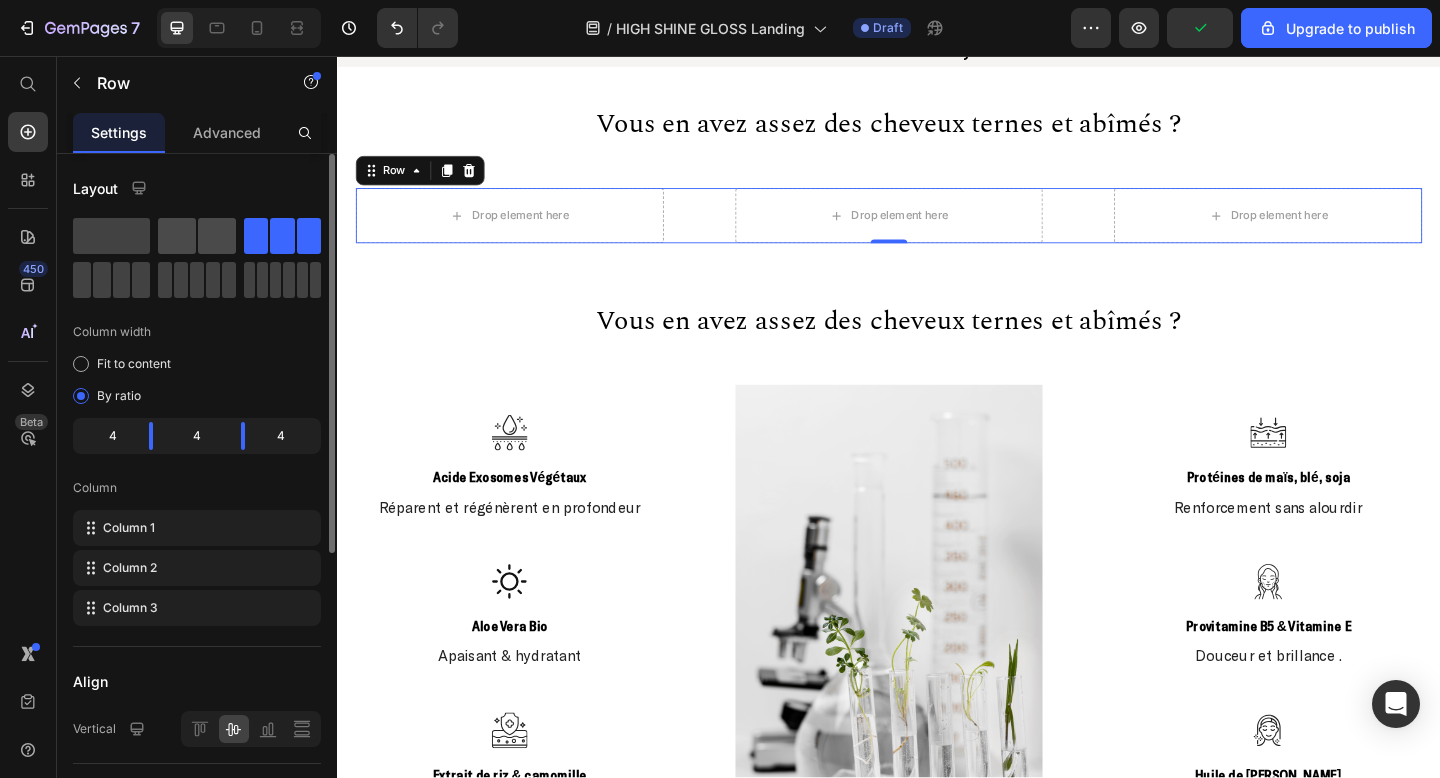click 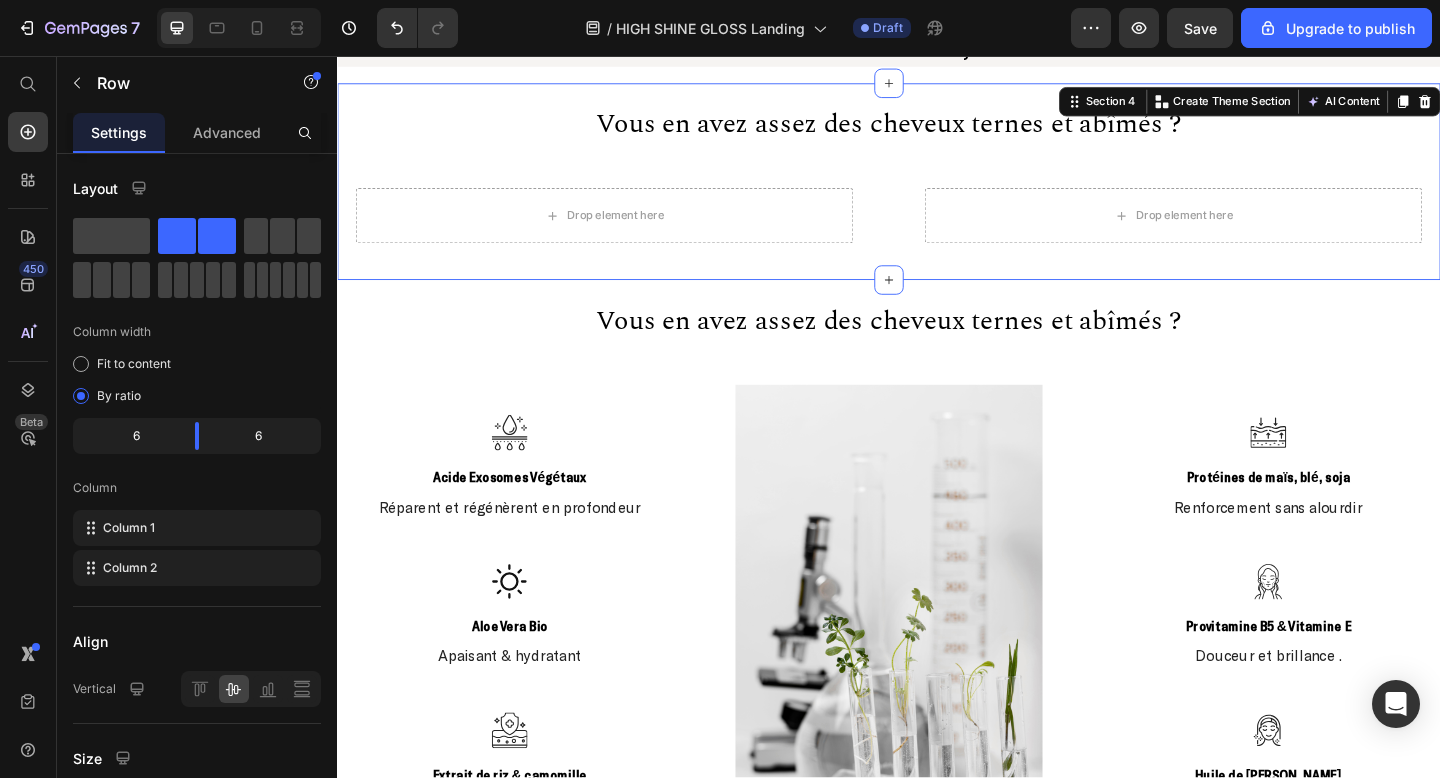 click on "Une formulation Clean & Innovante Heading Vous en avez assez des cheveux ternes et abîmés ? Heading
Drop element here
Drop element here Row Section 4   You can create reusable sections Create Theme Section AI Content Write with GemAI What would you like to describe here? Tone and Voice Persuasive Product Show more Generate" at bounding box center (937, 193) 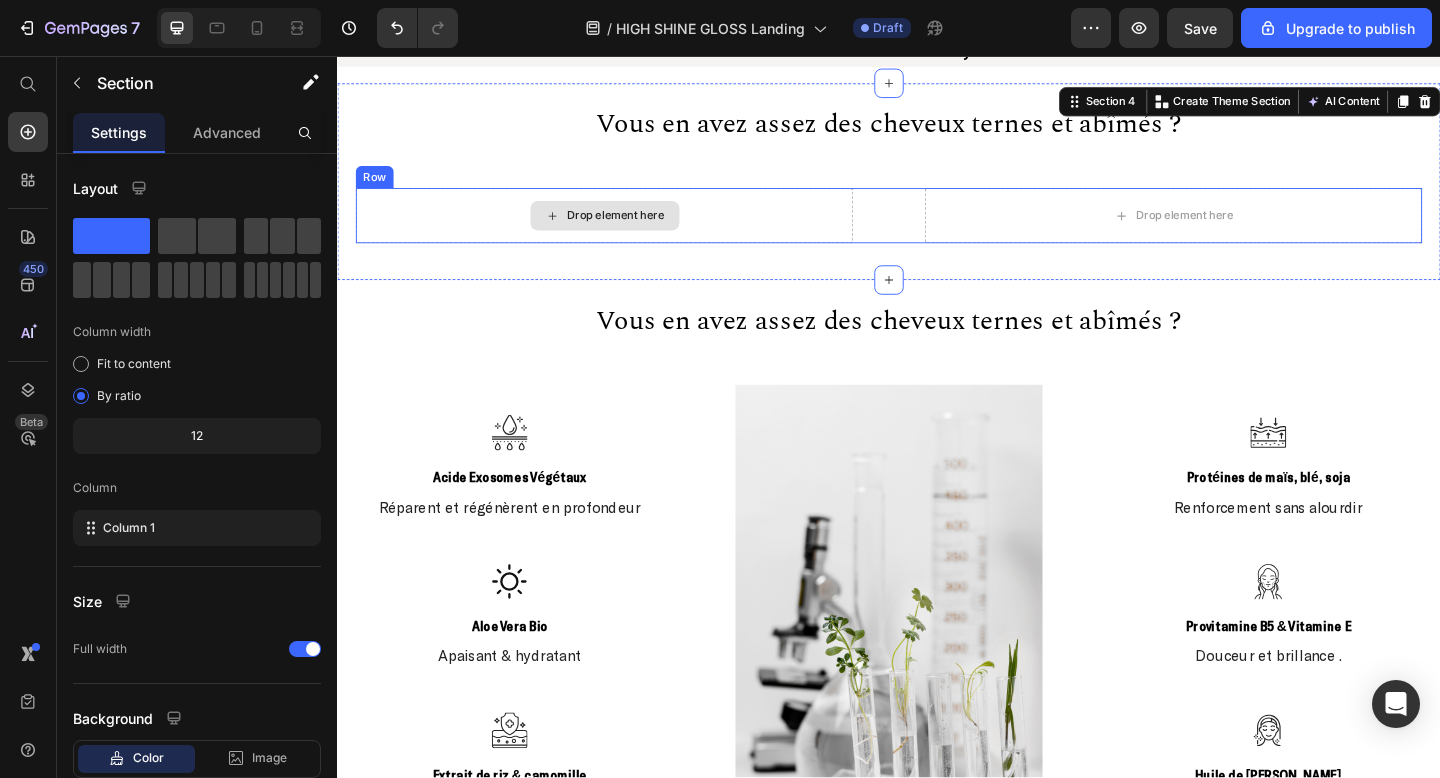 click on "Drop element here" at bounding box center (627, 230) 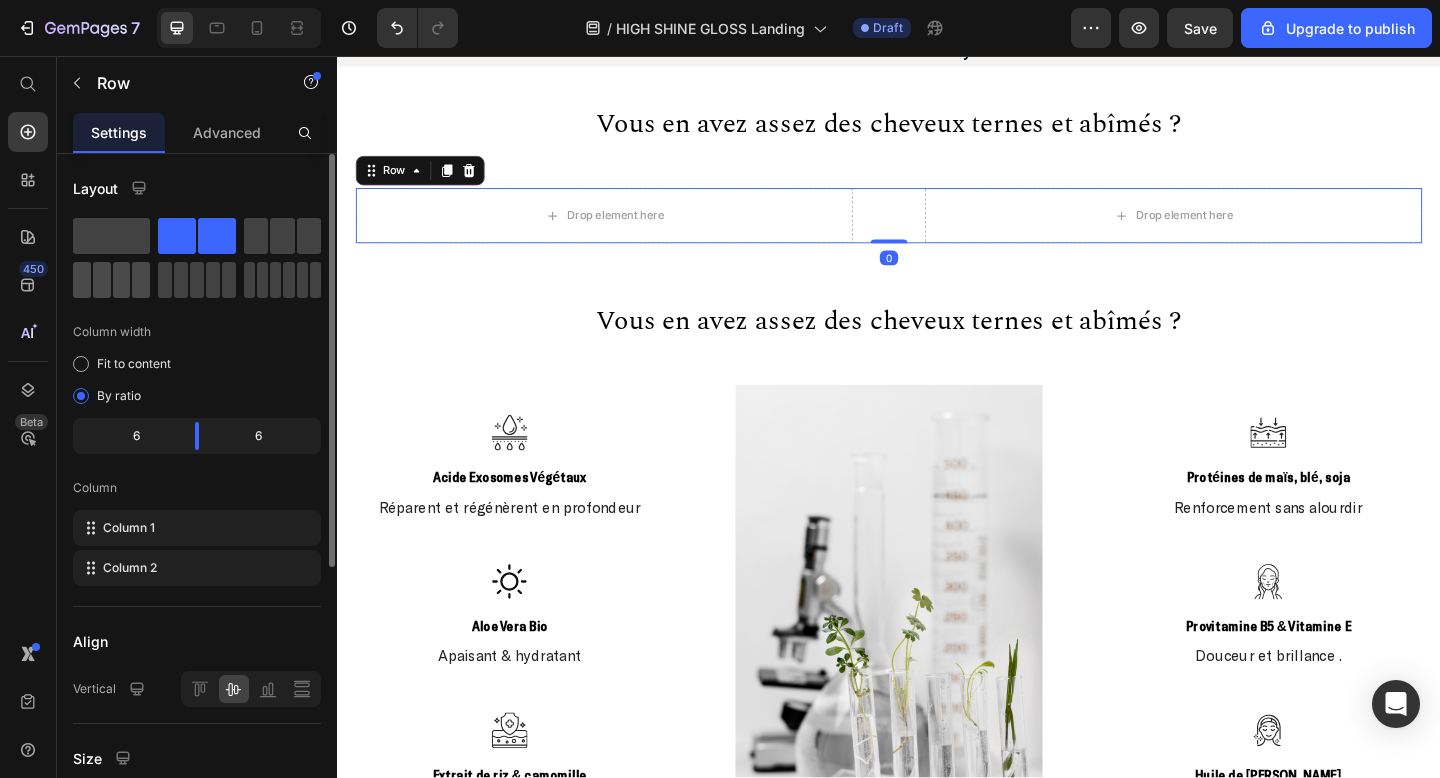click 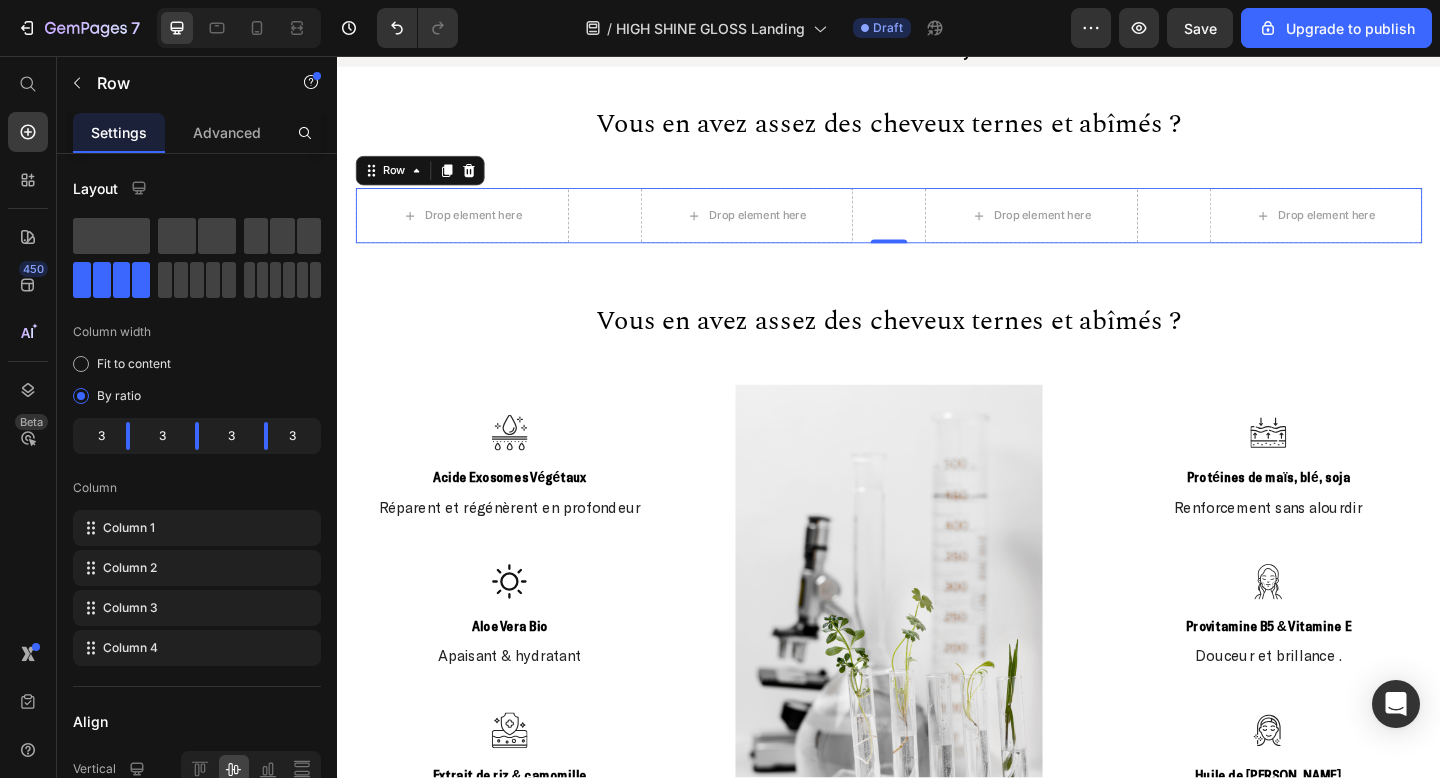 click on "Drop element here
Drop element here
Drop element here
Drop element here Row   0" at bounding box center (937, 230) 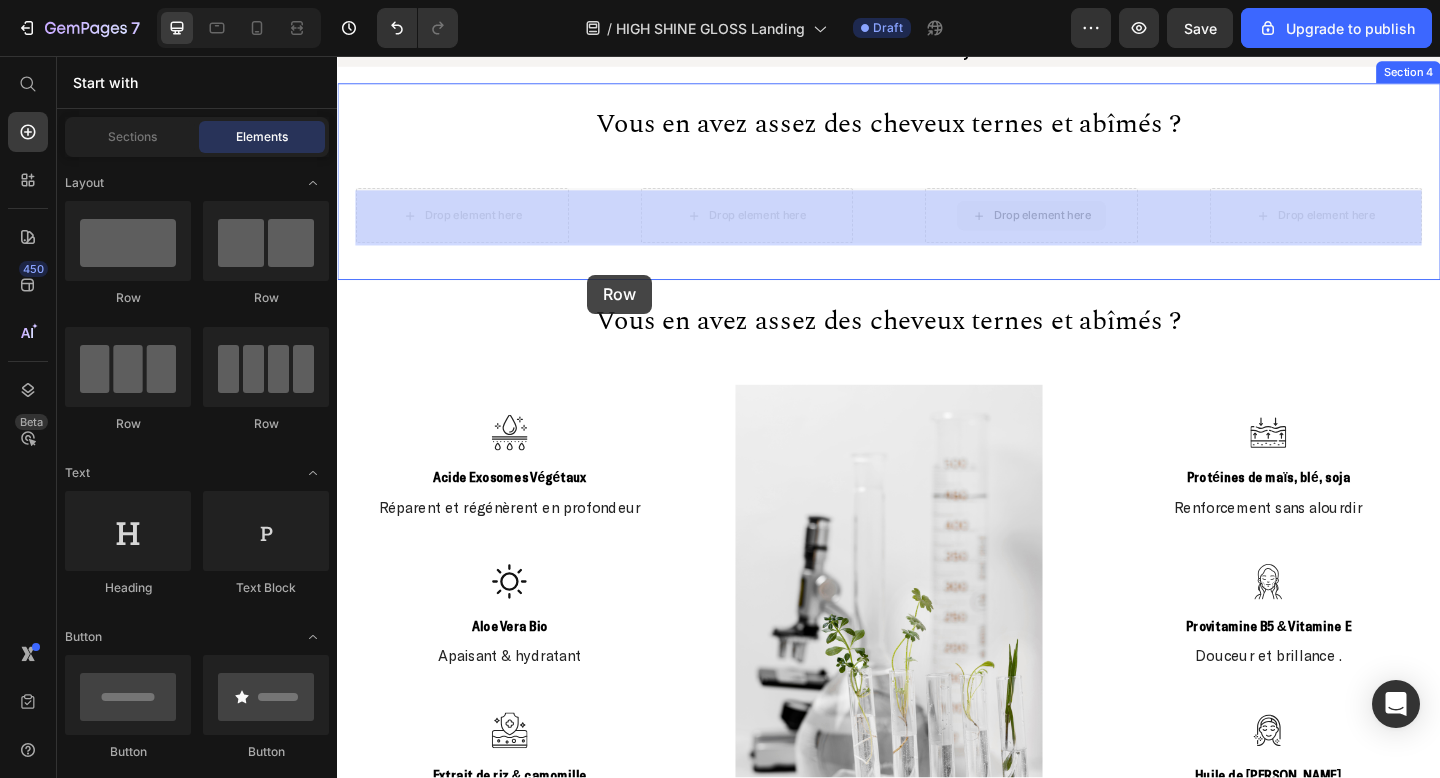 drag, startPoint x: 1041, startPoint y: 227, endPoint x: 610, endPoint y: 287, distance: 435.15628 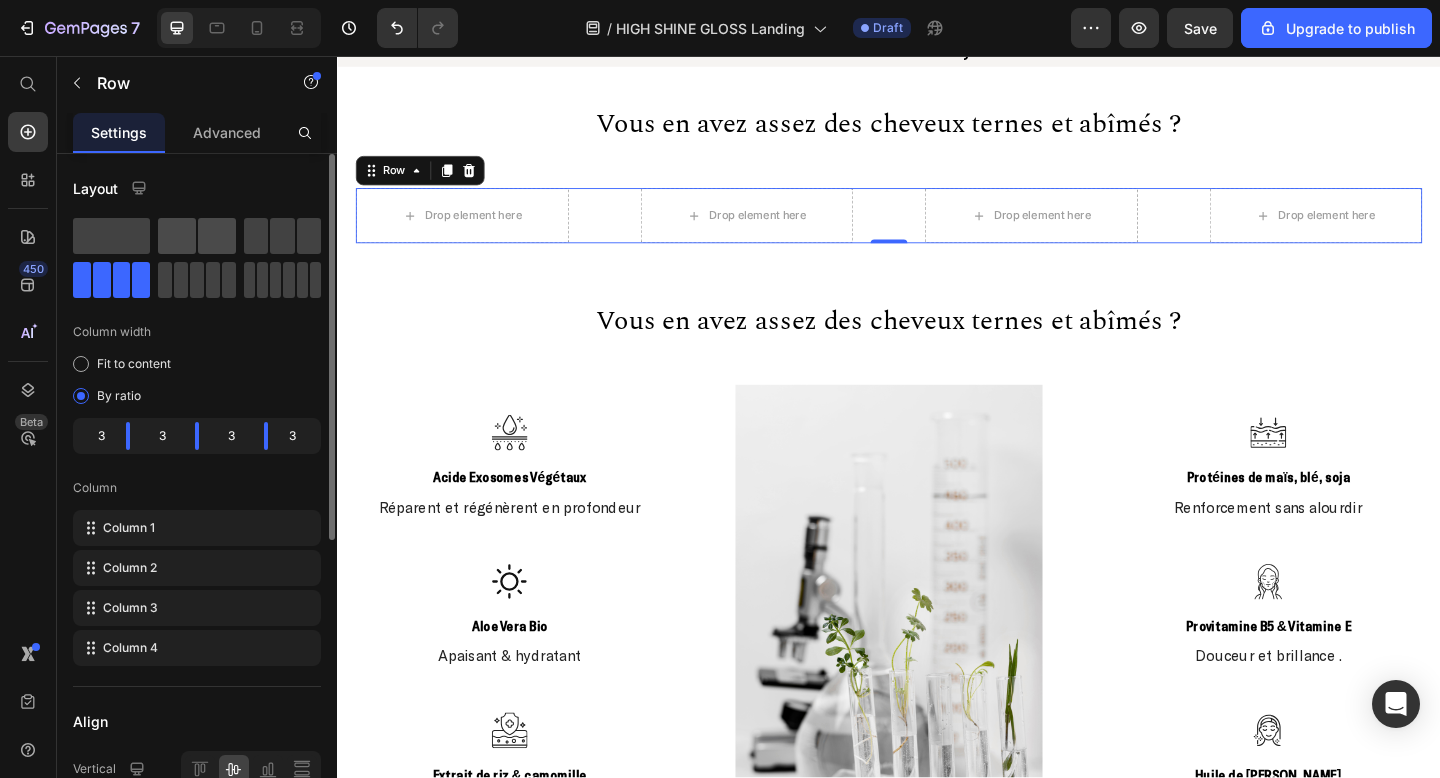 click 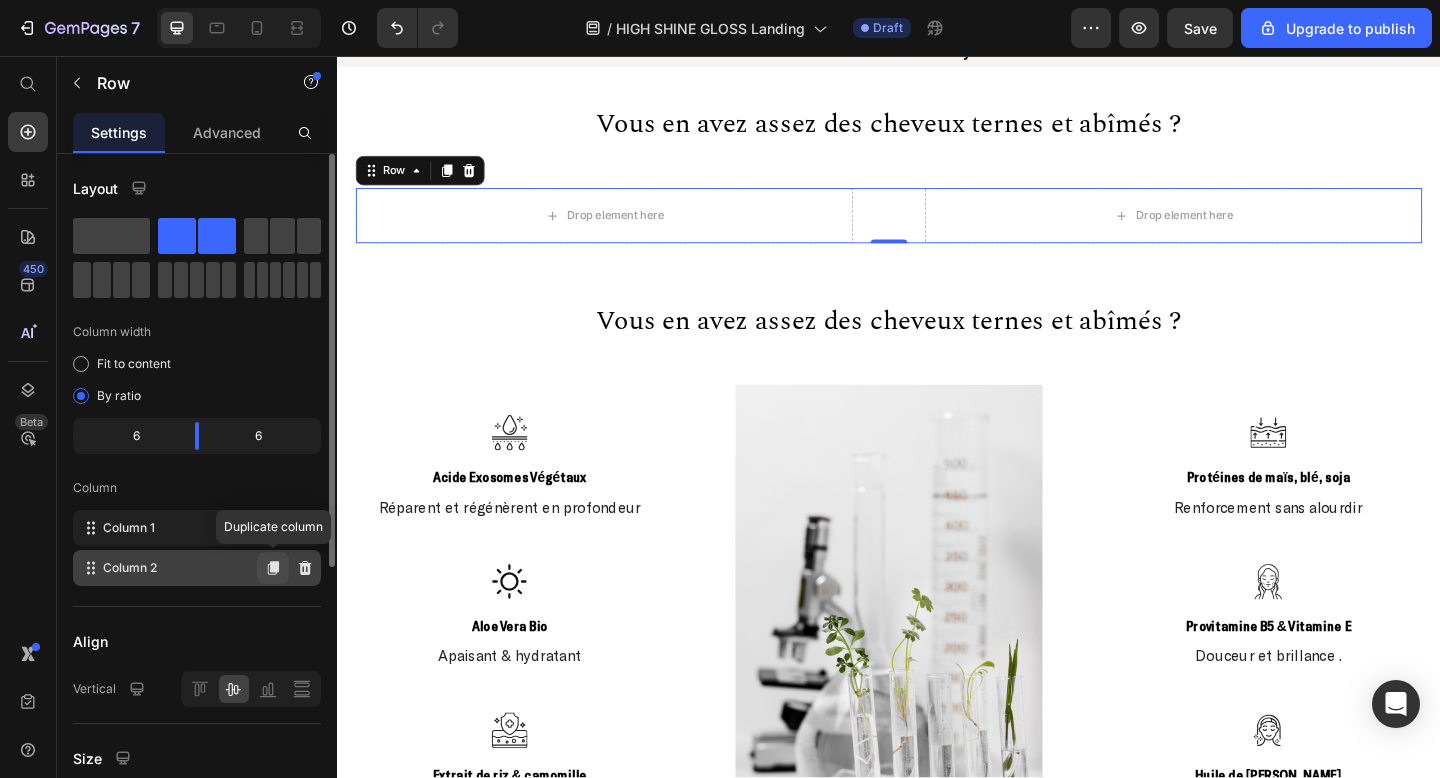 click 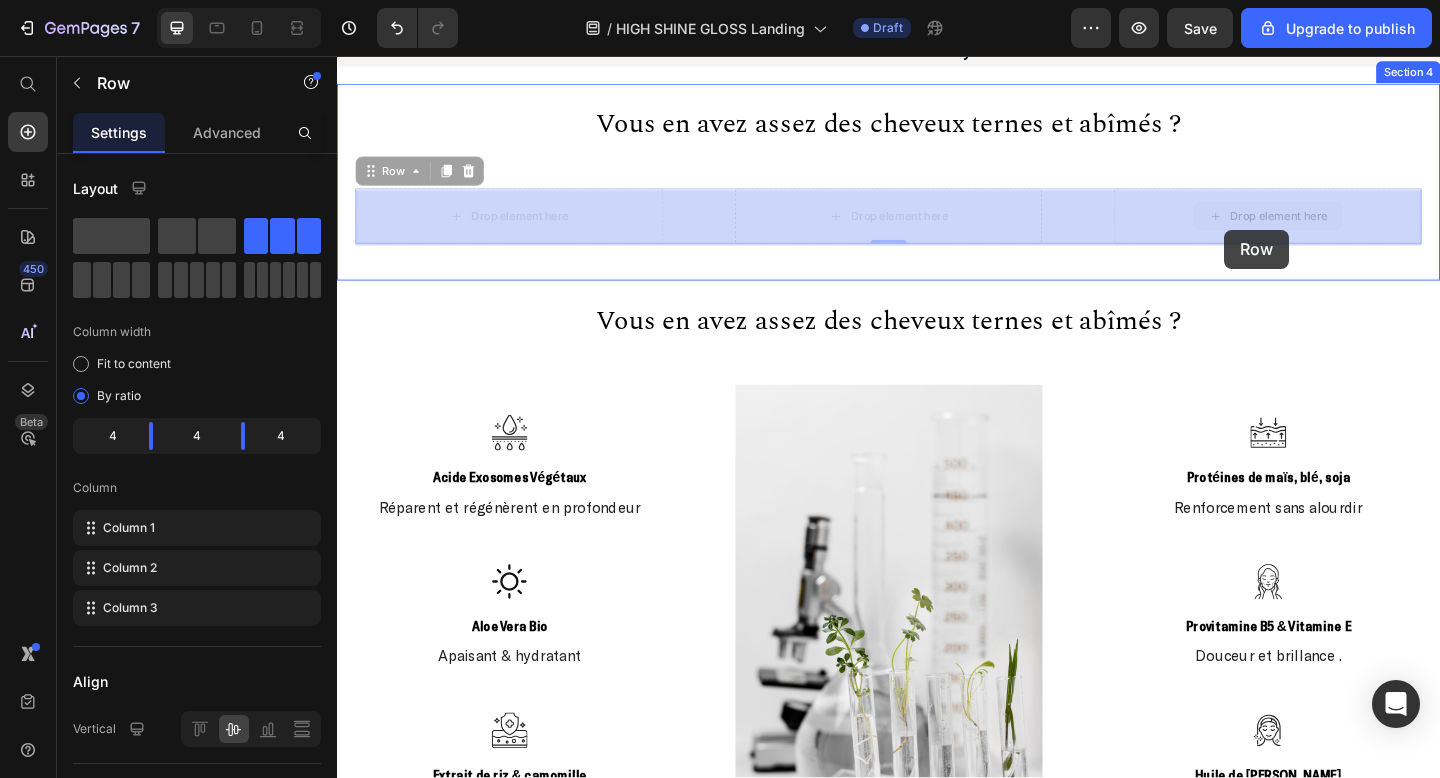 drag, startPoint x: 1246, startPoint y: 231, endPoint x: 1301, endPoint y: 244, distance: 56.515484 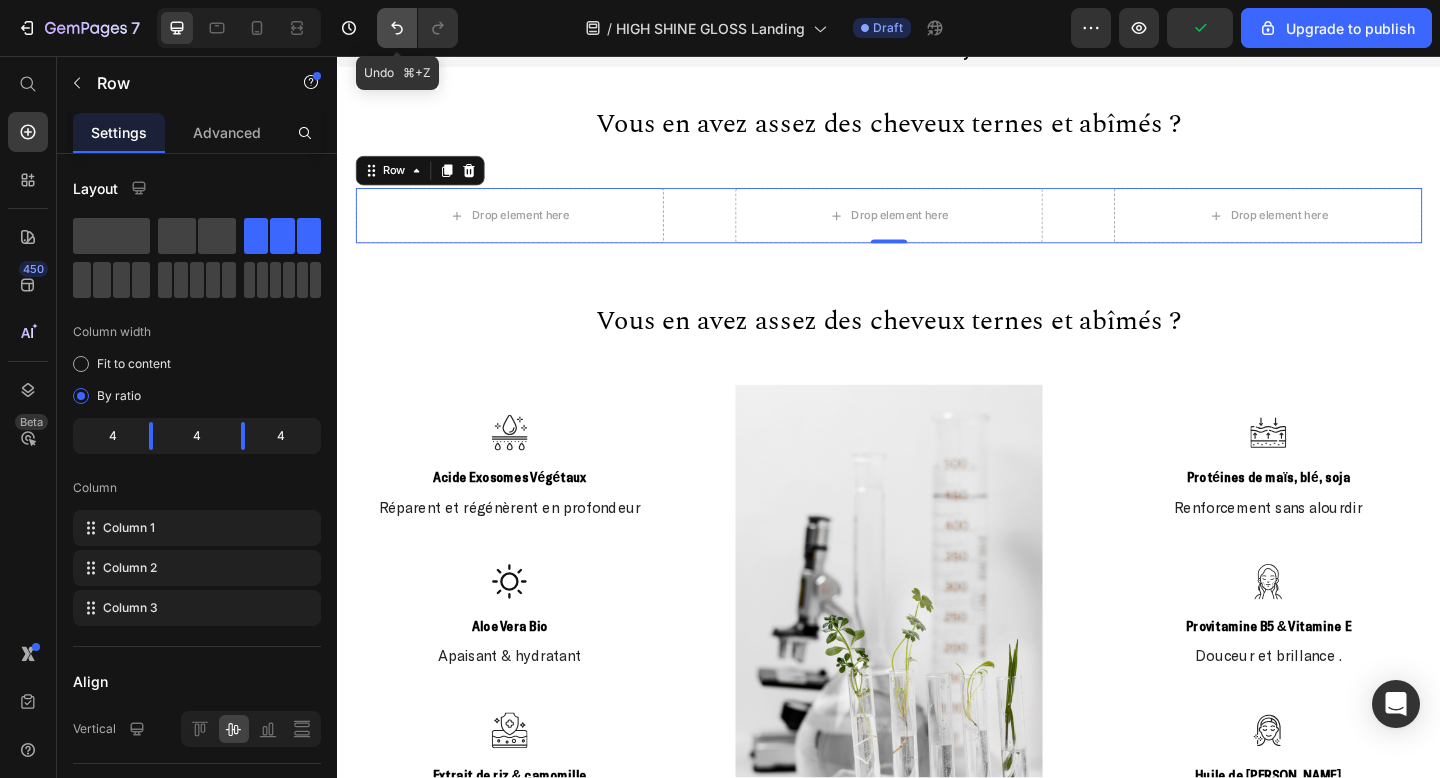 click 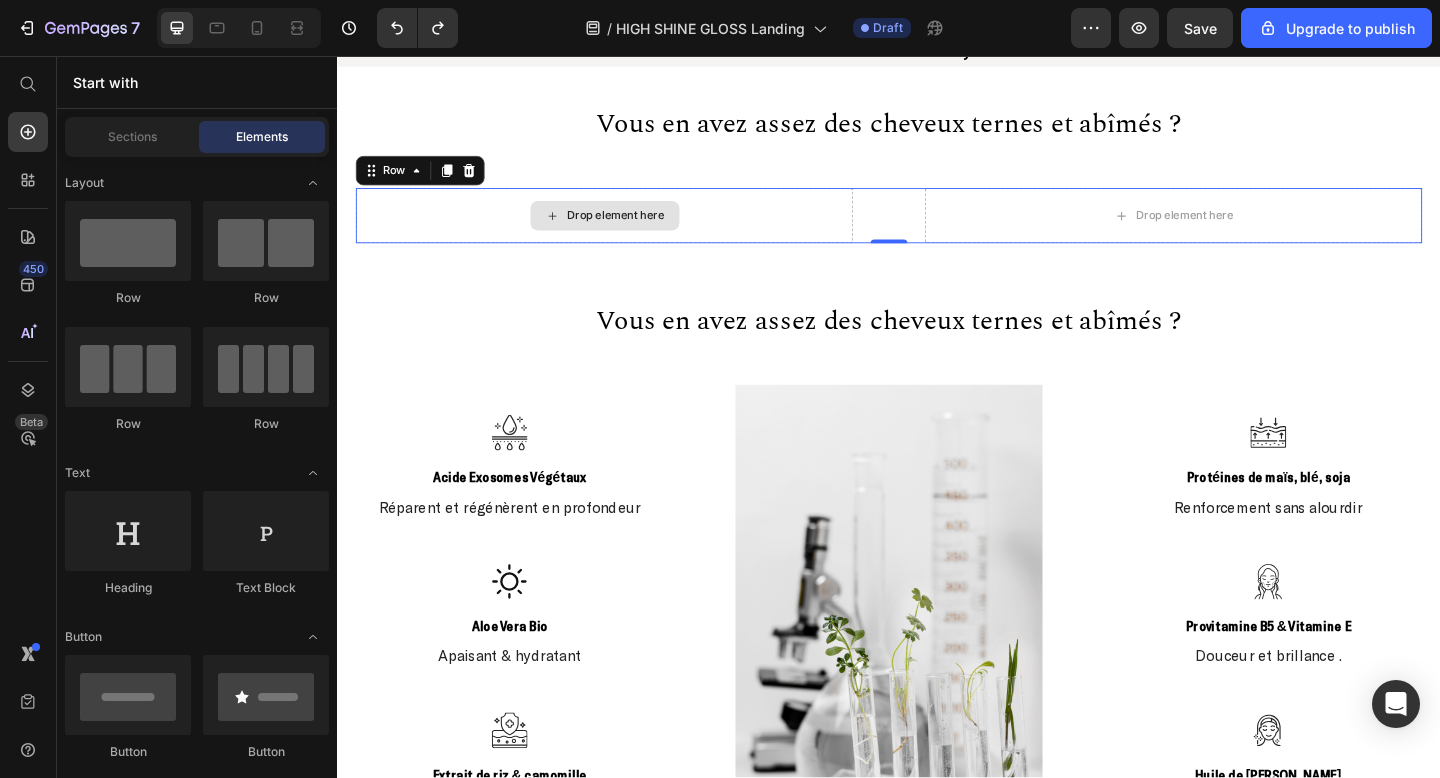 click on "Drop element here" at bounding box center [628, 230] 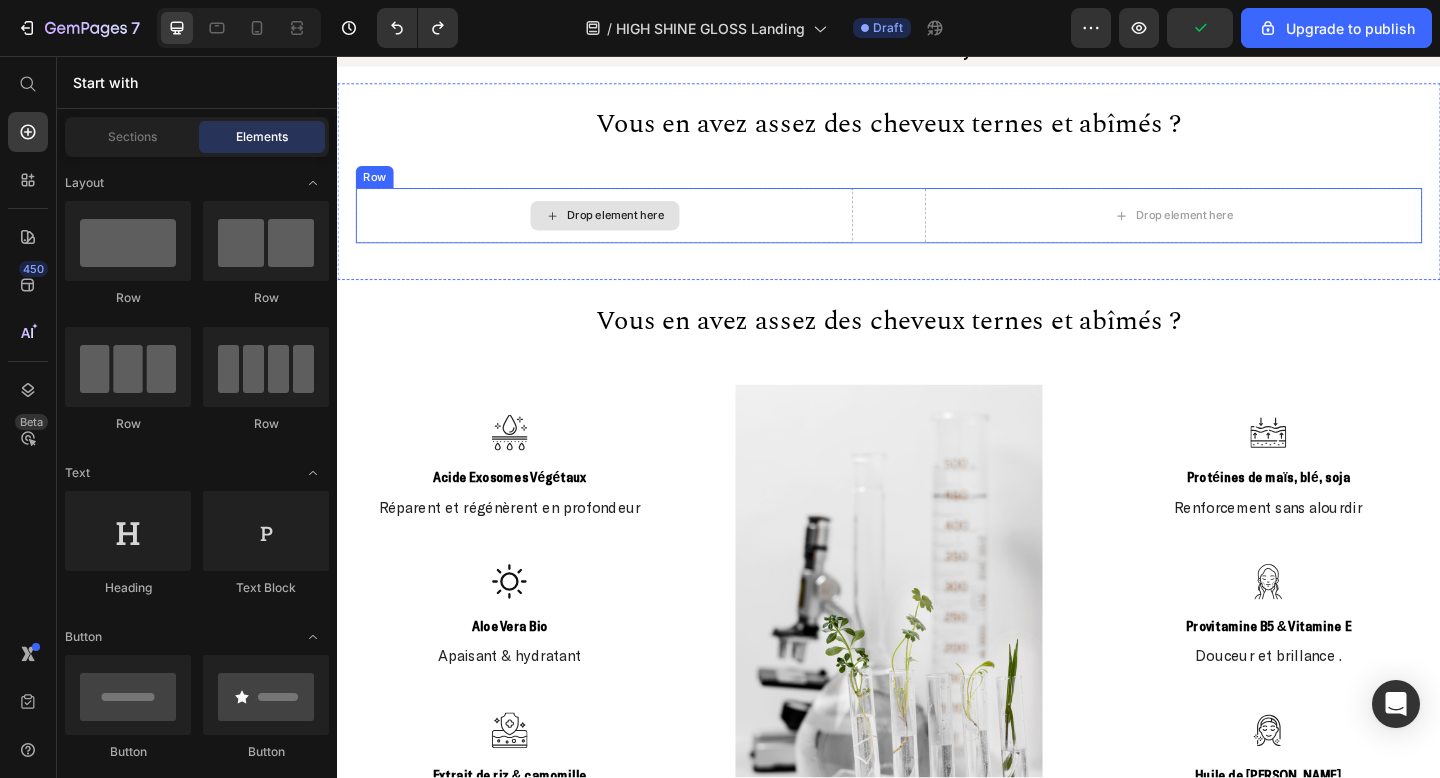 click on "Drop element here" at bounding box center [628, 230] 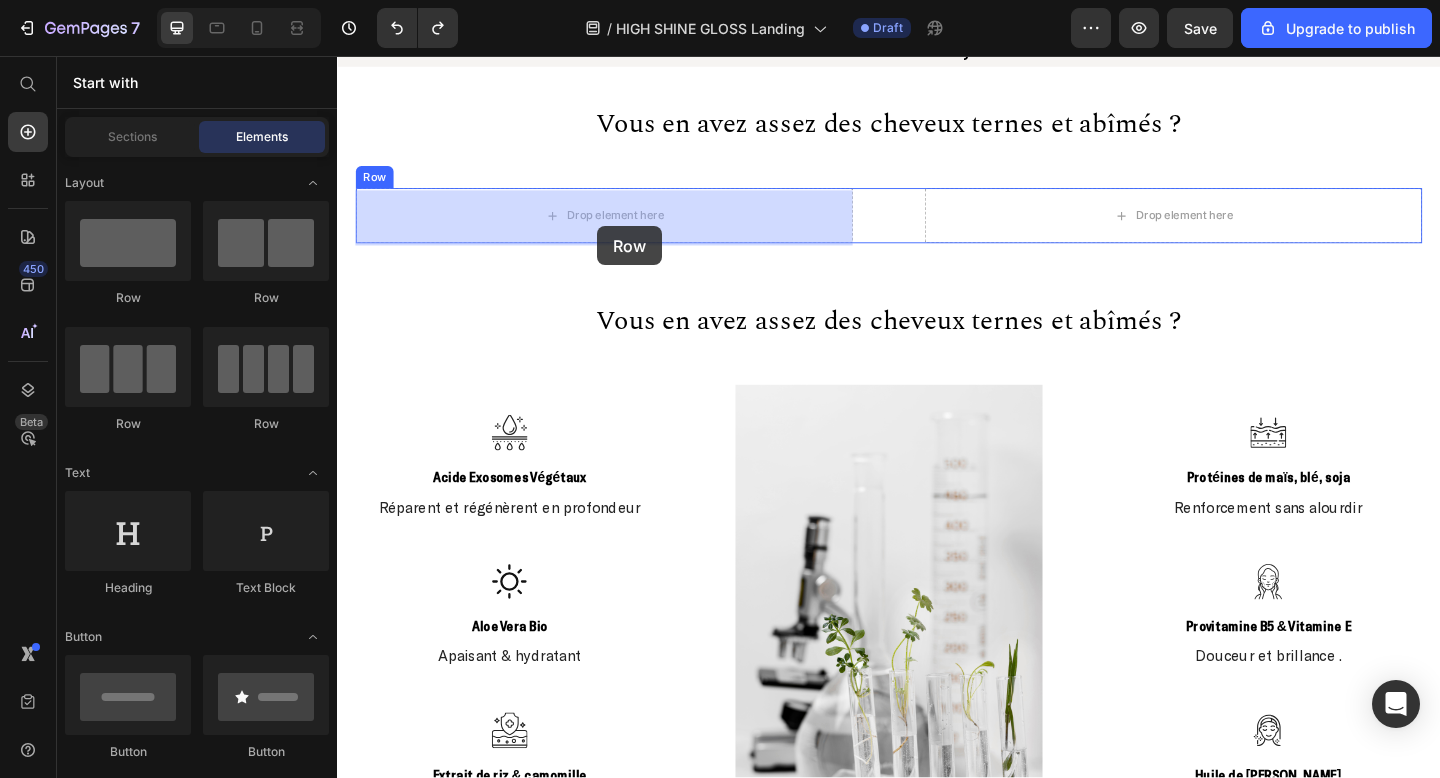 drag, startPoint x: 597, startPoint y: 293, endPoint x: 620, endPoint y: 238, distance: 59.615433 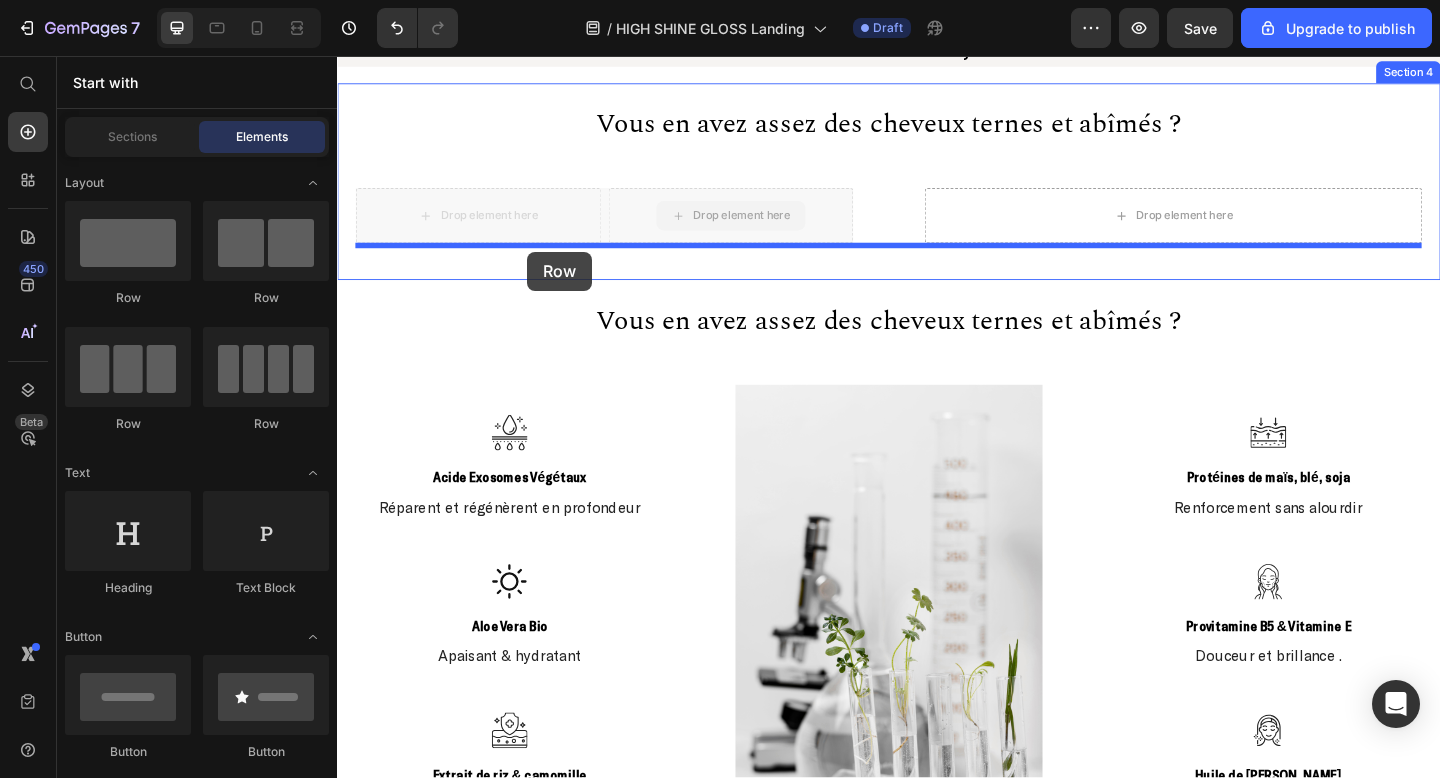 drag, startPoint x: 711, startPoint y: 236, endPoint x: 545, endPoint y: 268, distance: 169.0562 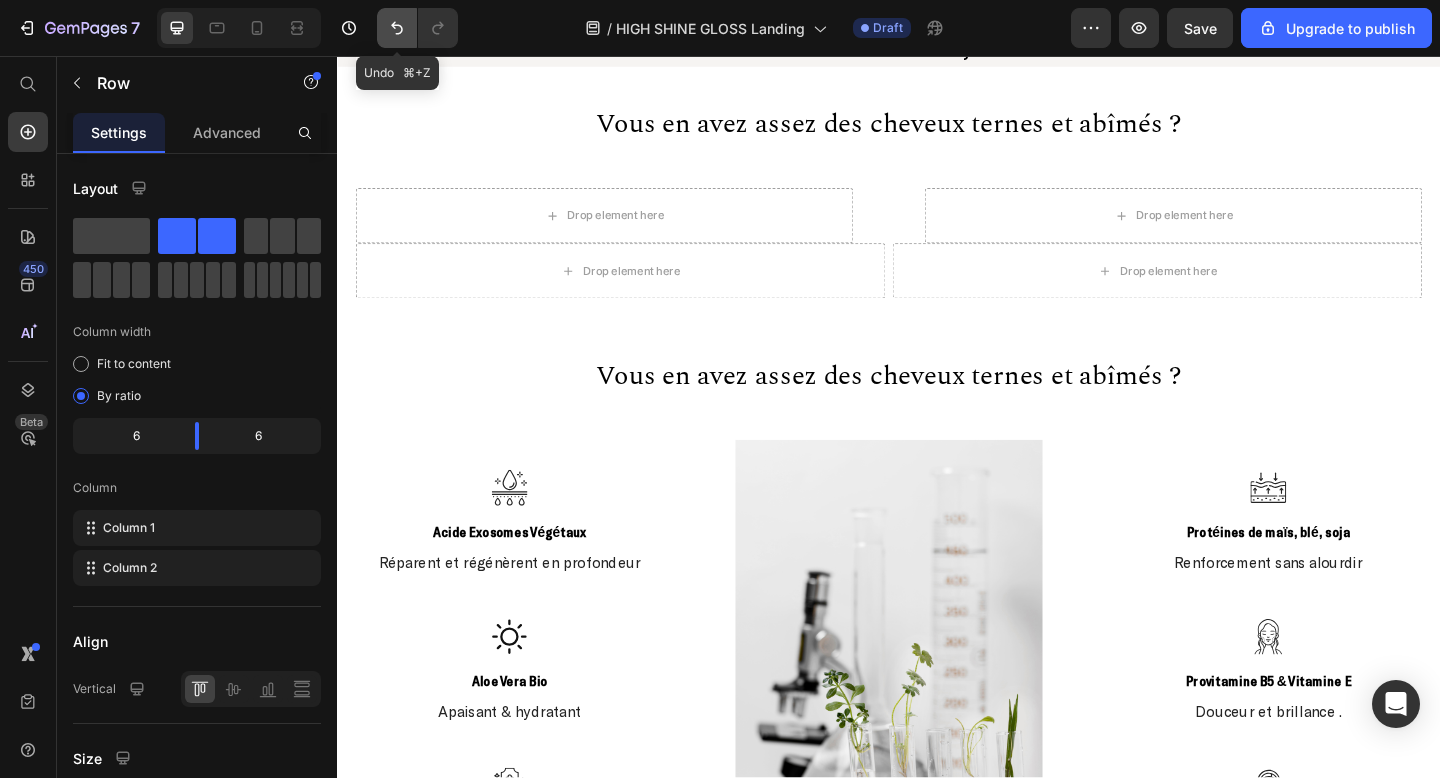 click 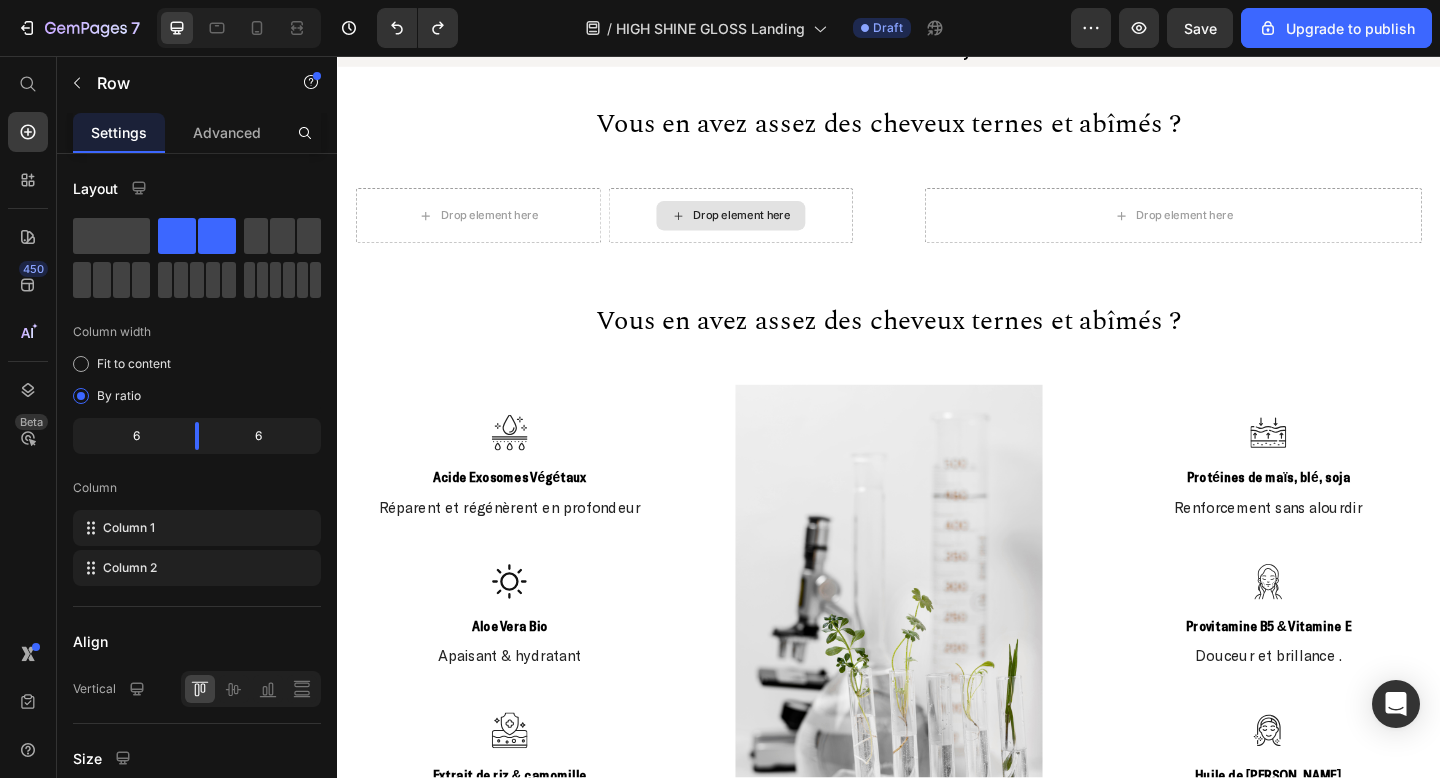 click on "Drop element here" at bounding box center [765, 230] 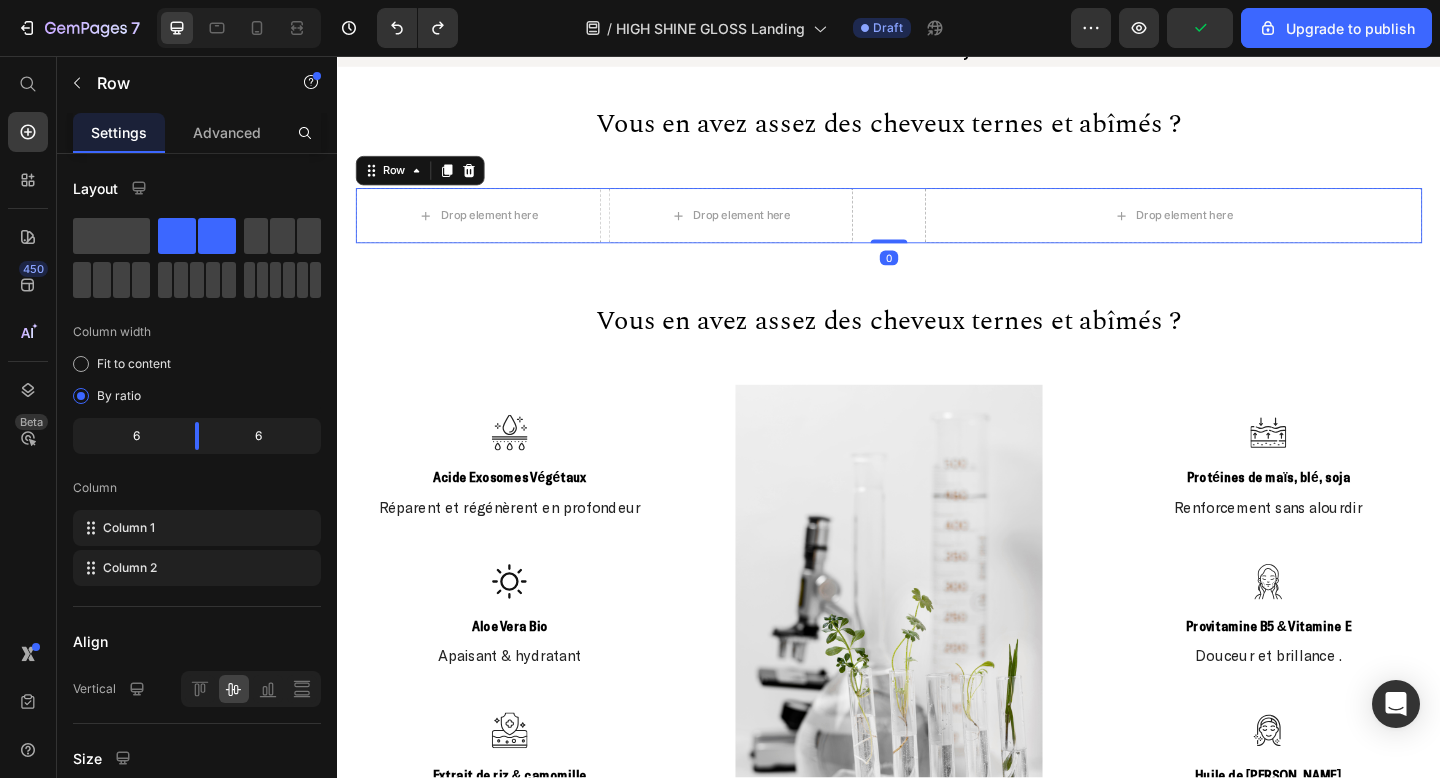 click on "Drop element here
Drop element here Row
Drop element here Row   0" at bounding box center (937, 230) 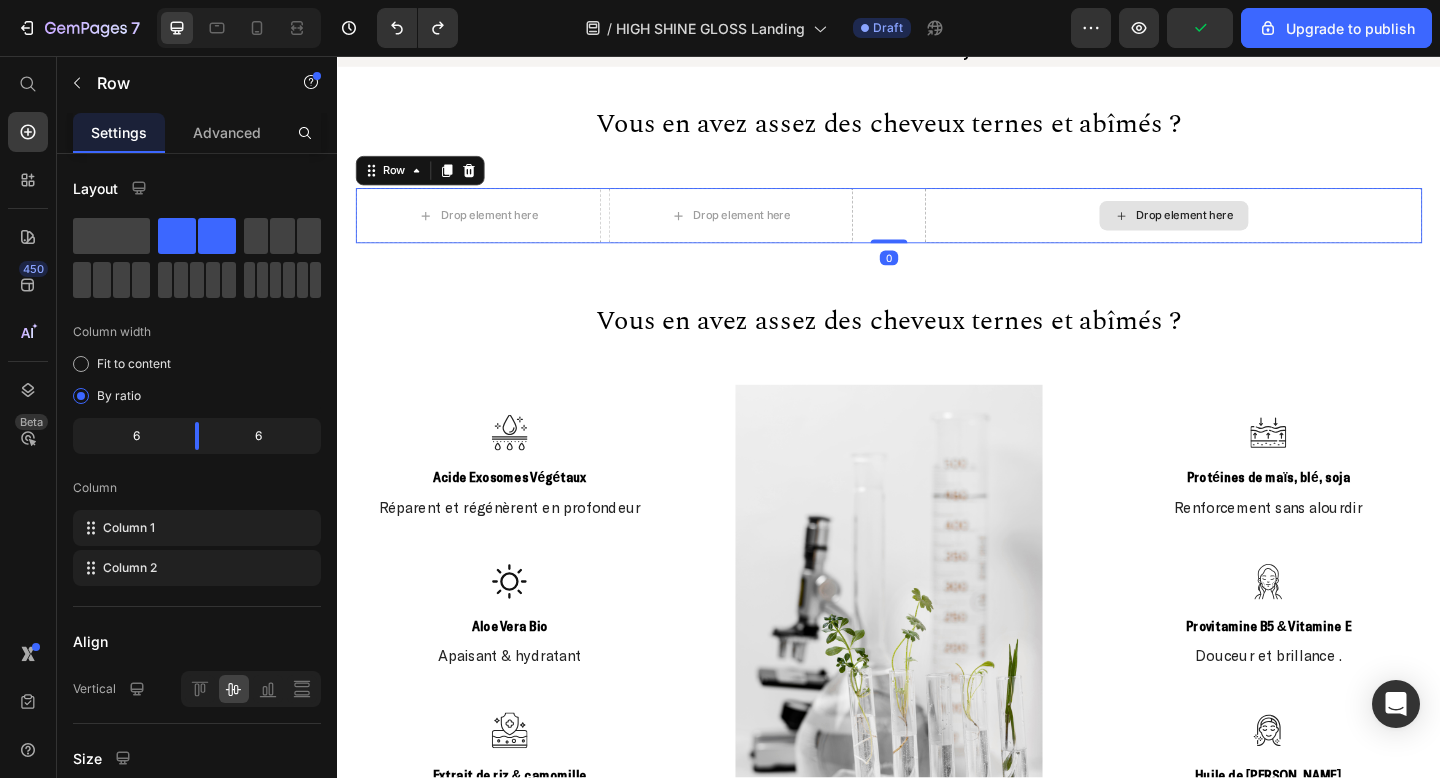 click on "Drop element here" at bounding box center (1246, 230) 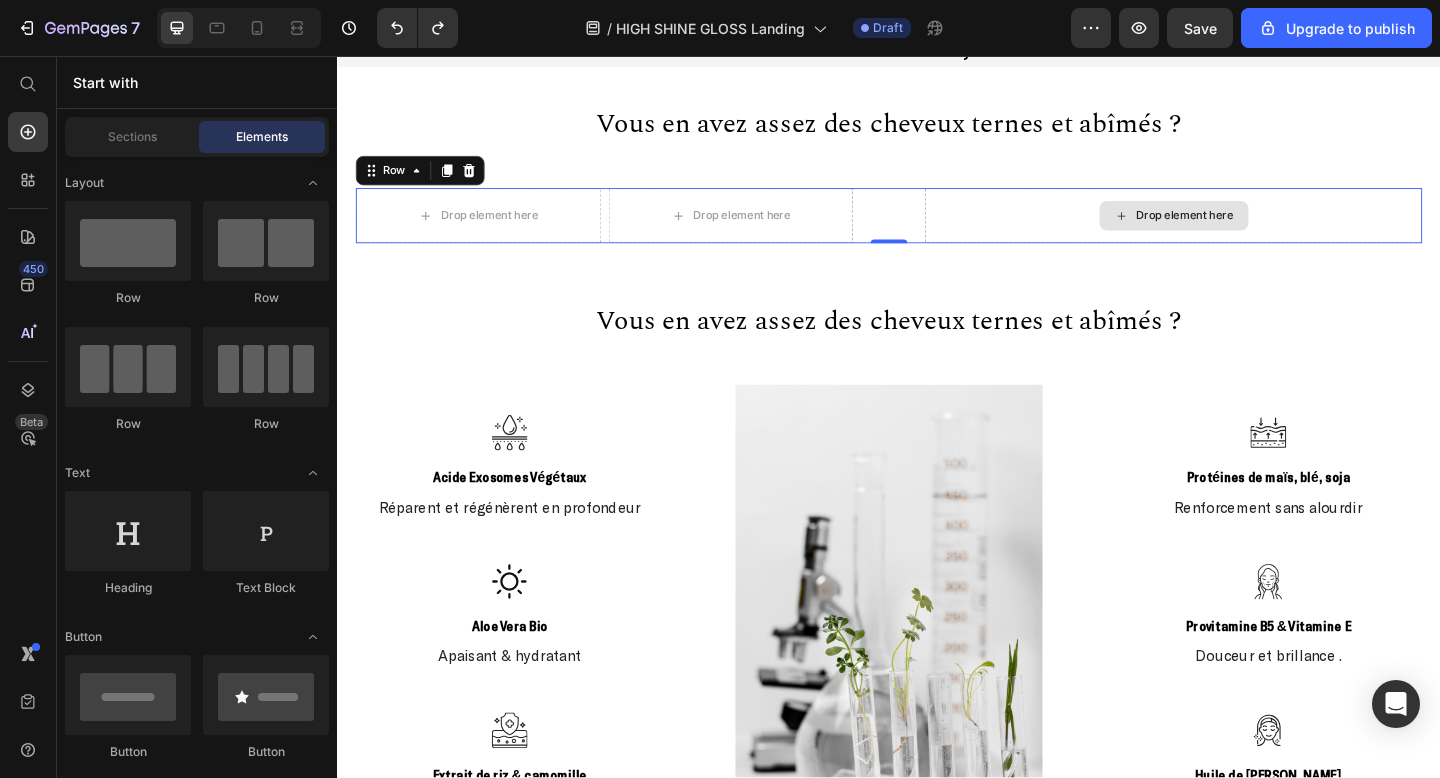 click on "Drop element here" at bounding box center (1259, 230) 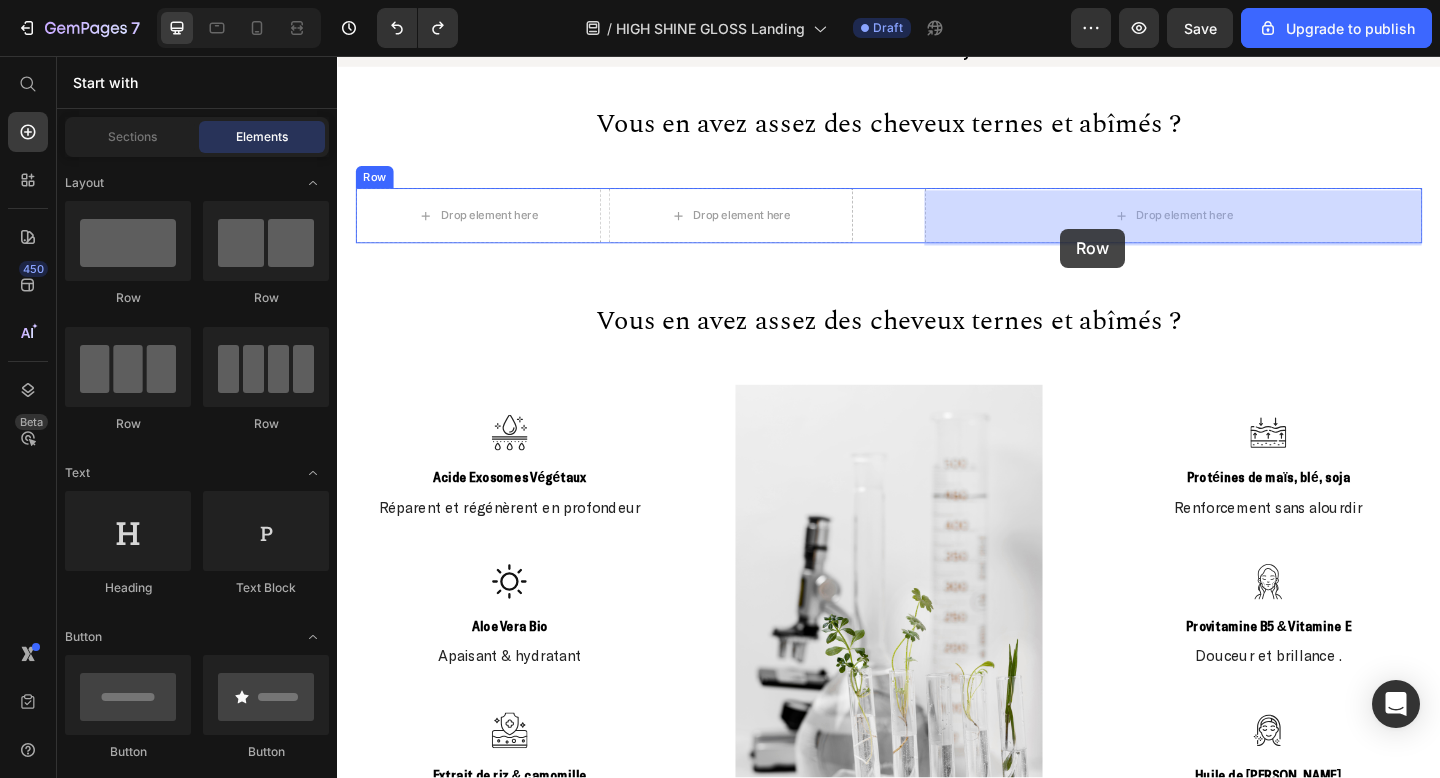 drag, startPoint x: 562, startPoint y: 308, endPoint x: 1124, endPoint y: 244, distance: 565.6324 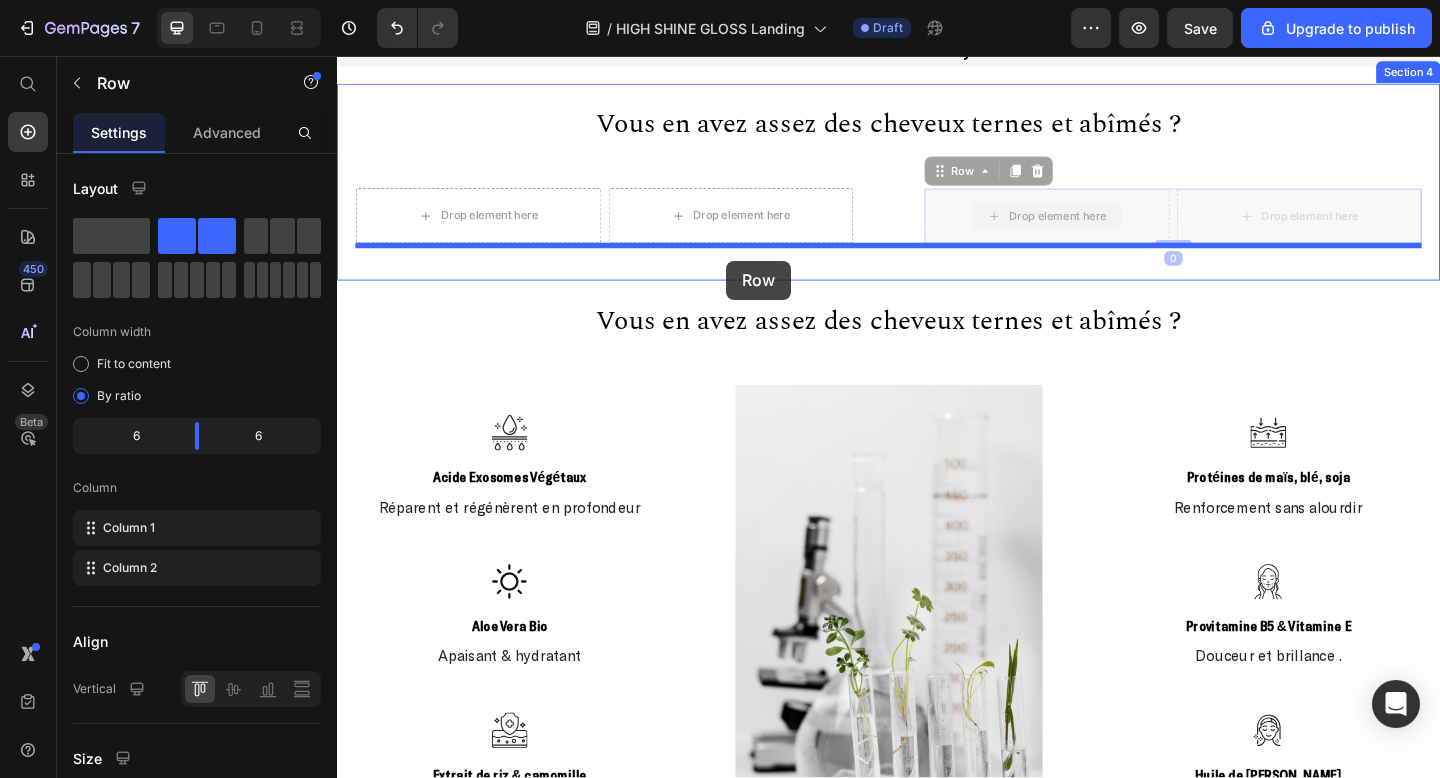 drag, startPoint x: 1253, startPoint y: 215, endPoint x: 761, endPoint y: 273, distance: 495.4069 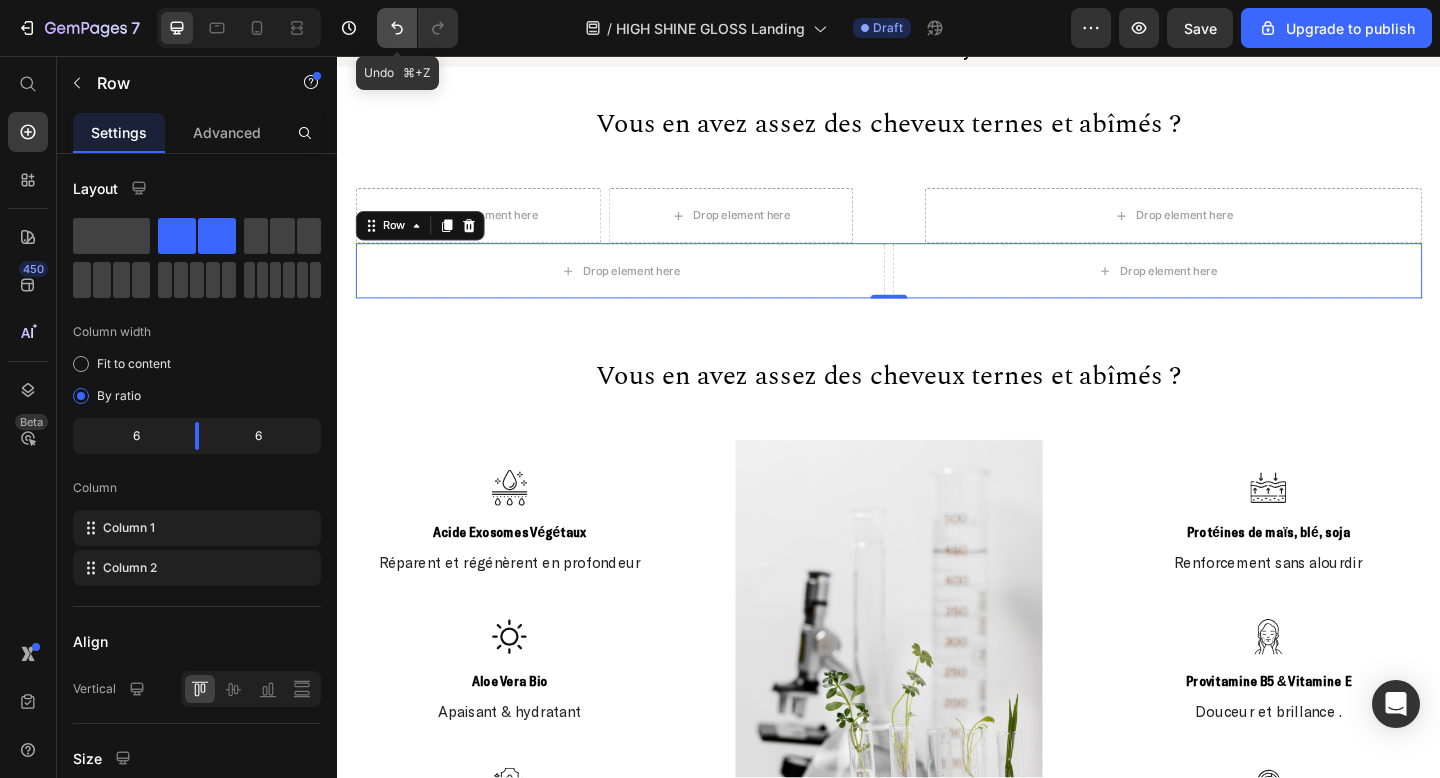 click 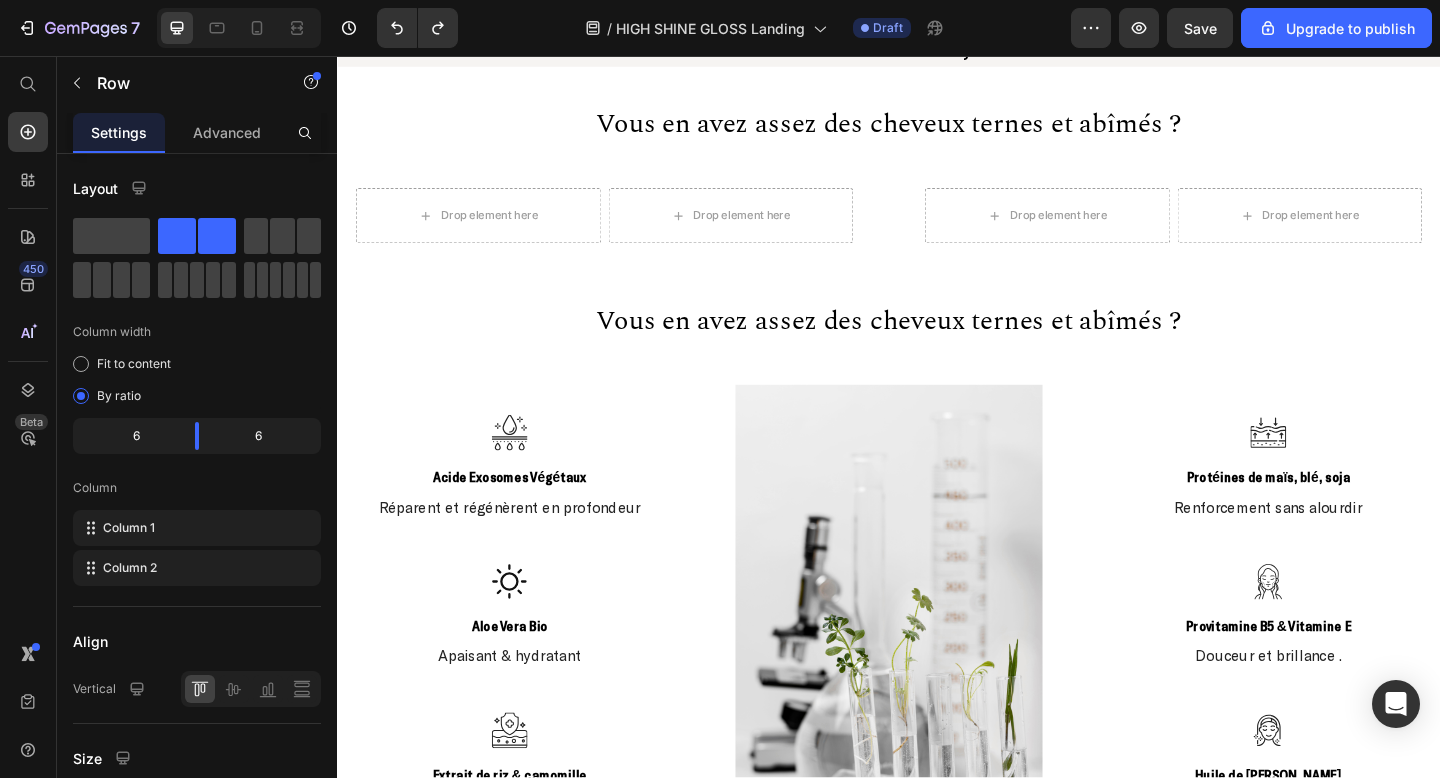 click on "Drop element here
Drop element here Row" at bounding box center [1246, 230] 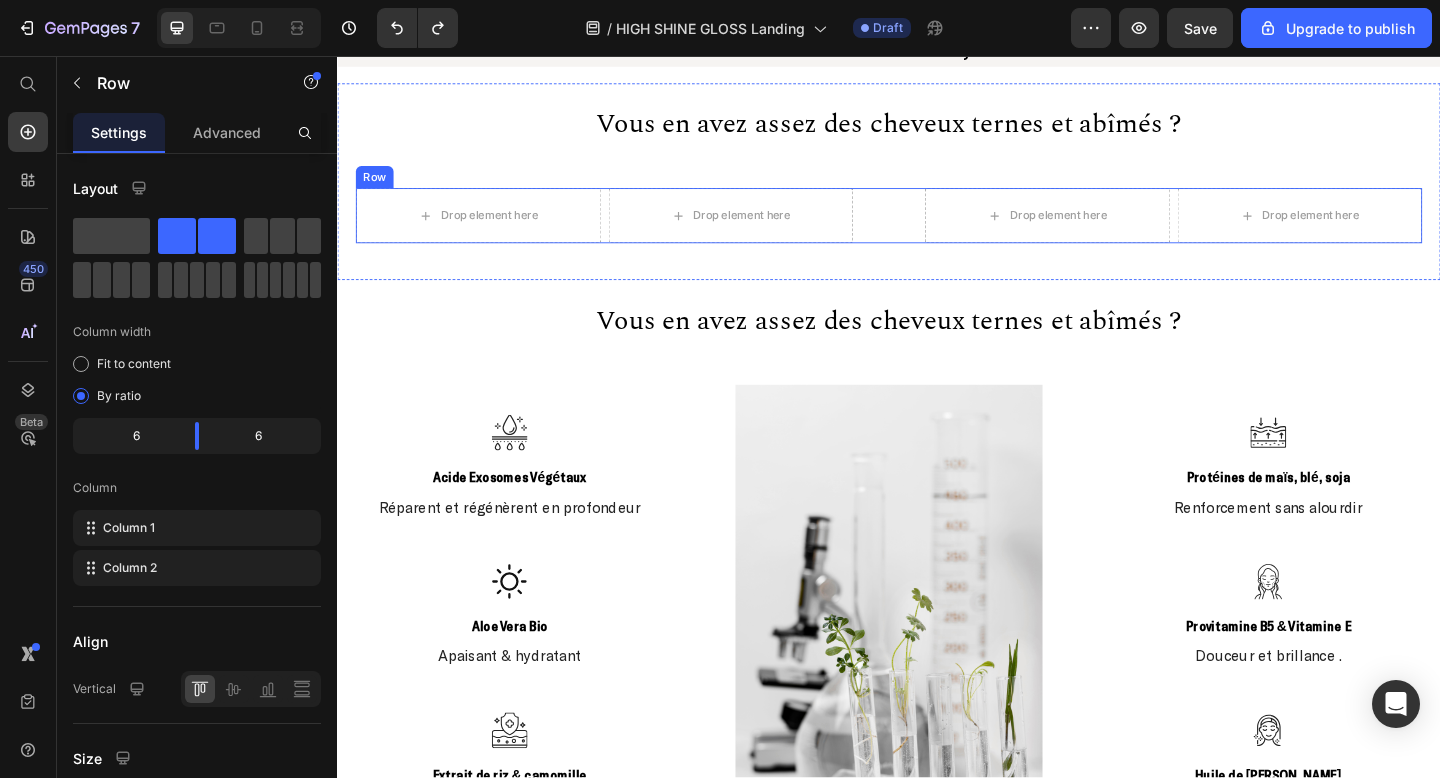 click on "Drop element here
Drop element here Row
Drop element here
Drop element here Row Row" at bounding box center [937, 230] 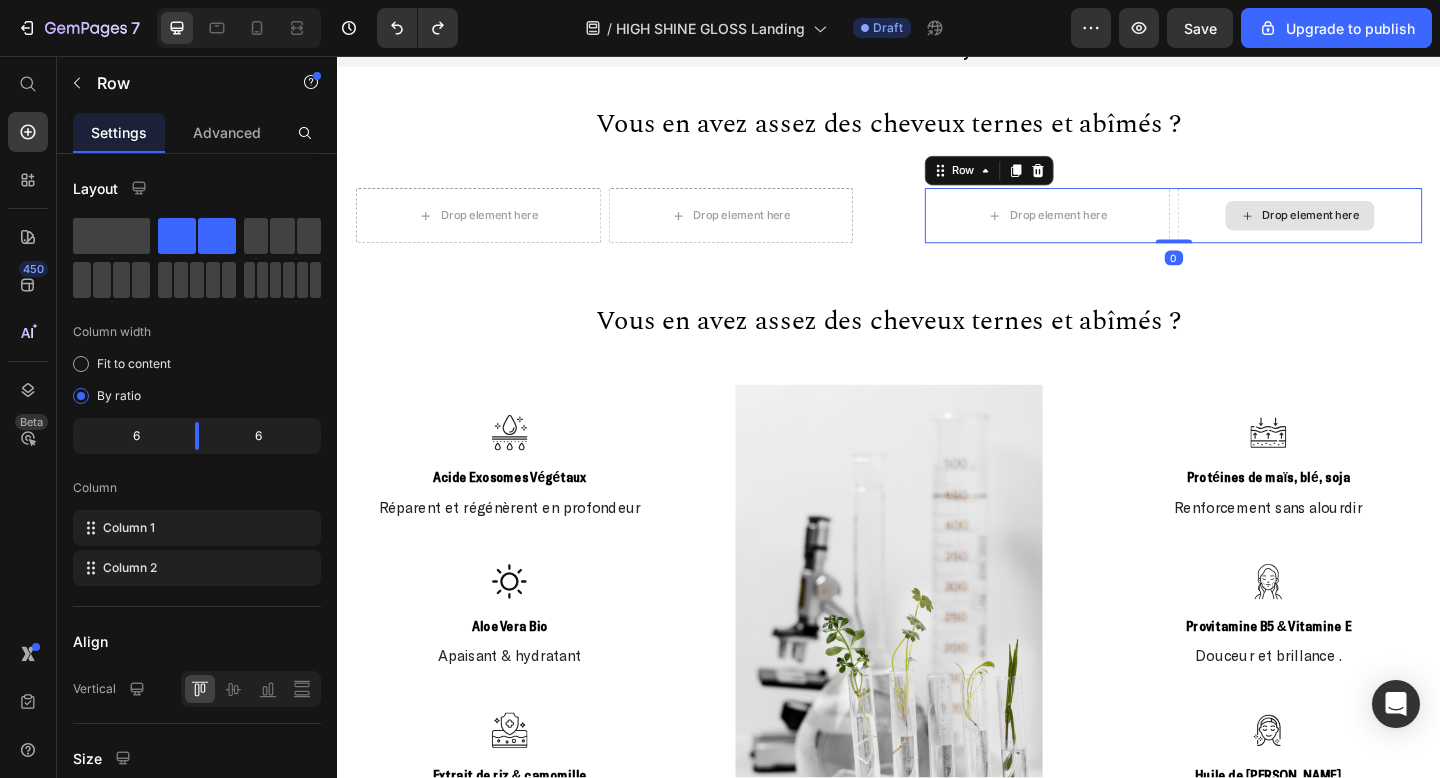 click on "Drop element here" at bounding box center [1384, 230] 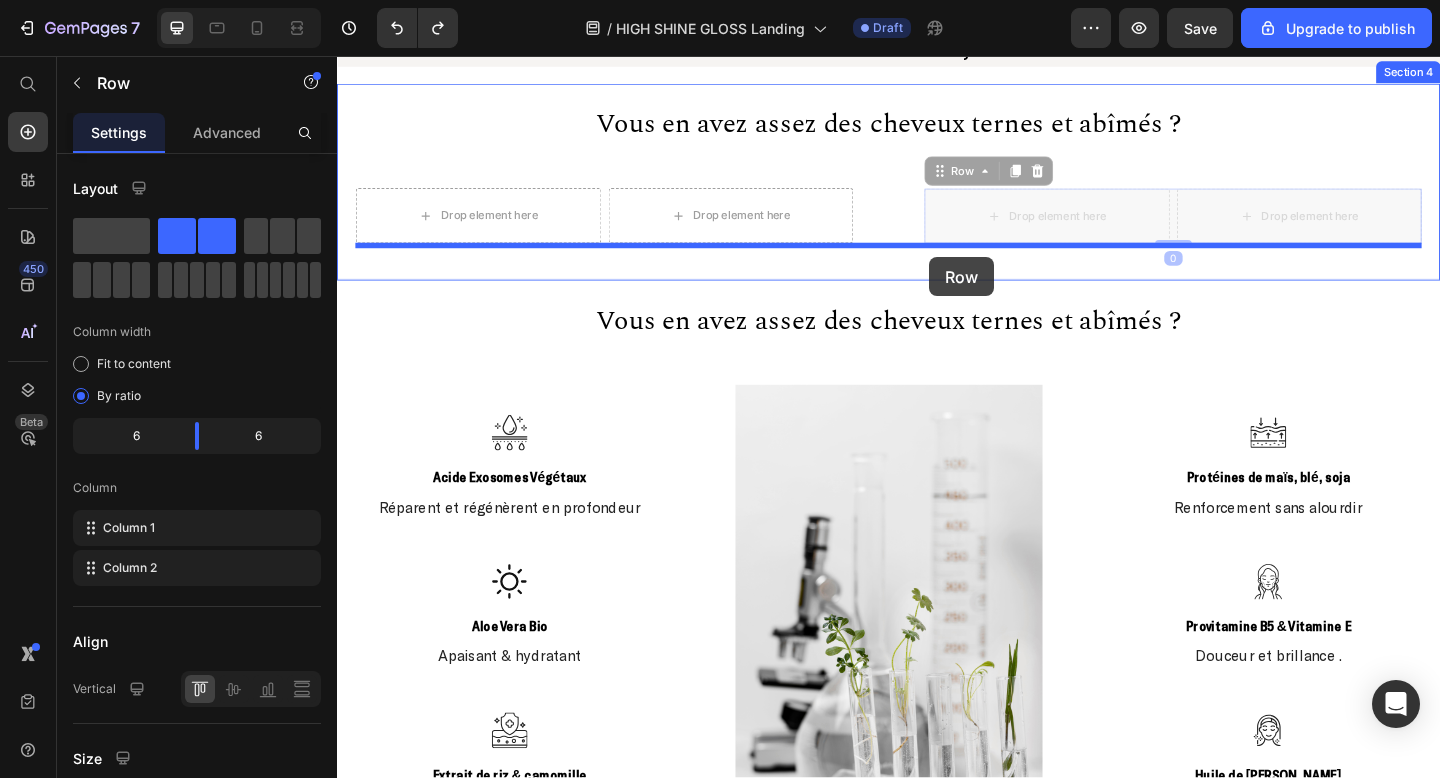 drag, startPoint x: 990, startPoint y: 185, endPoint x: 981, endPoint y: 275, distance: 90.44888 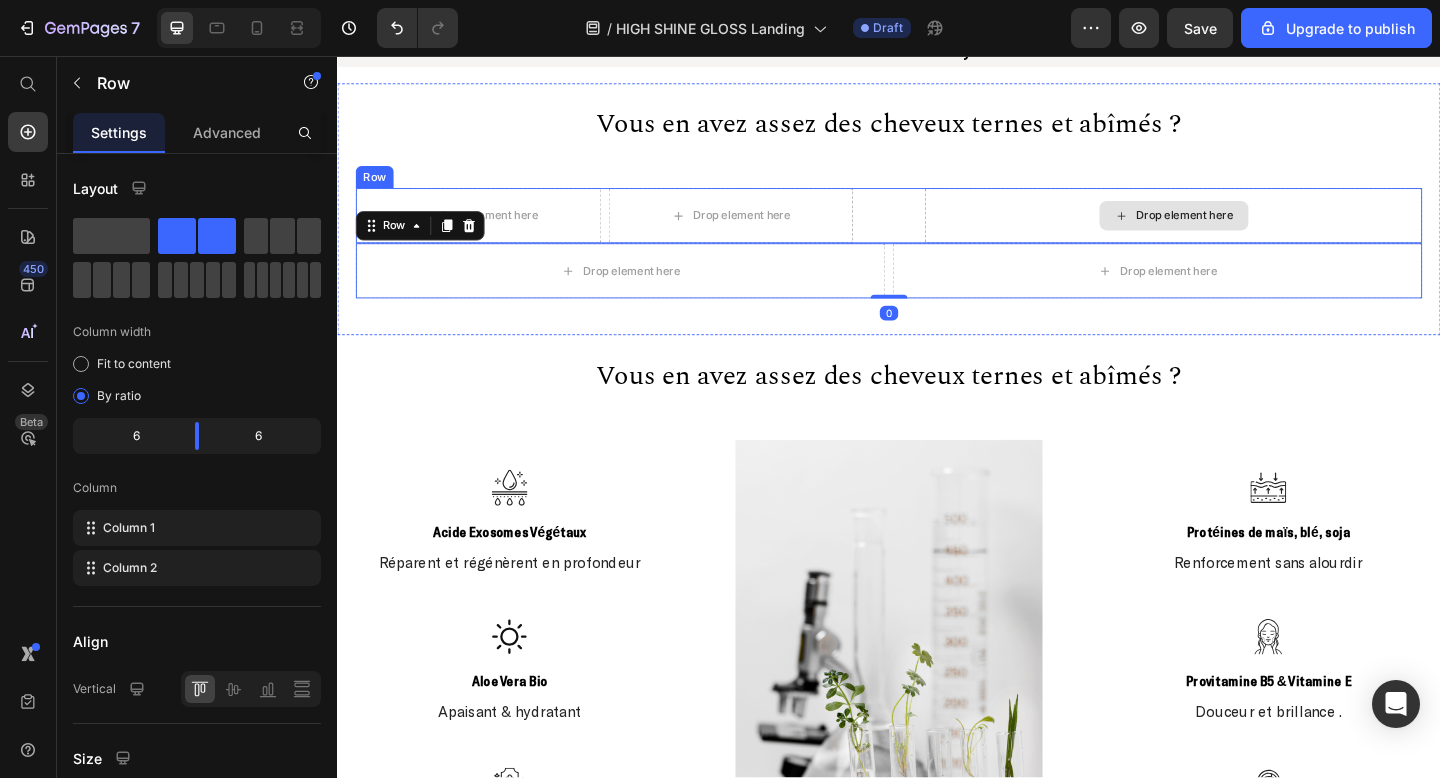 click on "Drop element here" at bounding box center (1246, 230) 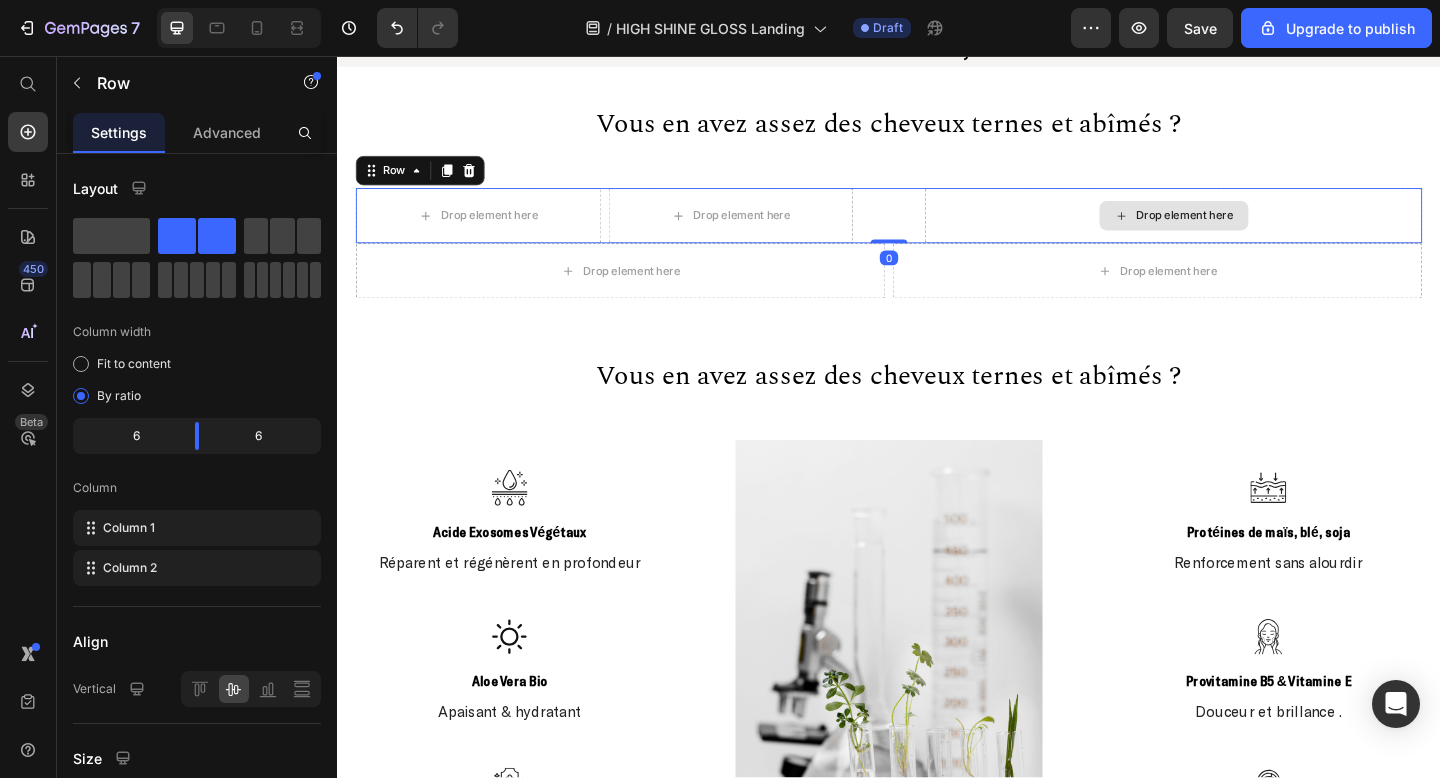 click on "Drop element here" at bounding box center [1246, 230] 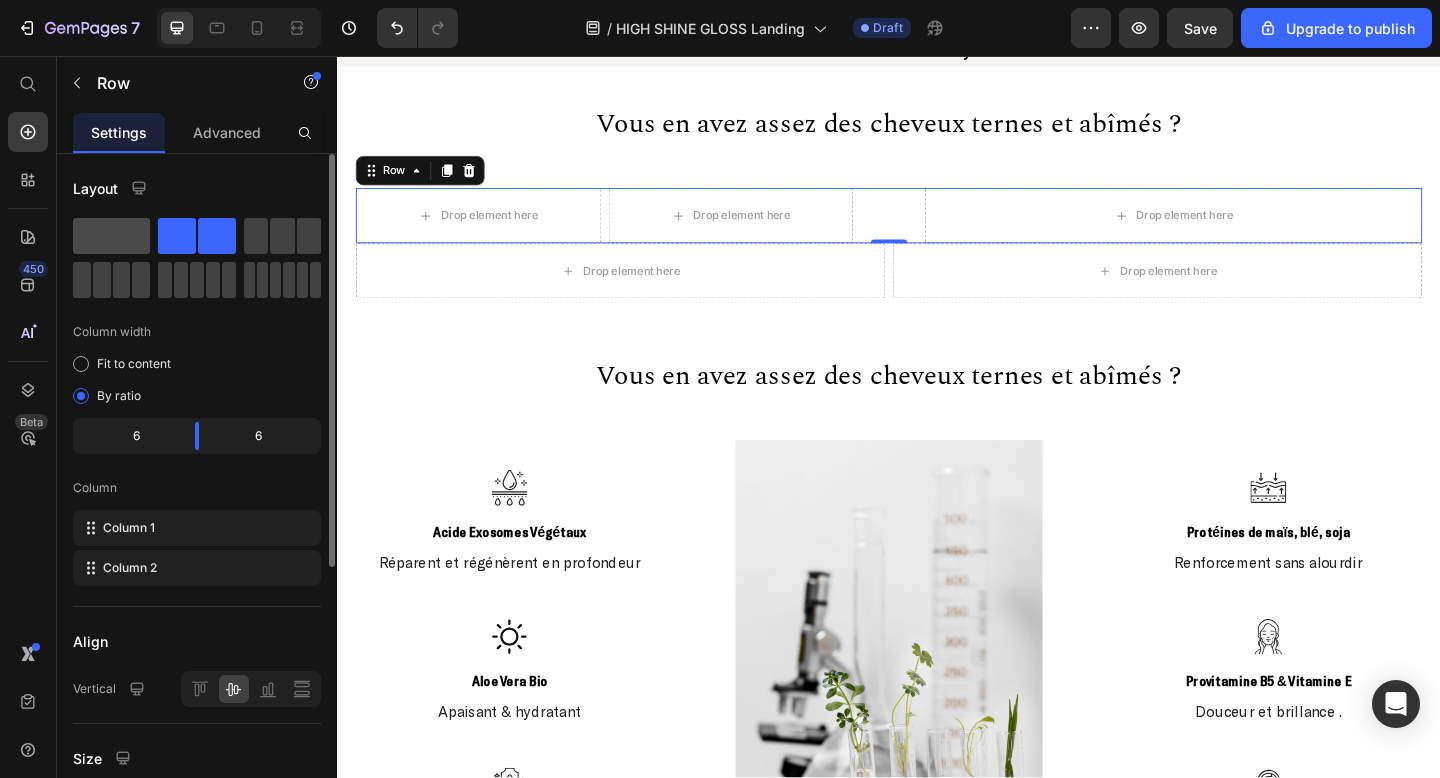 click 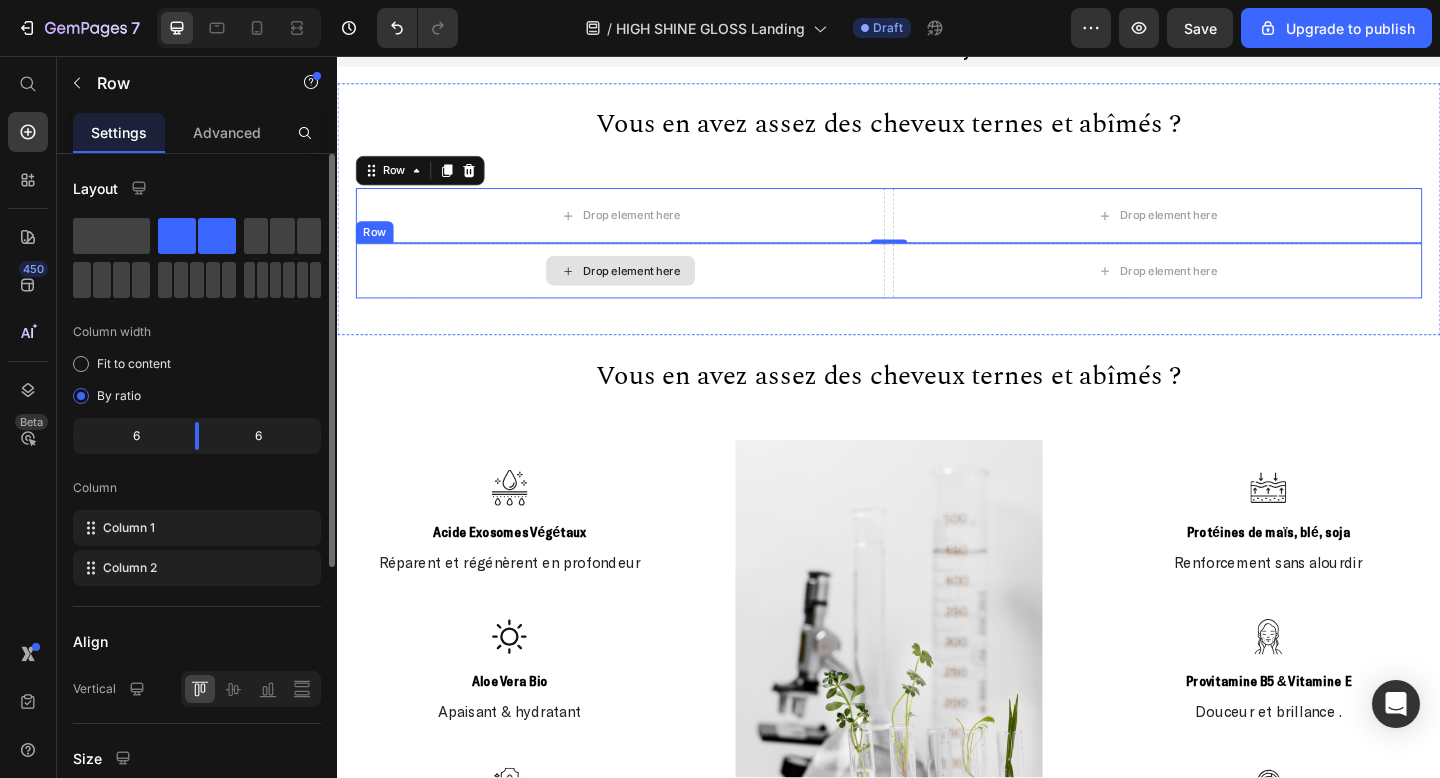 click on "Drop element here" at bounding box center (645, 290) 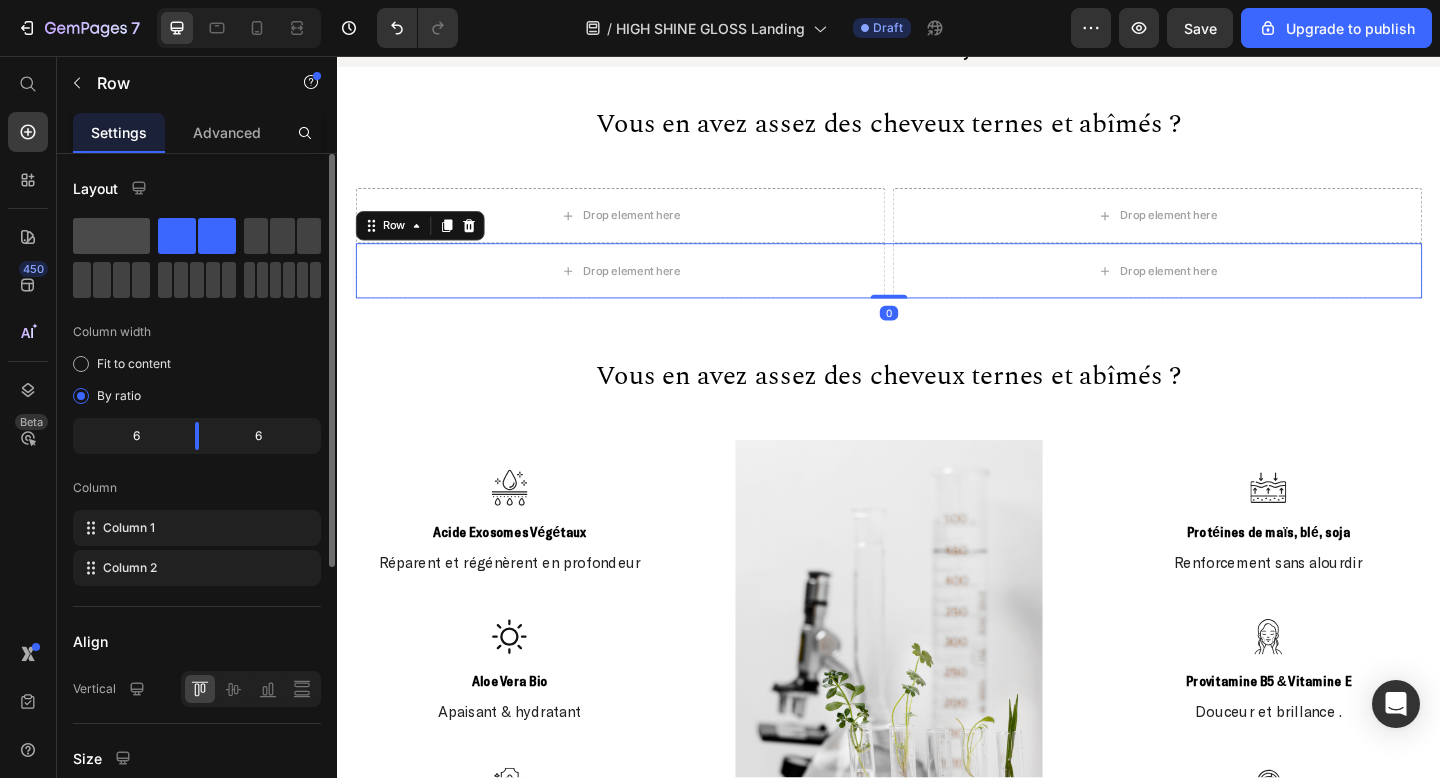 click 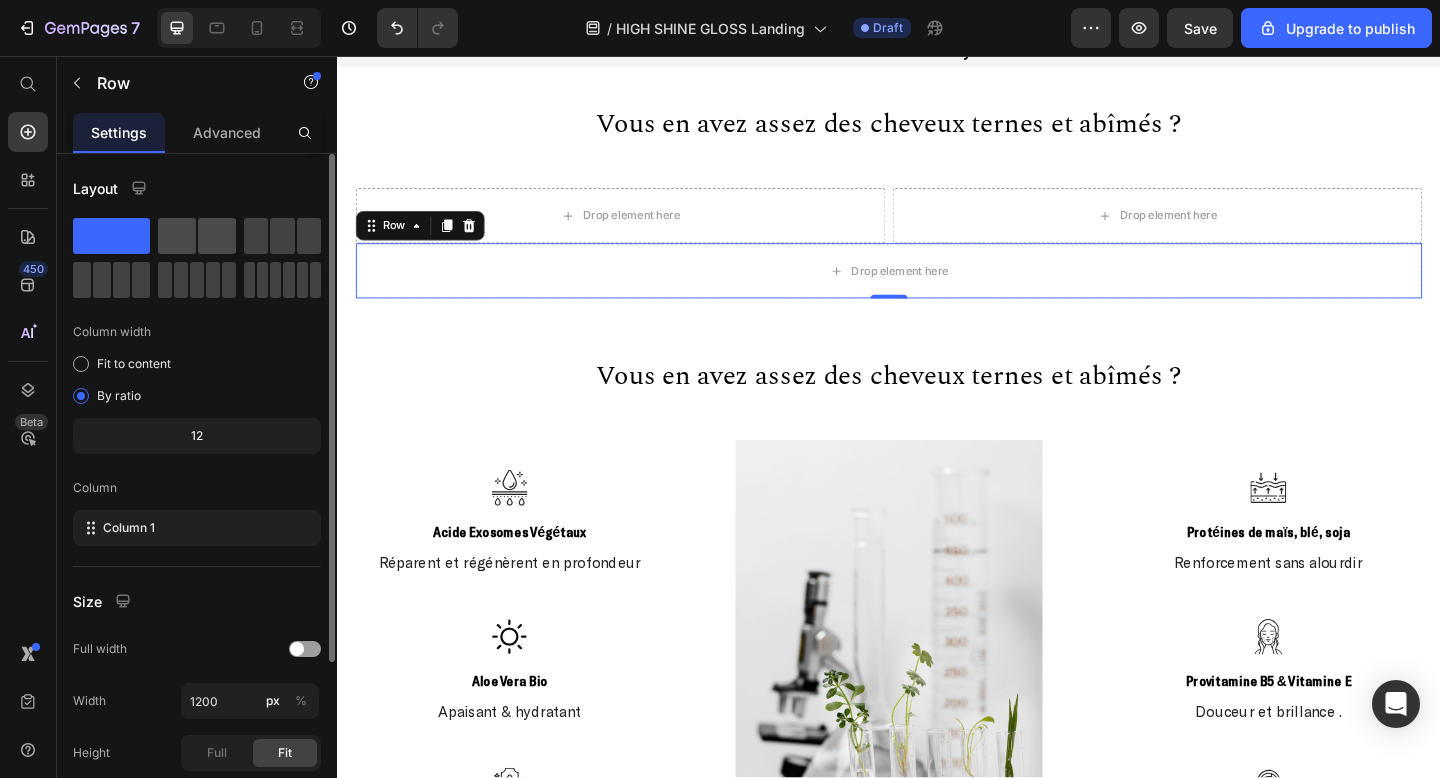 click 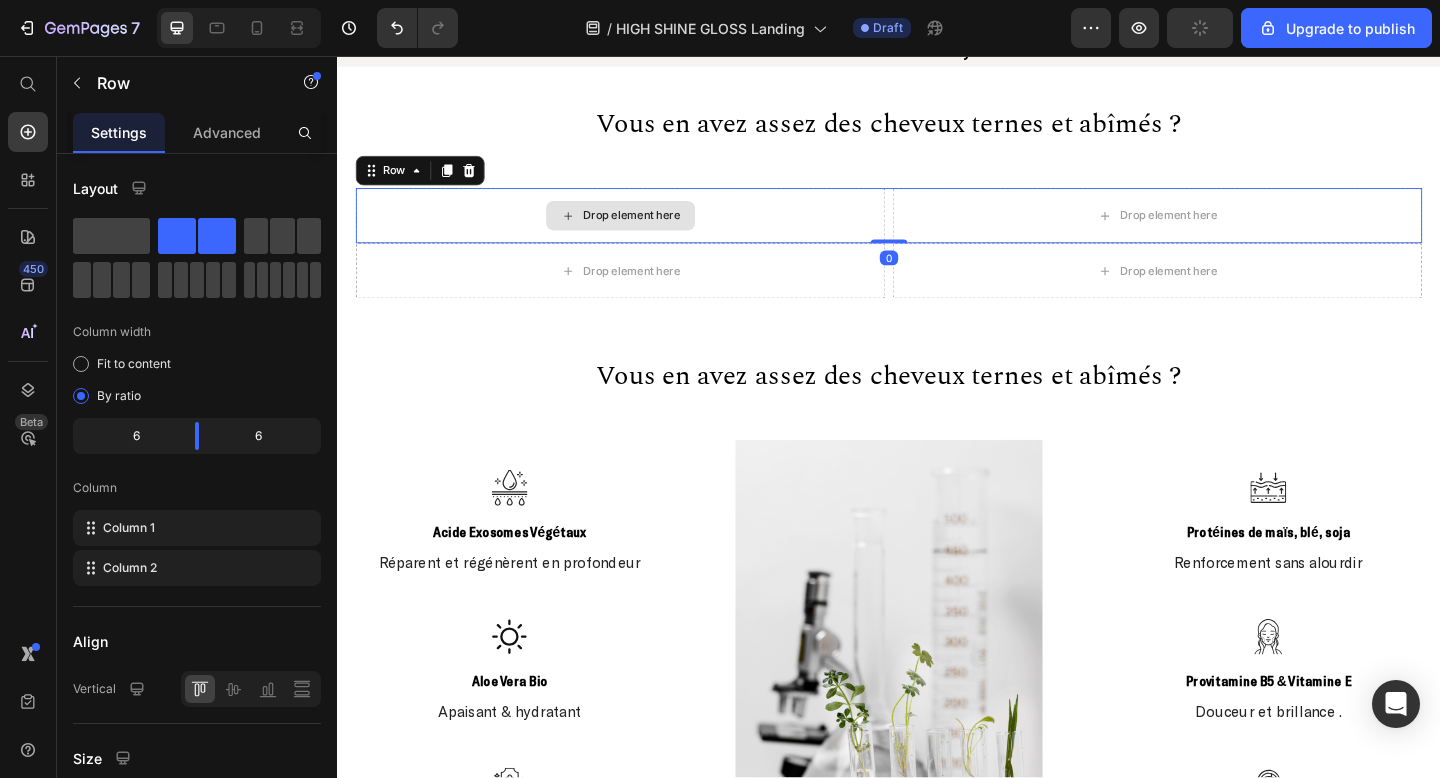 click on "Drop element here" at bounding box center [645, 230] 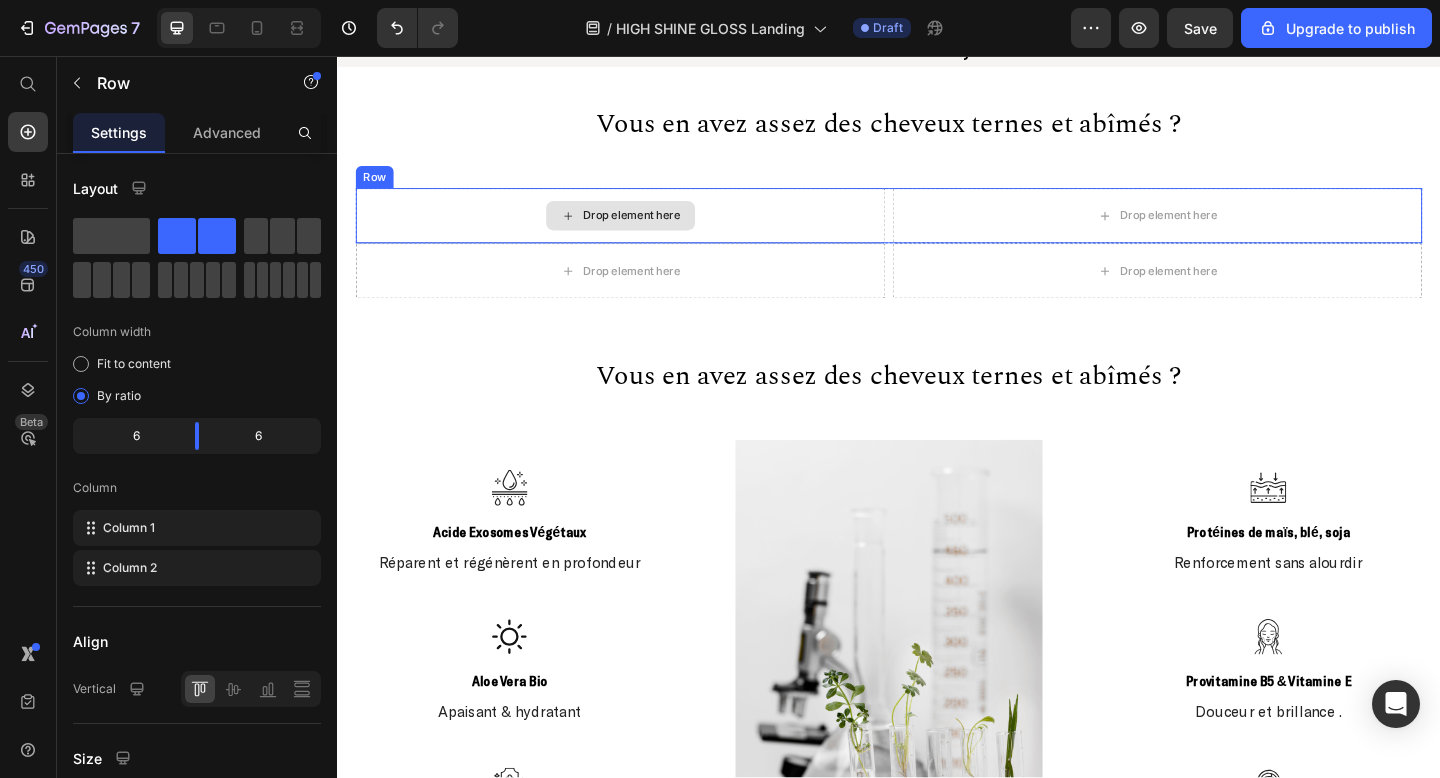 click on "Drop element here" at bounding box center (657, 230) 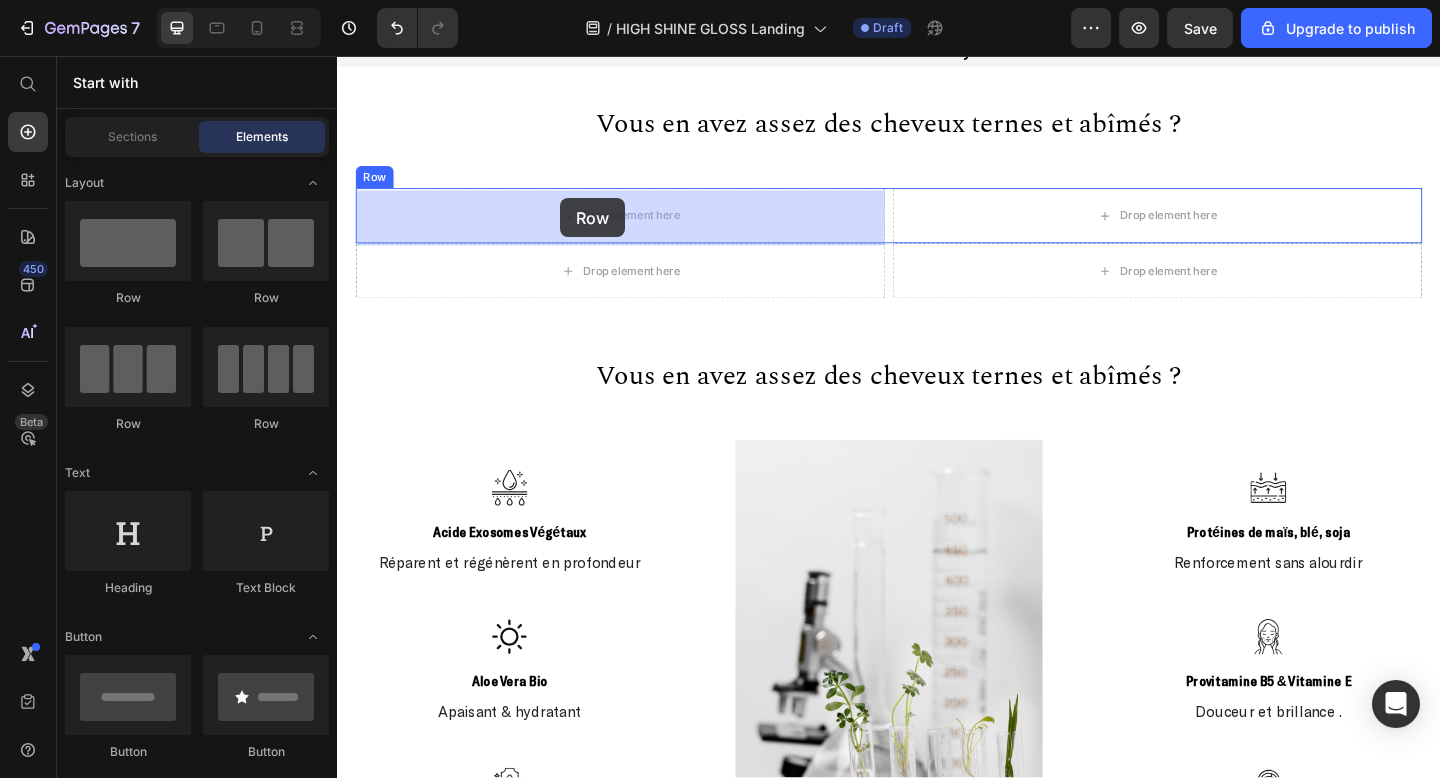 drag, startPoint x: 584, startPoint y: 317, endPoint x: 580, endPoint y: 218, distance: 99.08077 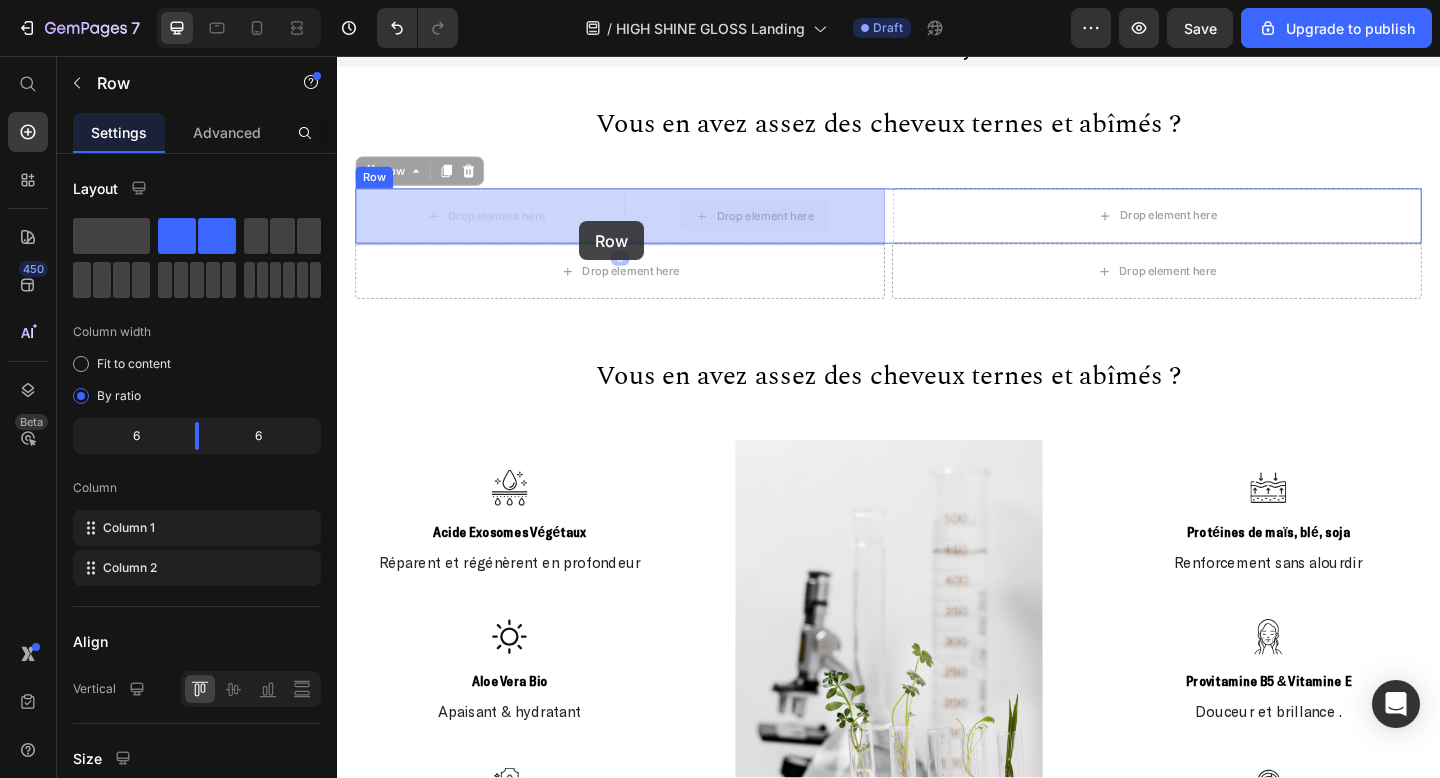 drag, startPoint x: 733, startPoint y: 210, endPoint x: 600, endPoint y: 237, distance: 135.71294 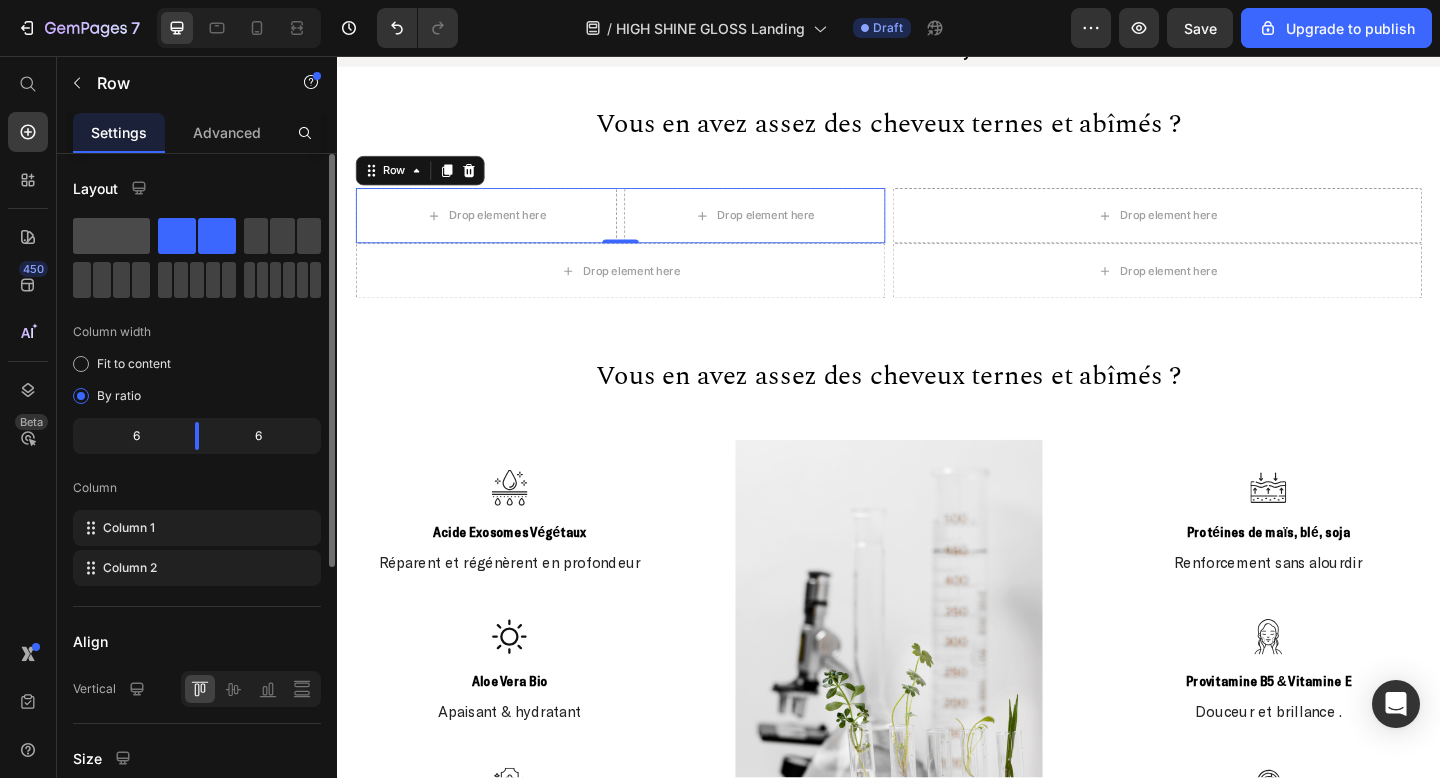 click 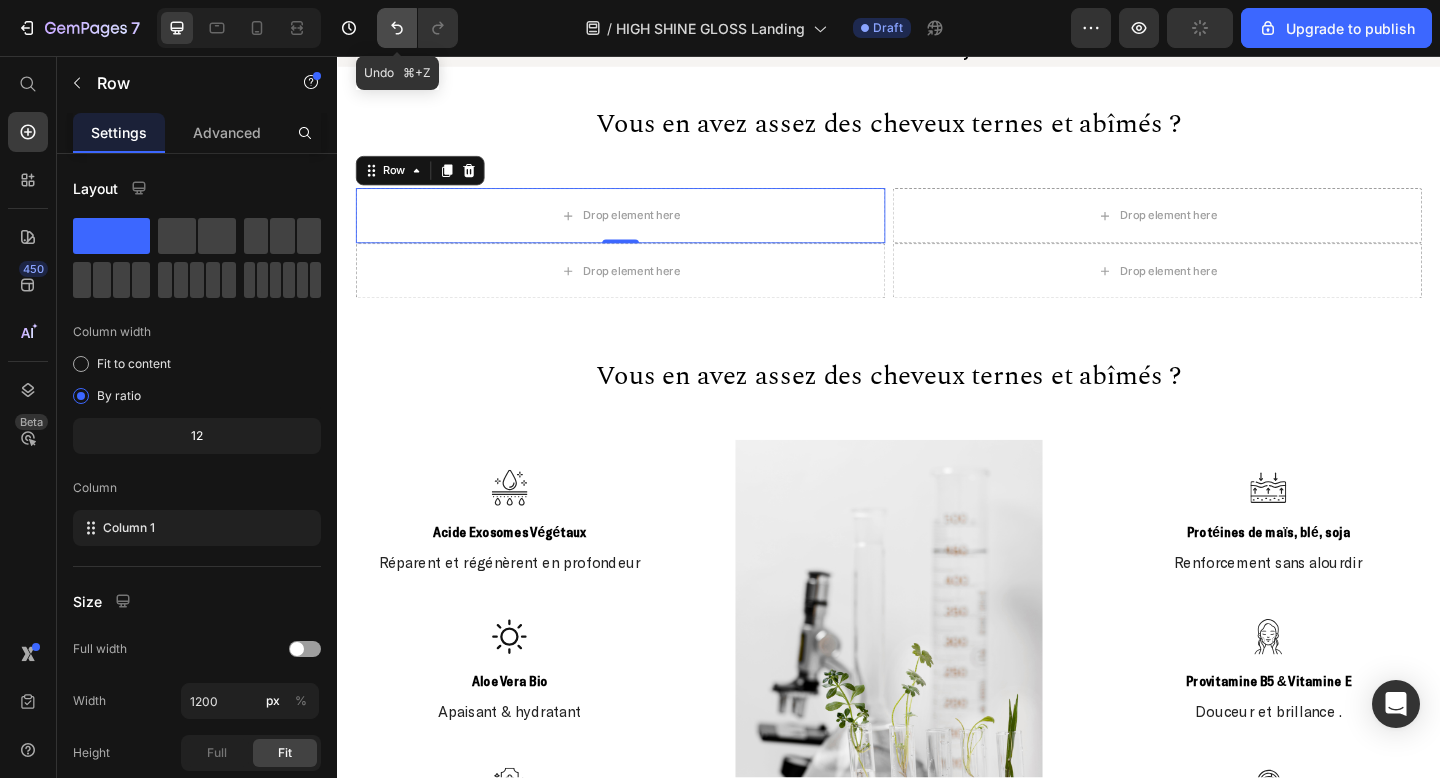 click 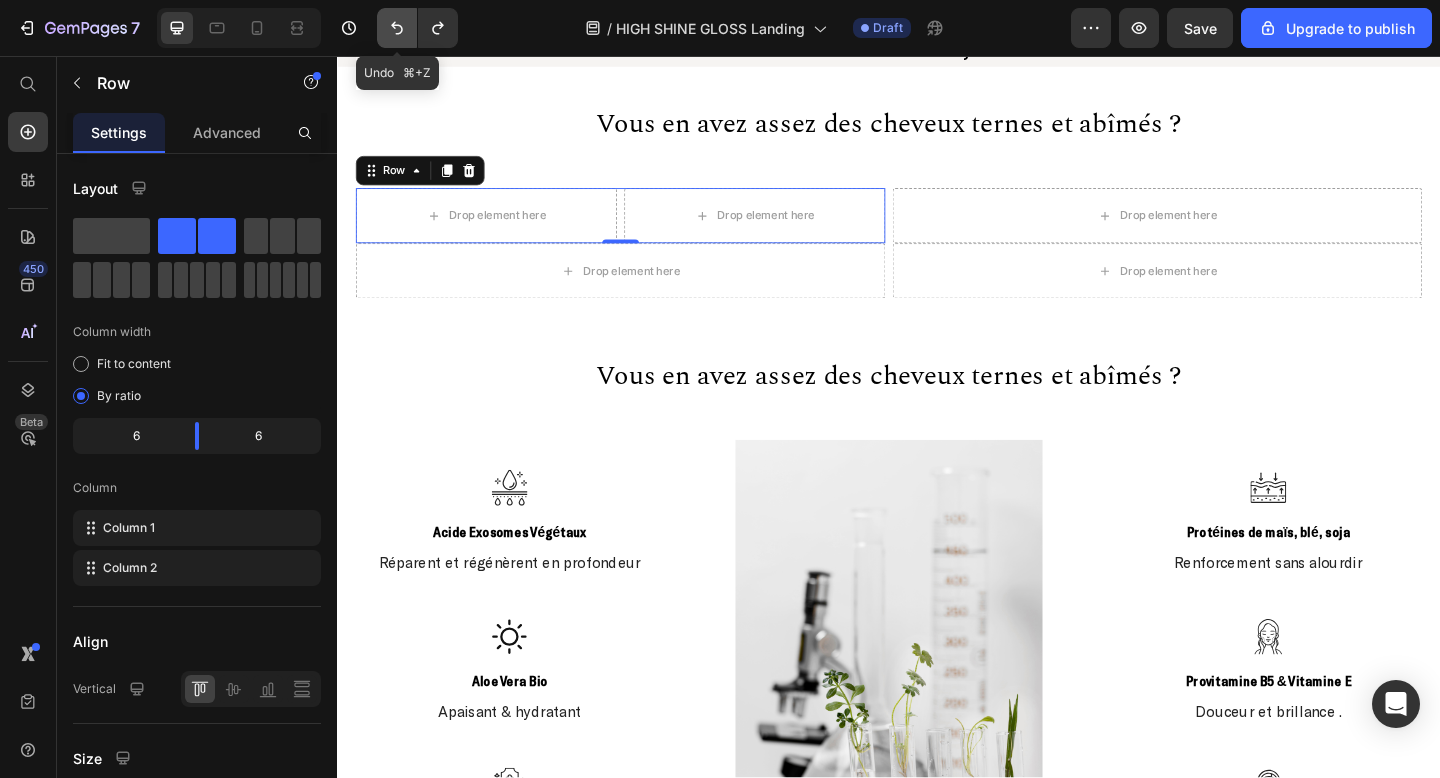 click 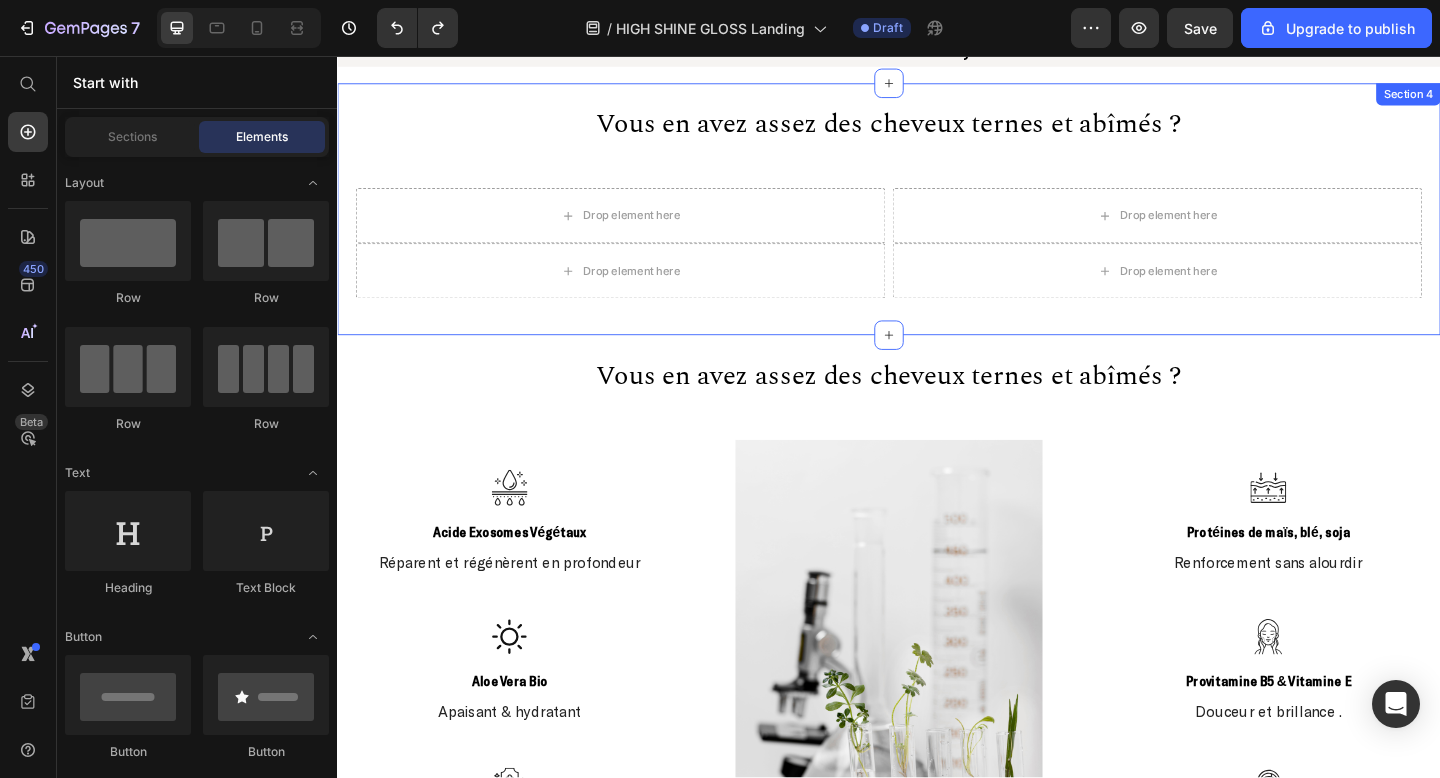 click on "Drop element here" at bounding box center [657, 230] 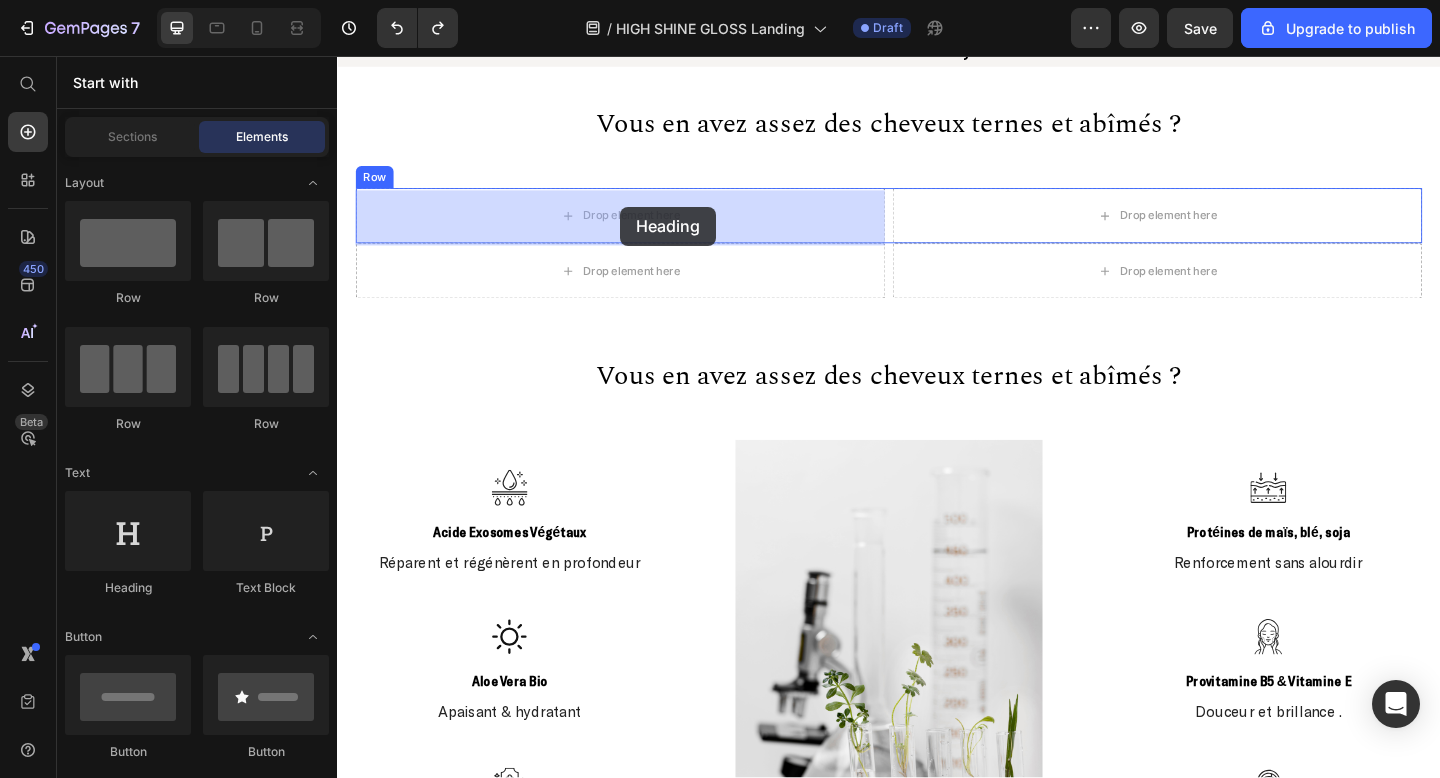 drag, startPoint x: 460, startPoint y: 618, endPoint x: 645, endPoint y: 219, distance: 439.80222 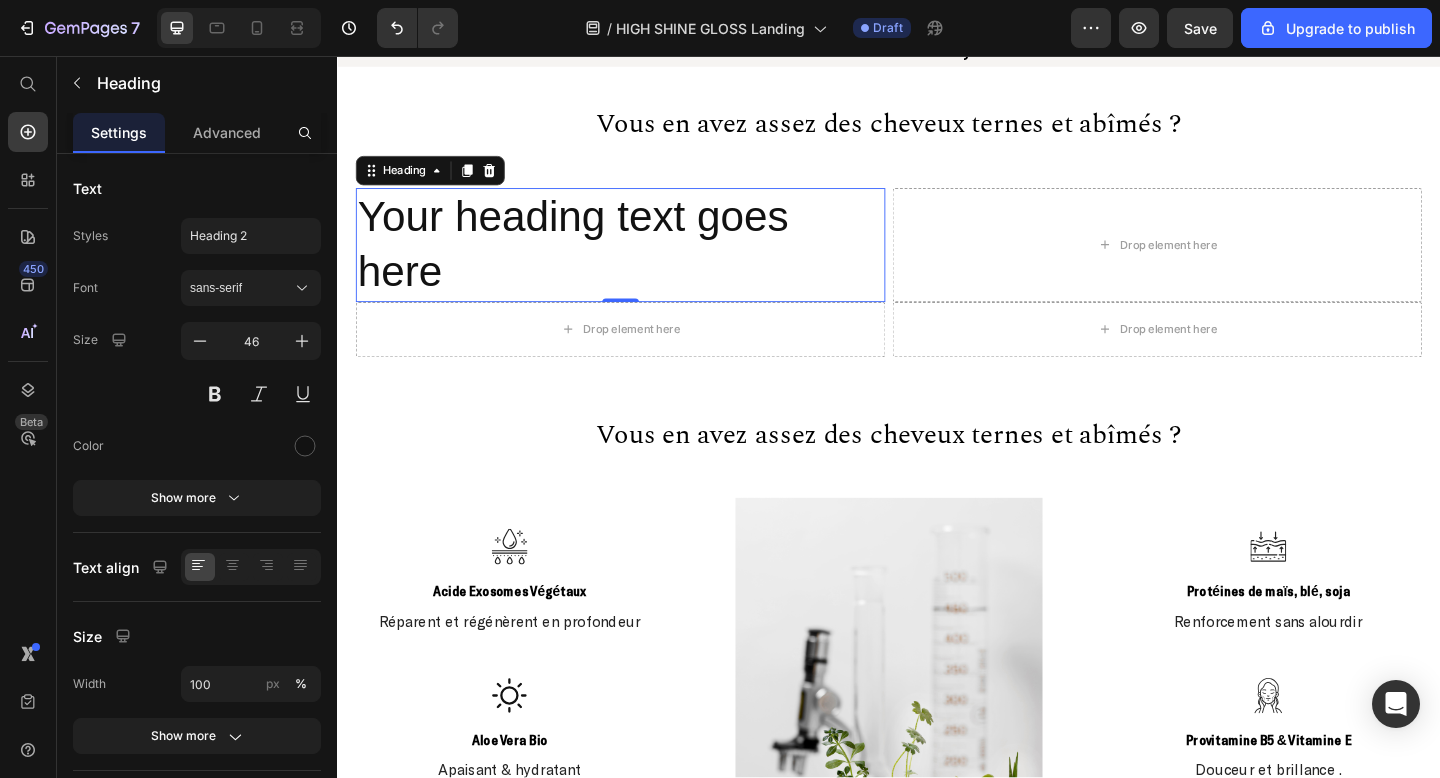 click on "Your heading text goes here" at bounding box center [645, 262] 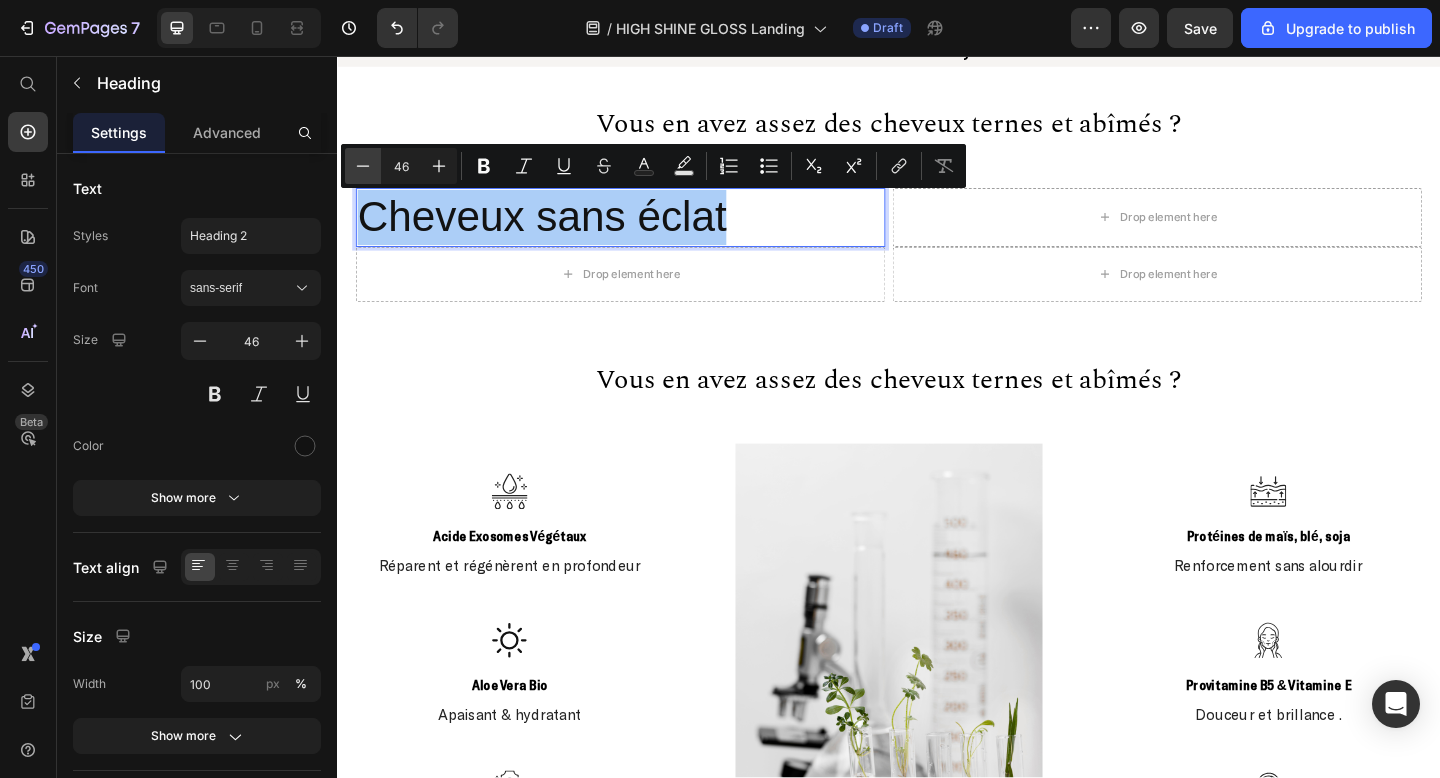 click 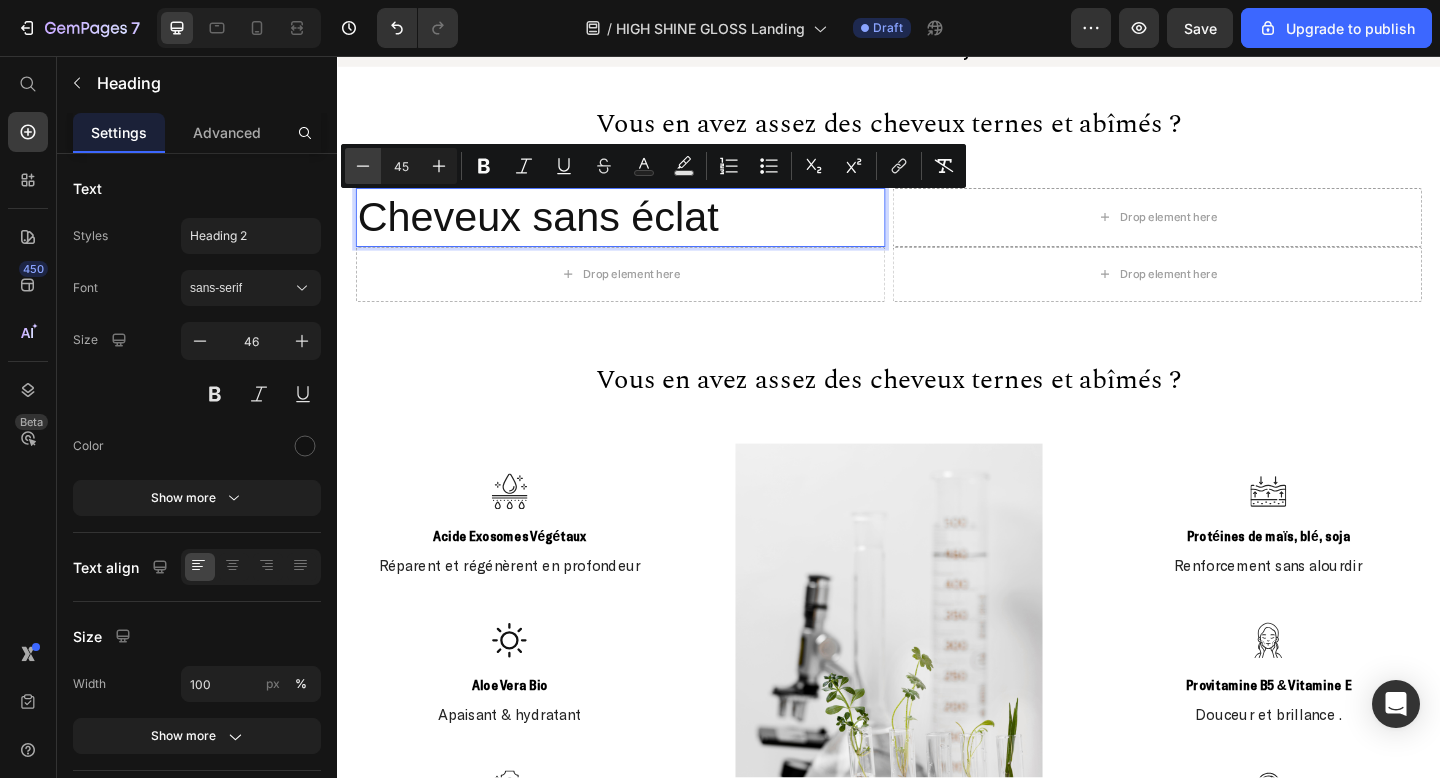 click 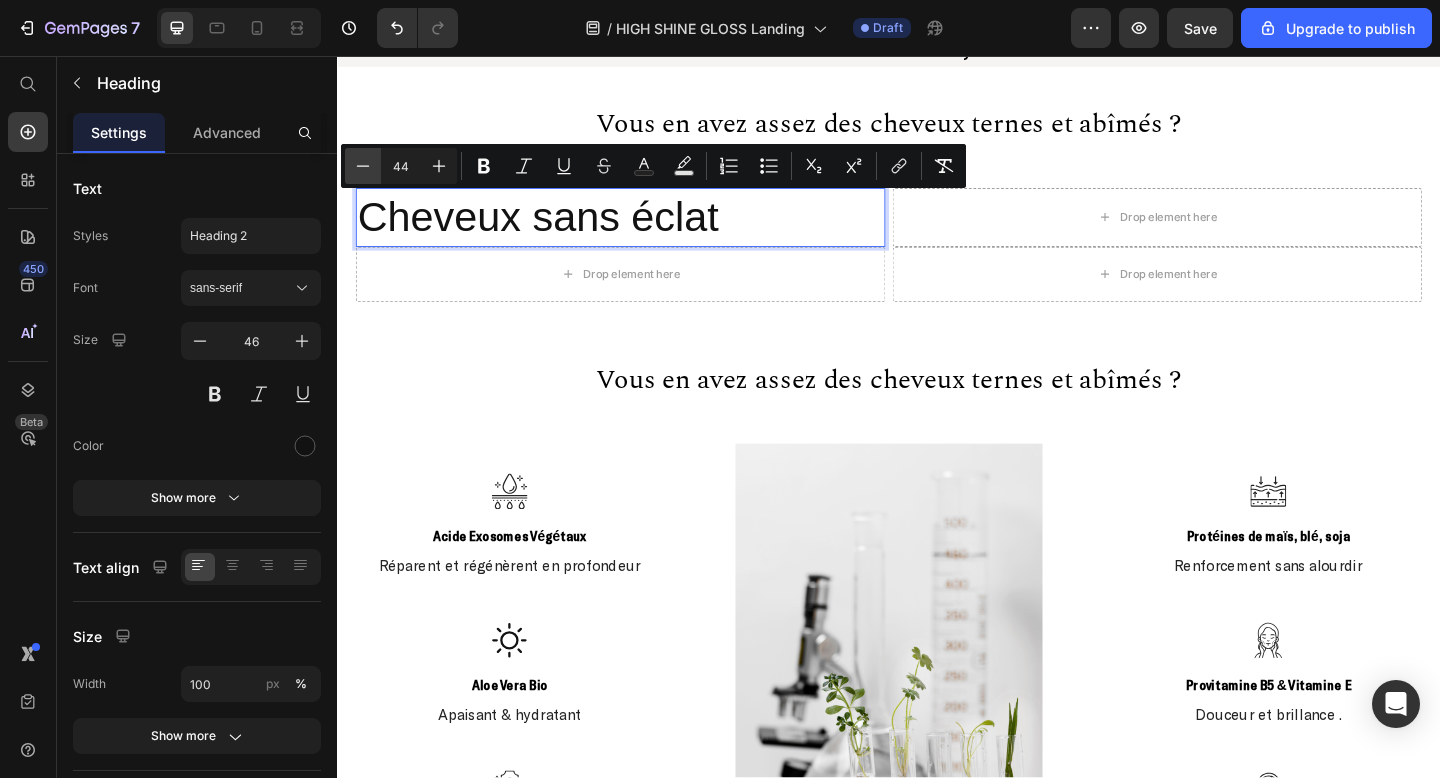click 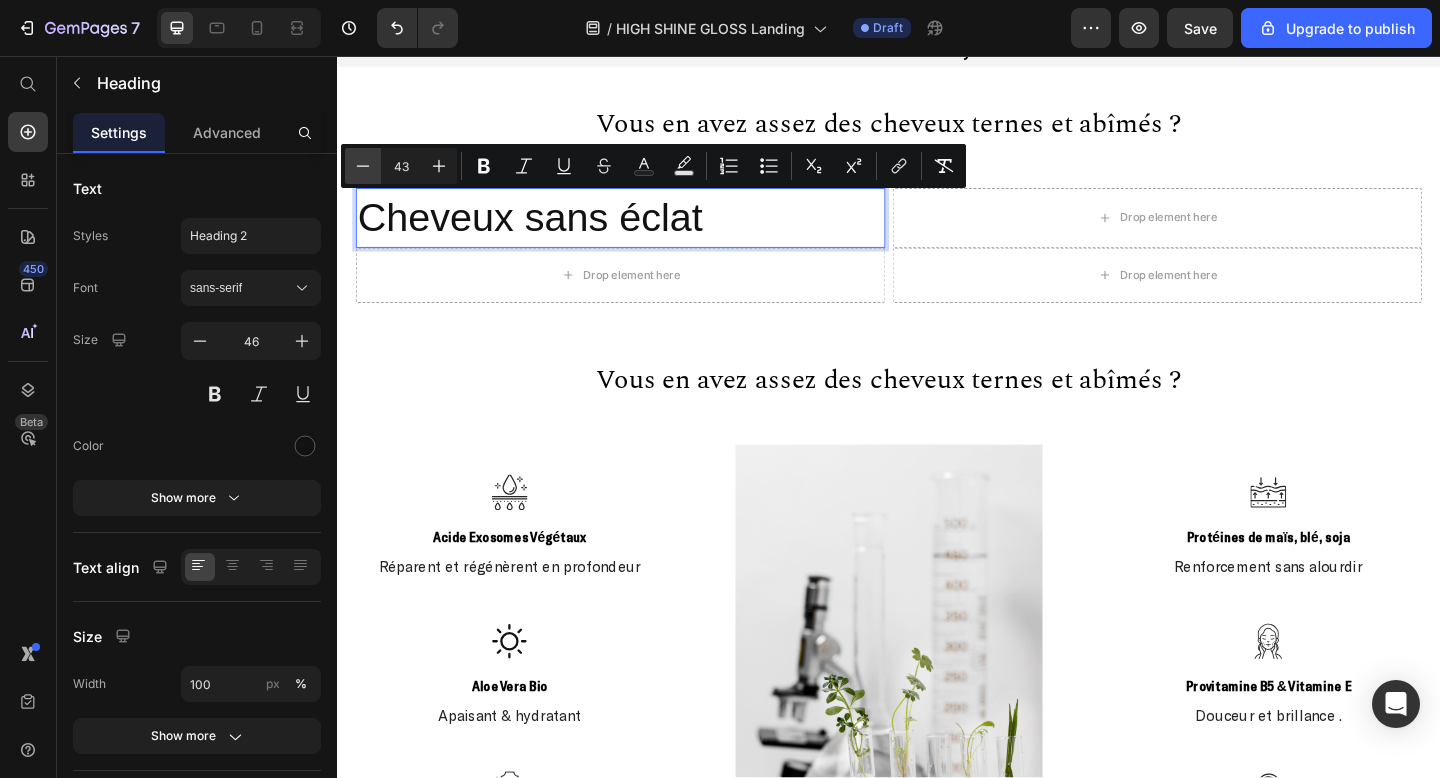 click 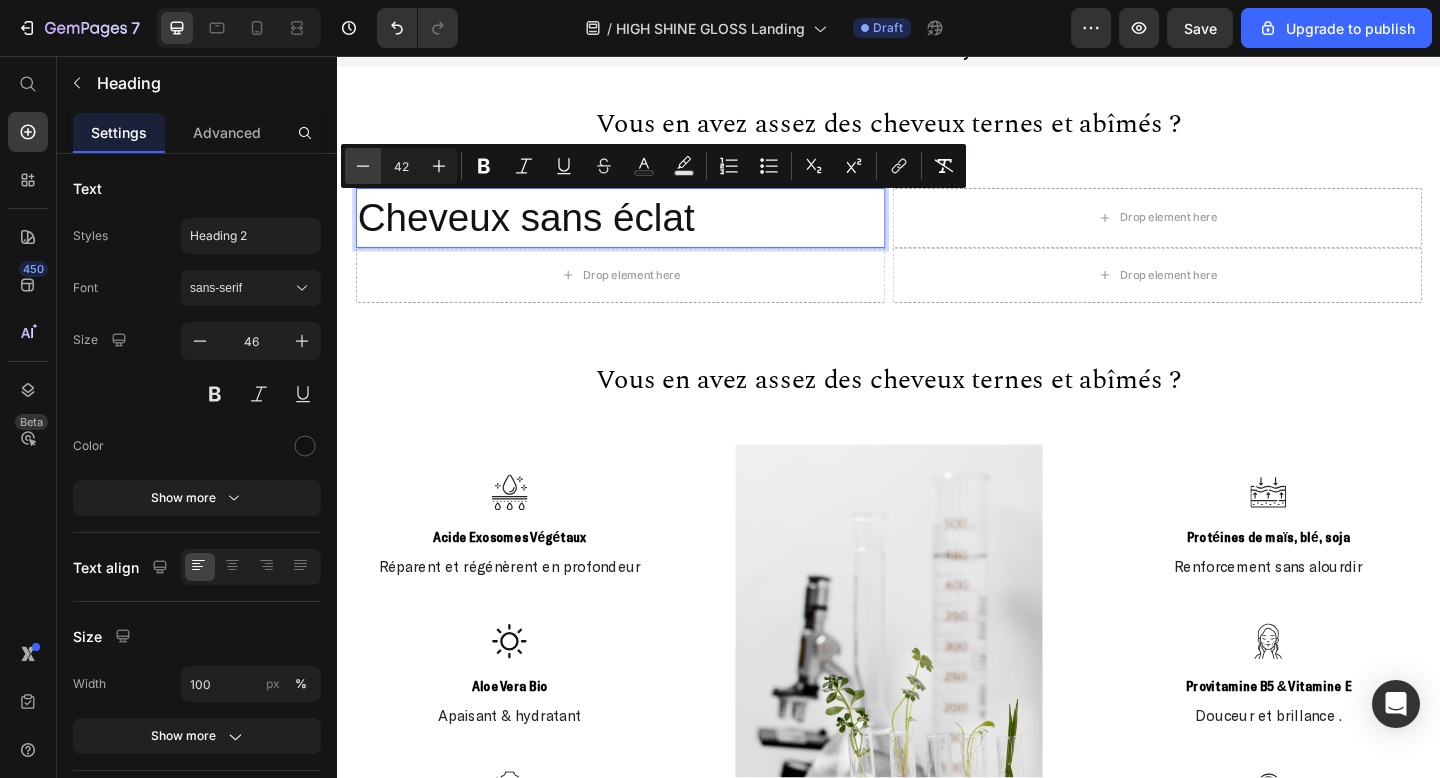 click 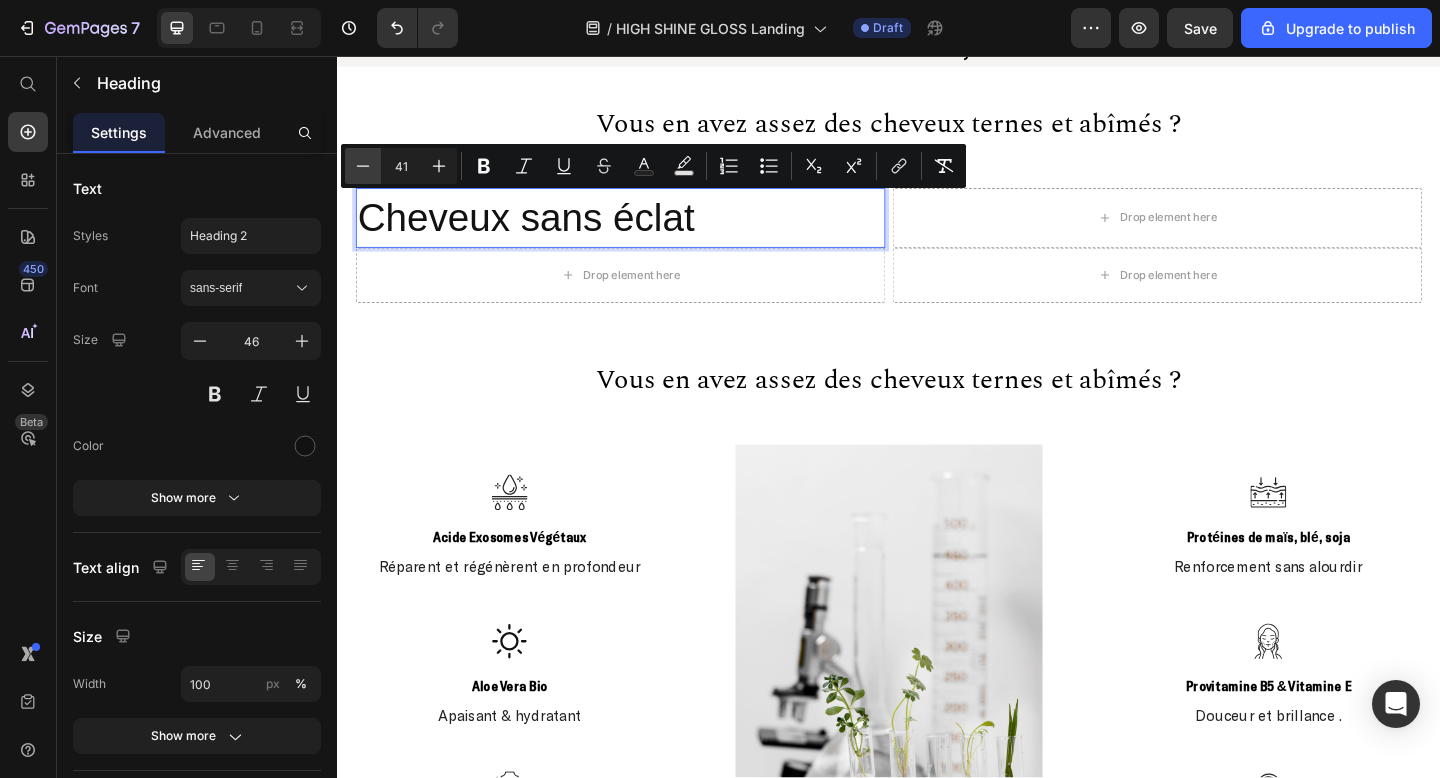 click 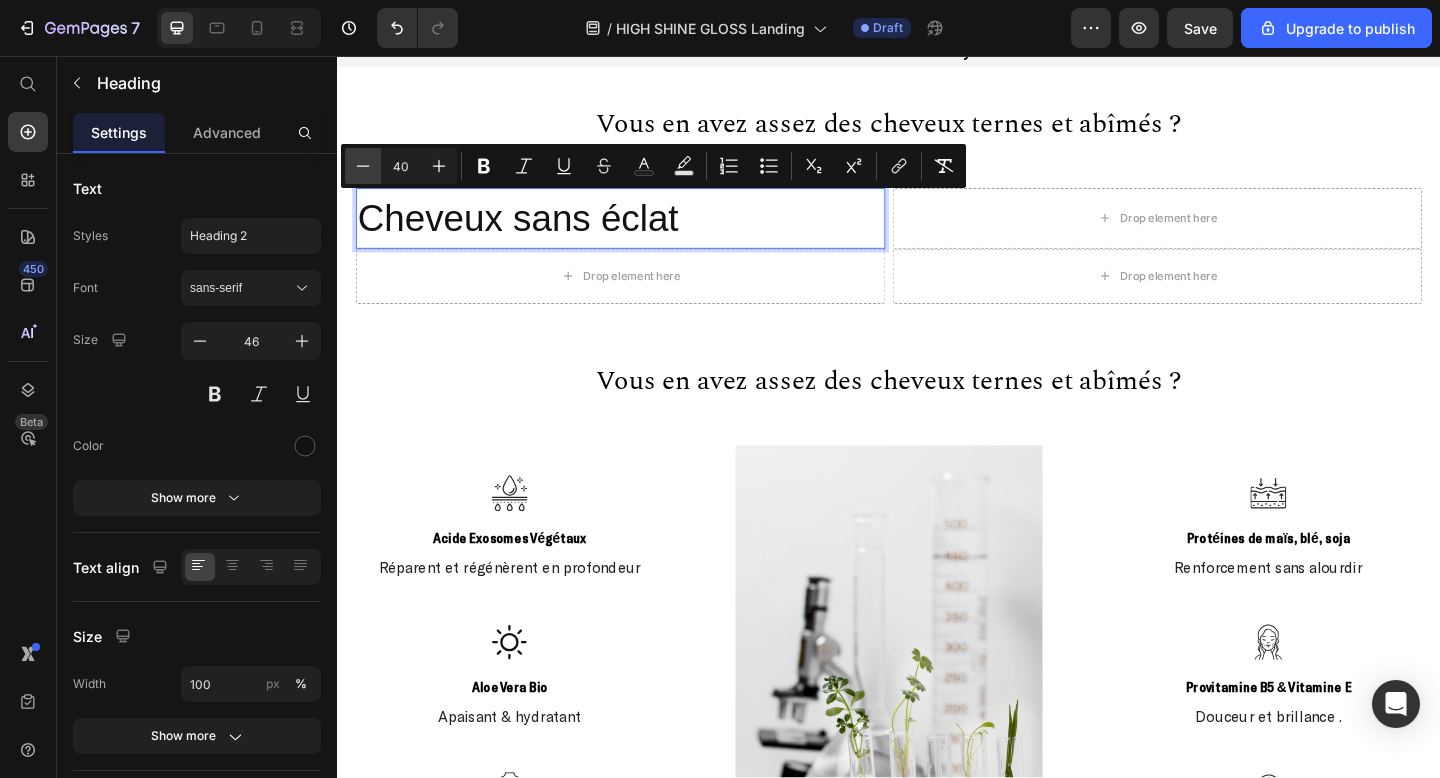 click 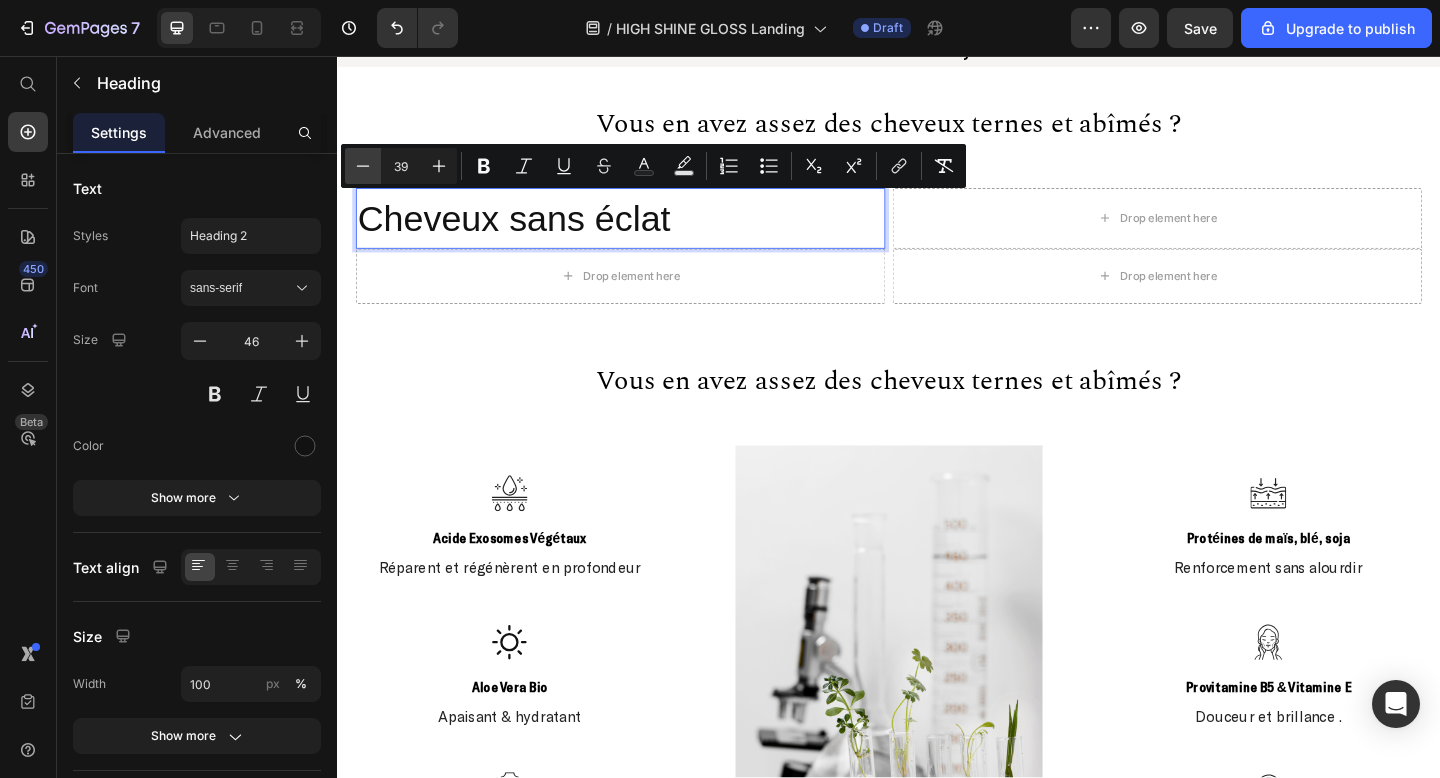 click 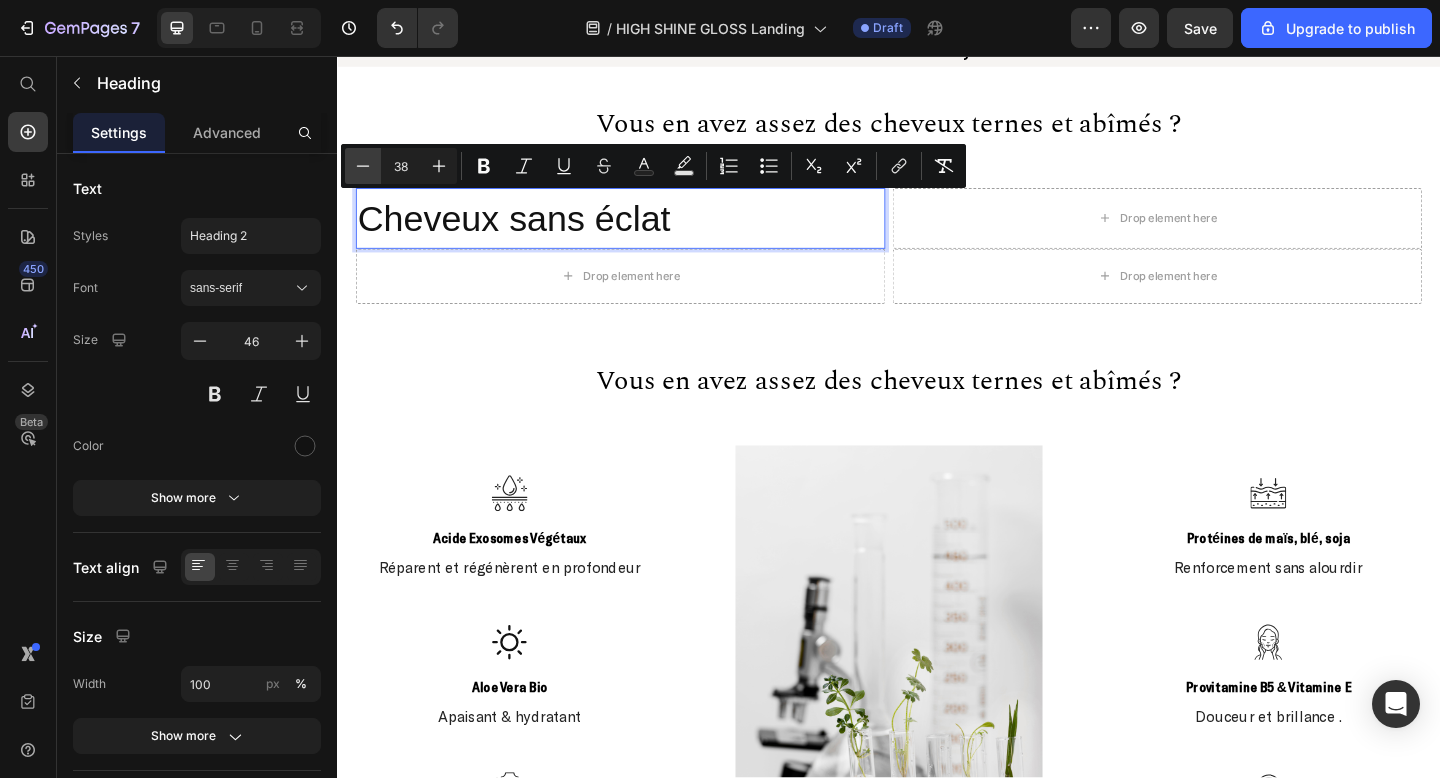 click 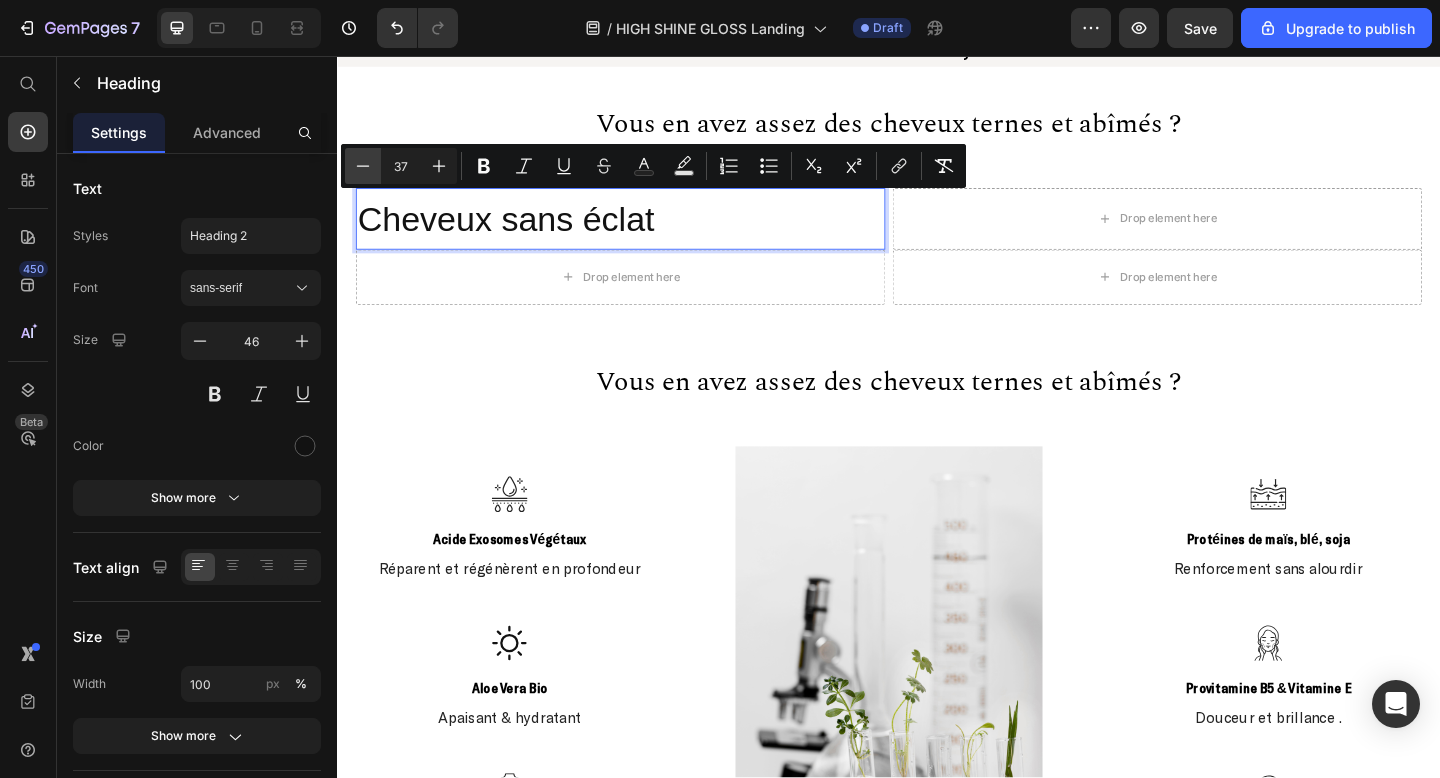 click 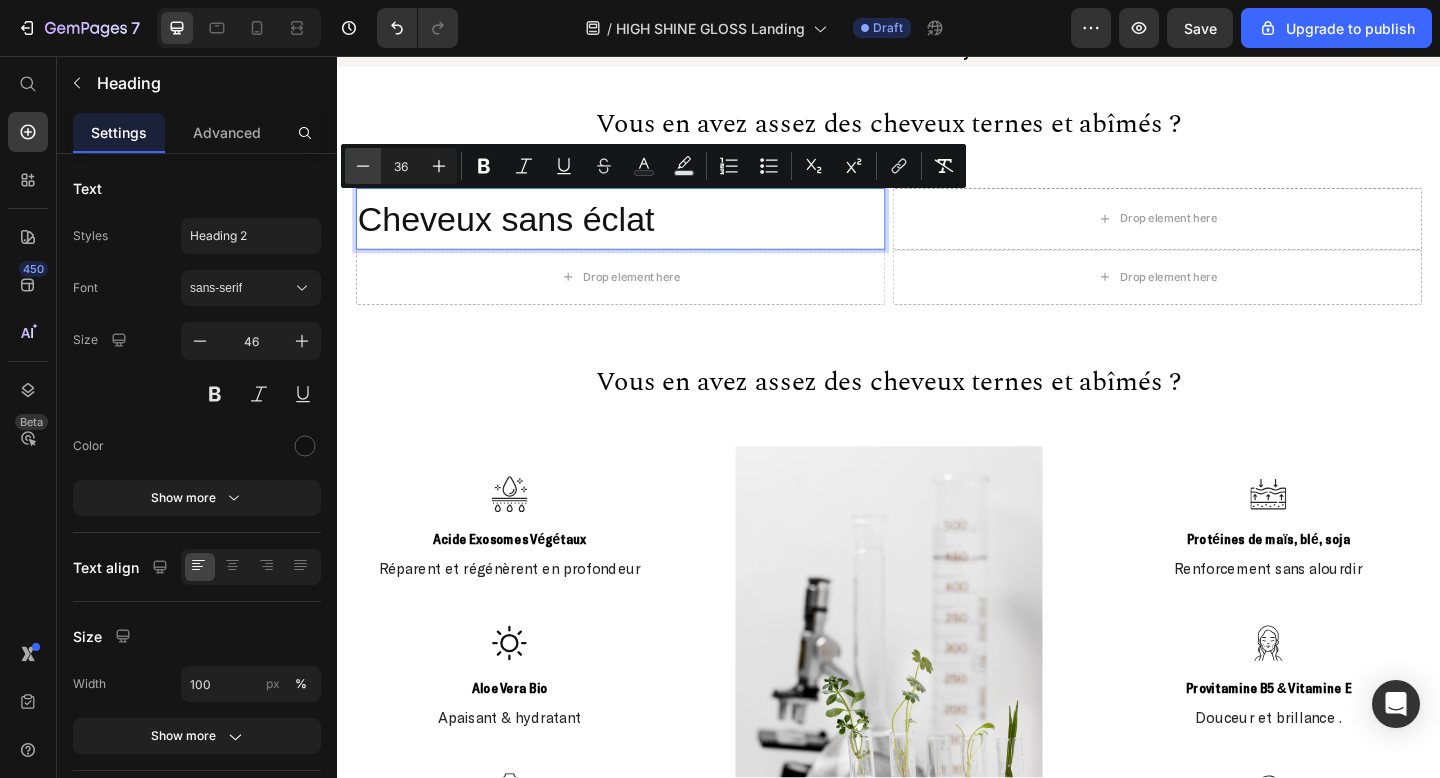 click 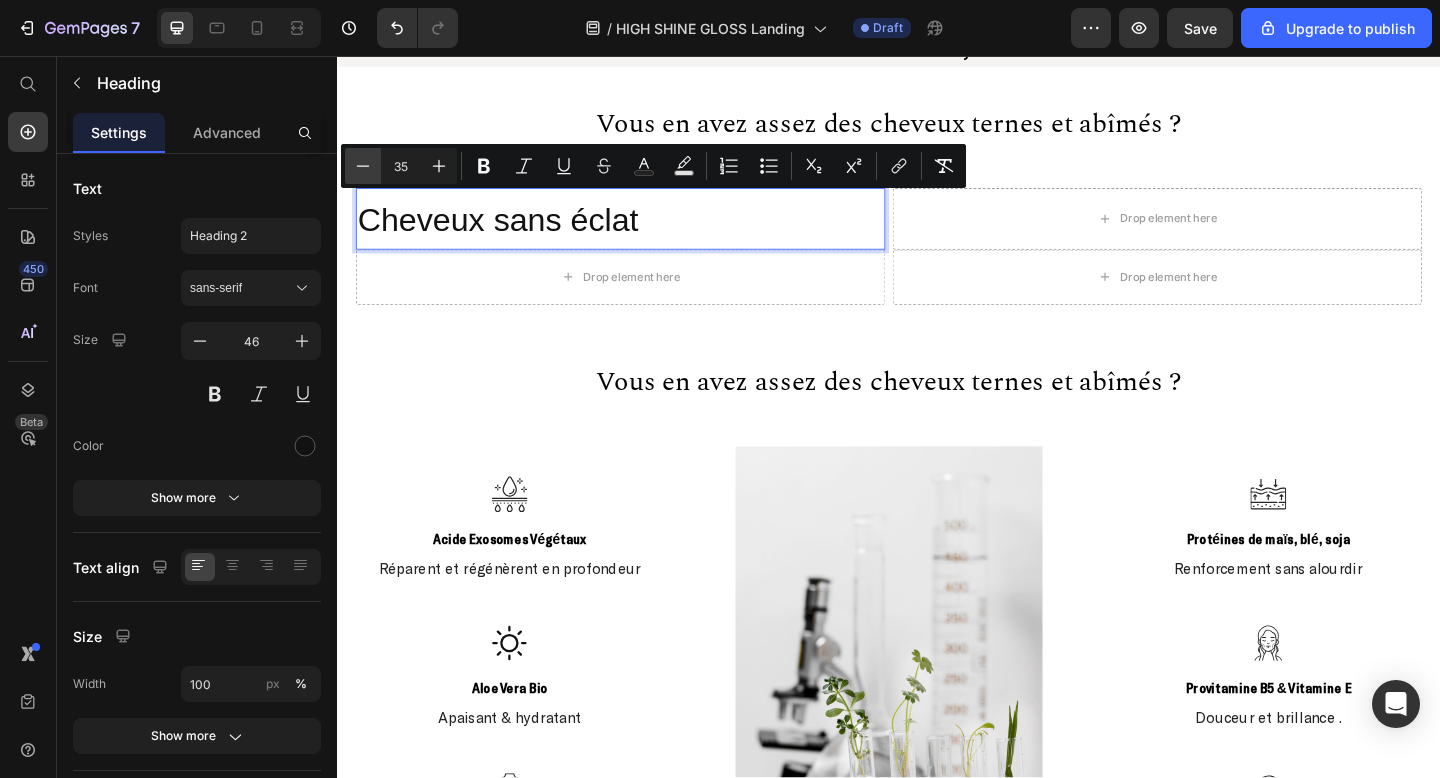 click 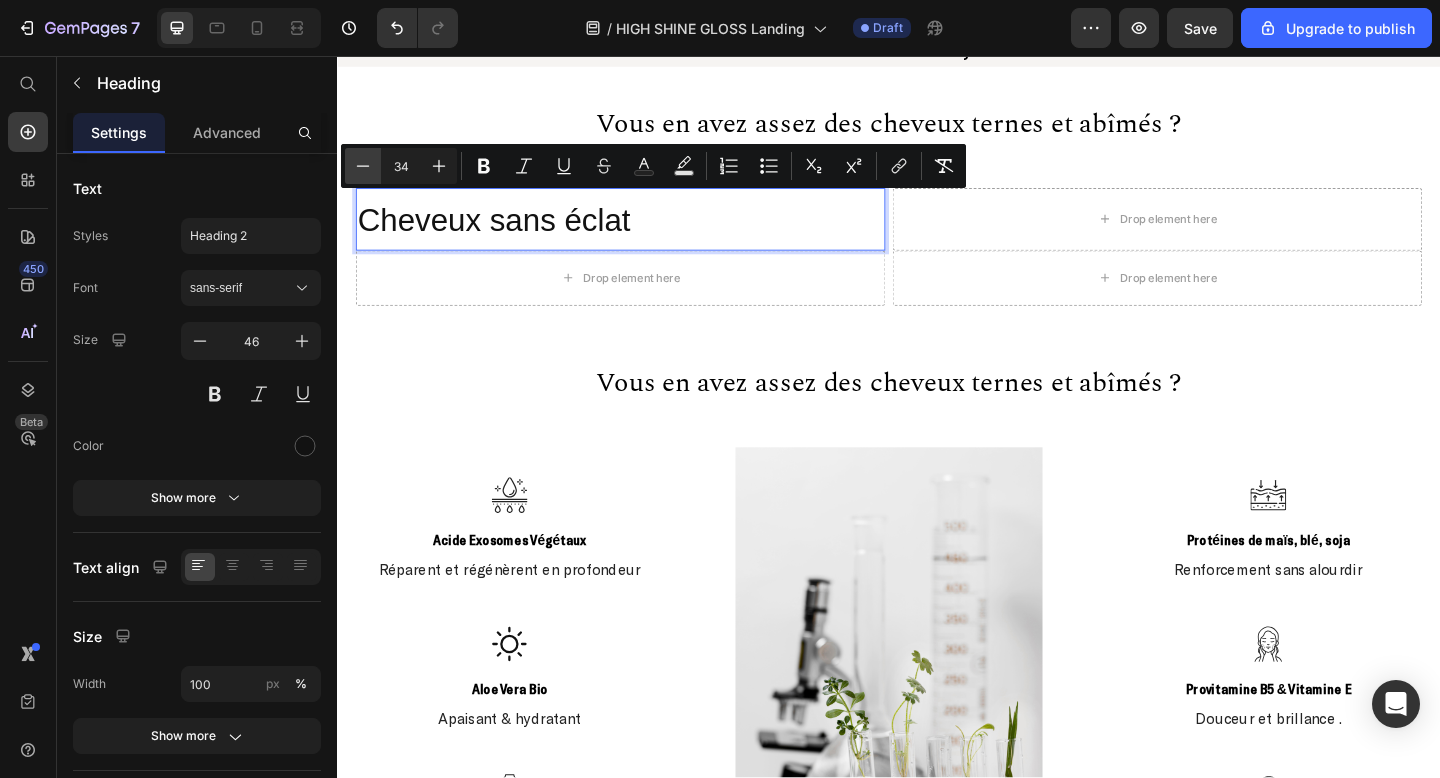 click 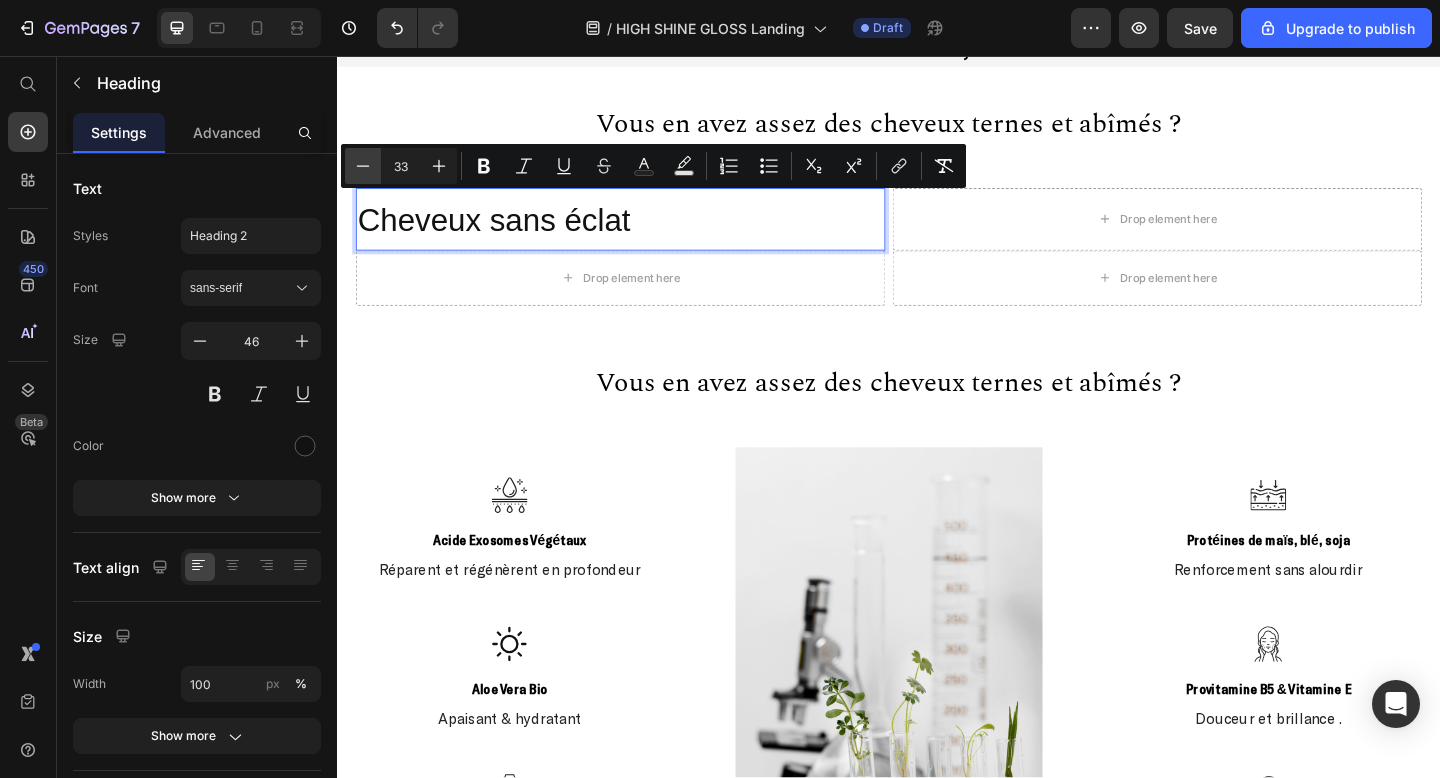 click 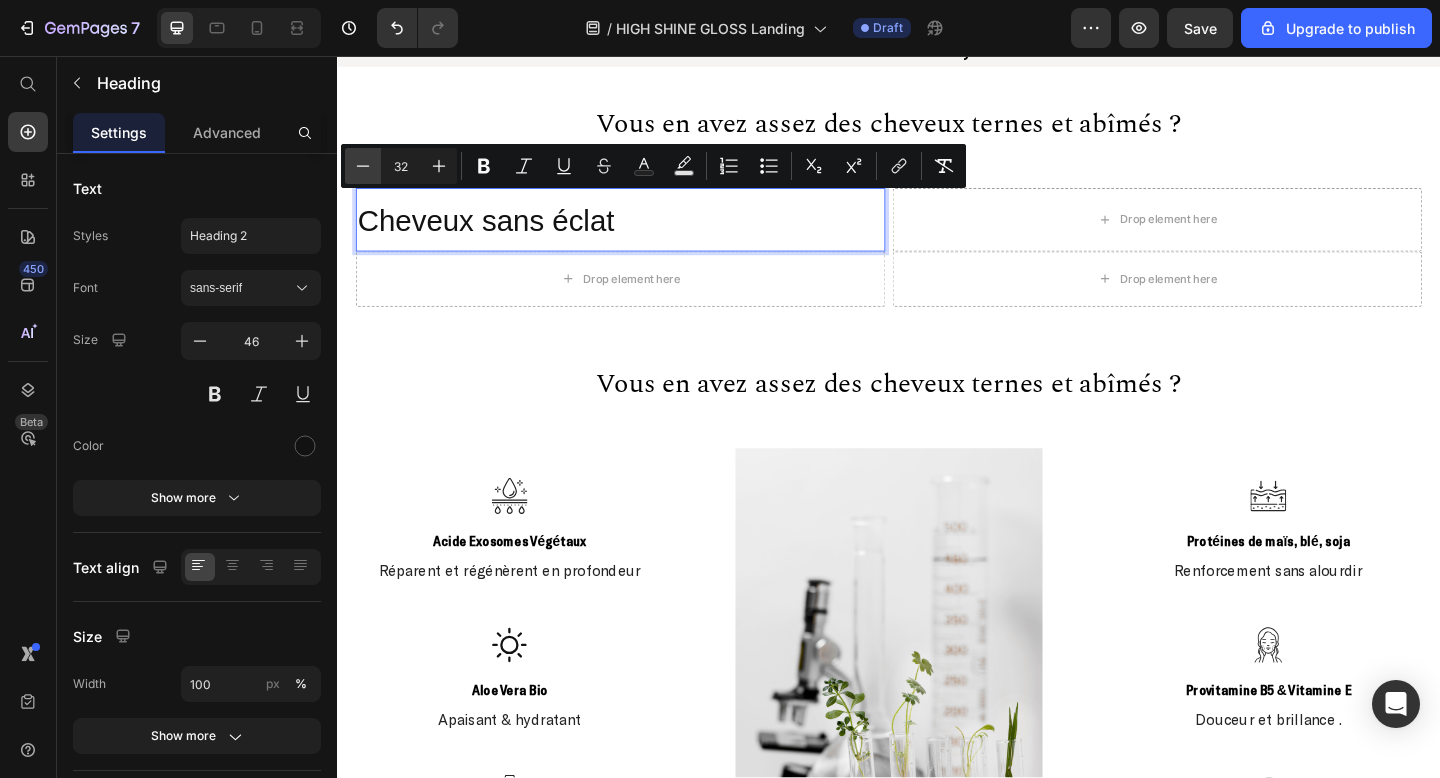 click 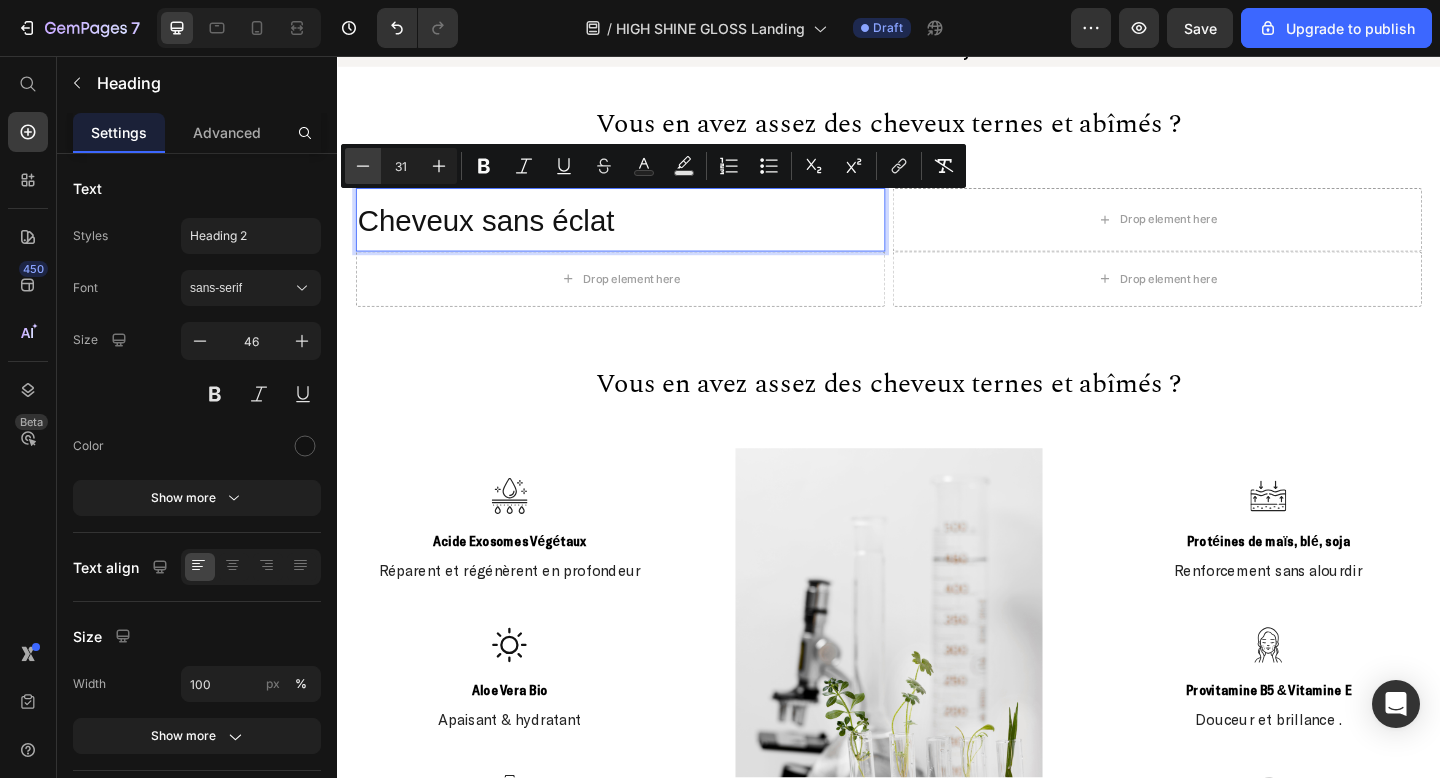 click 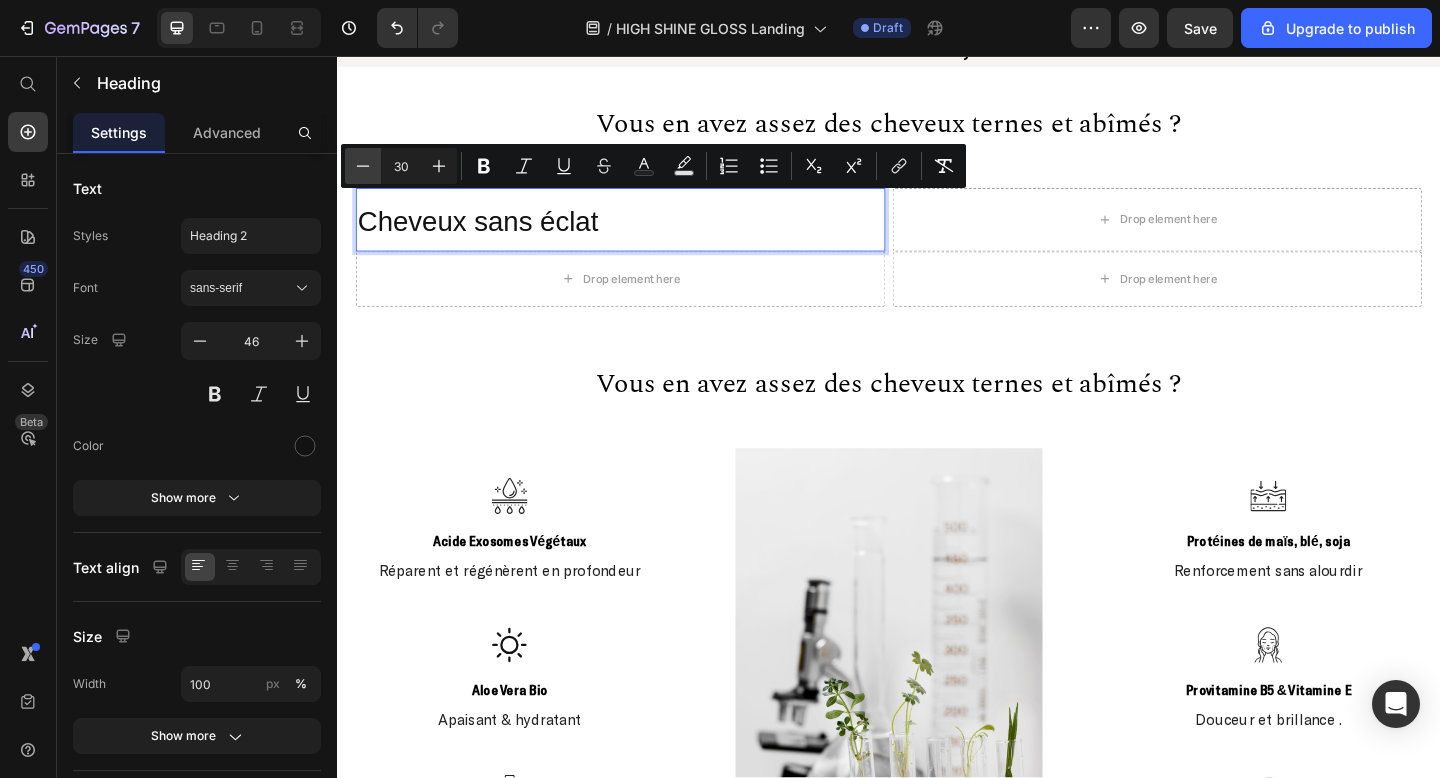 click 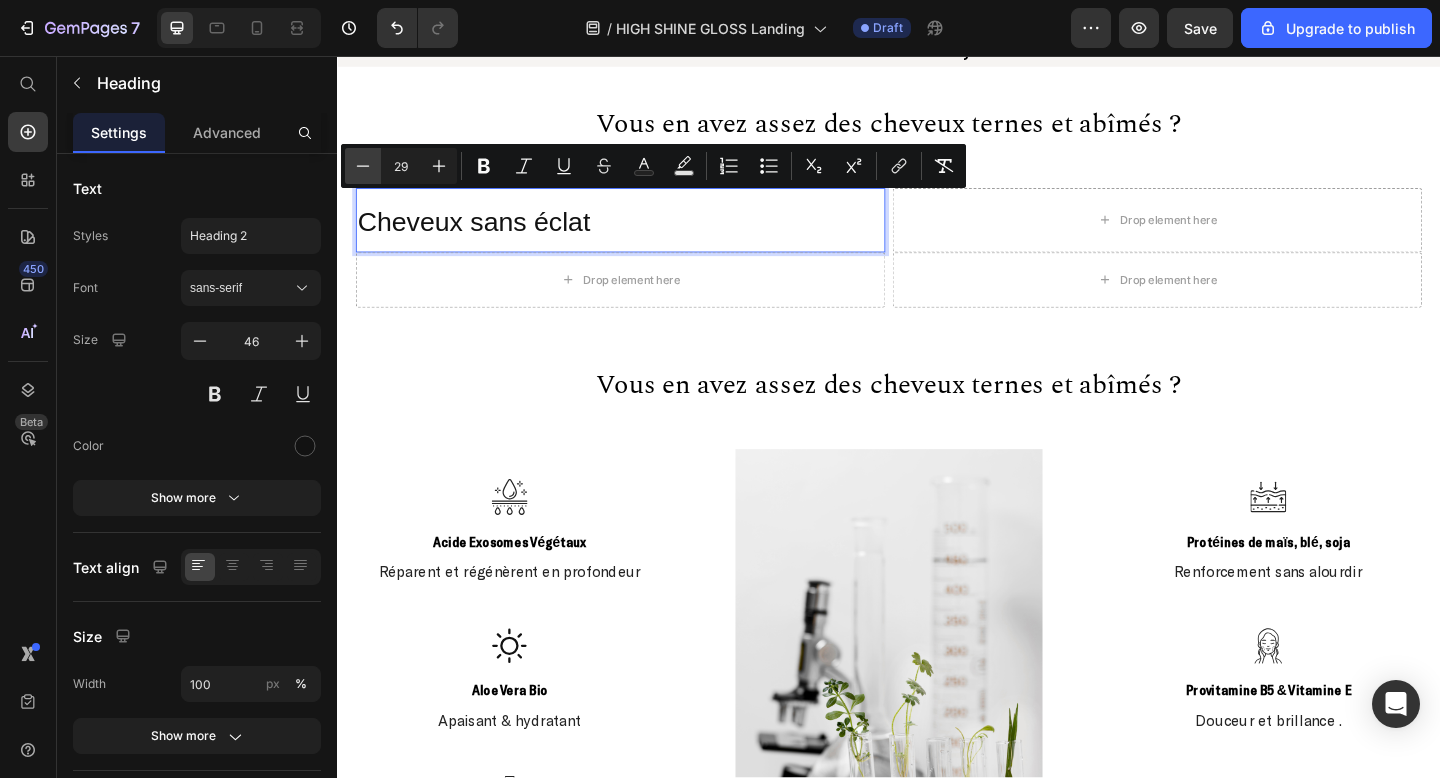 click 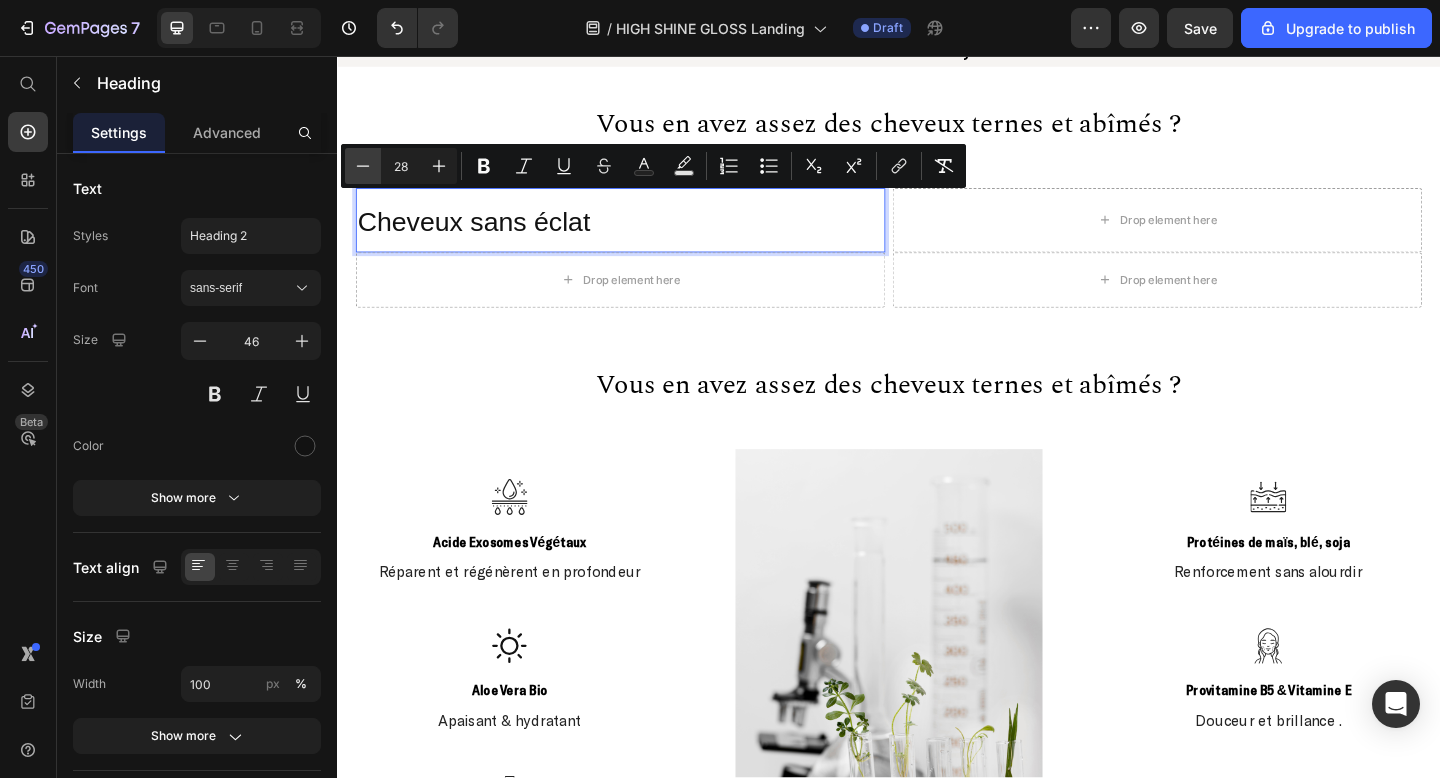 click 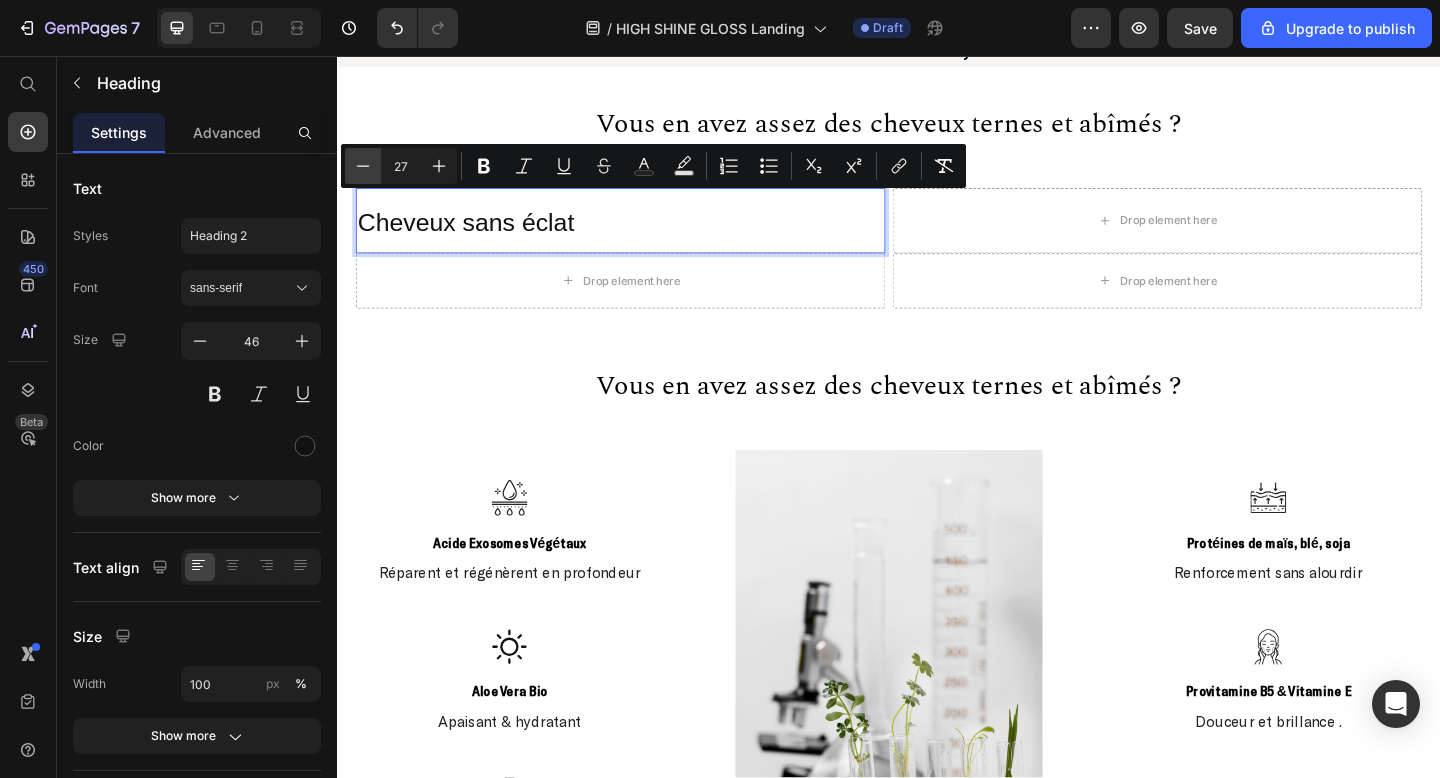 click 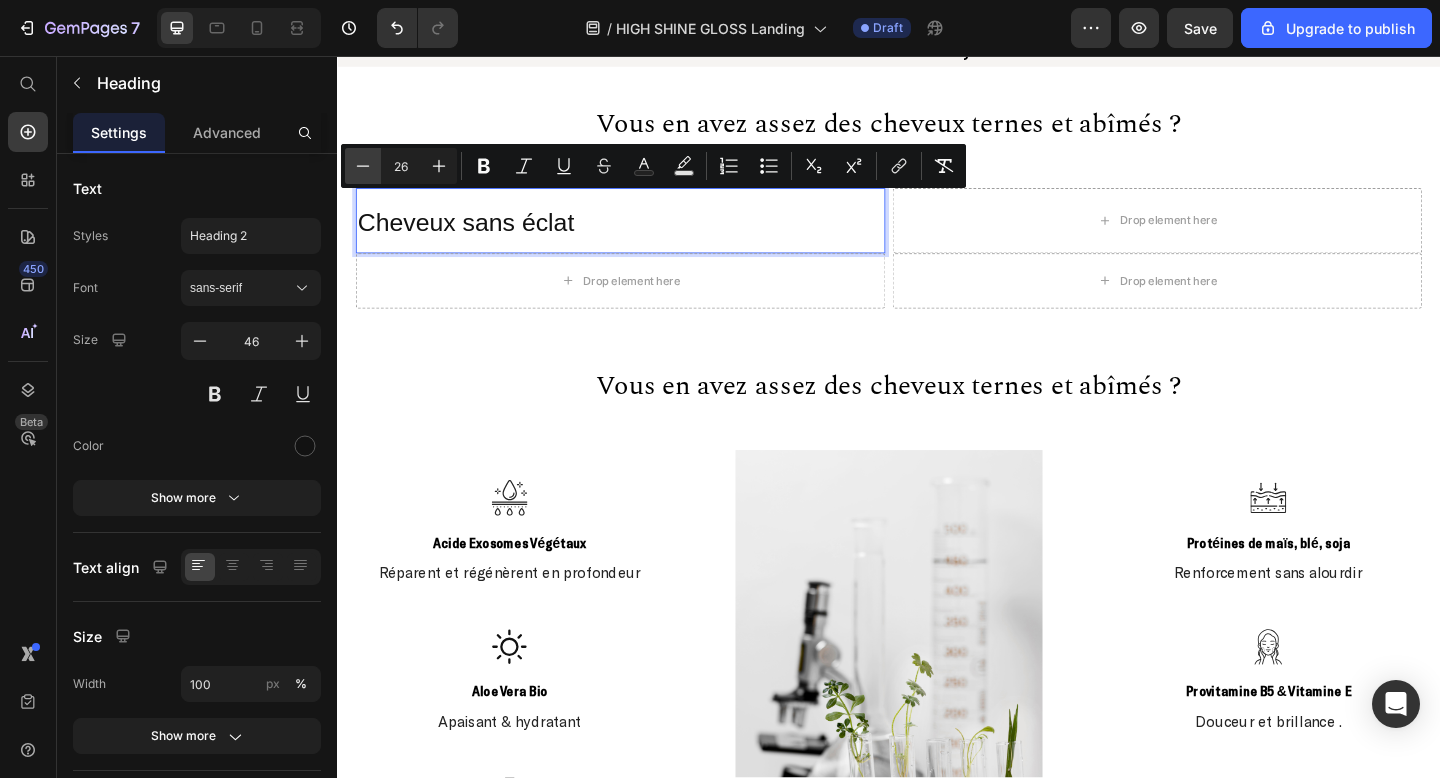 click 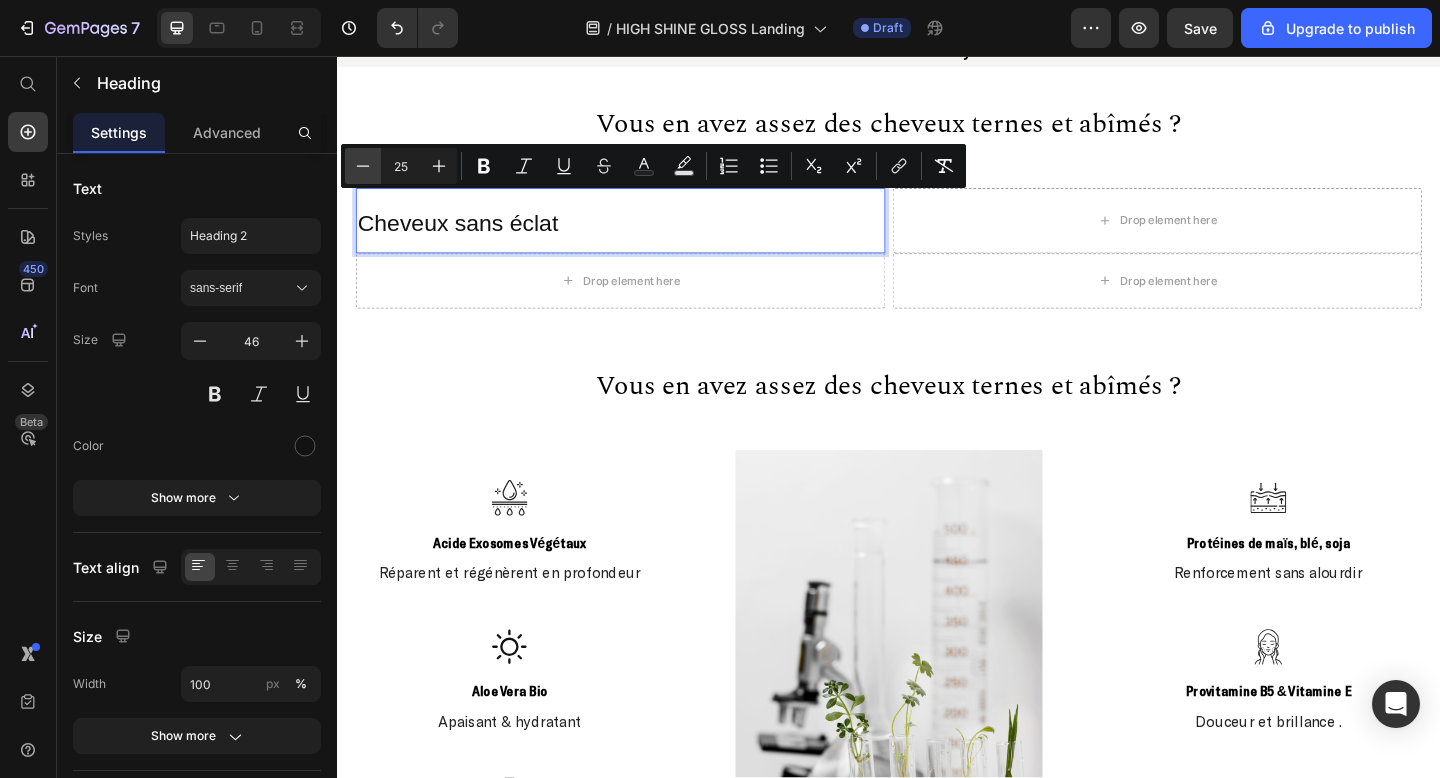 click 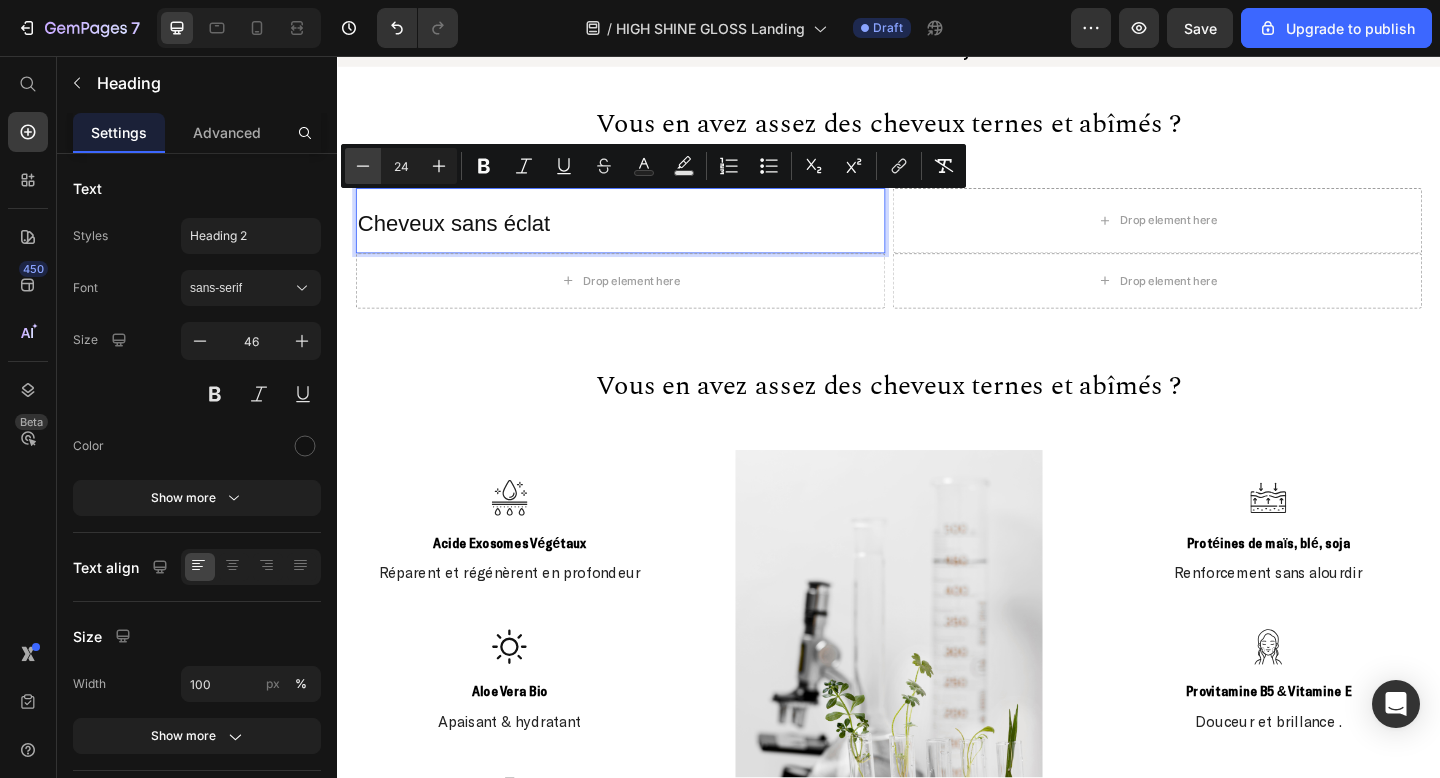 click 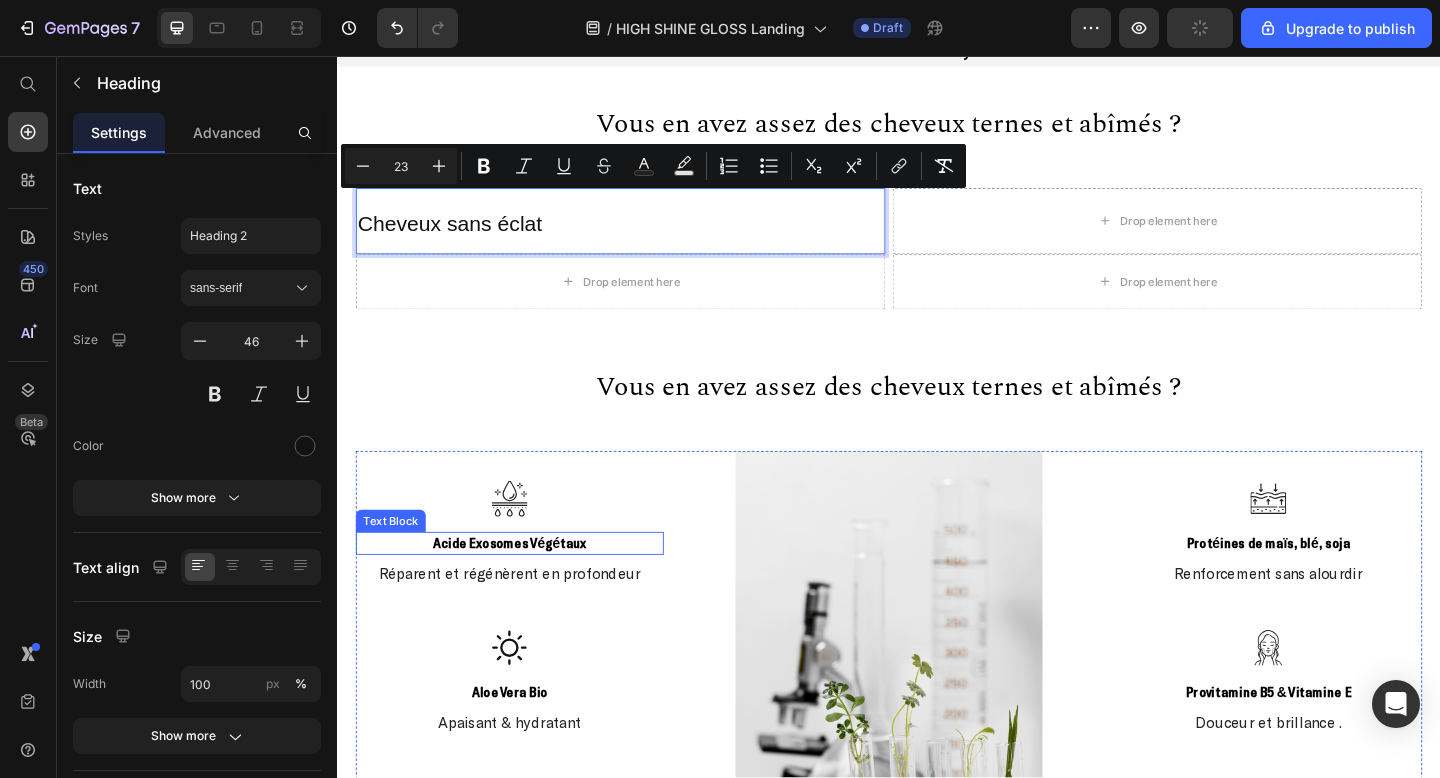 click on "Acide Exosomes Végétaux" at bounding box center (524, 586) 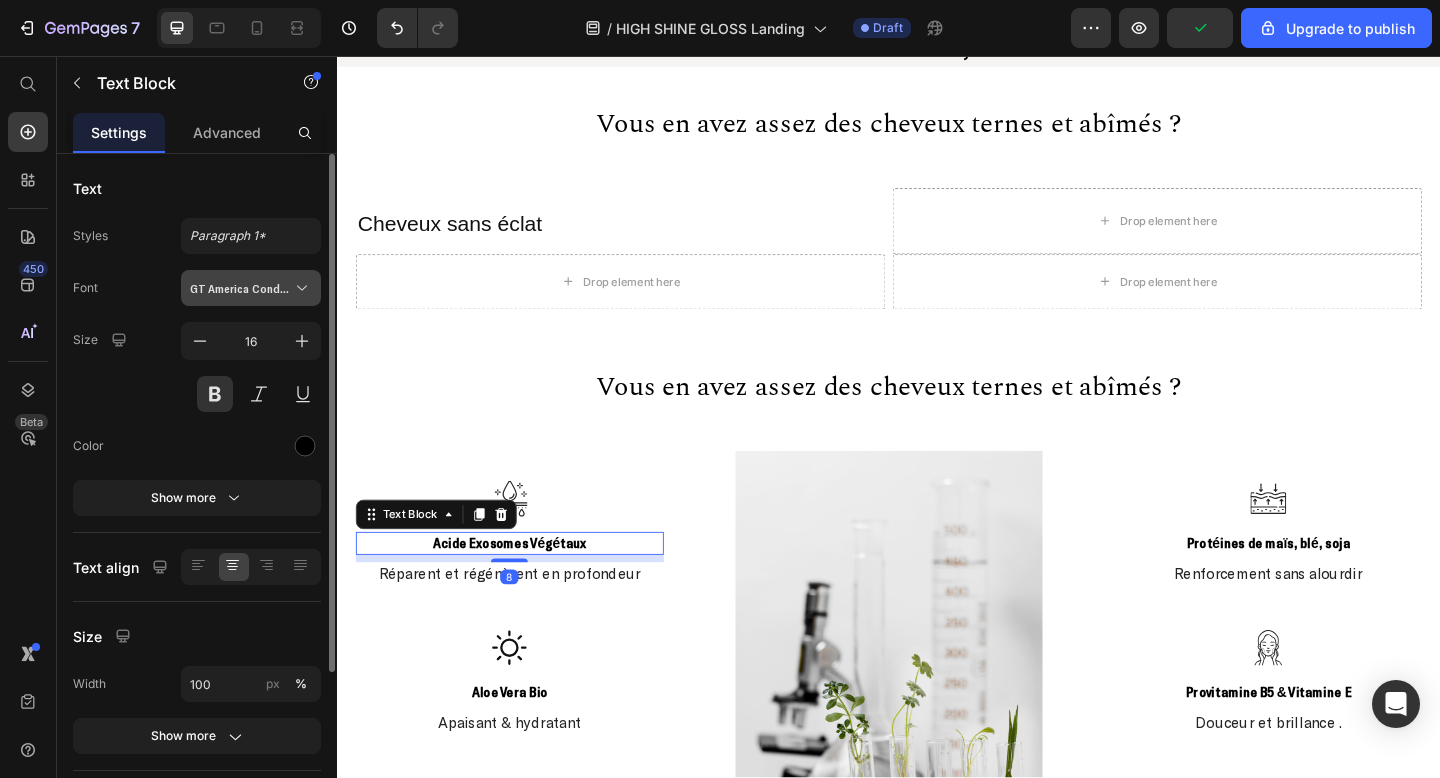 click on "GT America Condensed Medium" at bounding box center [241, 288] 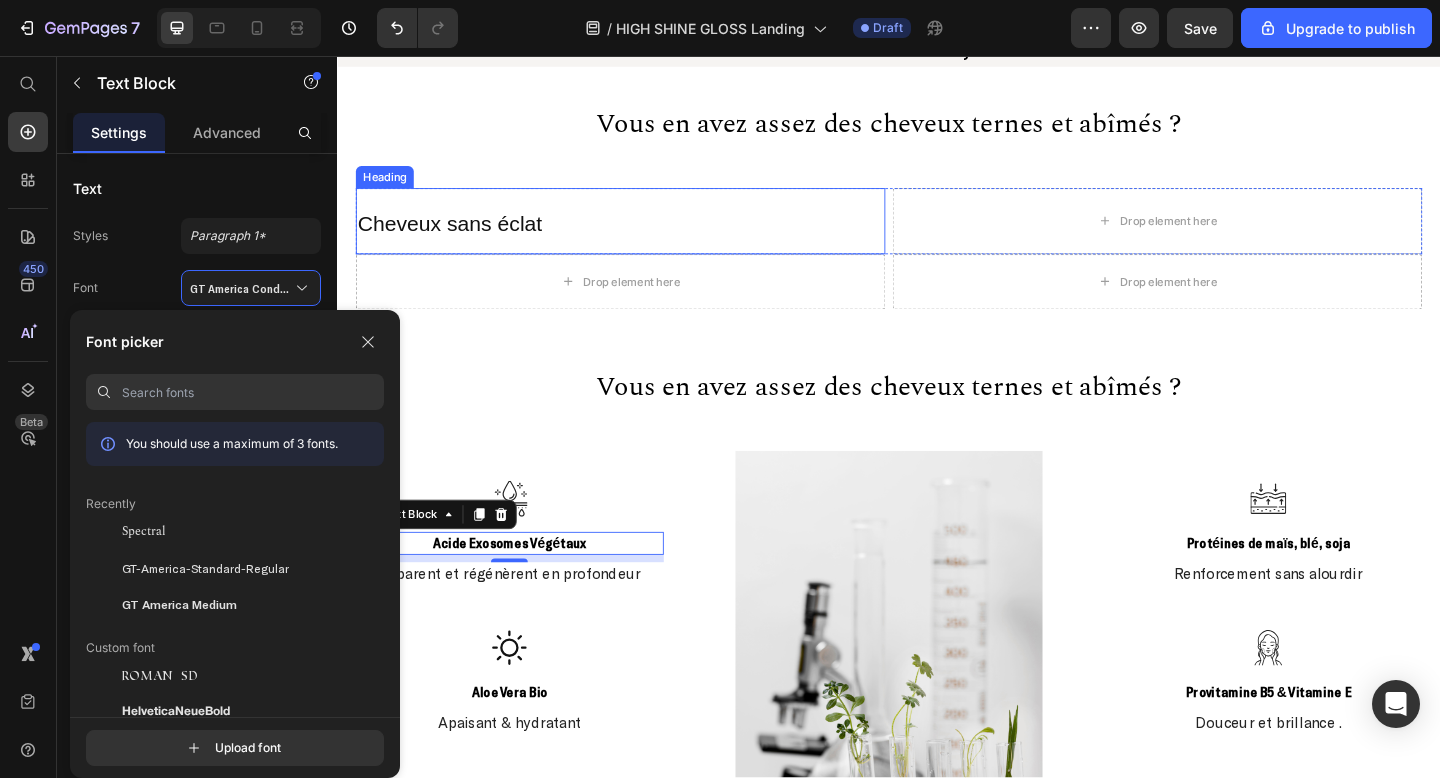 click on "Cheveux sans éclat" at bounding box center (459, 239) 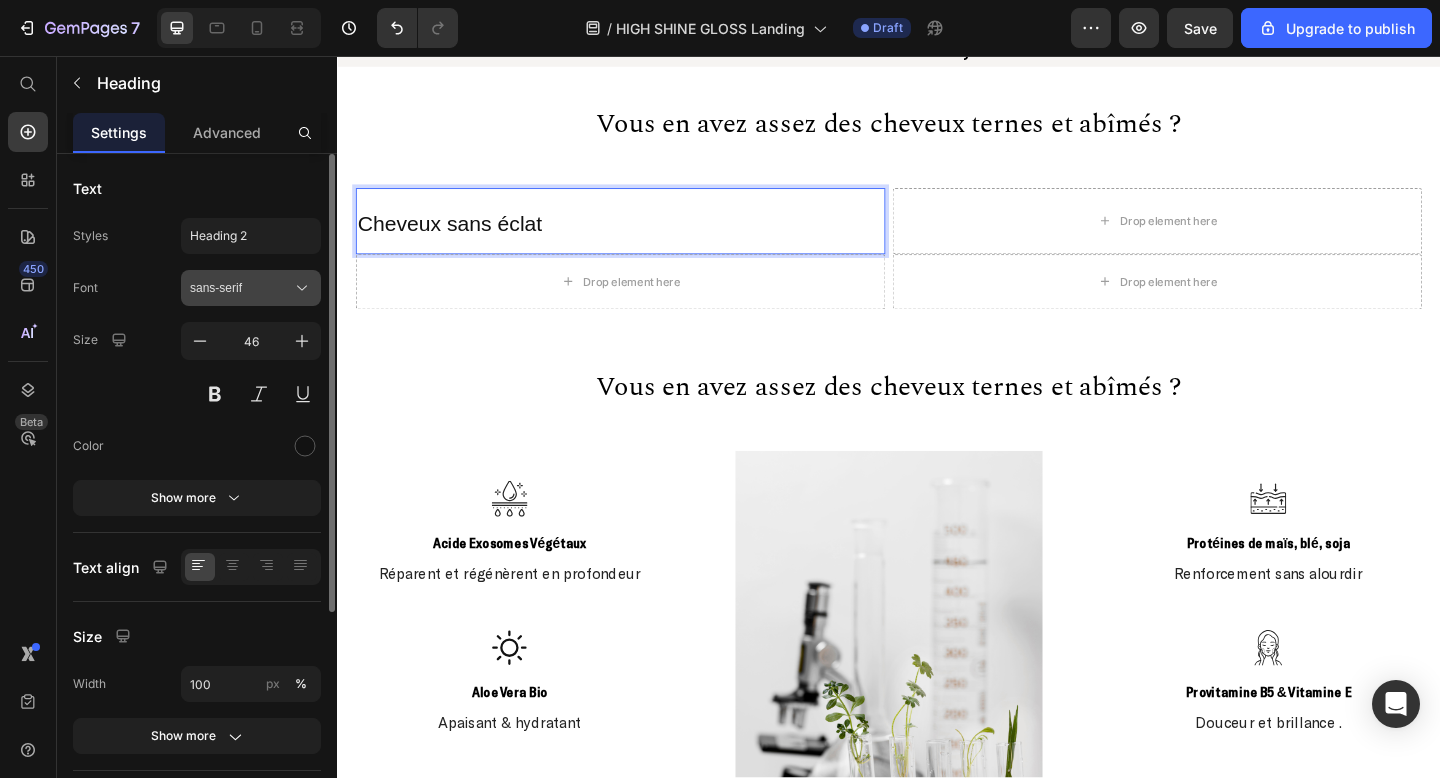 click 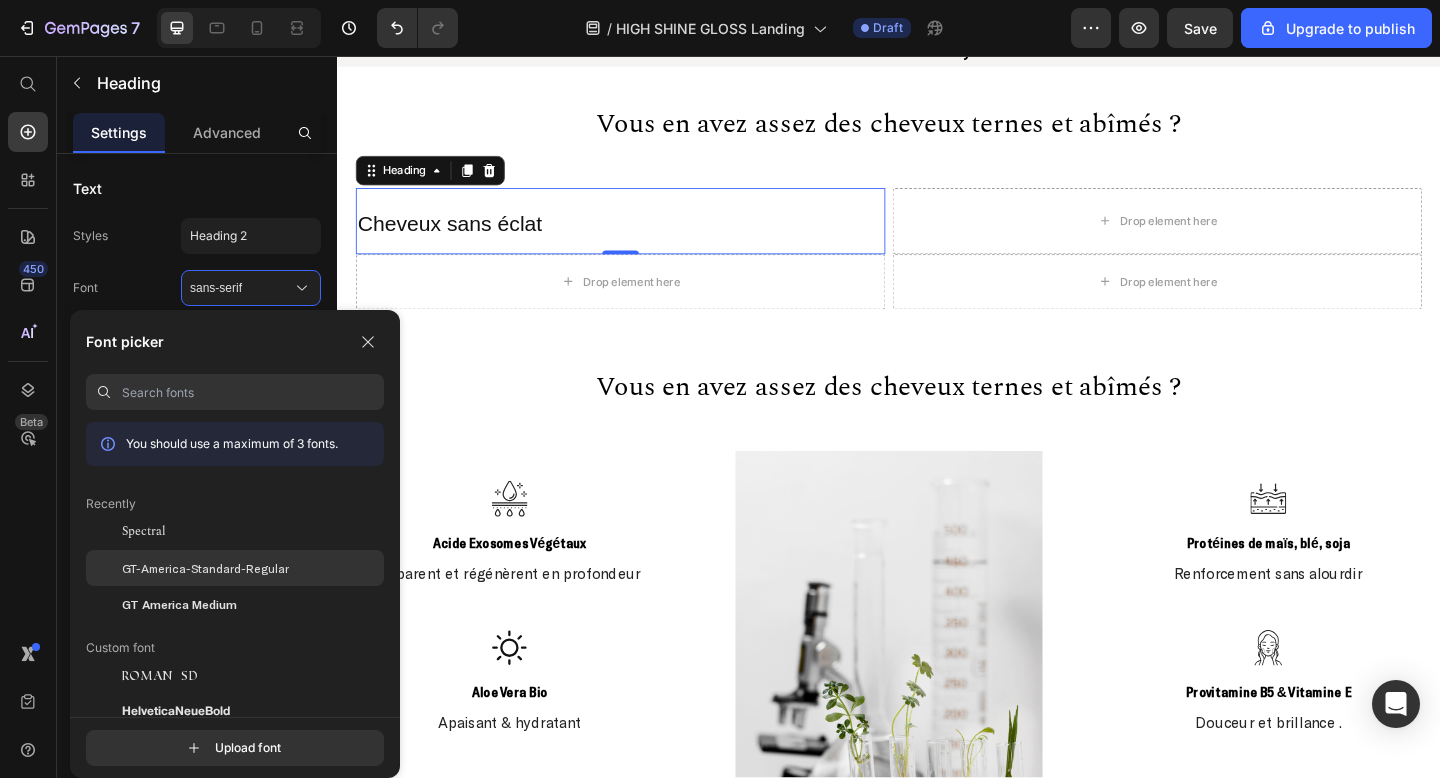 click on "GT-America-Standard-Regular" at bounding box center [205, 568] 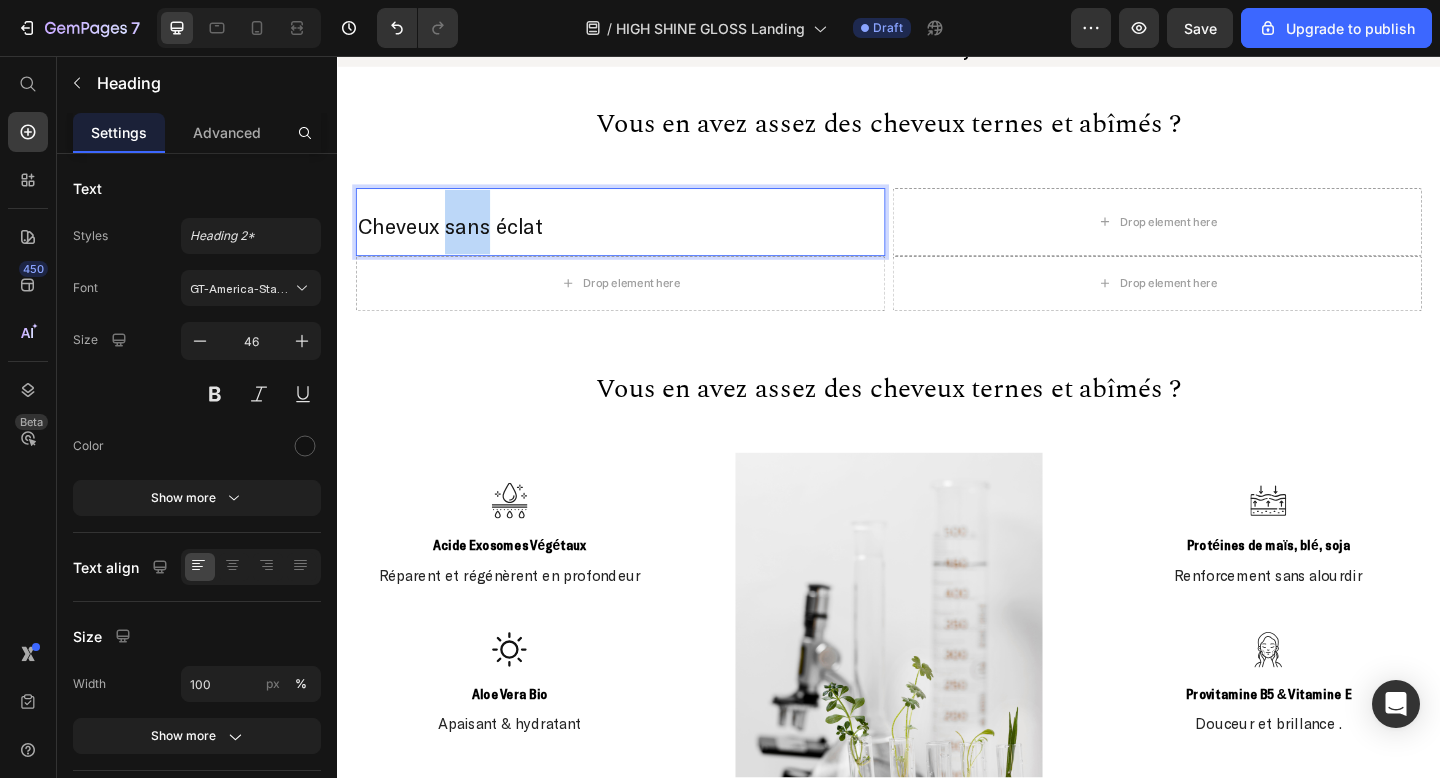 click on "Cheveux sans éclat" at bounding box center [460, 241] 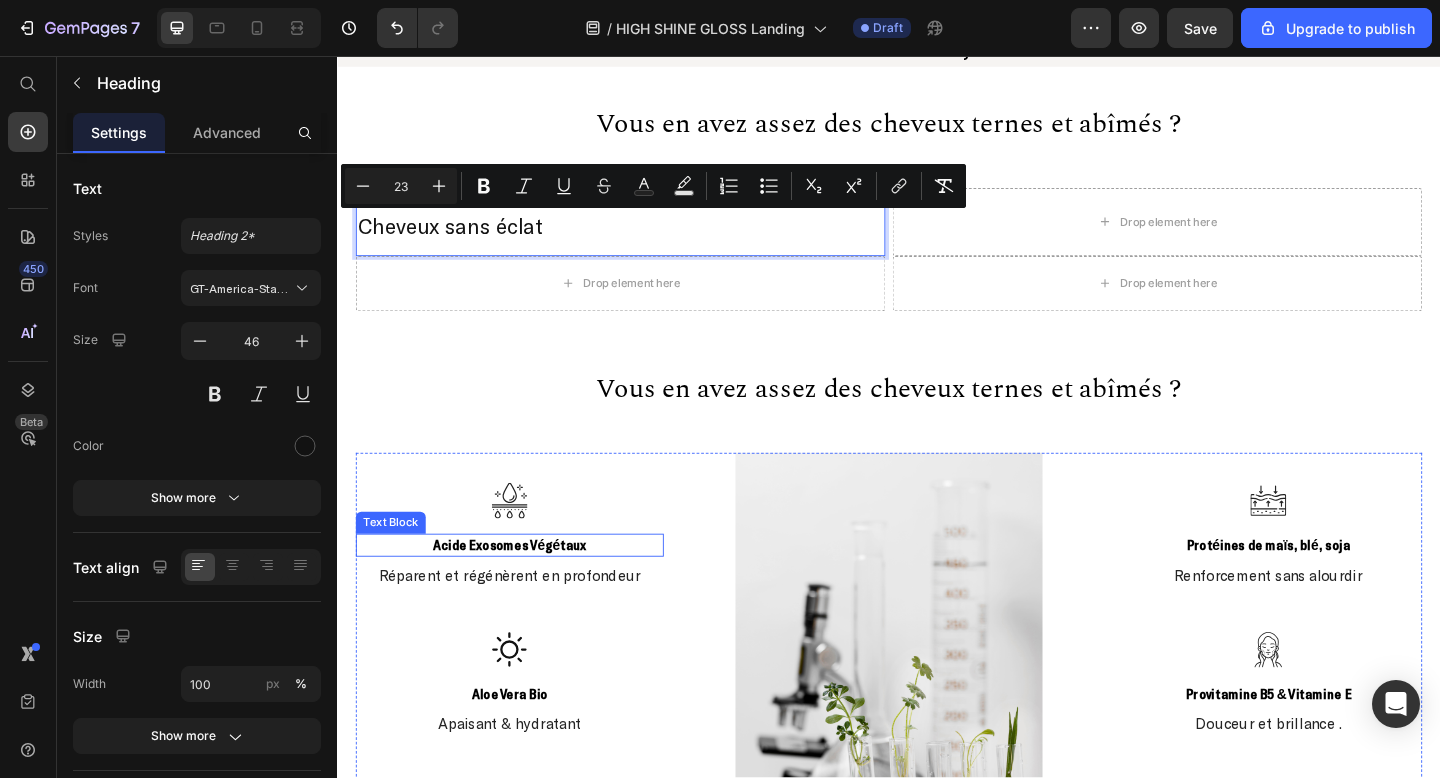 click on "Acide Exosomes Végétaux" at bounding box center [524, 588] 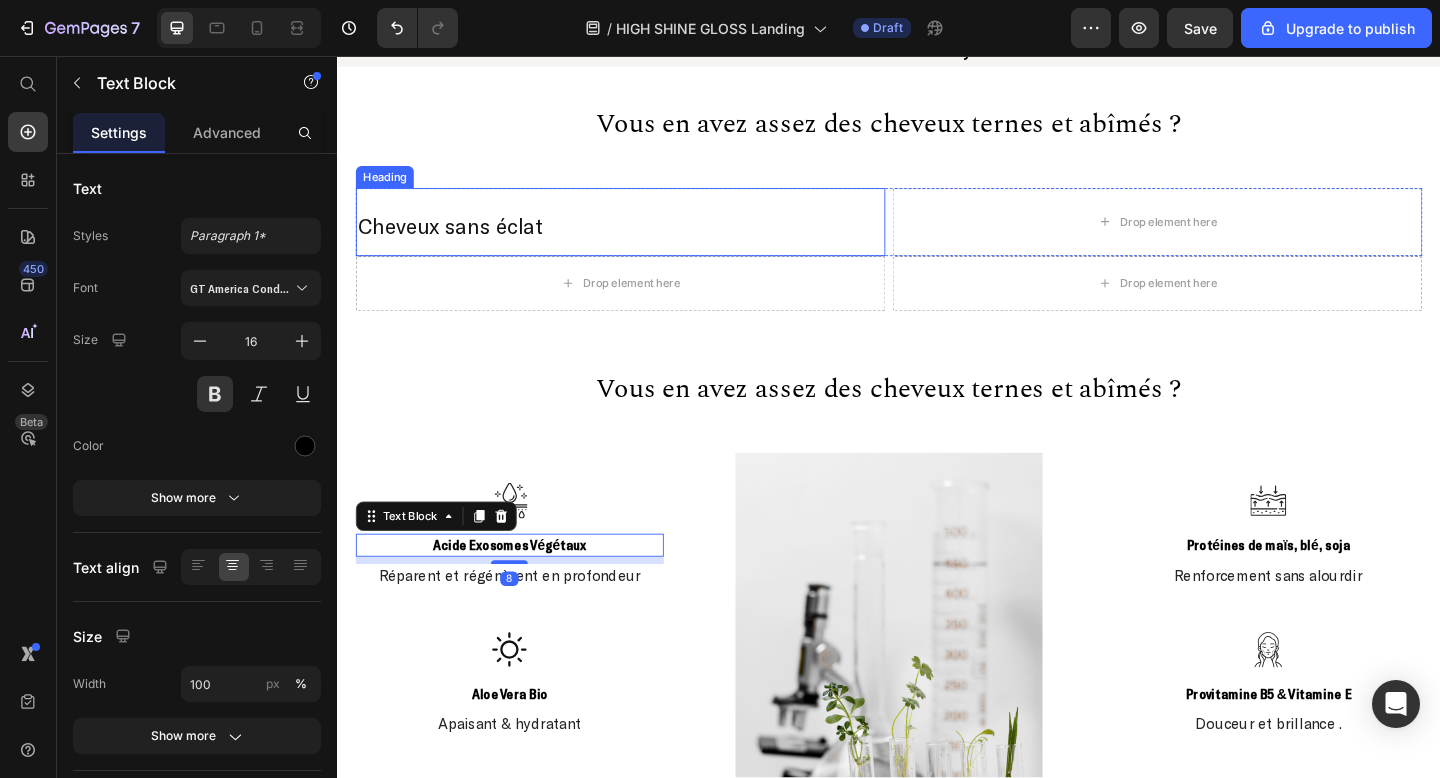 click on "Cheveux sans éclat" at bounding box center (460, 241) 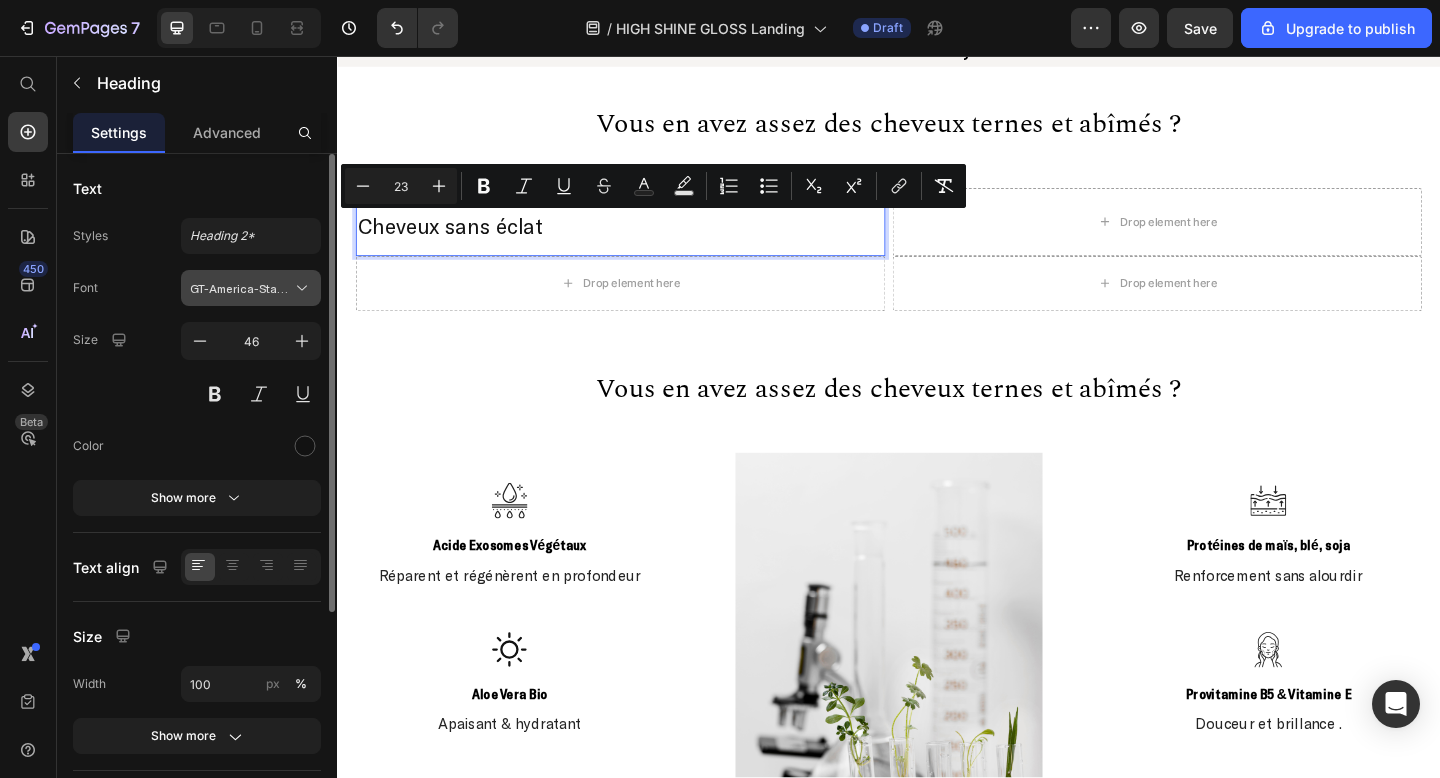 click 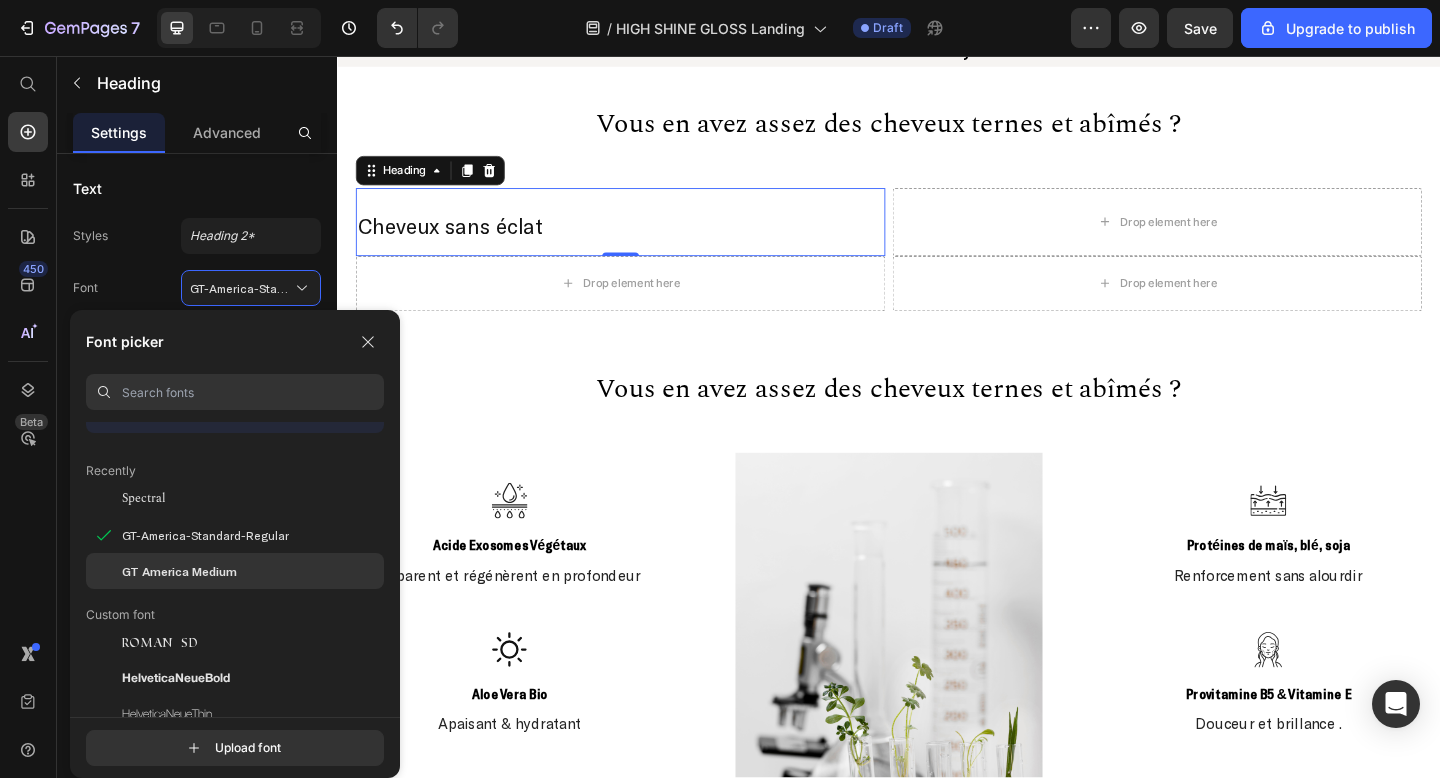 scroll, scrollTop: 47, scrollLeft: 0, axis: vertical 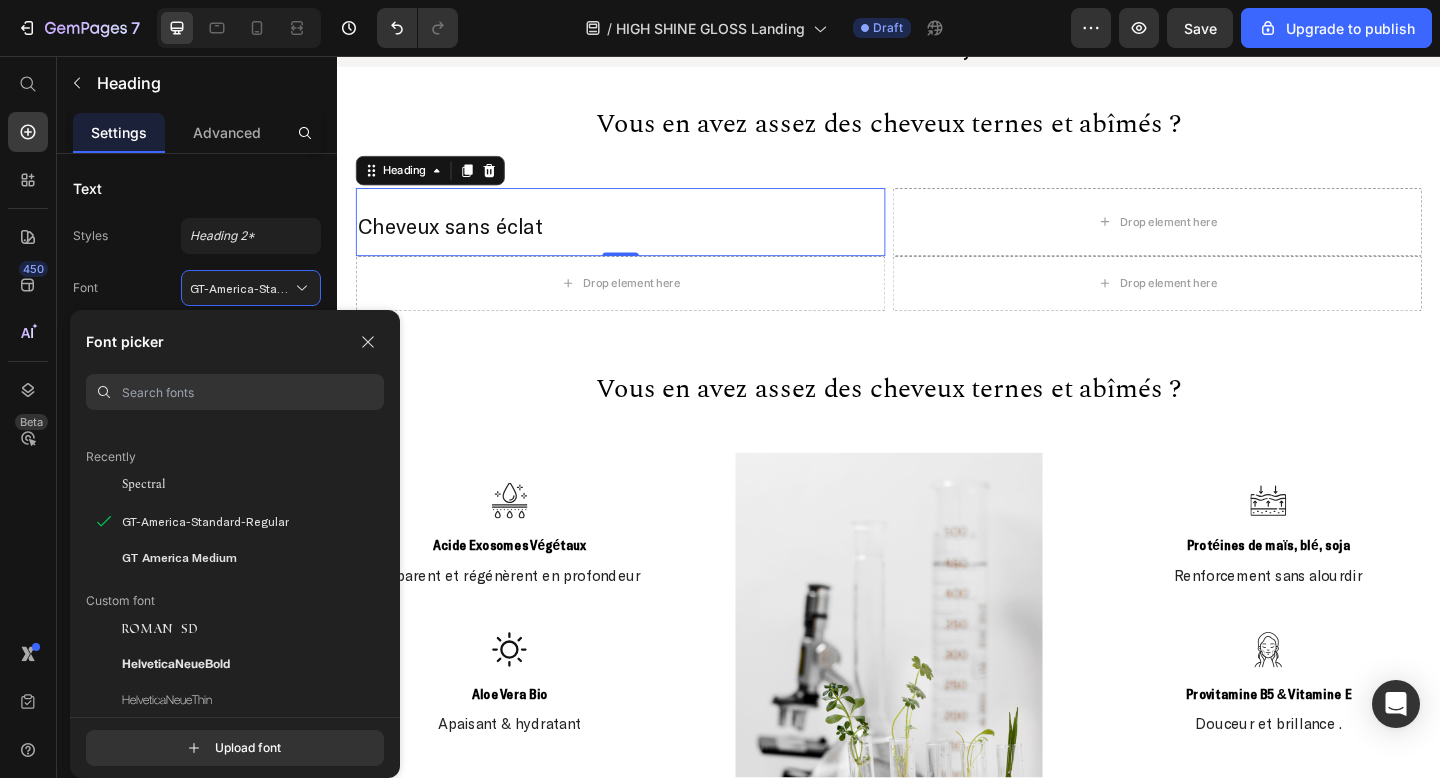 click at bounding box center [253, 392] 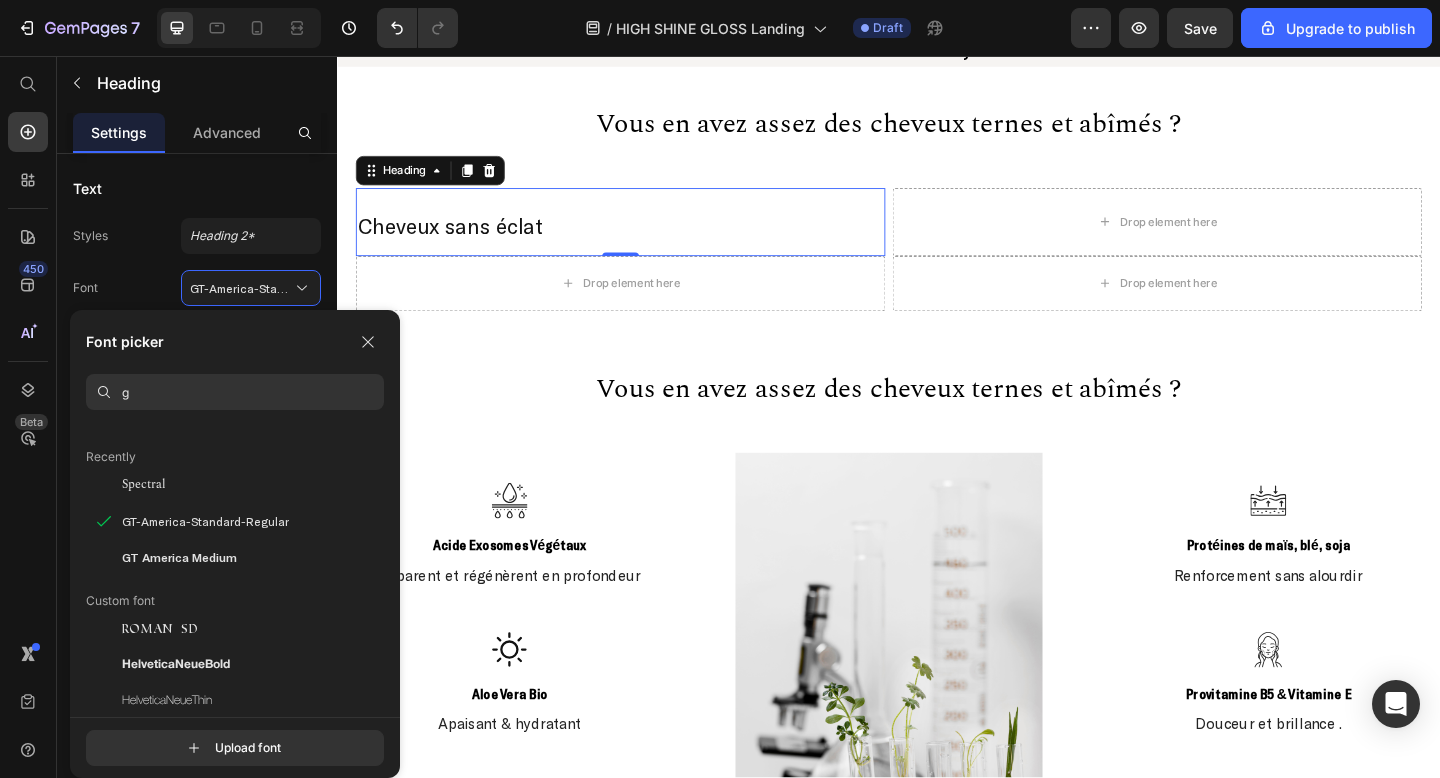 scroll, scrollTop: 0, scrollLeft: 0, axis: both 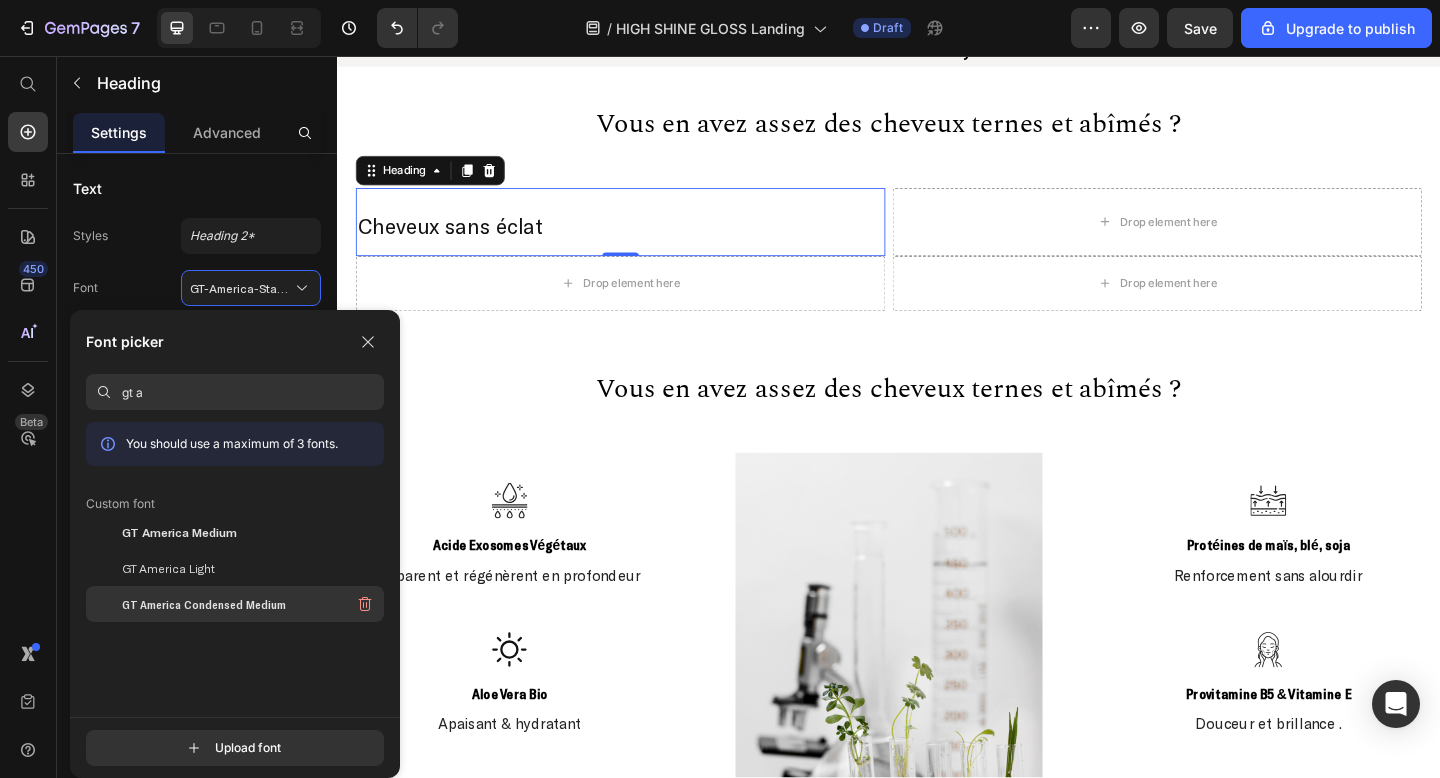 type on "gt a" 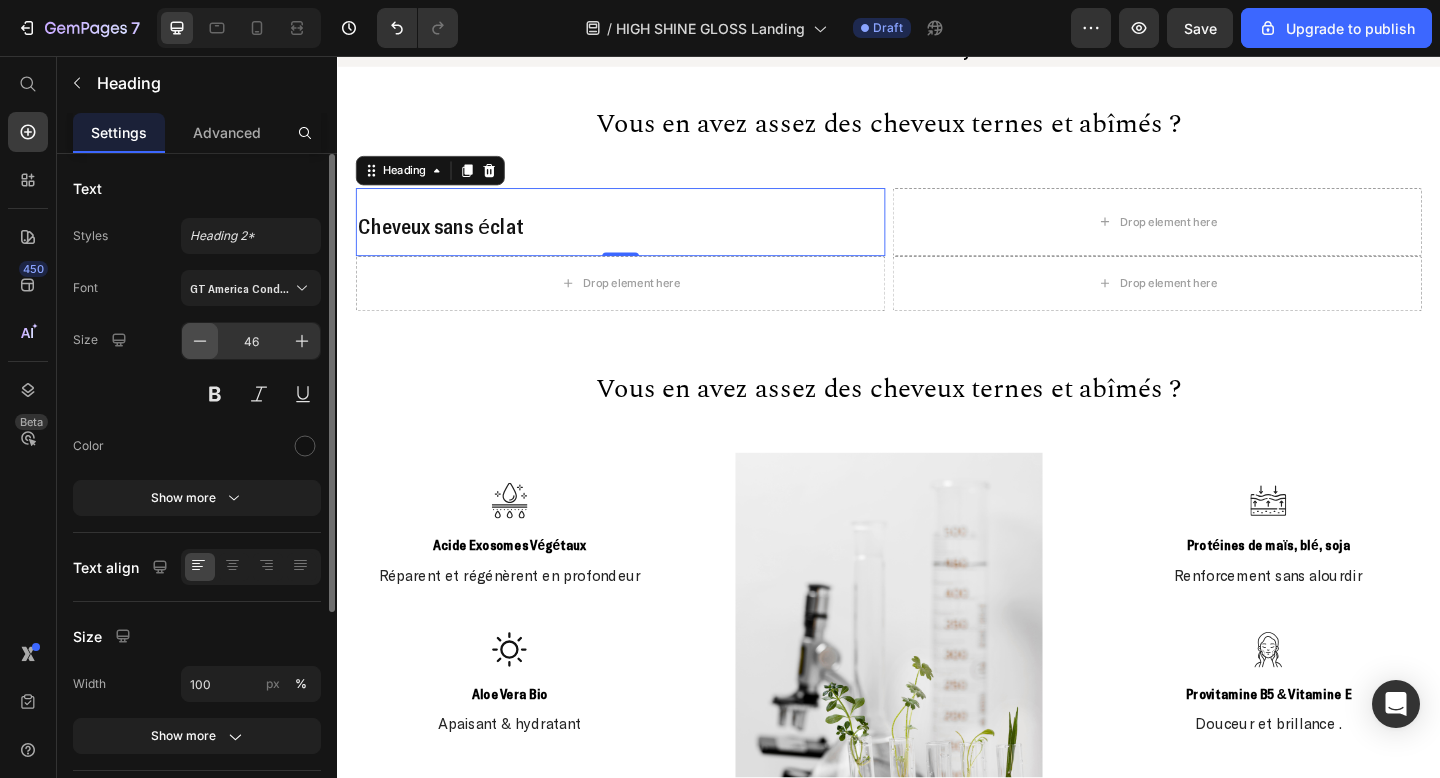 click 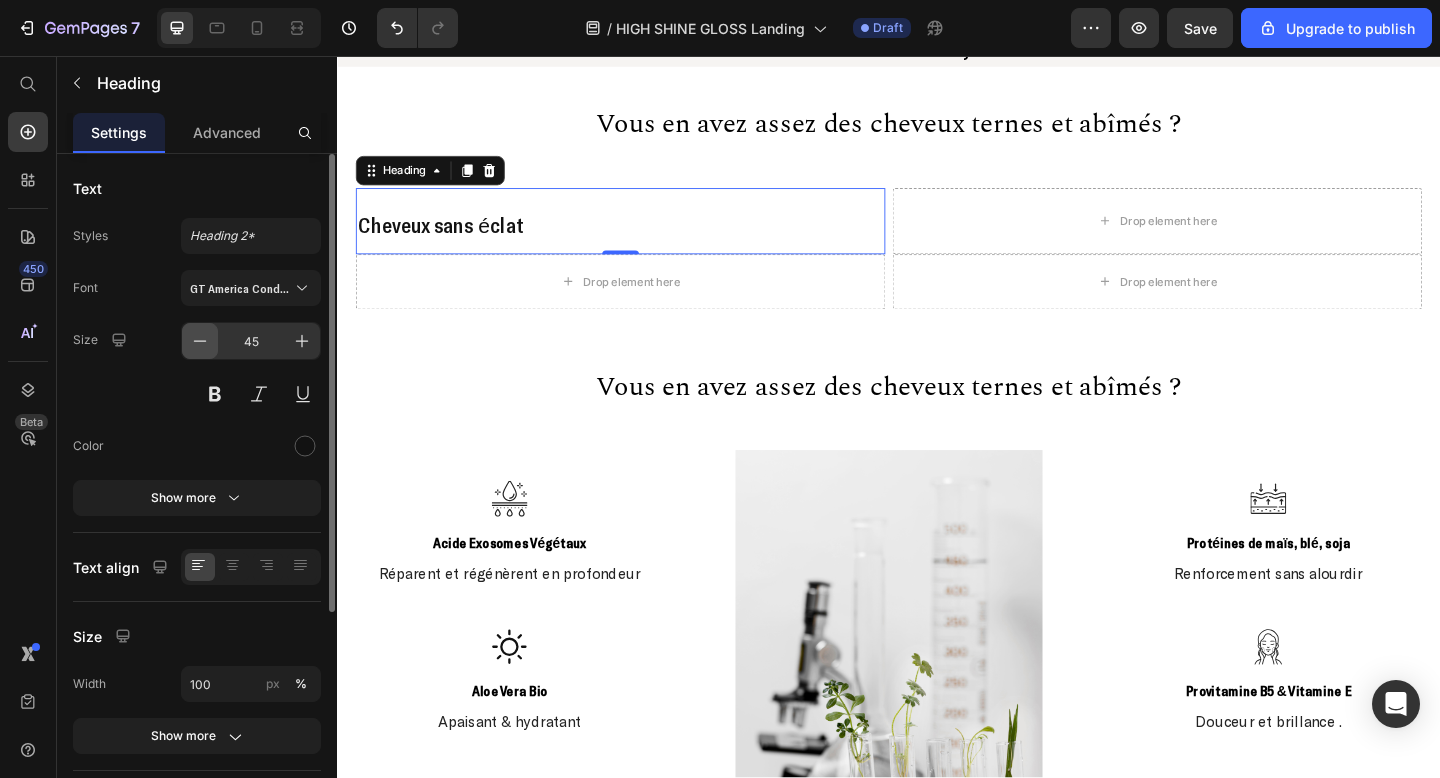 click 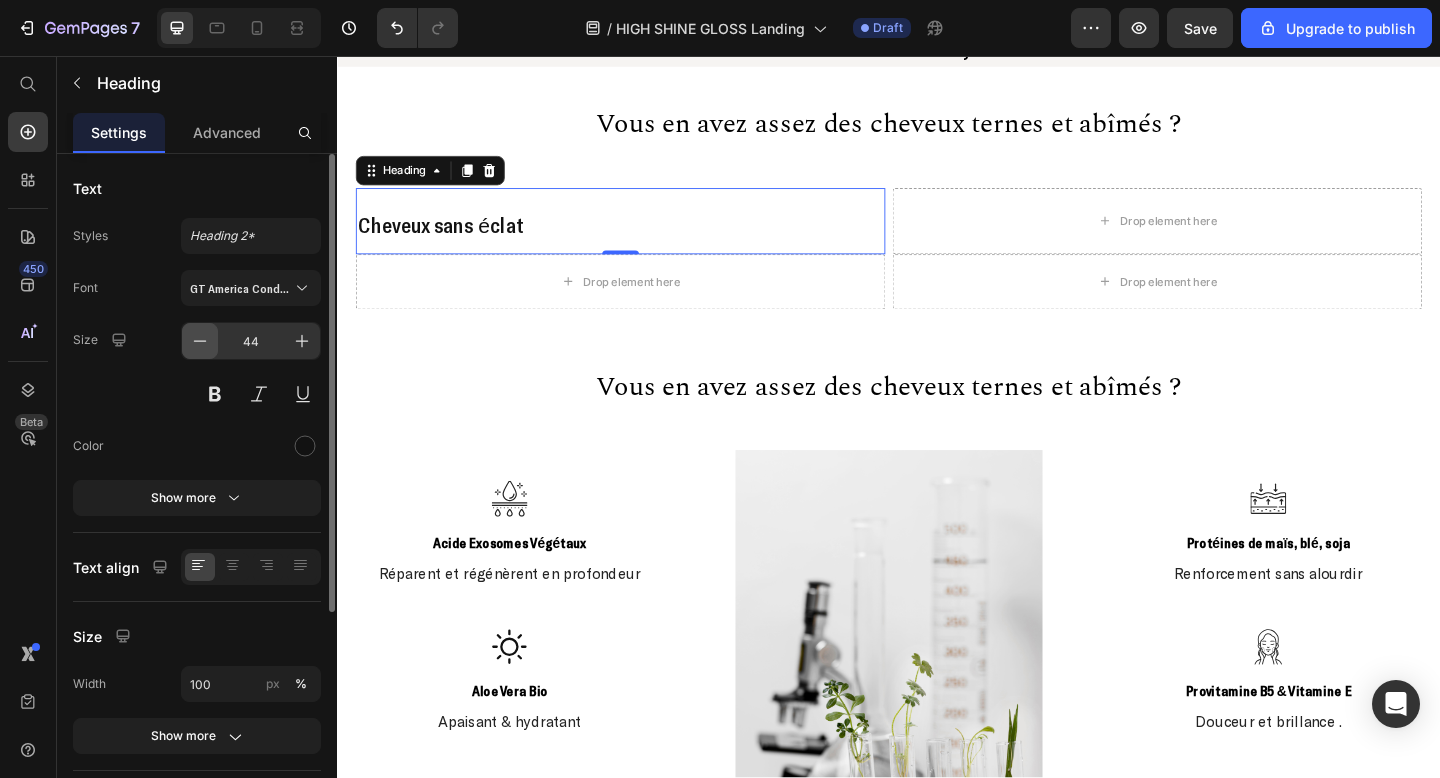 click 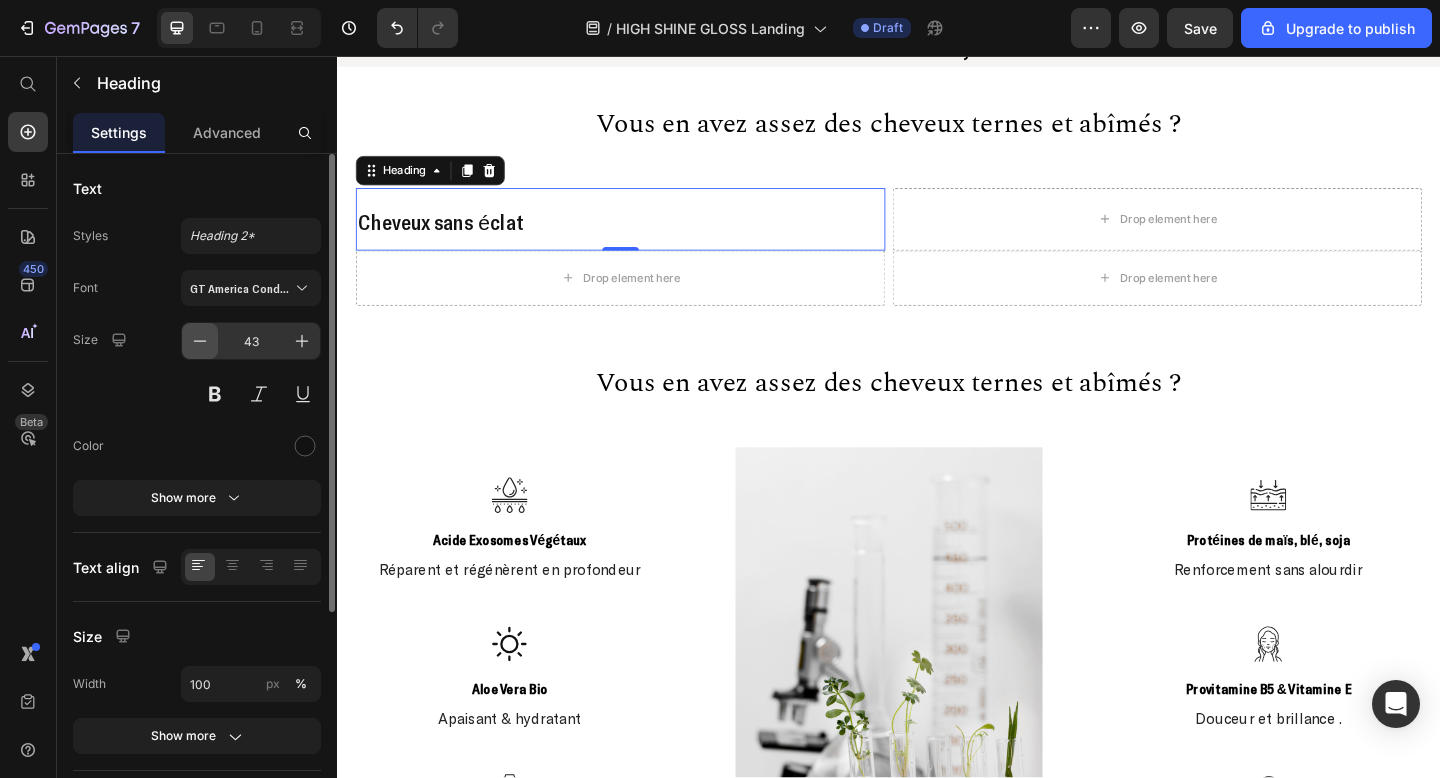 click 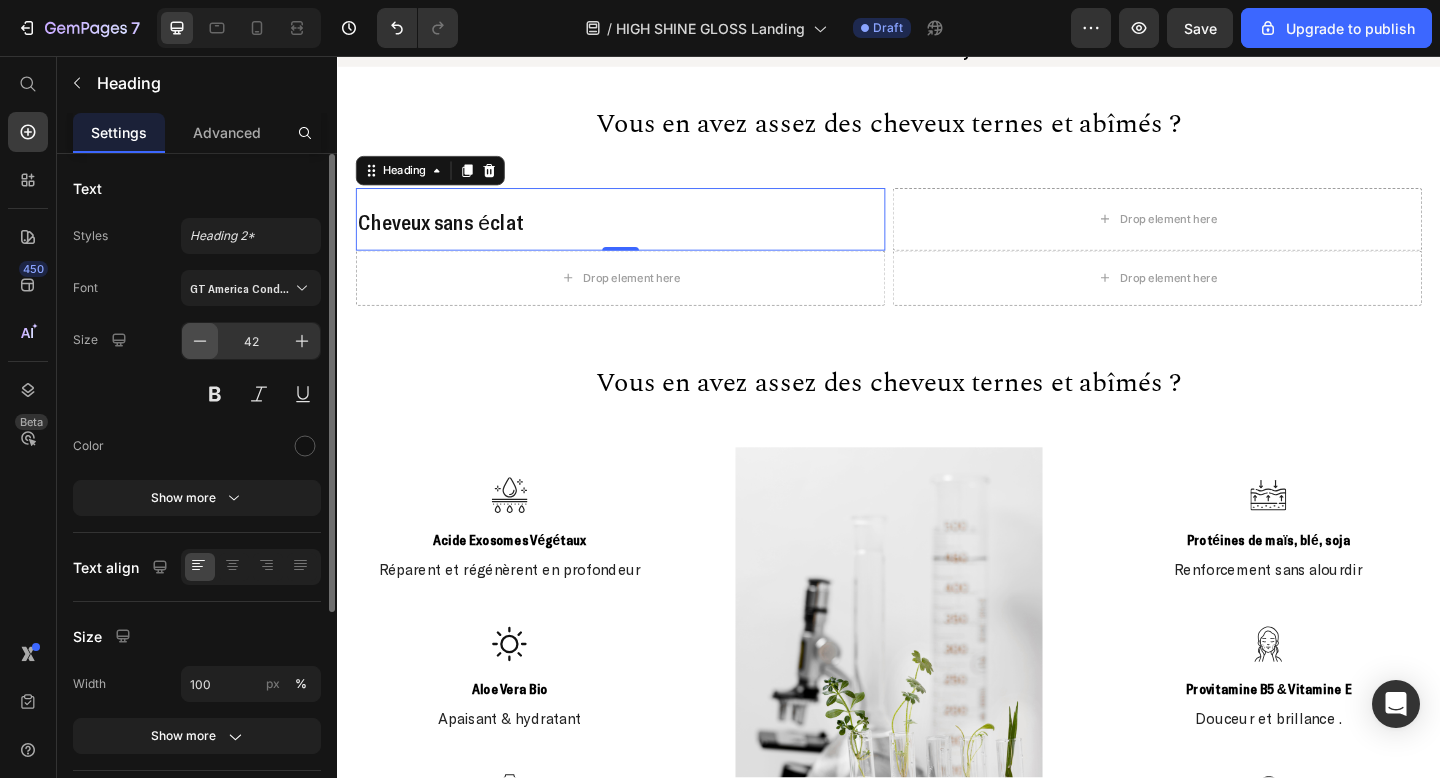 click 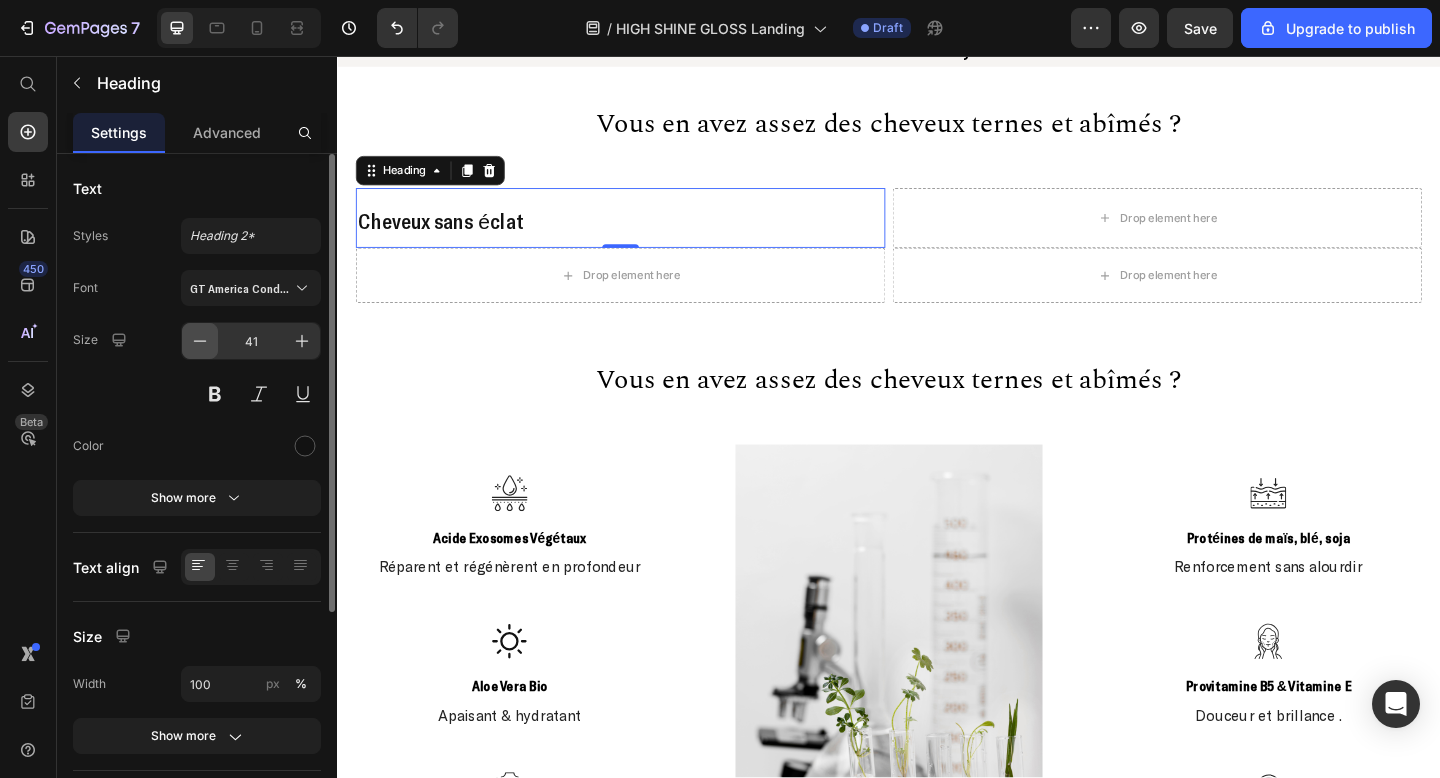 click 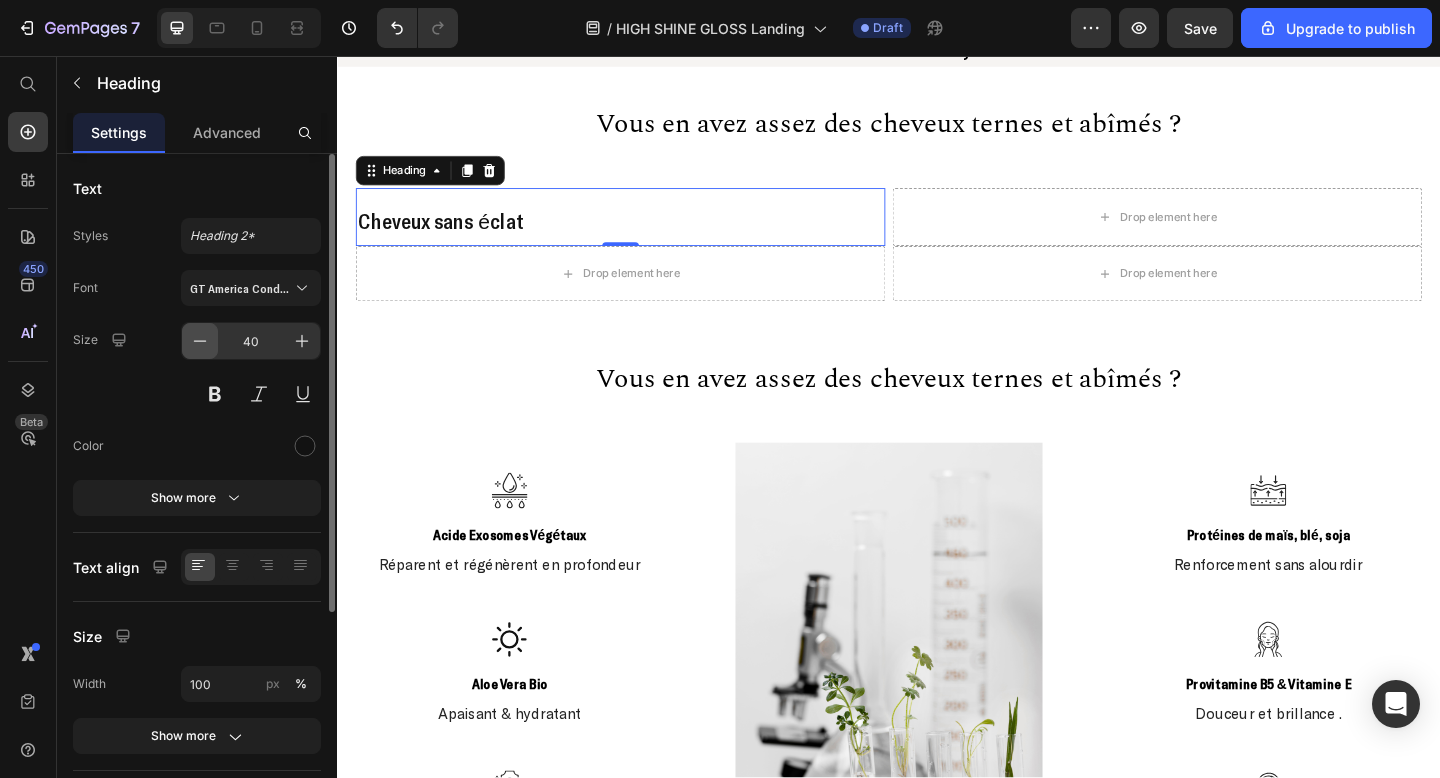 click 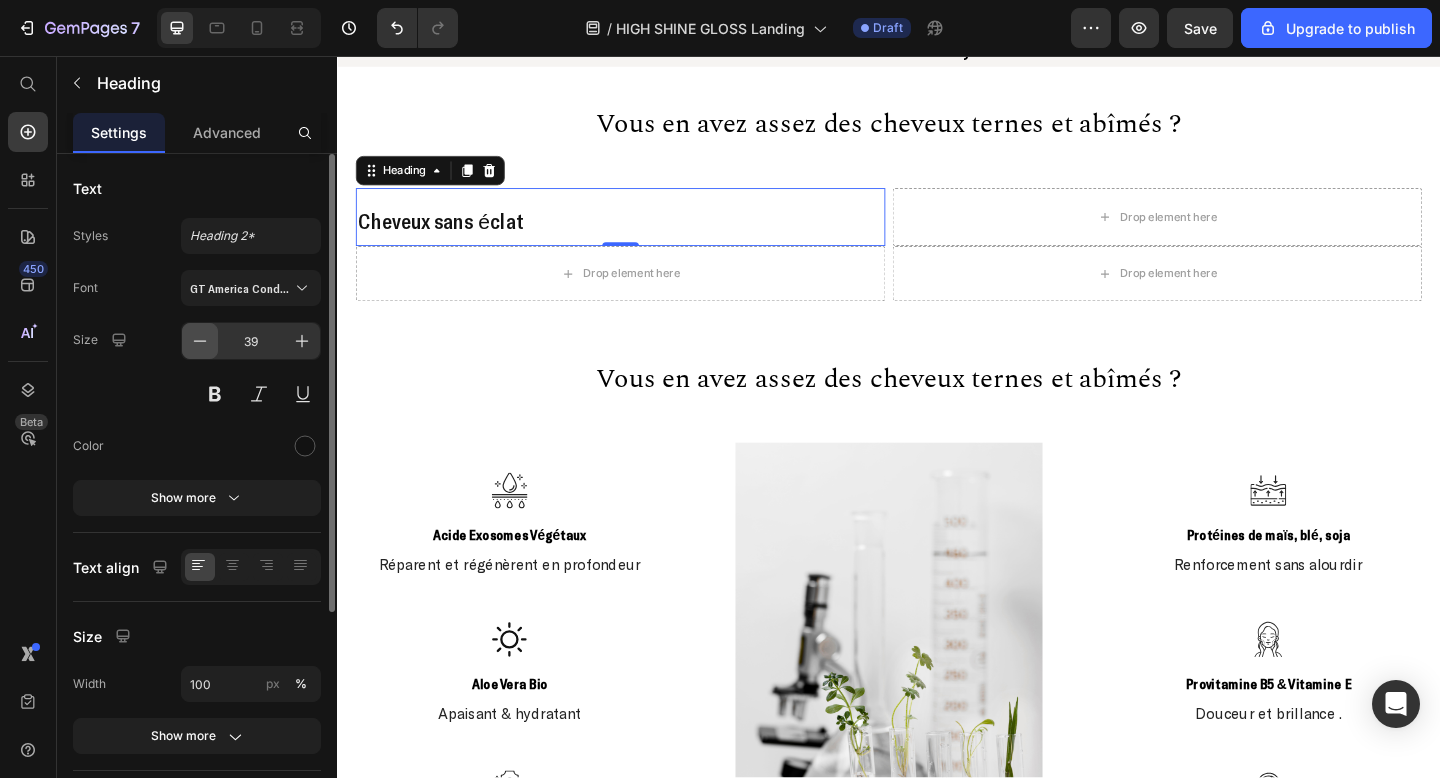 click 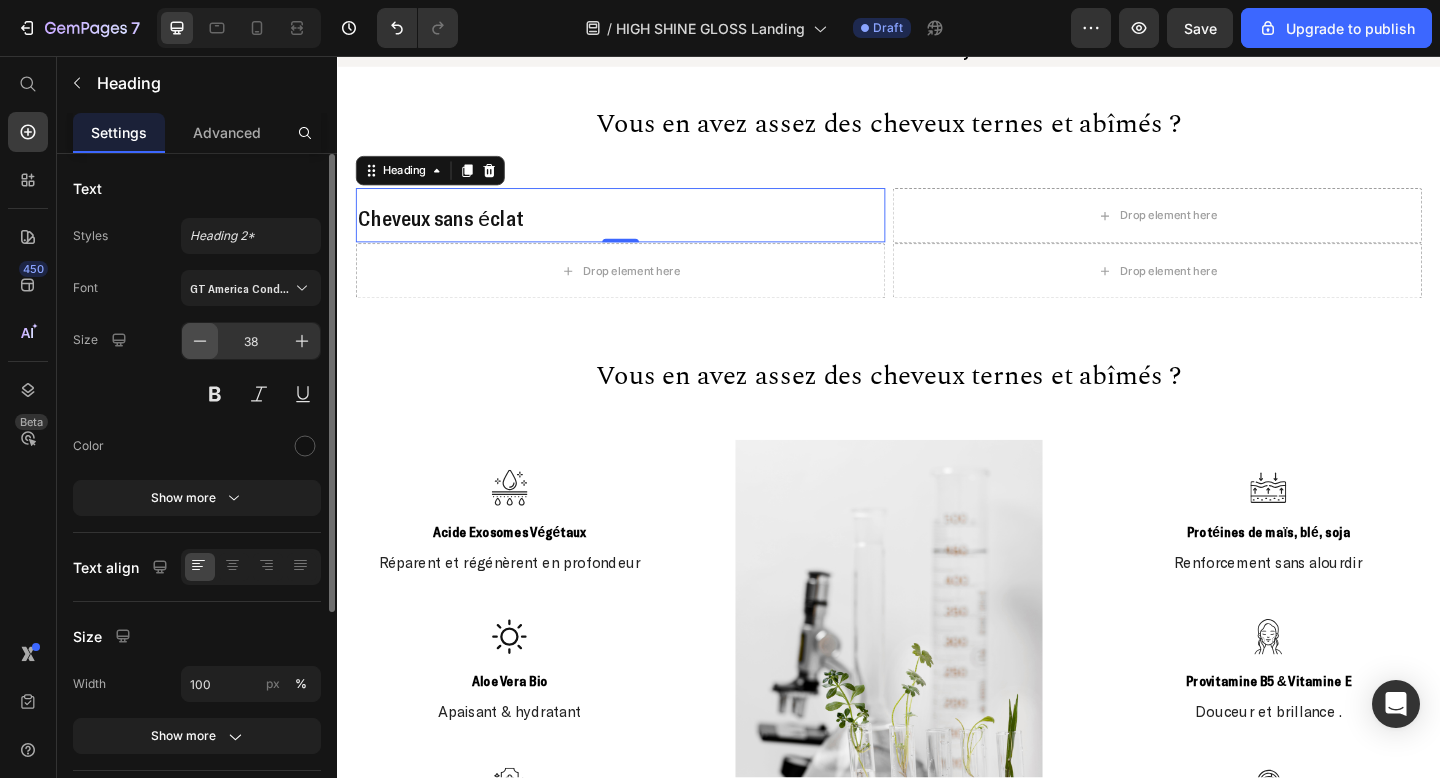 click 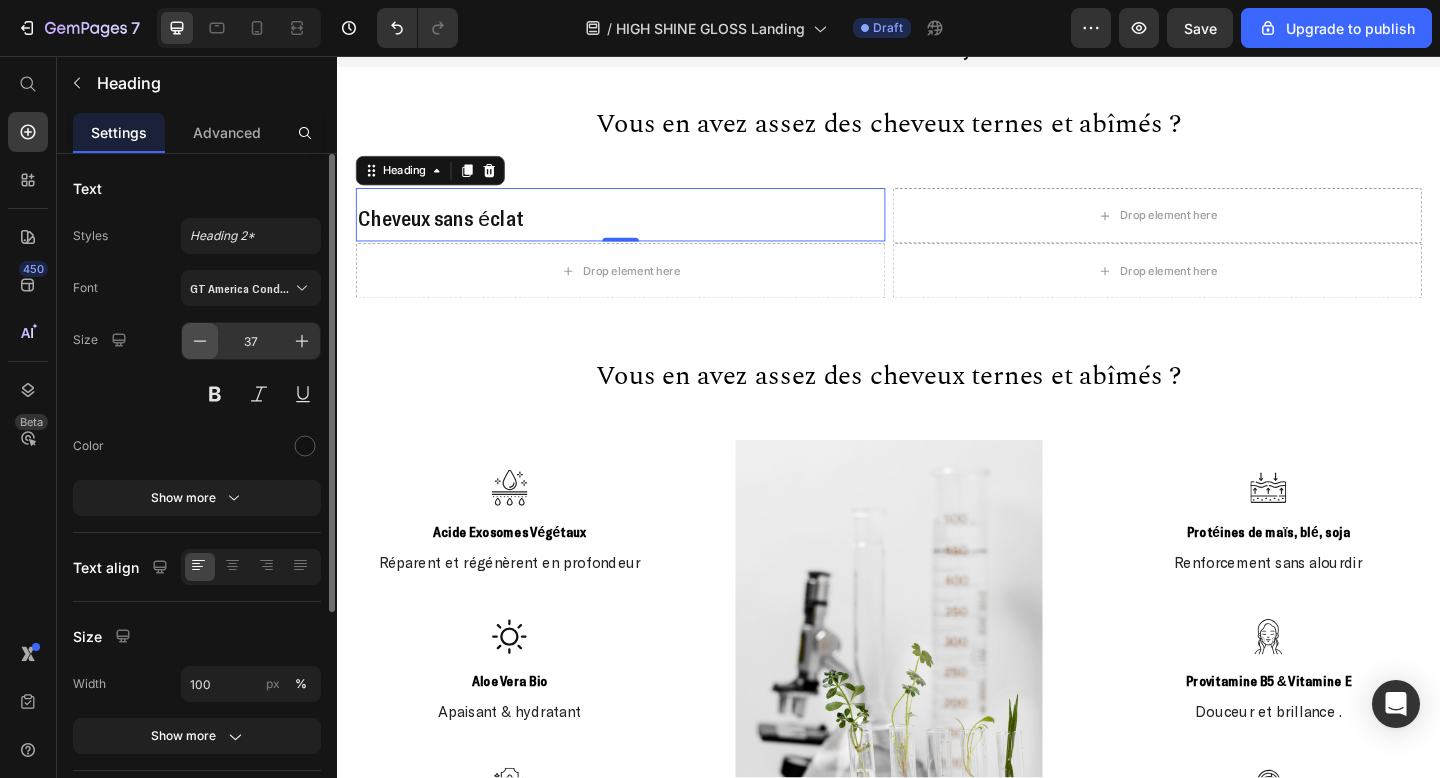 click 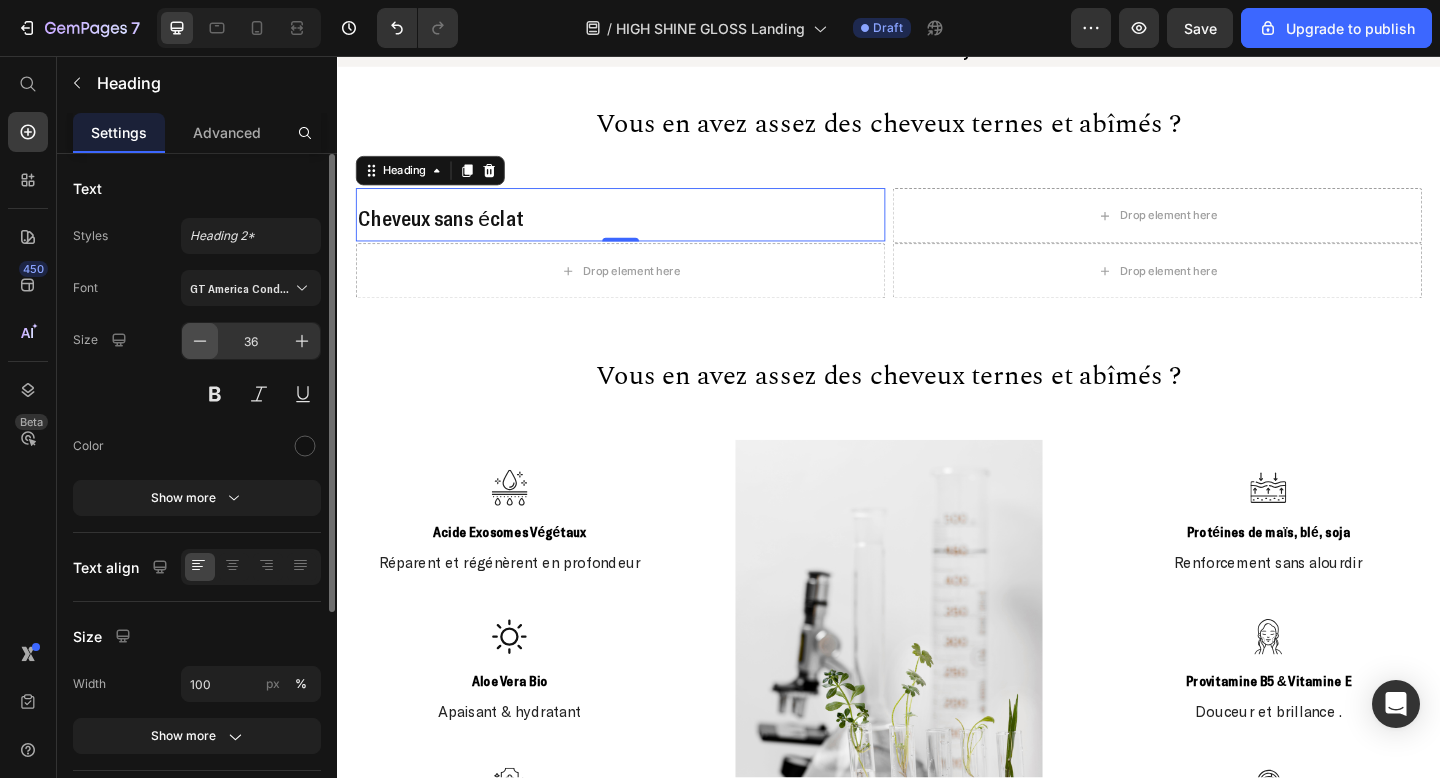 click 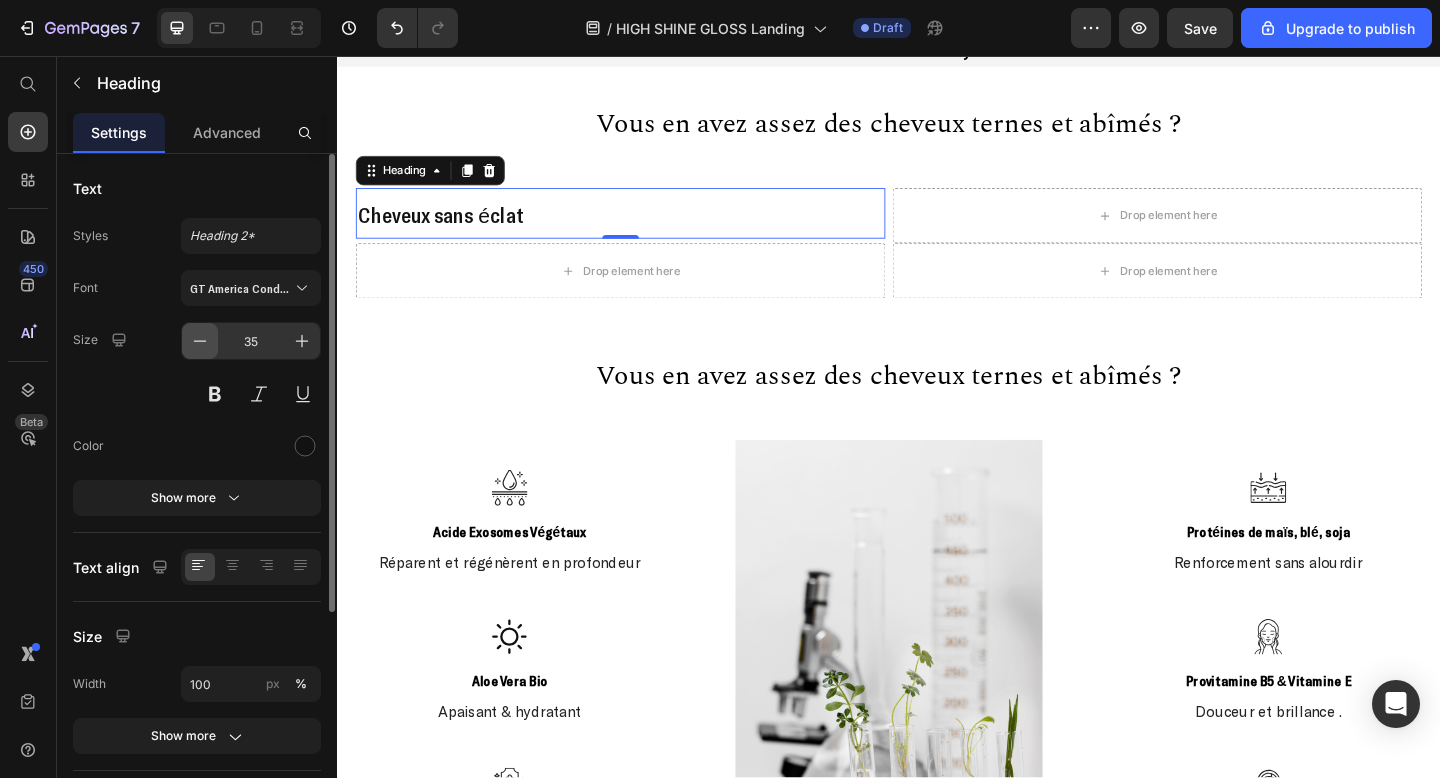 click 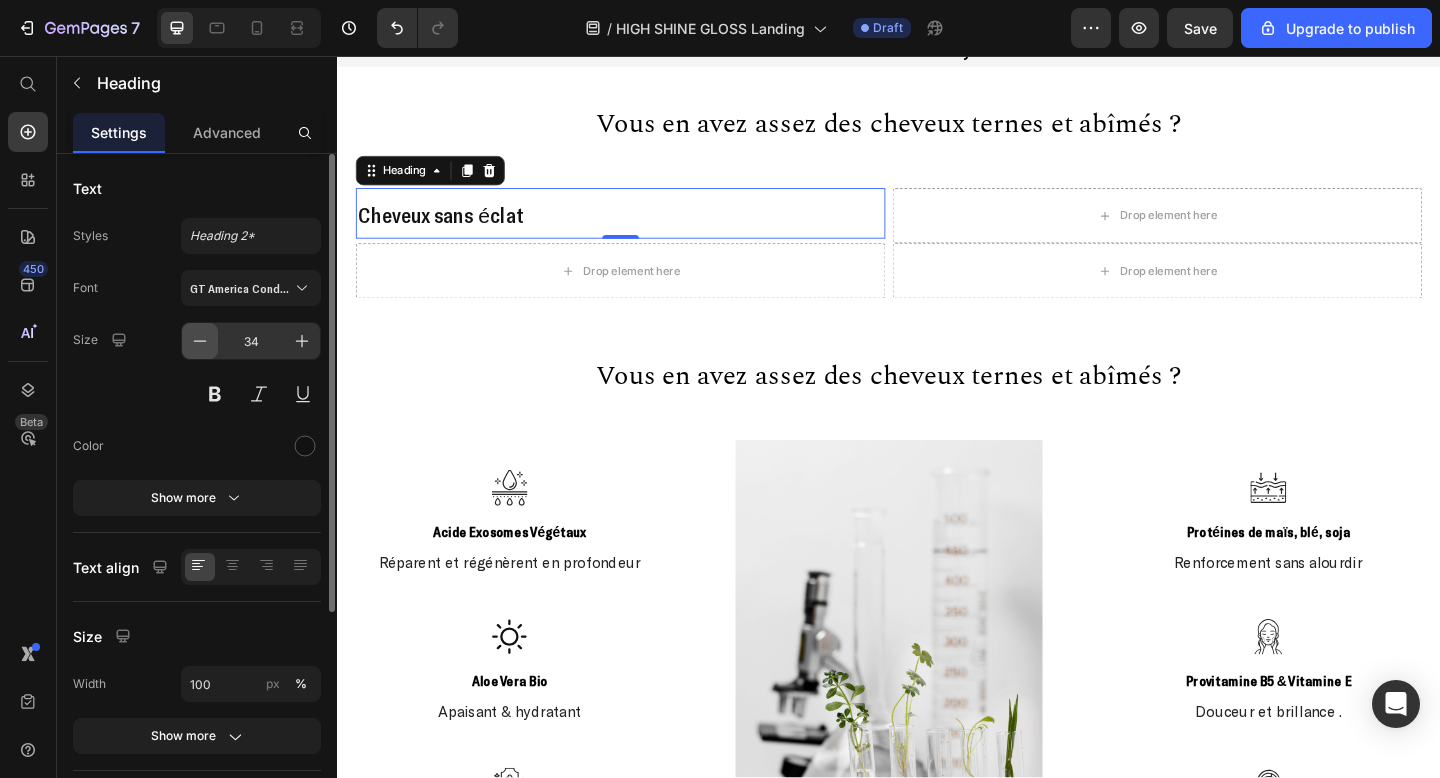 click 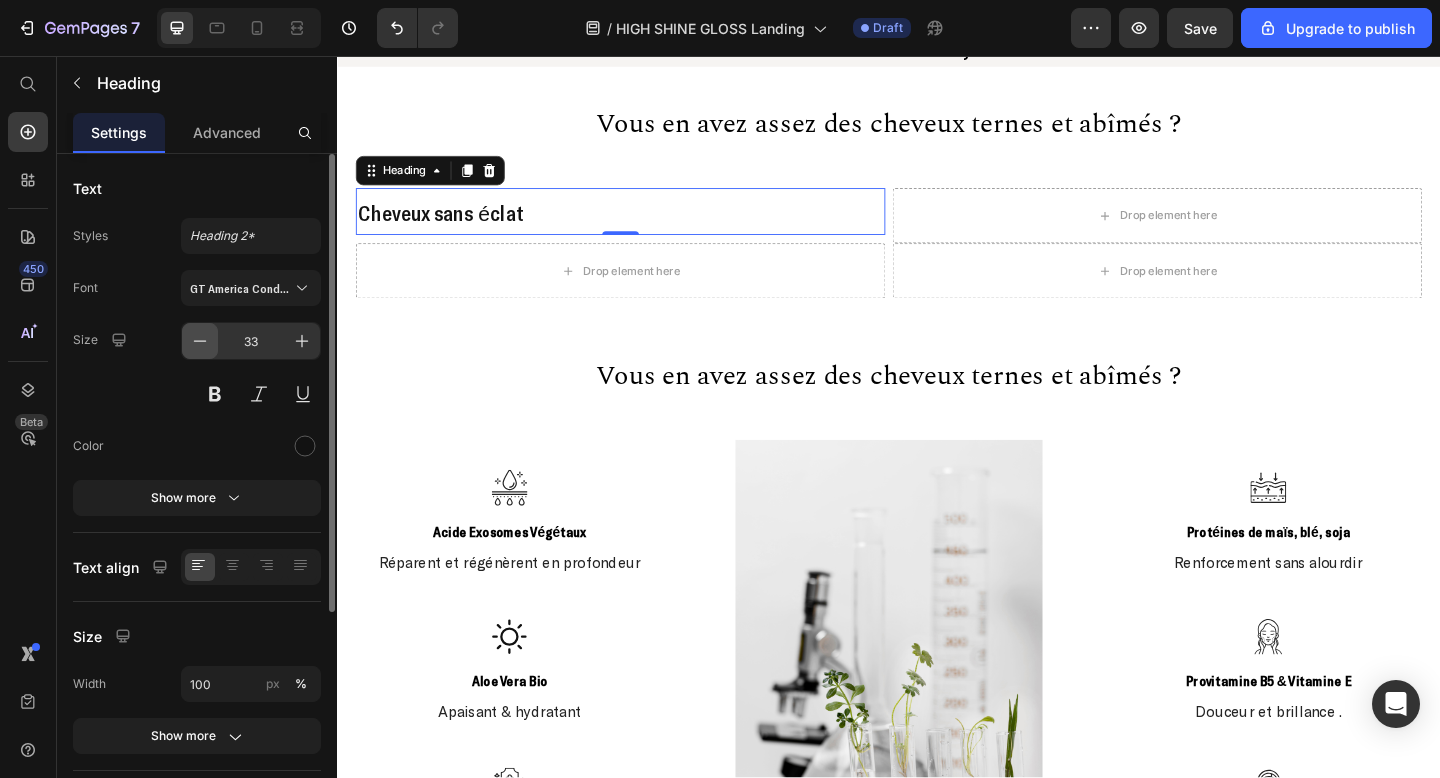 click 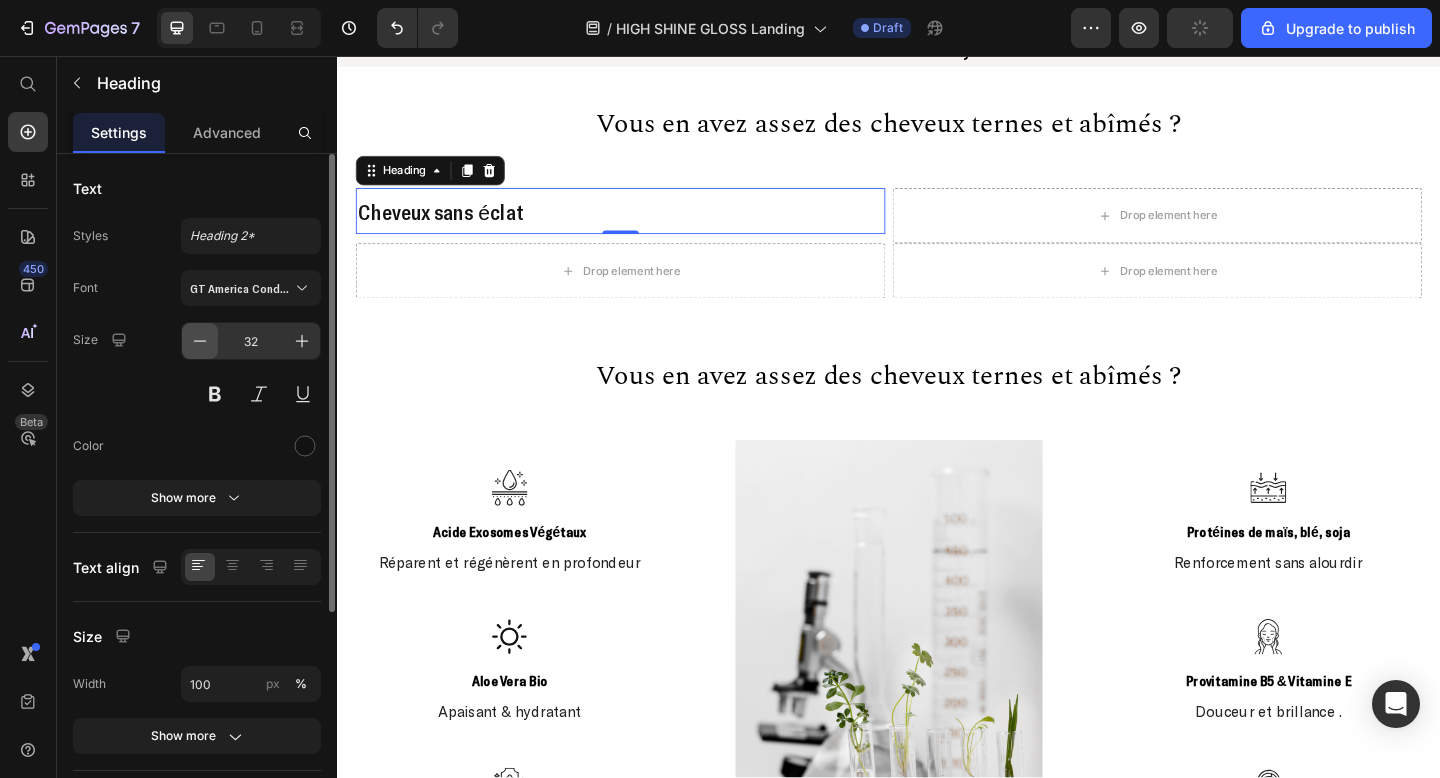 click 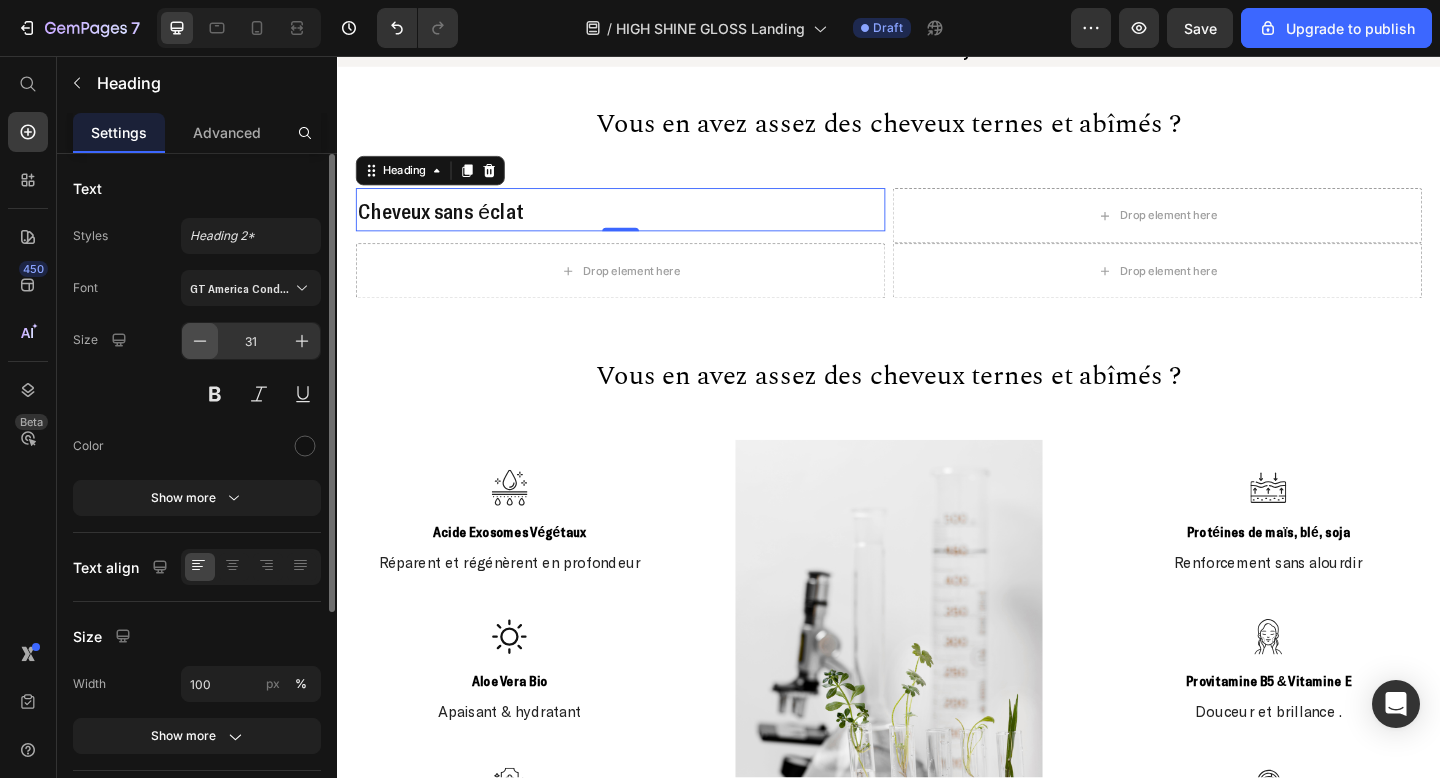 click 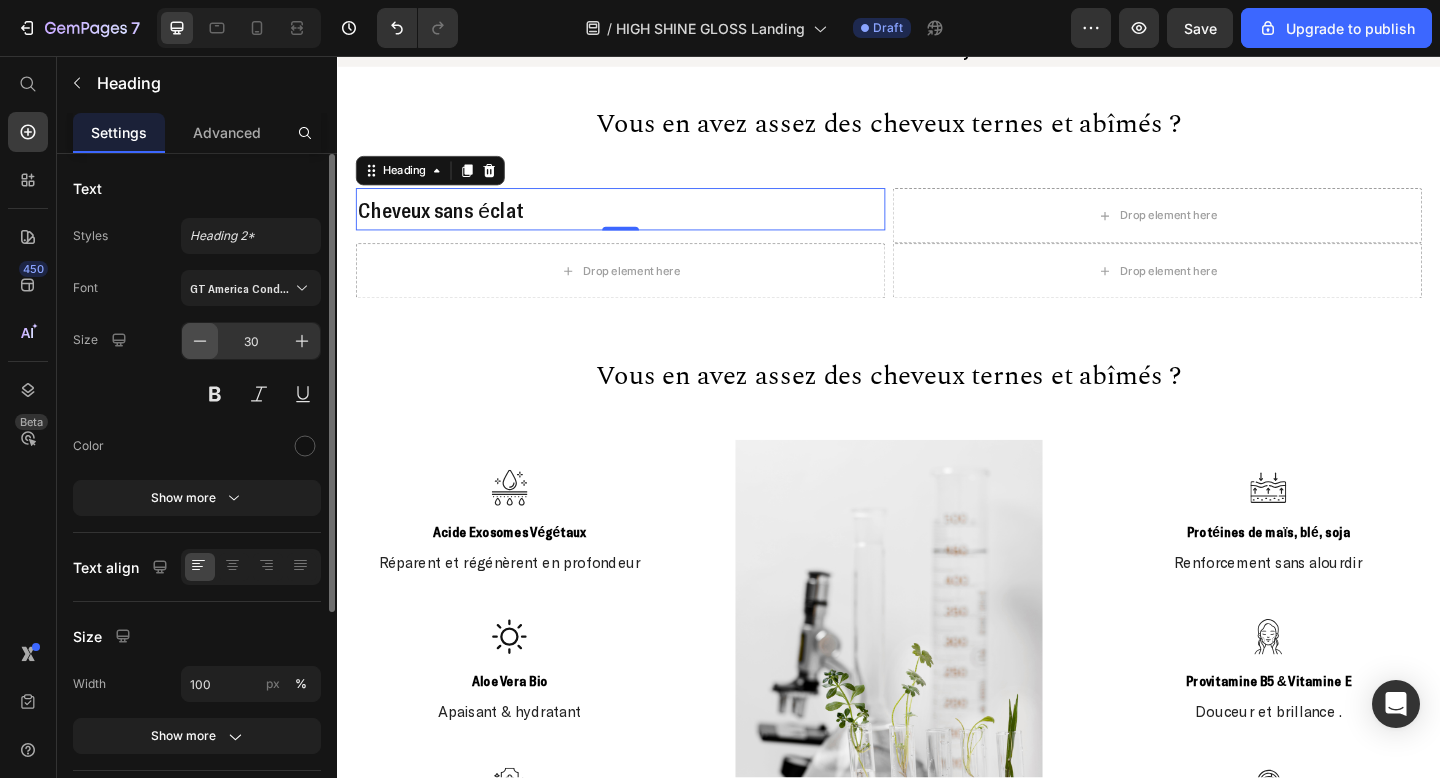 click 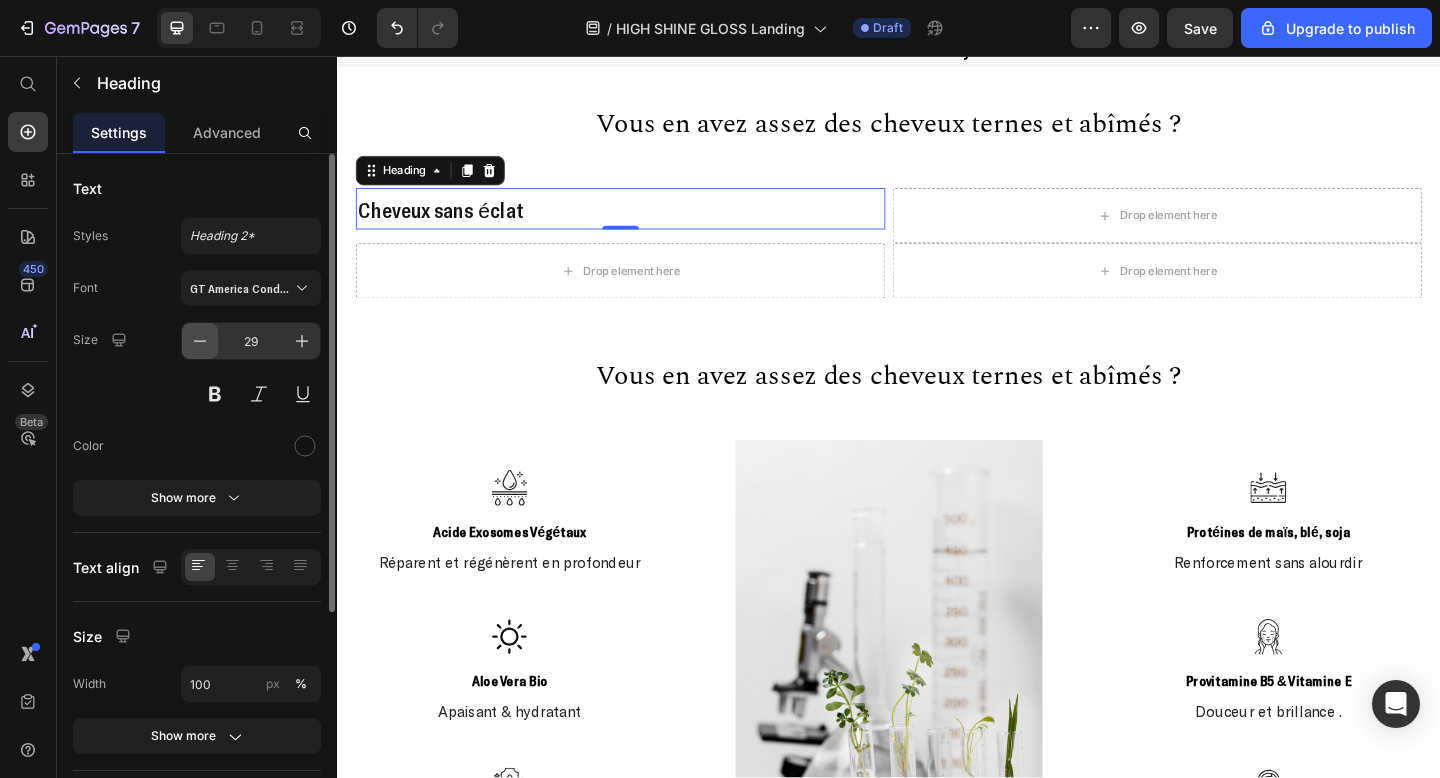 click 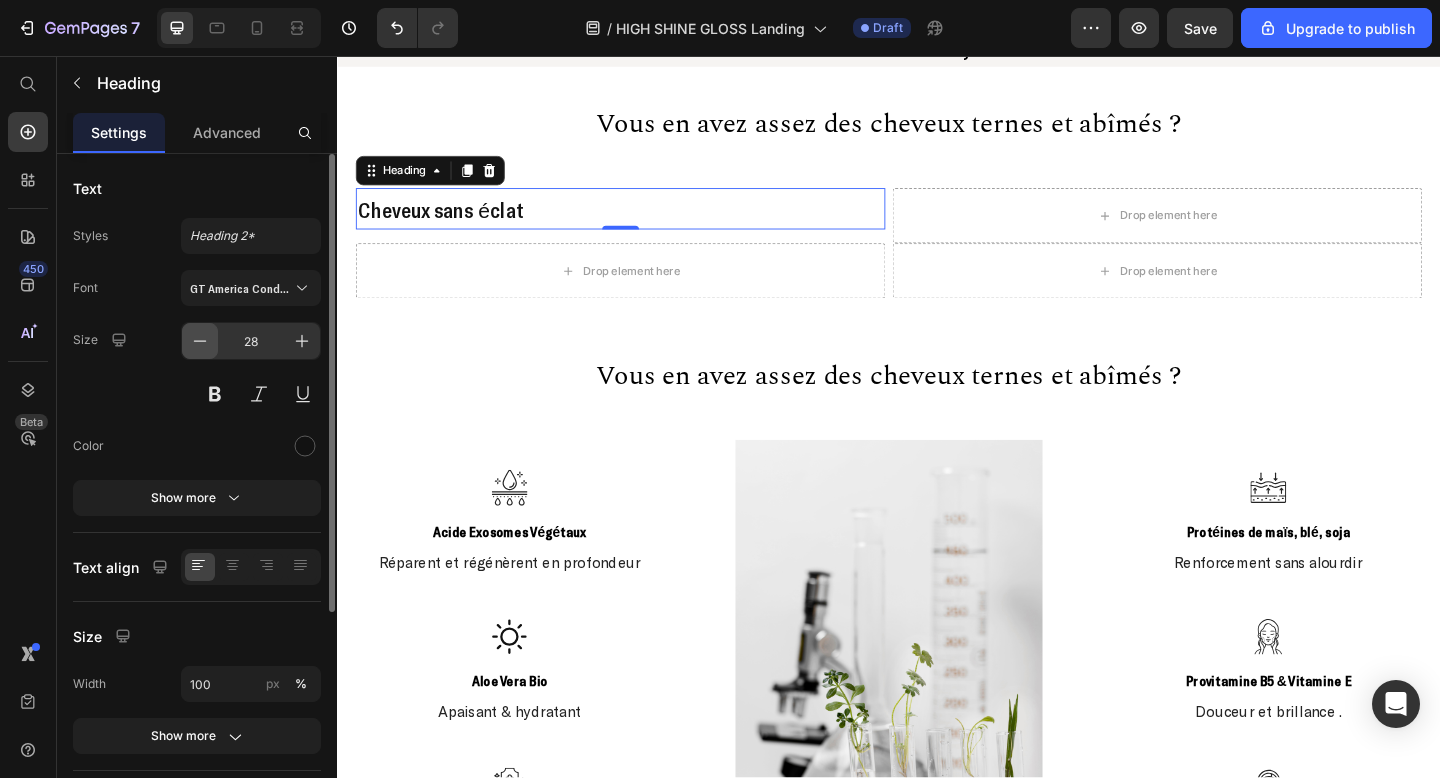 click 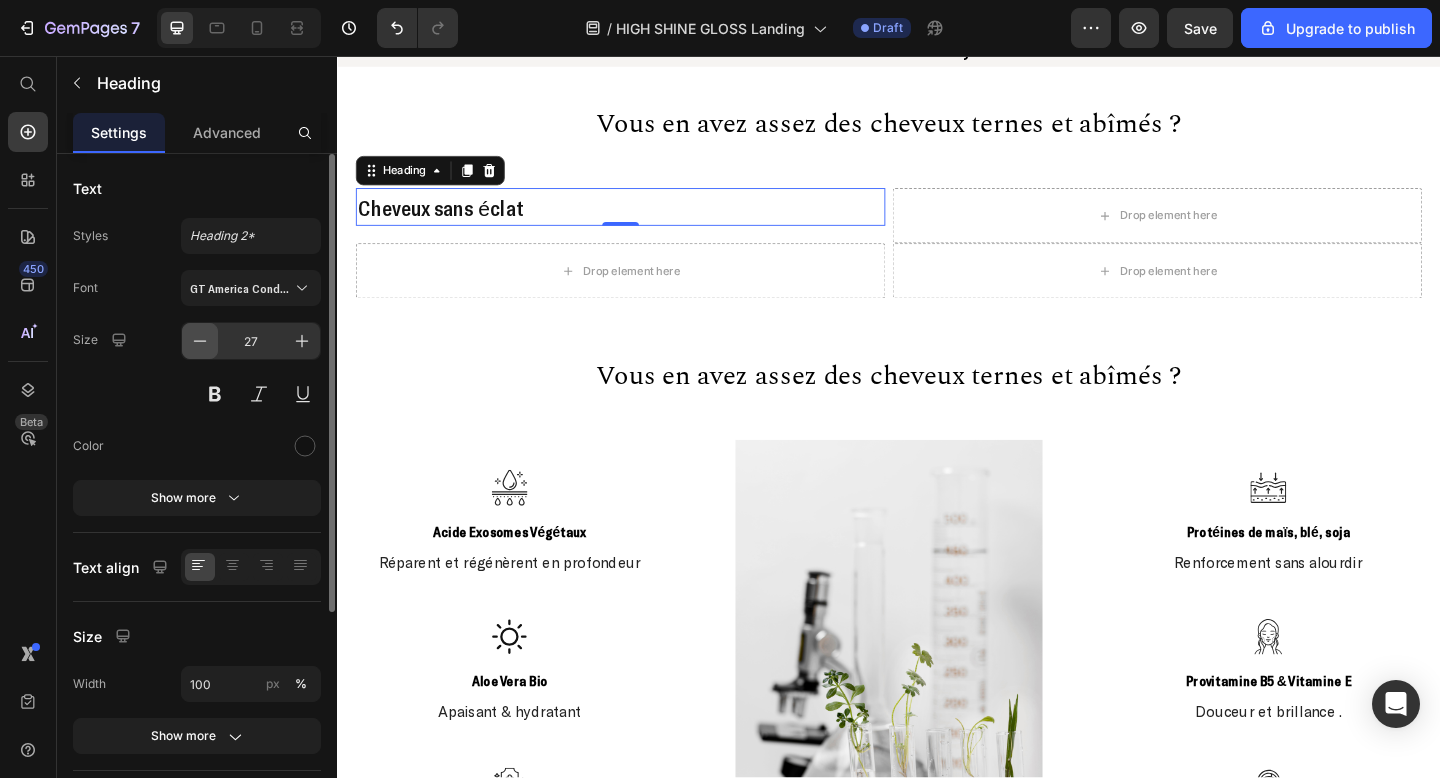 click 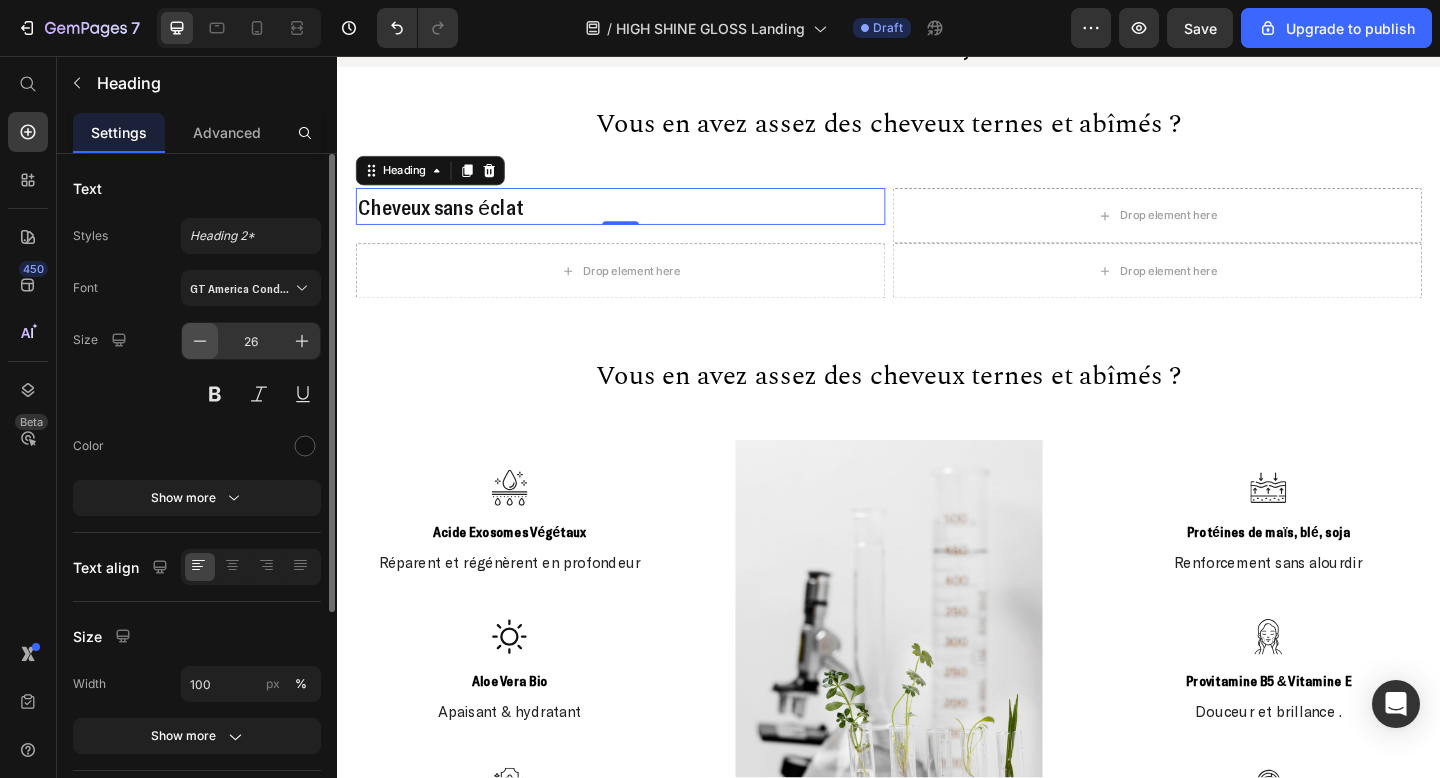 click 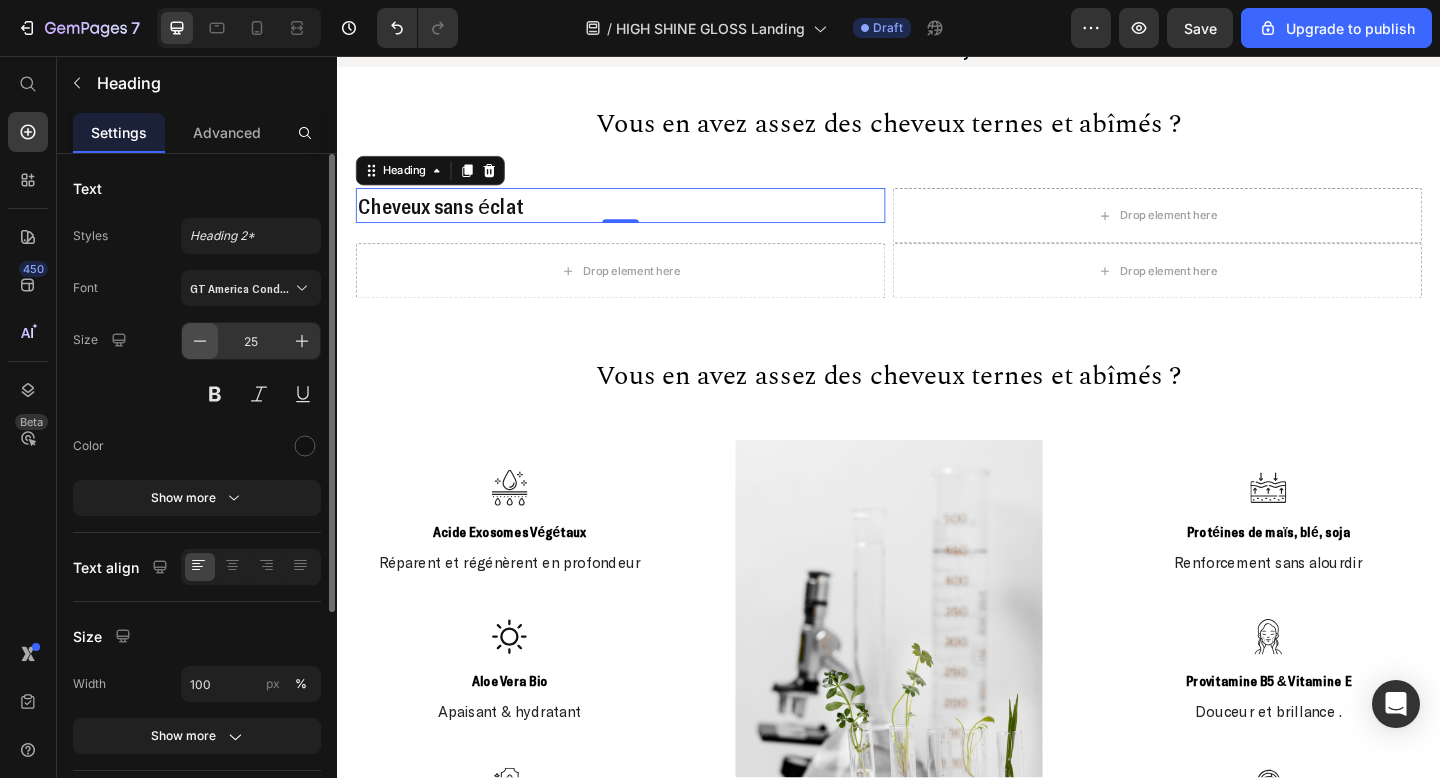 click 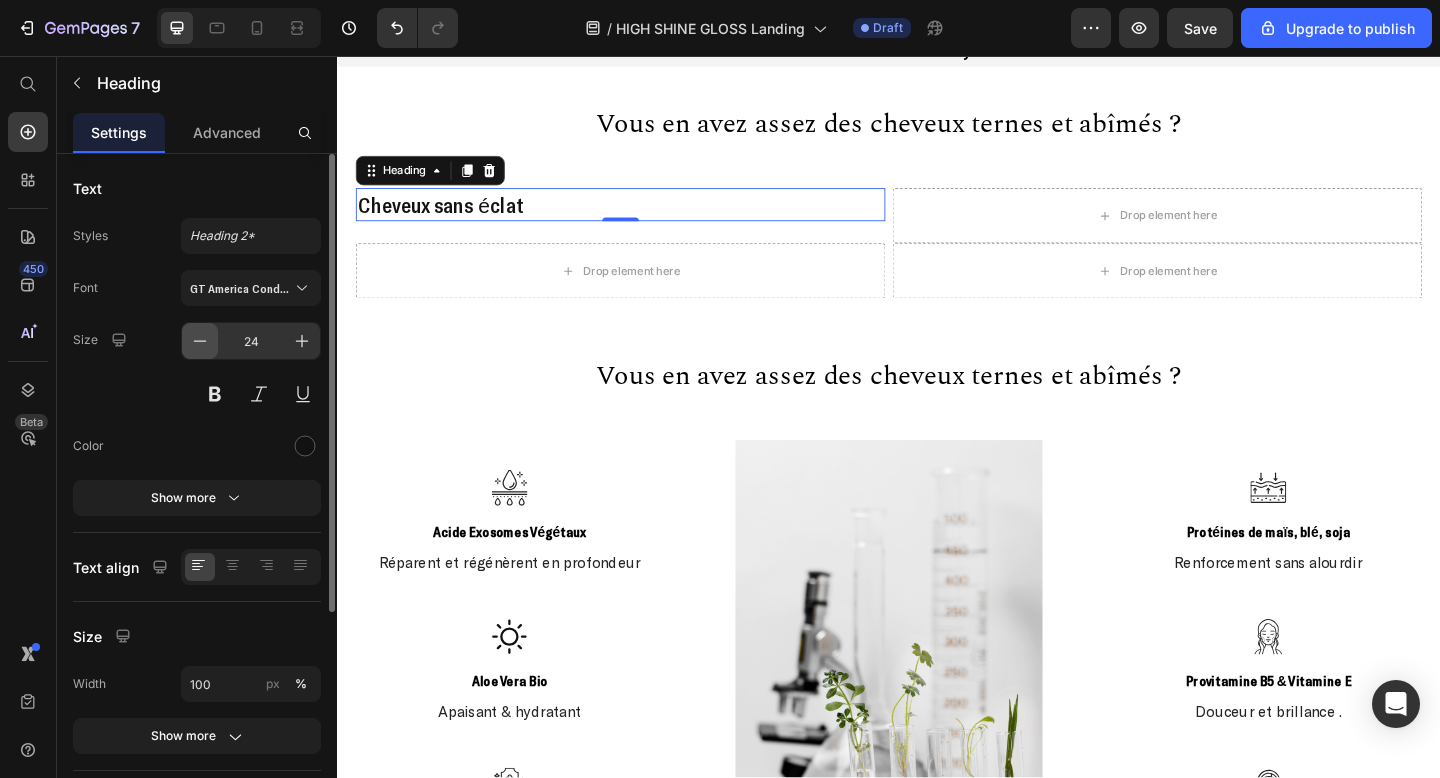 click 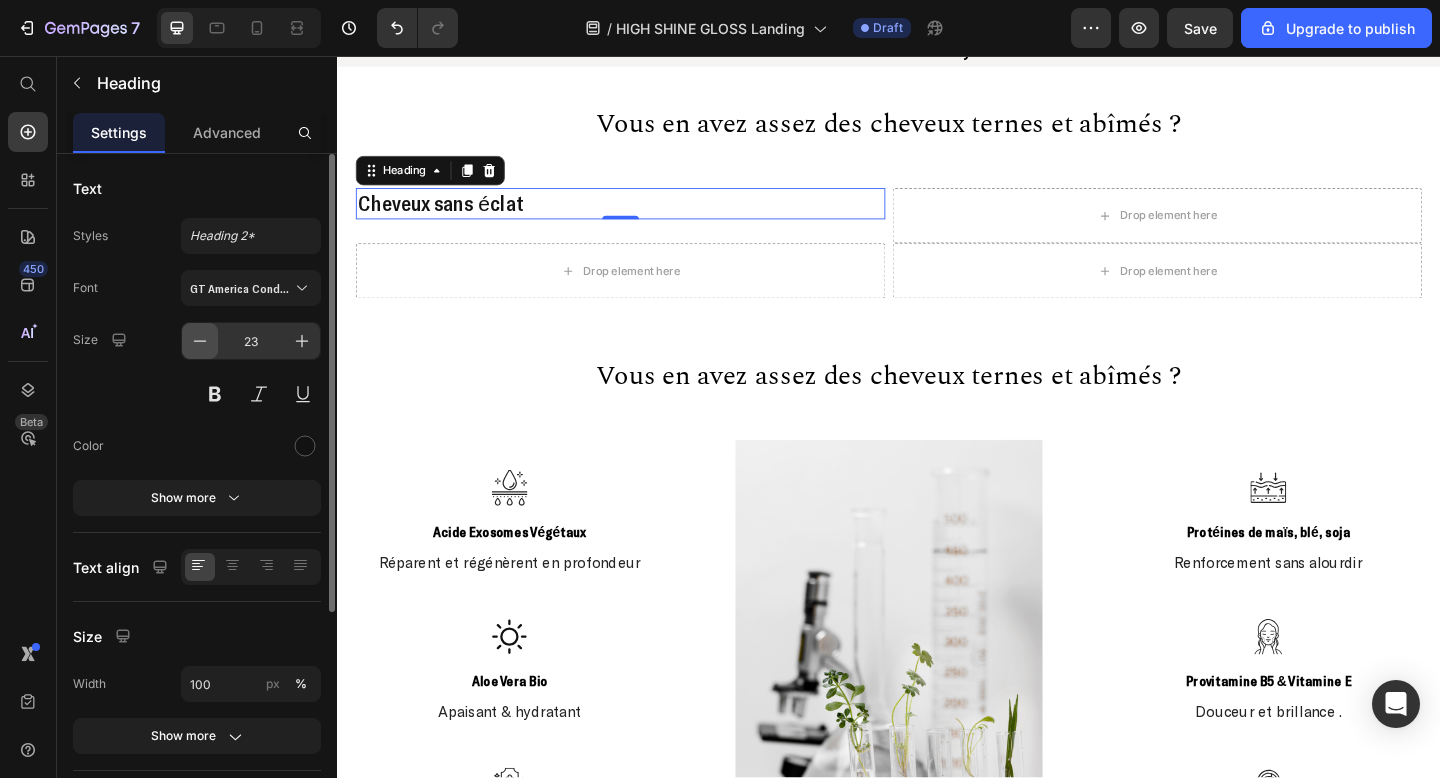 click 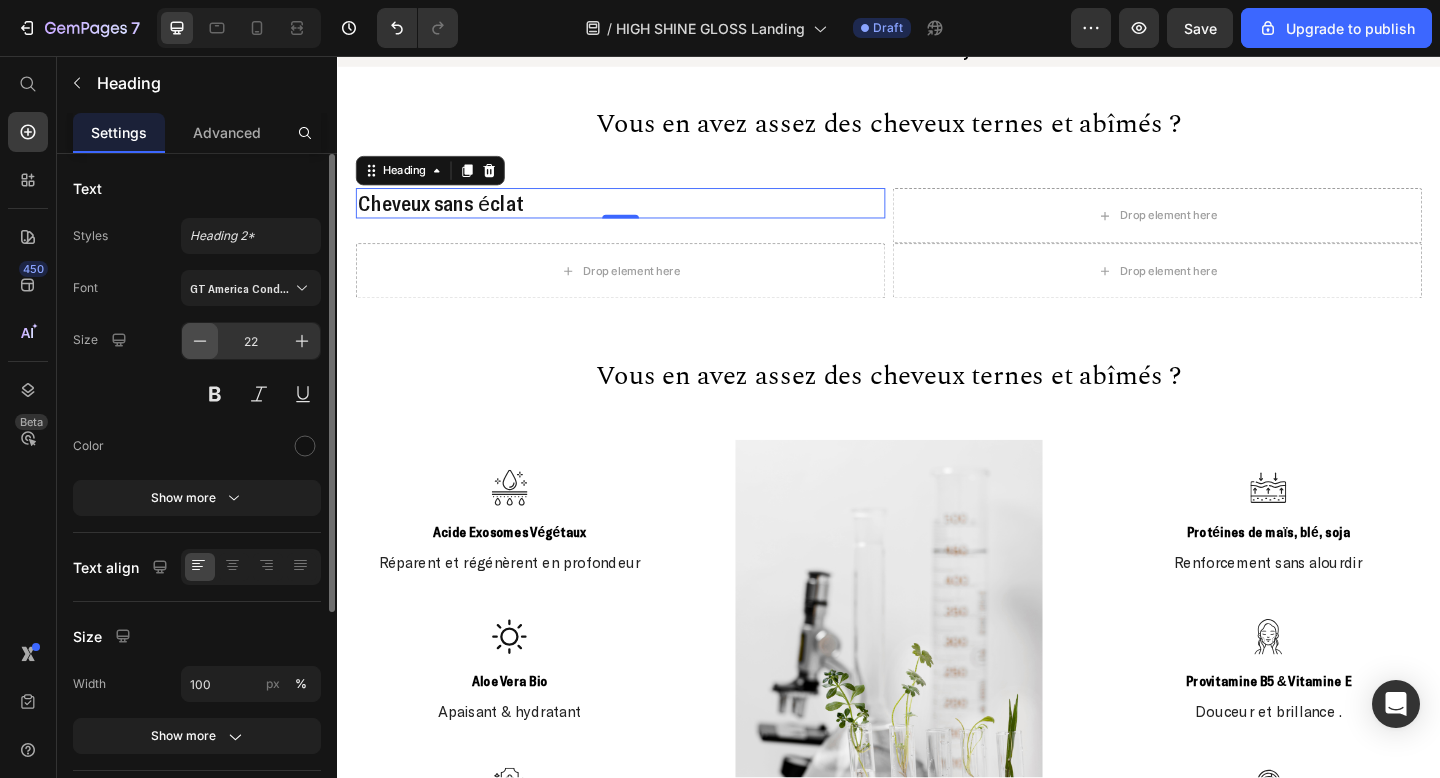 click 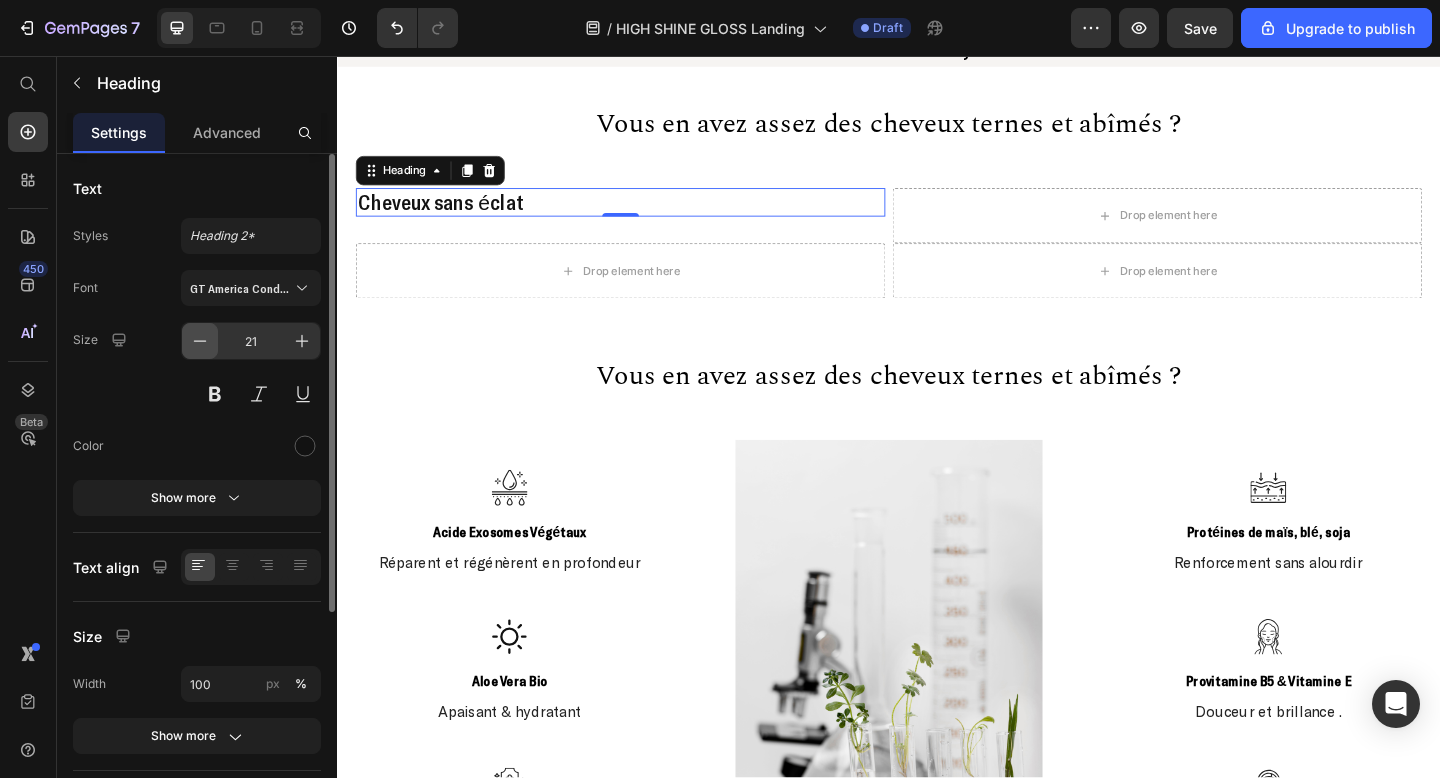click 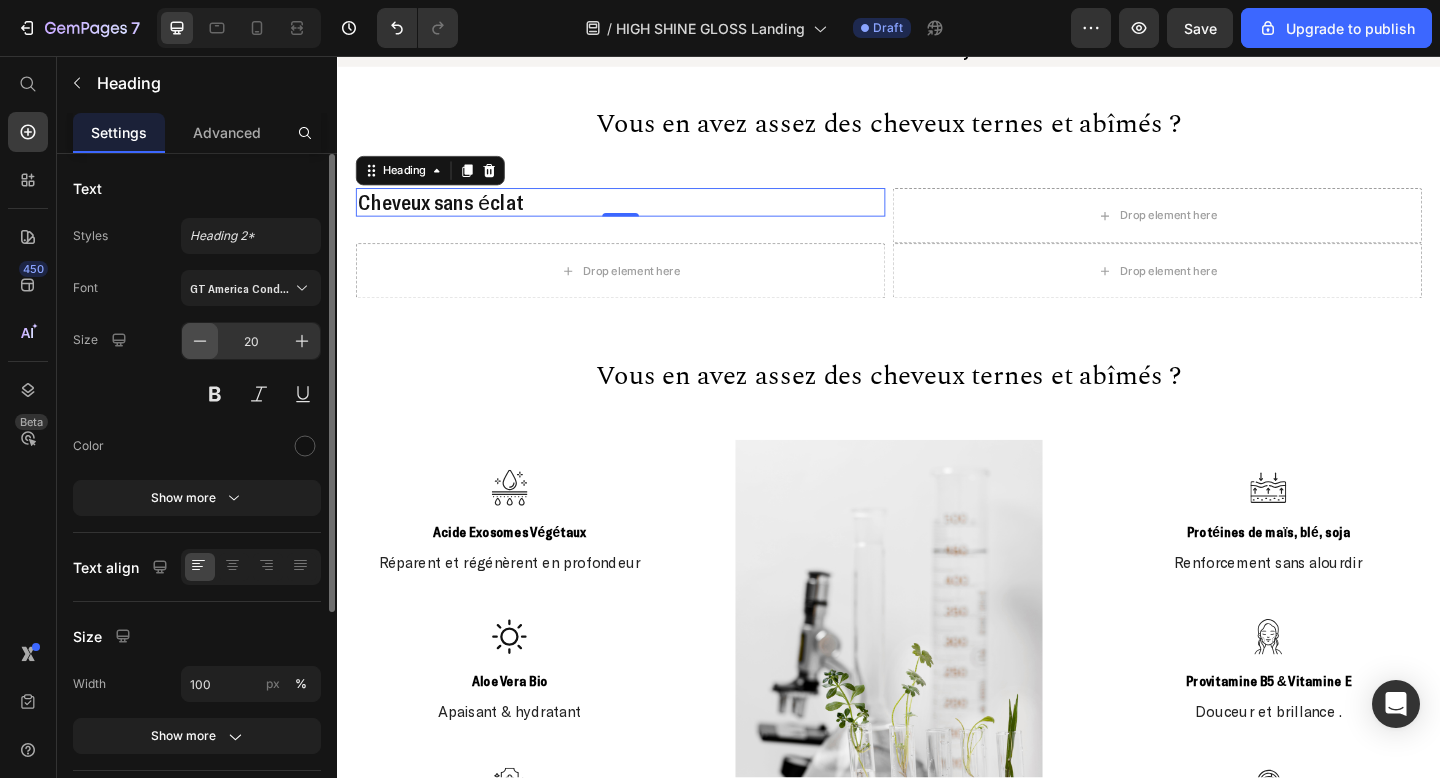 click 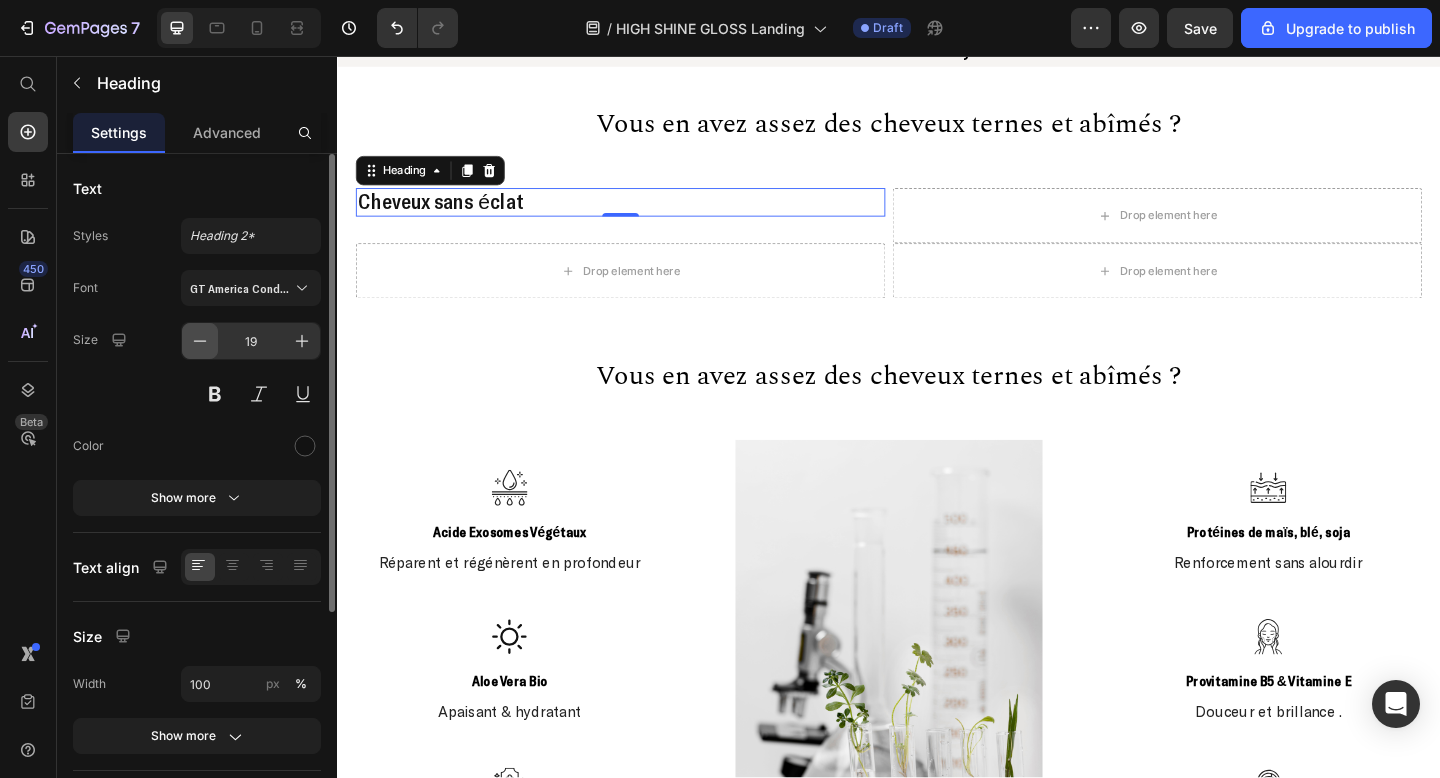 click 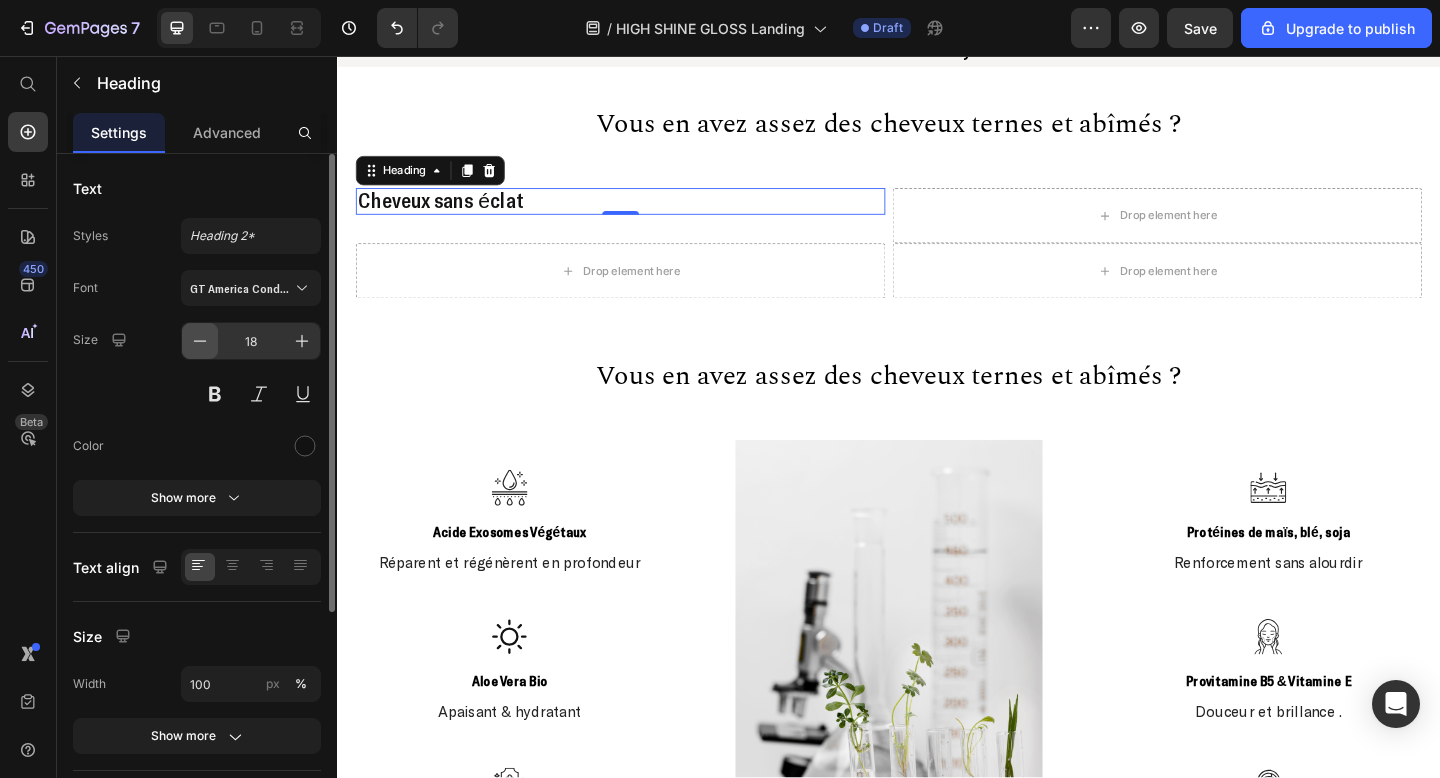 click 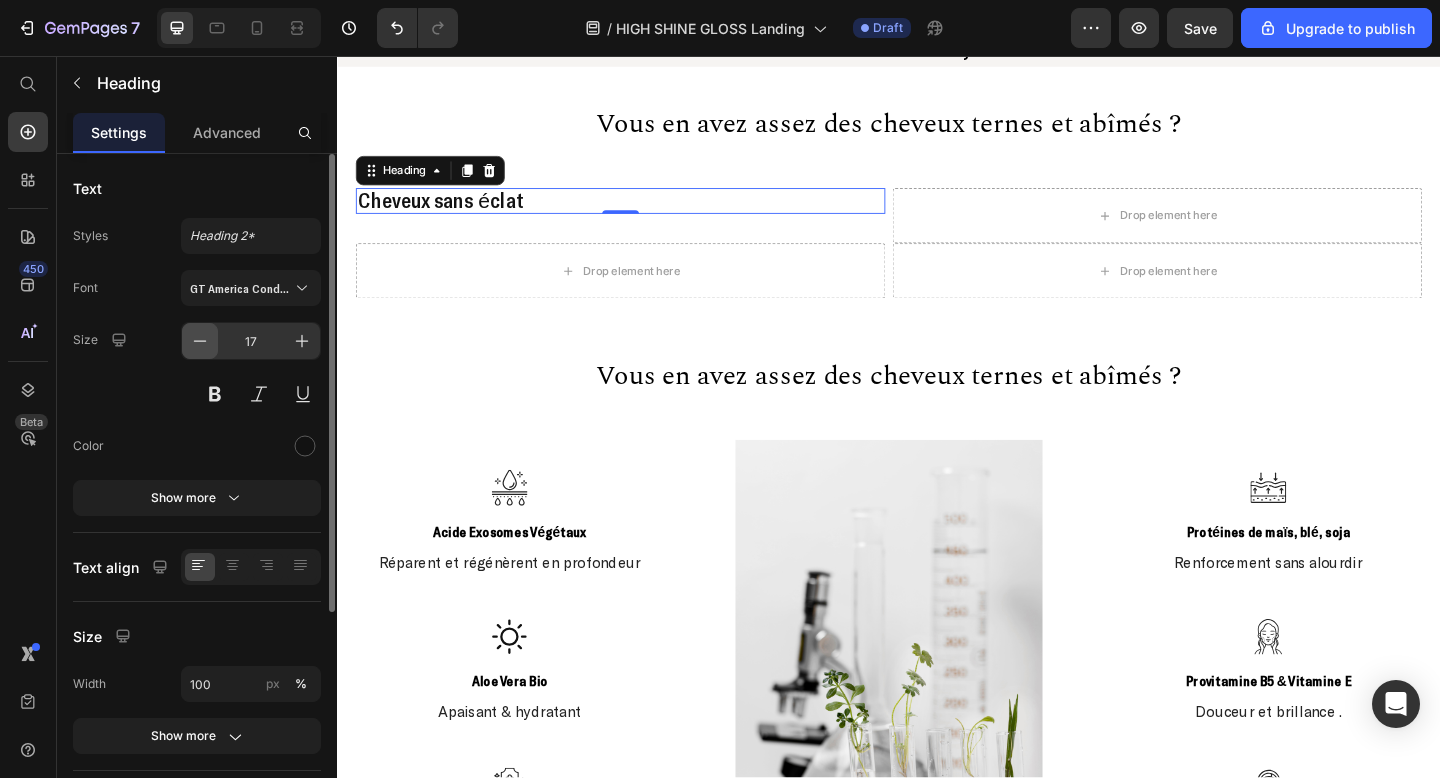click 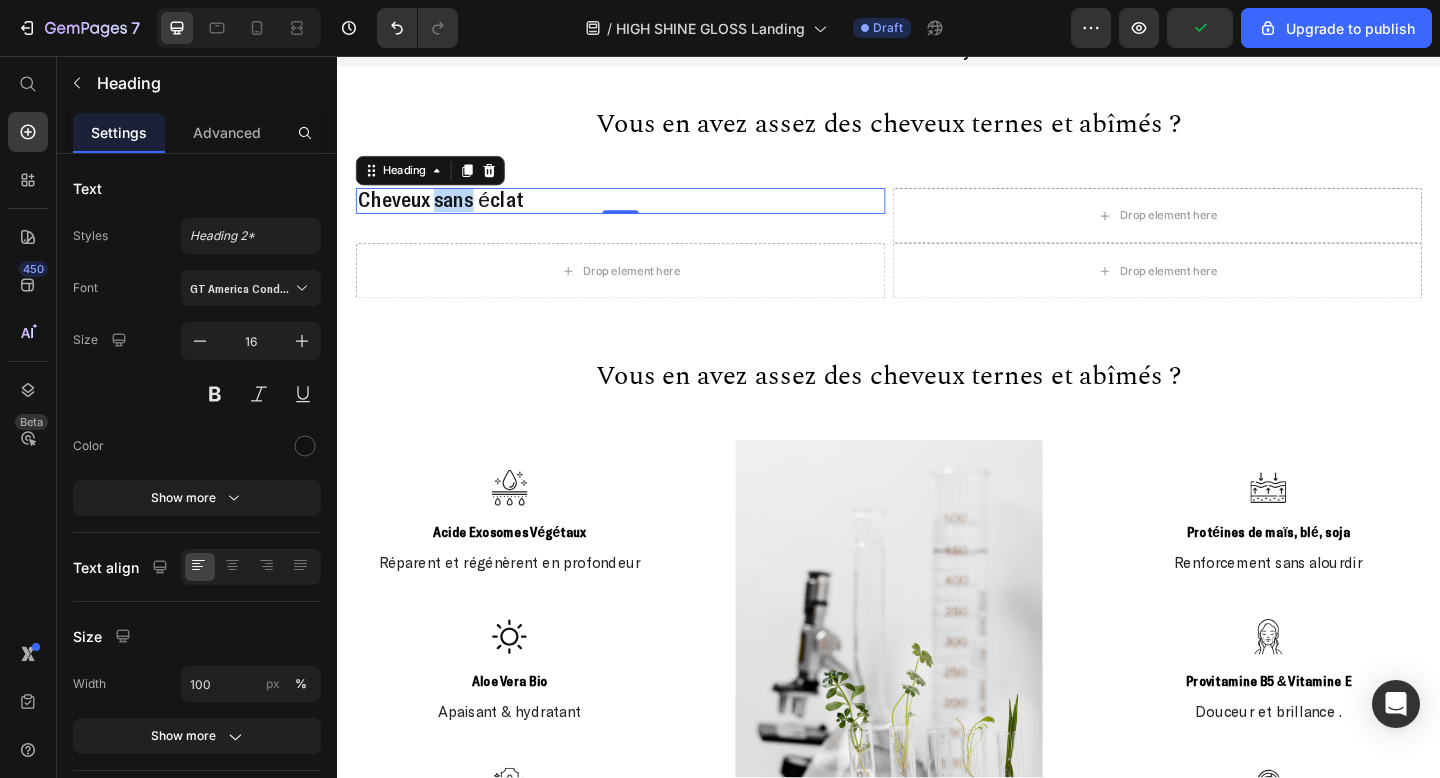 click on "Cheveux sans éclat" at bounding box center (449, 212) 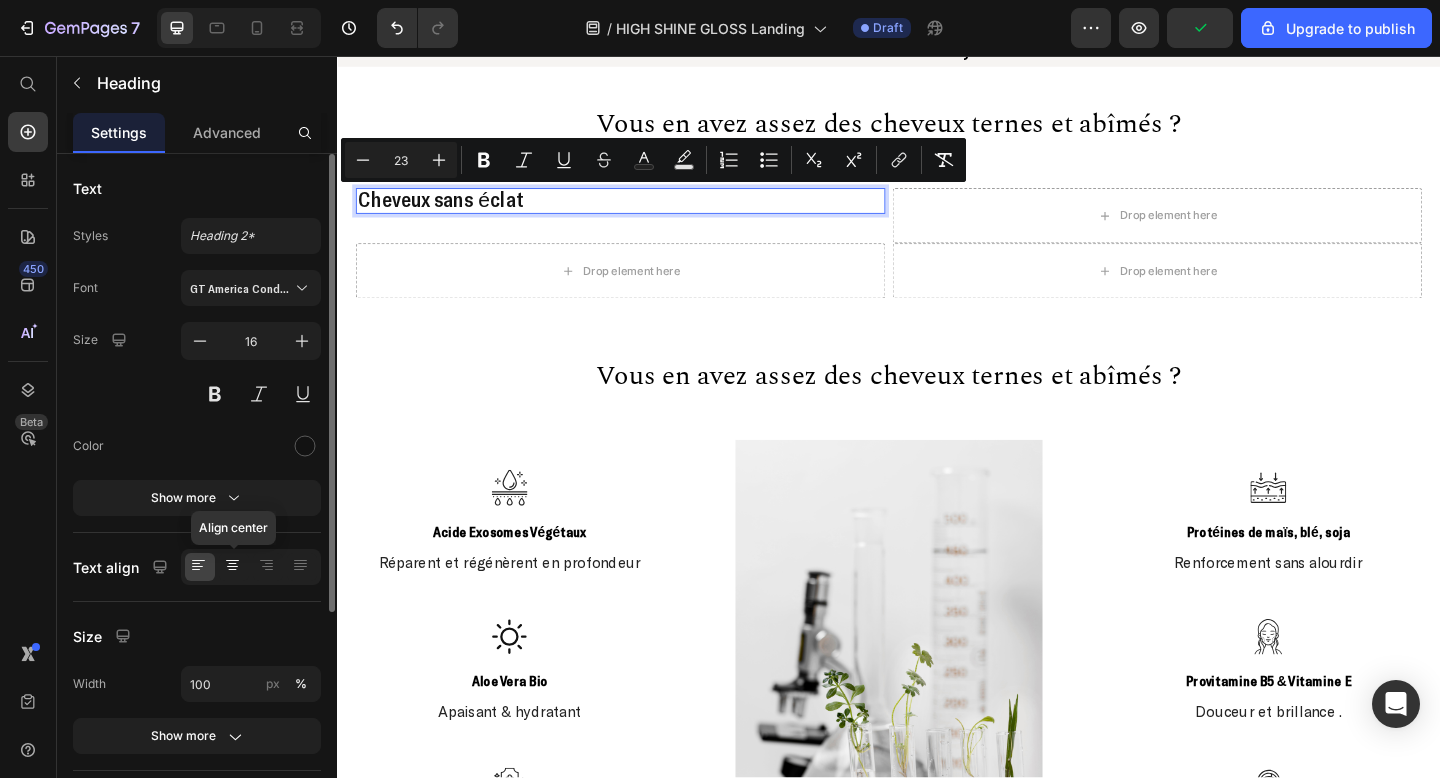 click 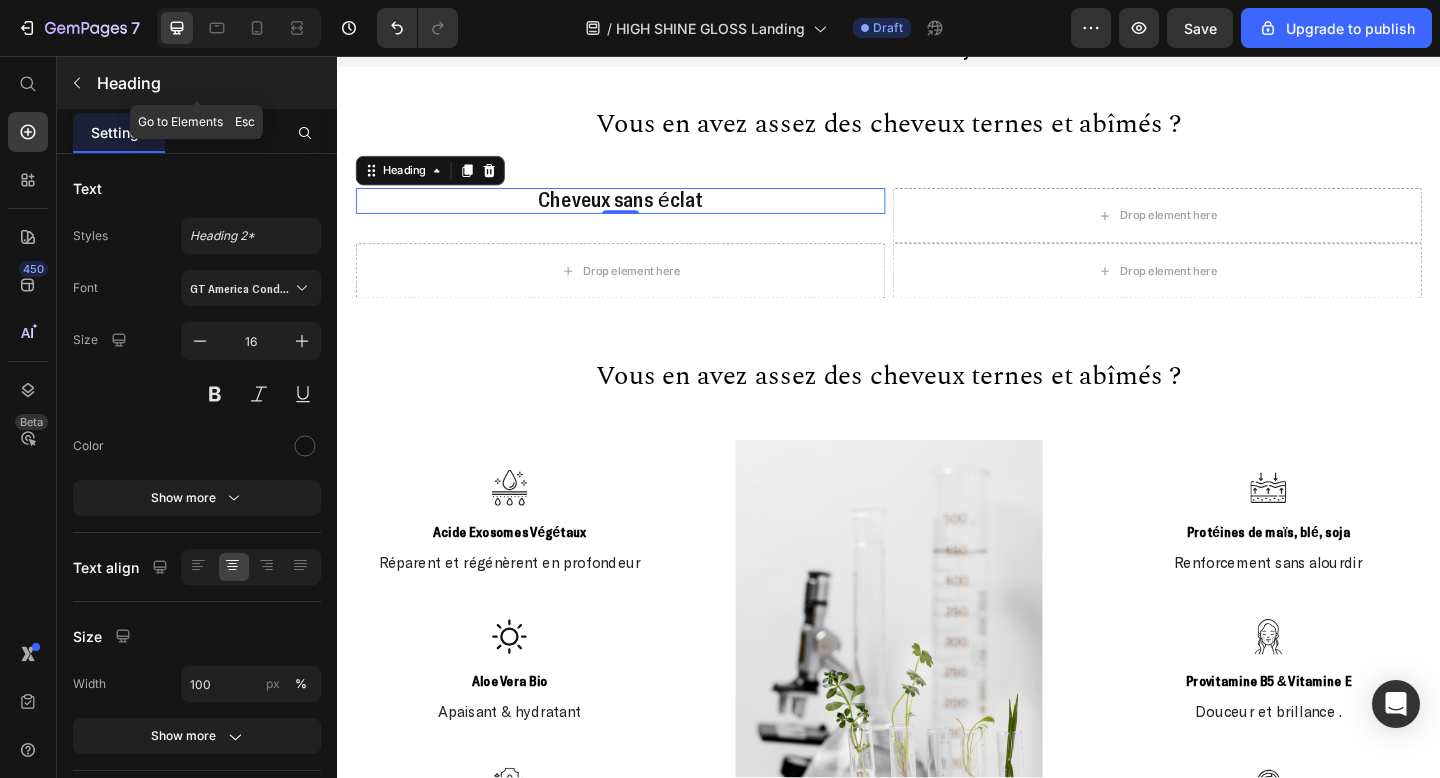 click 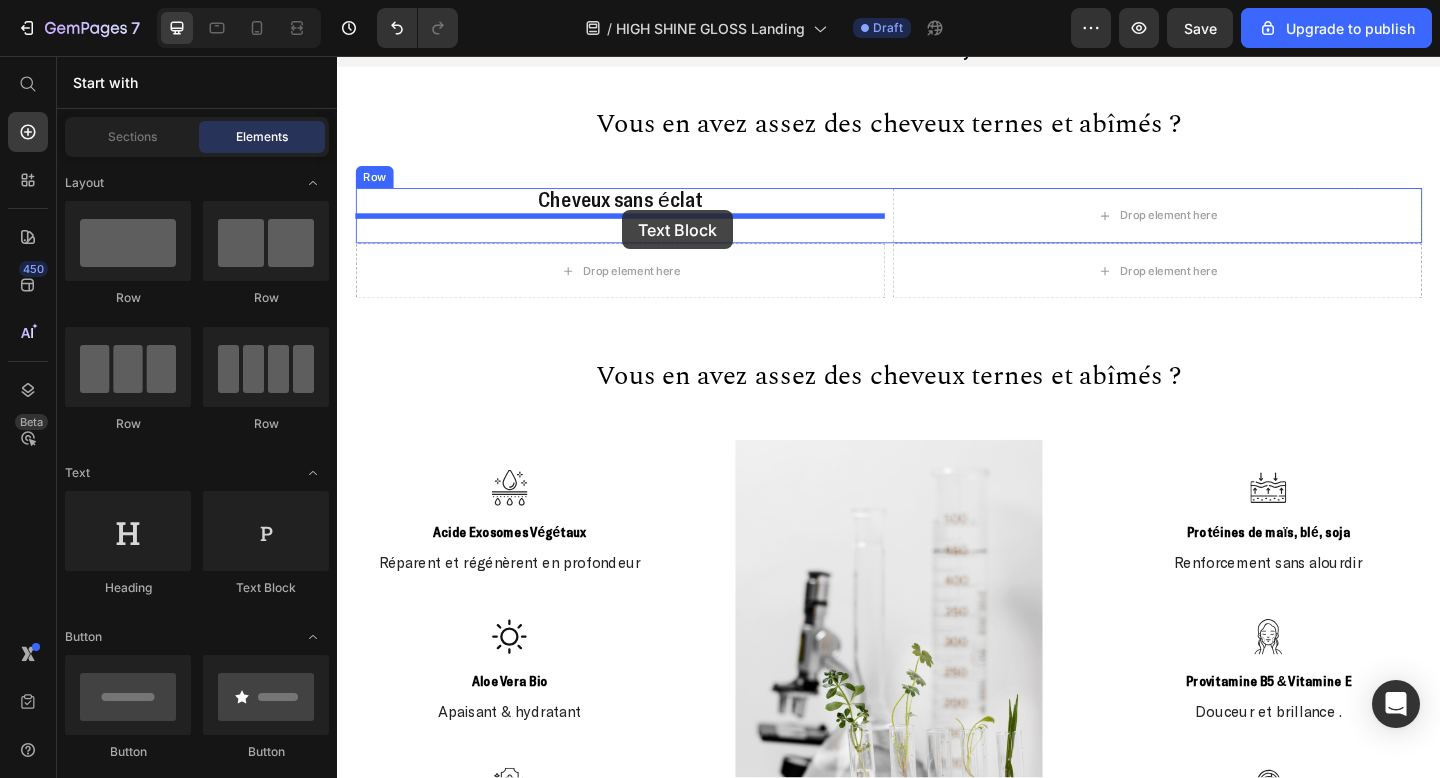 drag, startPoint x: 594, startPoint y: 589, endPoint x: 648, endPoint y: 224, distance: 368.9729 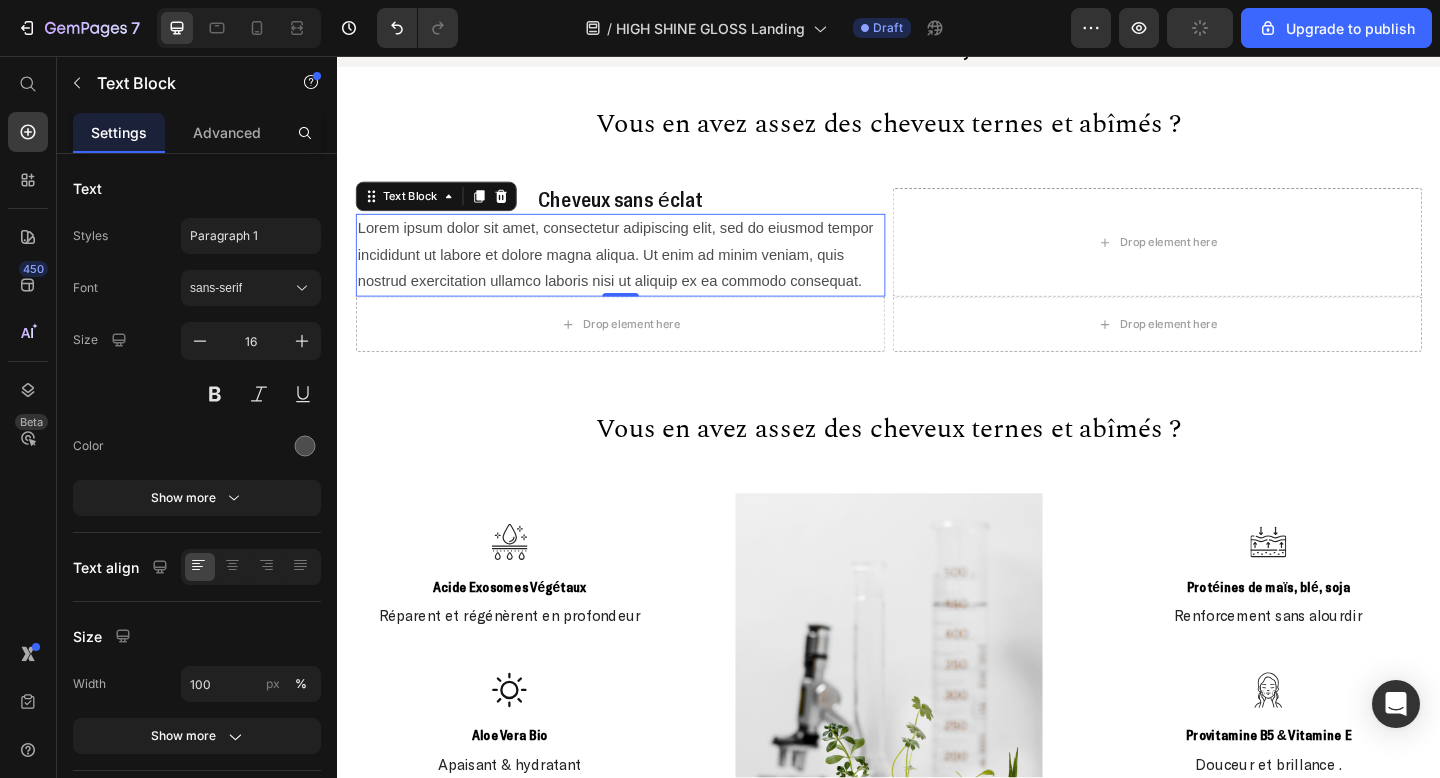 click on "Lorem ipsum dolor sit amet, consectetur adipiscing elit, sed do eiusmod tempor incididunt ut labore et dolore magna aliqua. Ut enim ad minim veniam, quis nostrud exercitation ullamco laboris nisi ut aliquip ex ea commodo consequat." at bounding box center [645, 273] 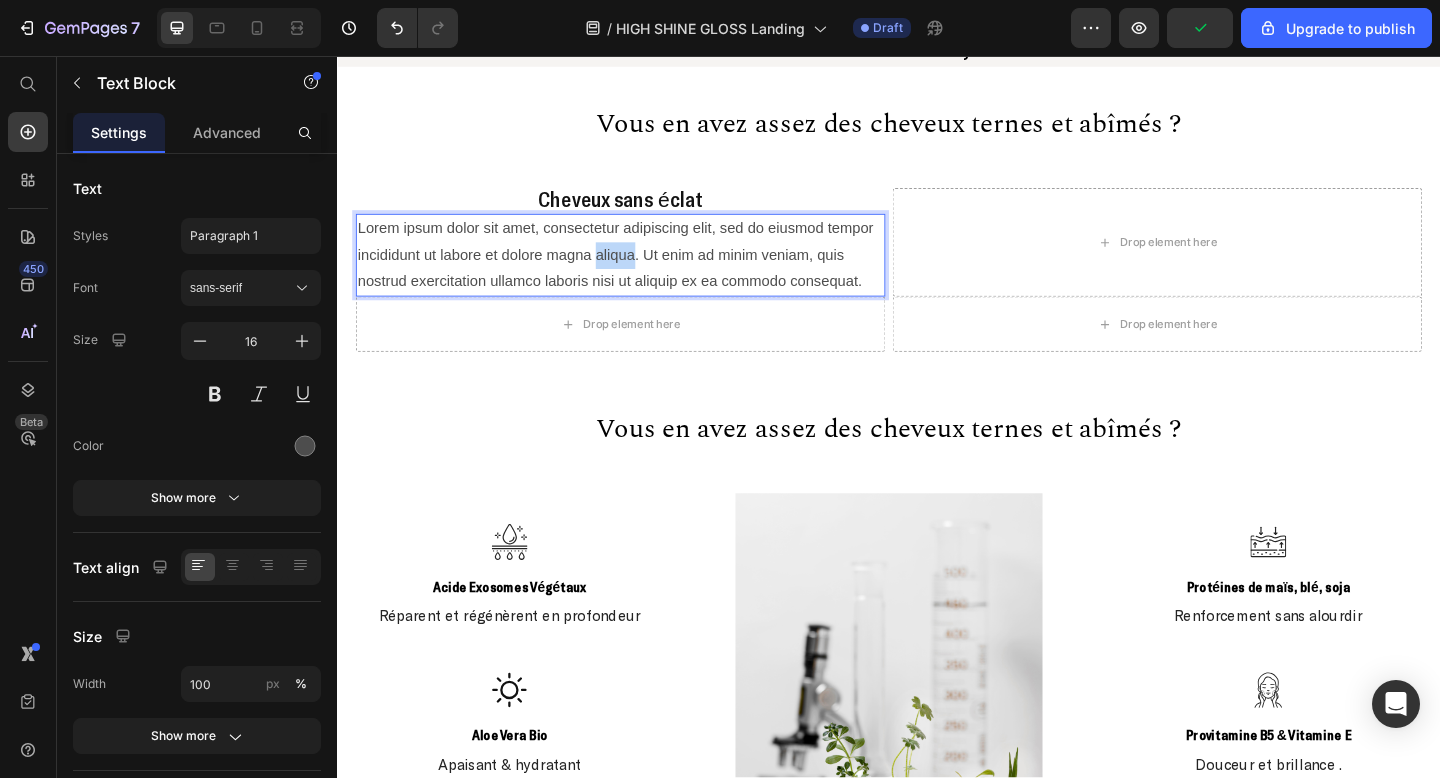 click on "Lorem ipsum dolor sit amet, consectetur adipiscing elit, sed do eiusmod tempor incididunt ut labore et dolore magna aliqua. Ut enim ad minim veniam, quis nostrud exercitation ullamco laboris nisi ut aliquip ex ea commodo consequat." at bounding box center [645, 273] 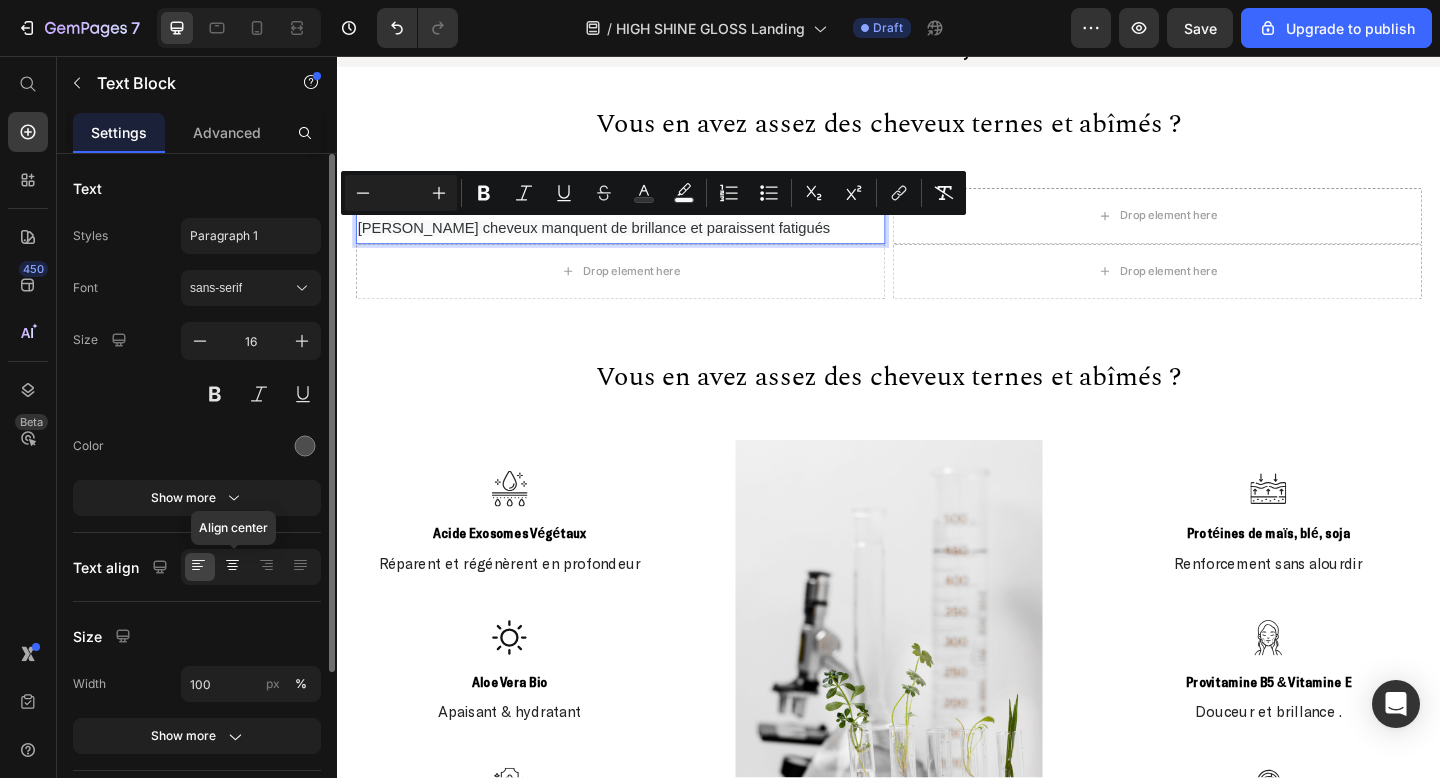 click 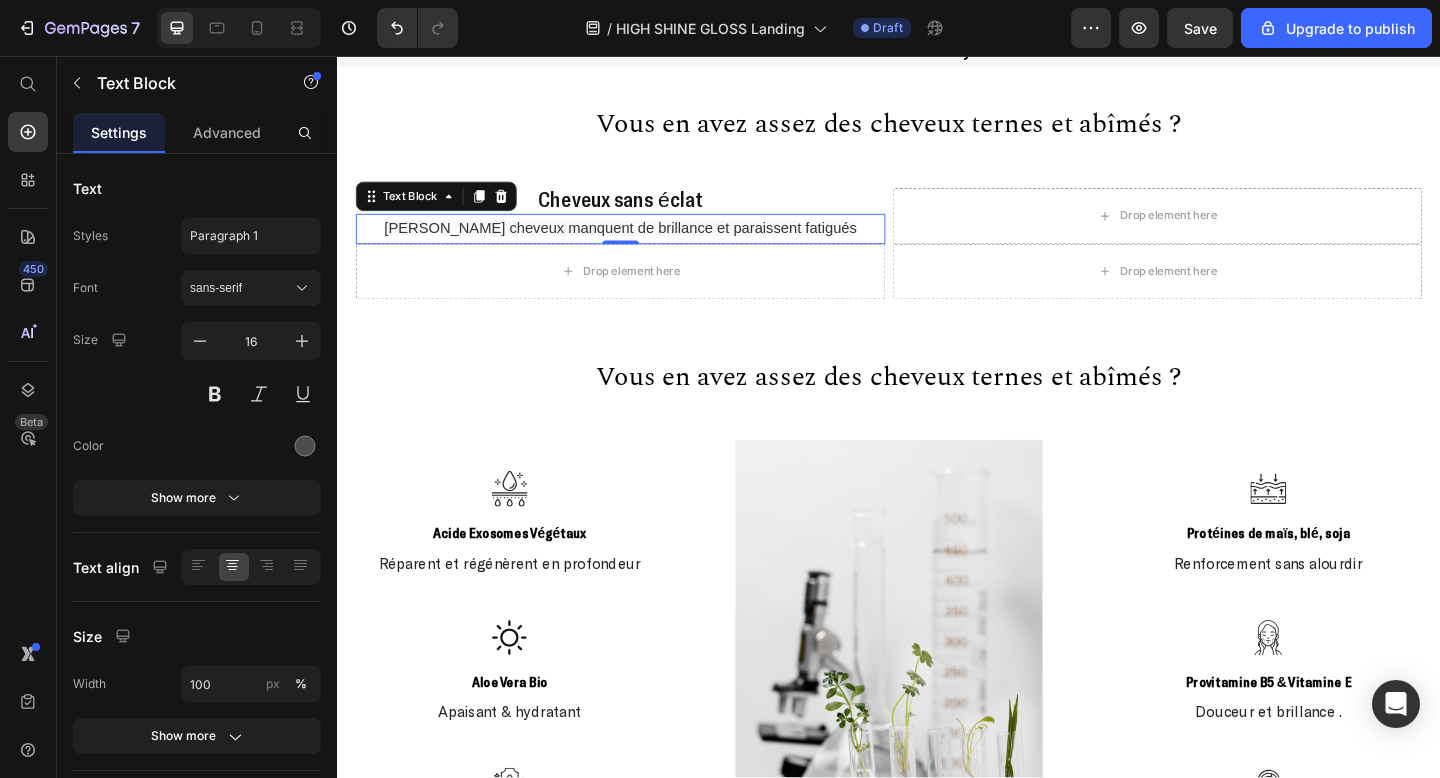 click on "[PERSON_NAME] cheveux manquent de brillance et paraissent fatigués" at bounding box center [645, 243] 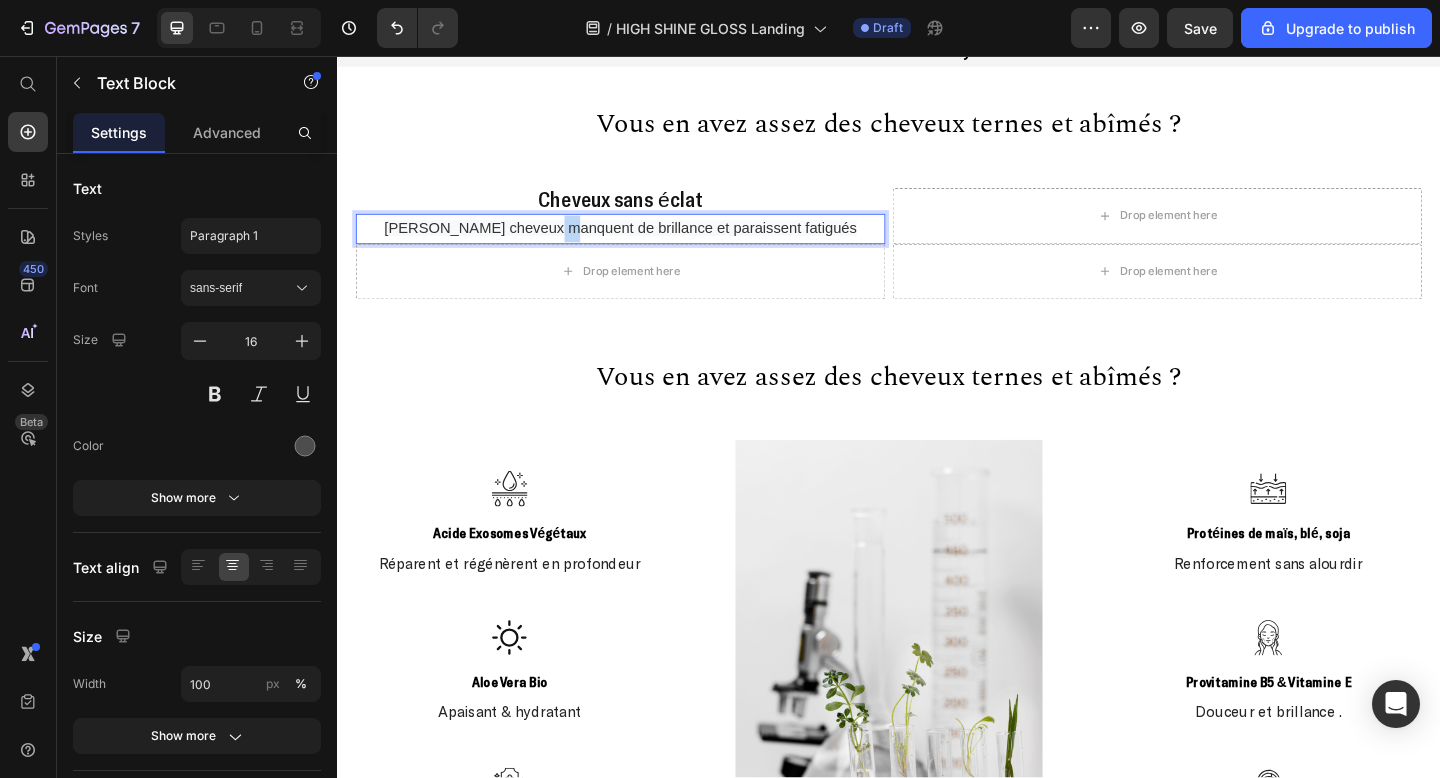 click on "[PERSON_NAME] cheveux manquent de brillance et paraissent fatigués" at bounding box center (645, 243) 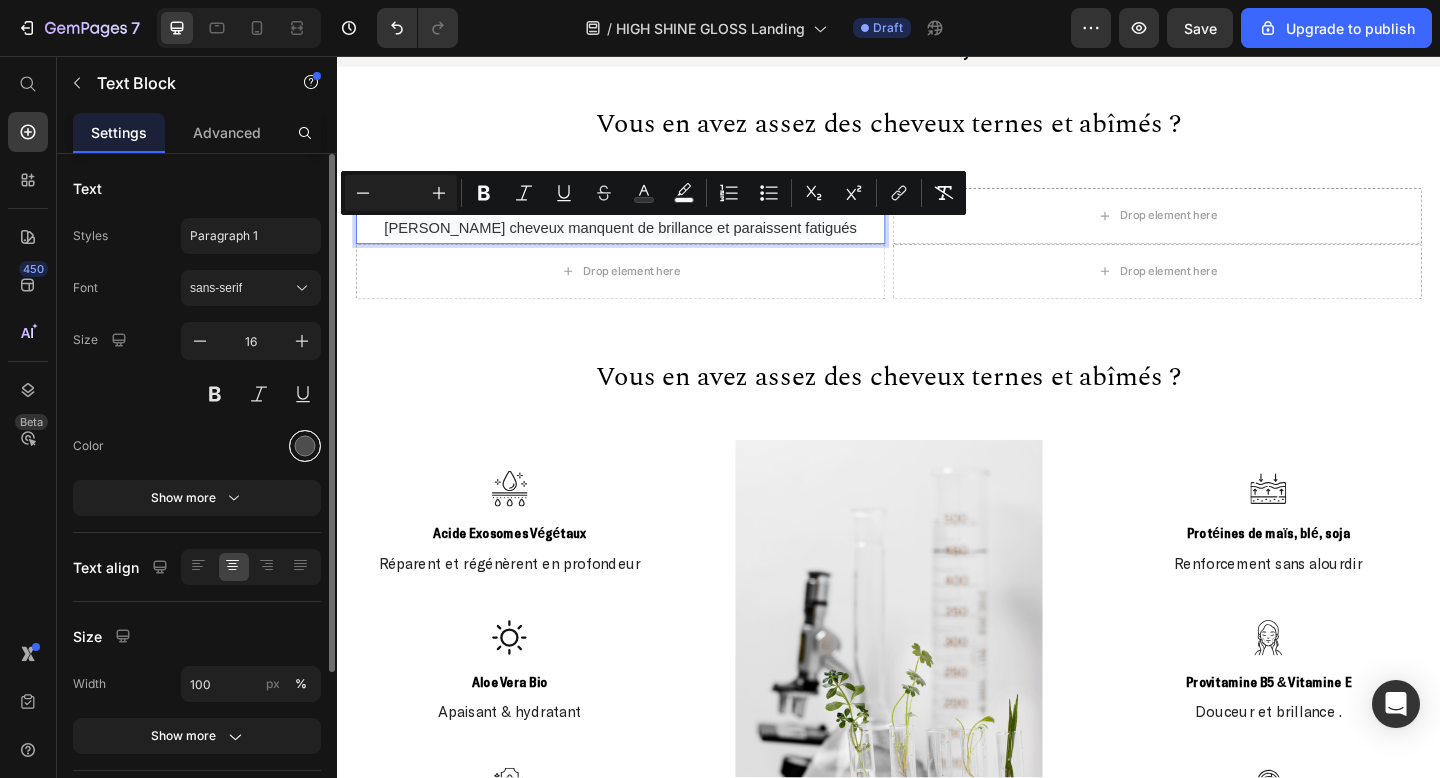 click at bounding box center [305, 446] 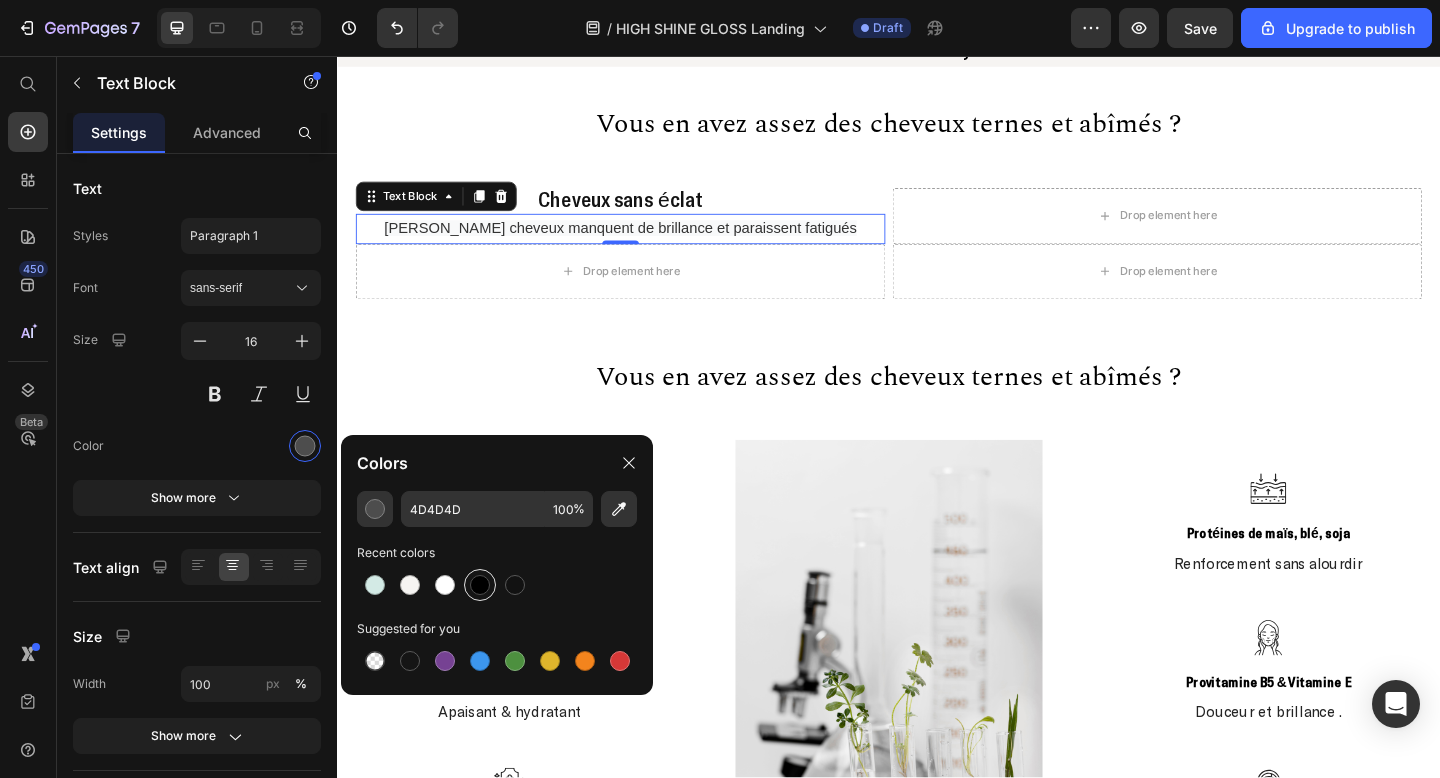 click at bounding box center (480, 585) 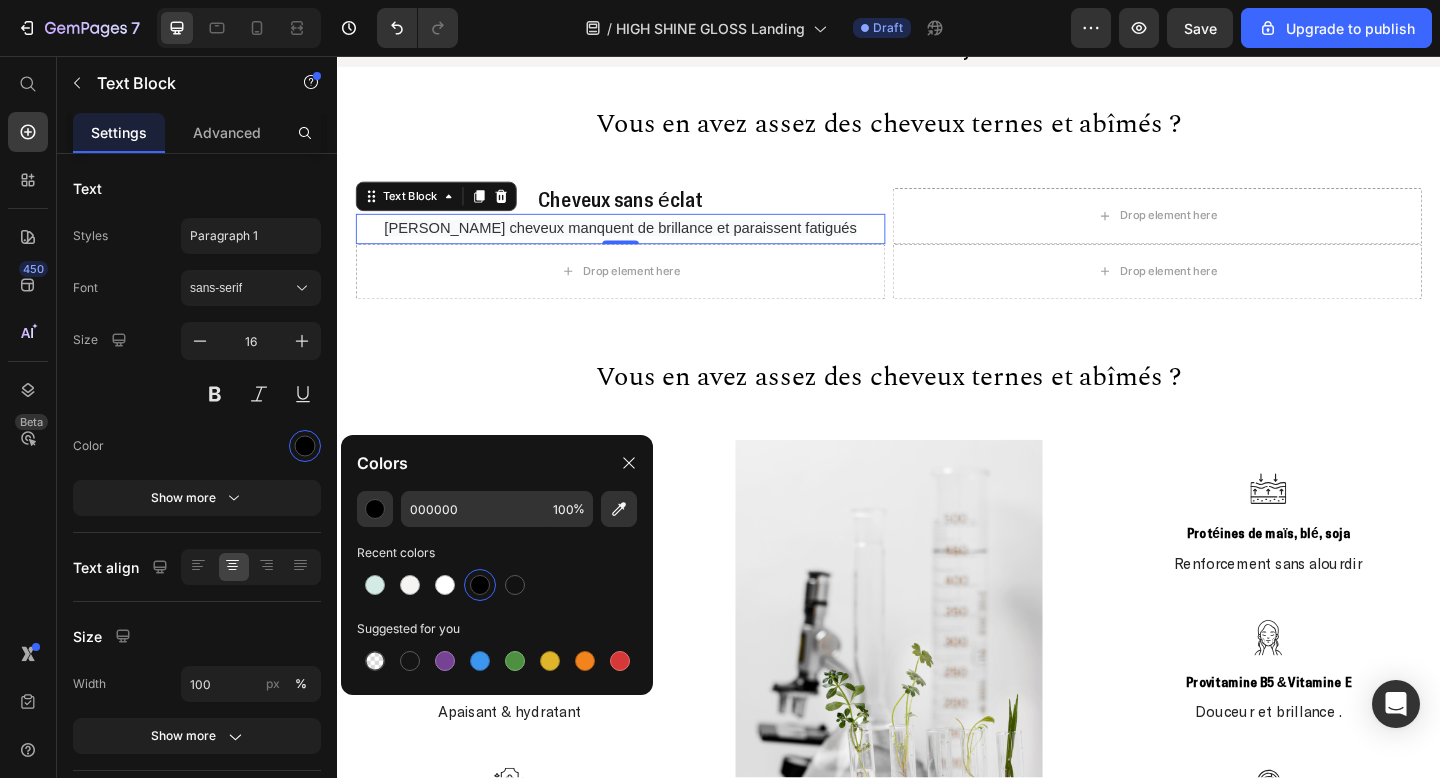 click on "[PERSON_NAME] cheveux manquent de brillance et paraissent fatigués" at bounding box center [645, 243] 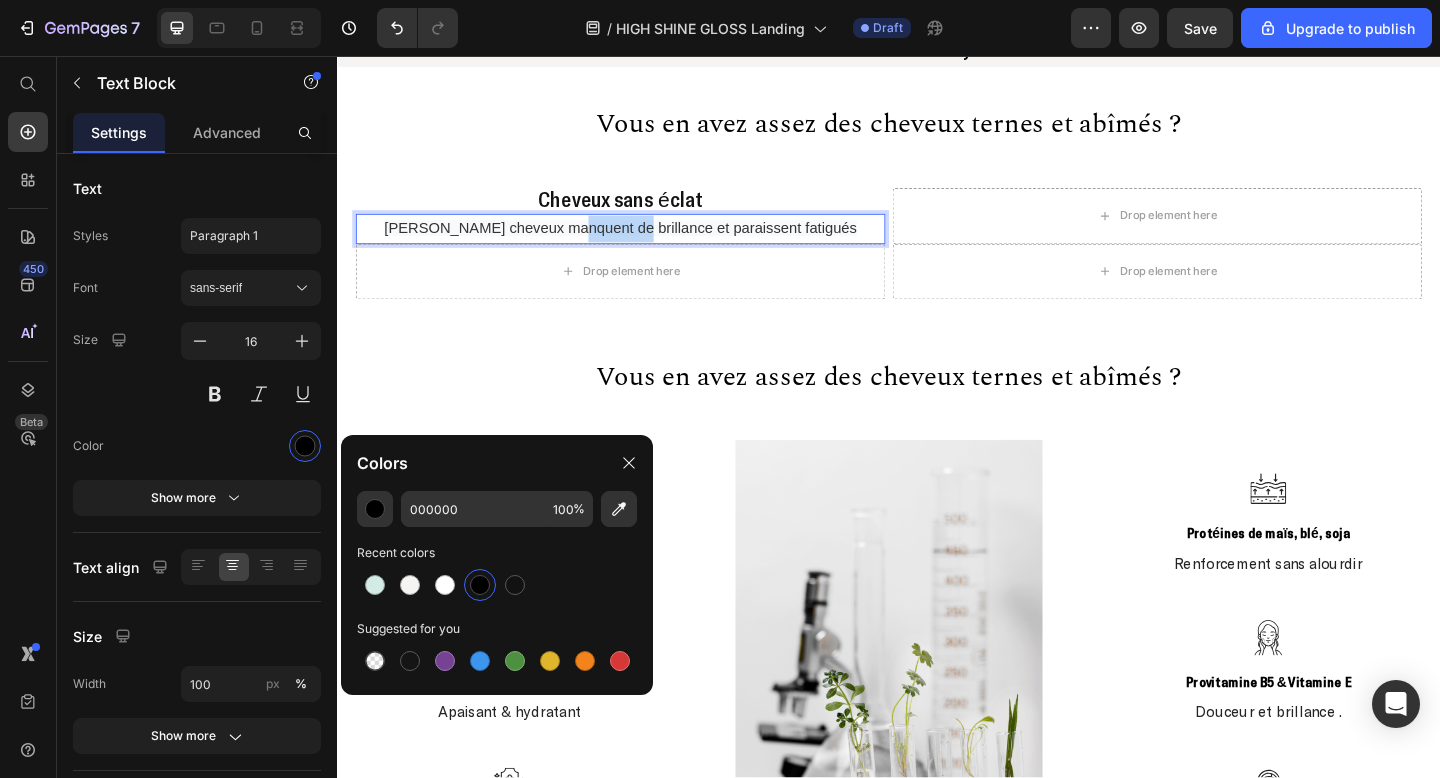 click on "[PERSON_NAME] cheveux manquent de brillance et paraissent fatigués" at bounding box center [645, 243] 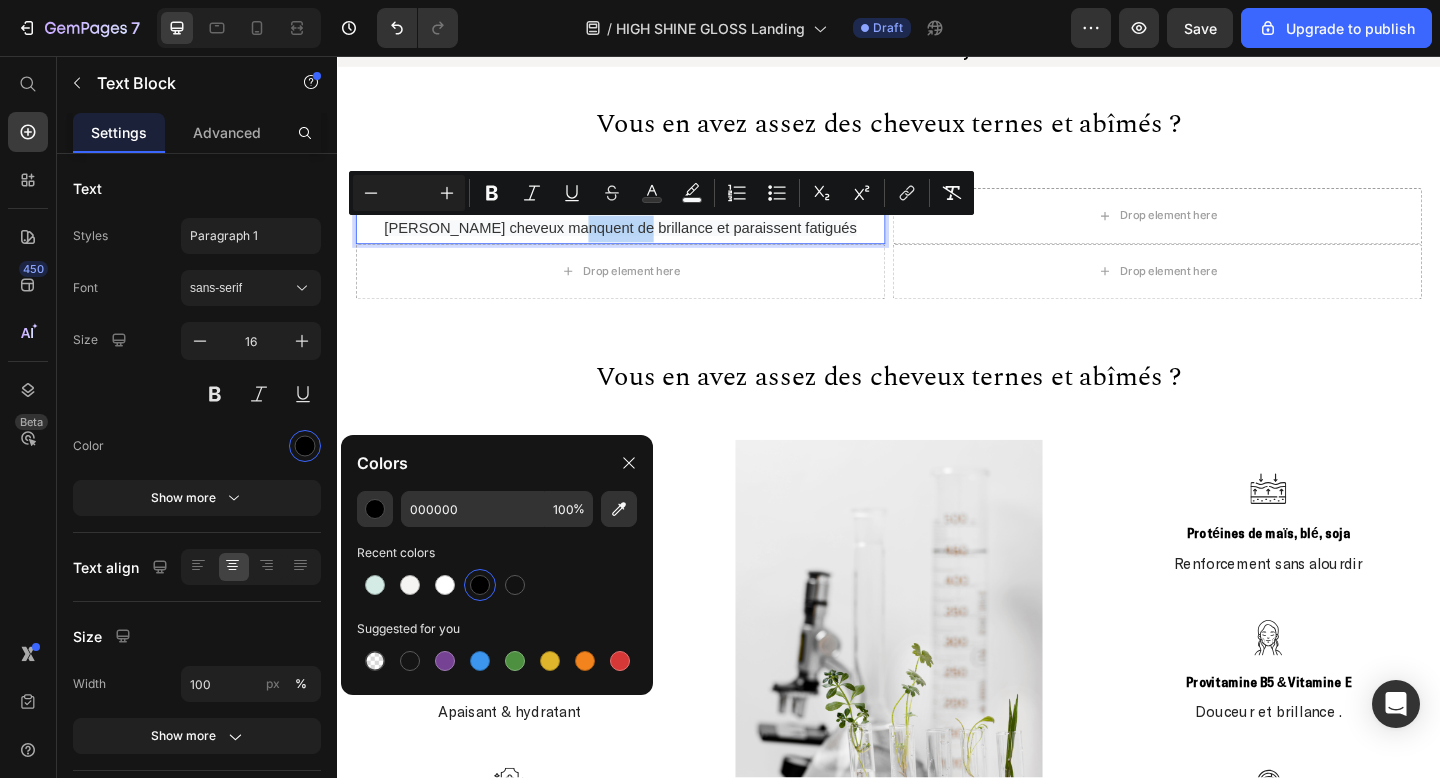 click on "[PERSON_NAME] cheveux manquent de brillance et paraissent fatigués" at bounding box center (645, 243) 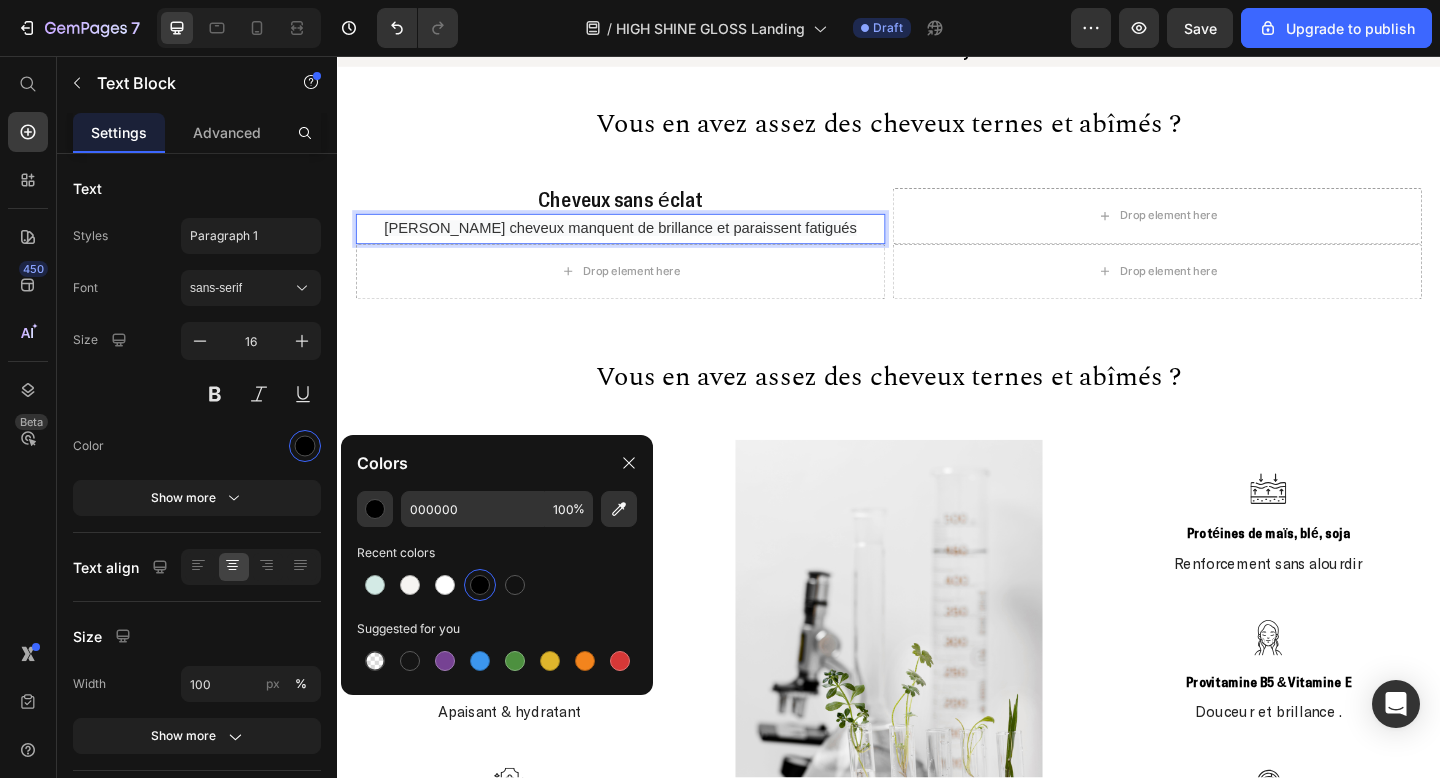 click on "[PERSON_NAME] cheveux manquent de brillance et paraissent fatigués" at bounding box center (645, 243) 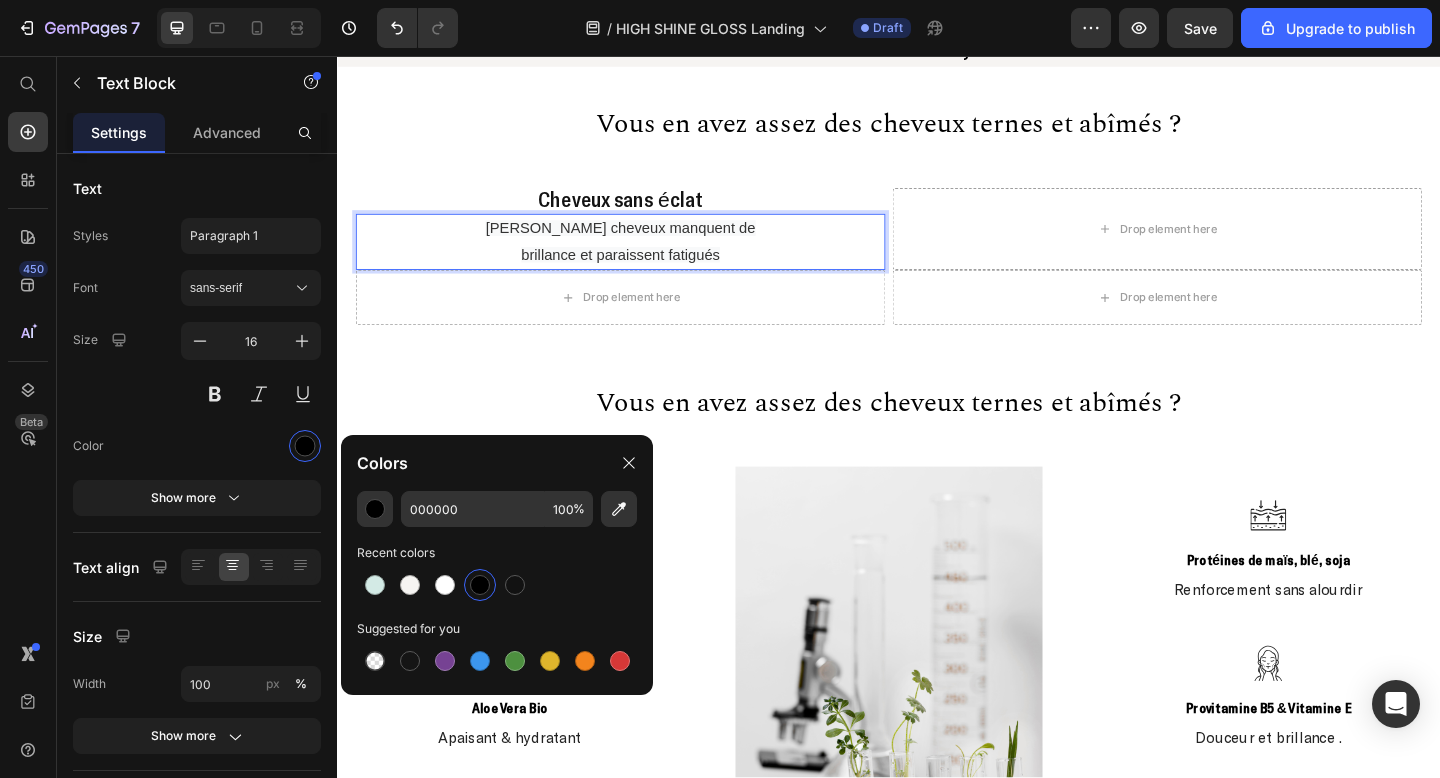 click on "[PERSON_NAME] cheveux manquent de brillance et paraissent fatigués" at bounding box center (645, 259) 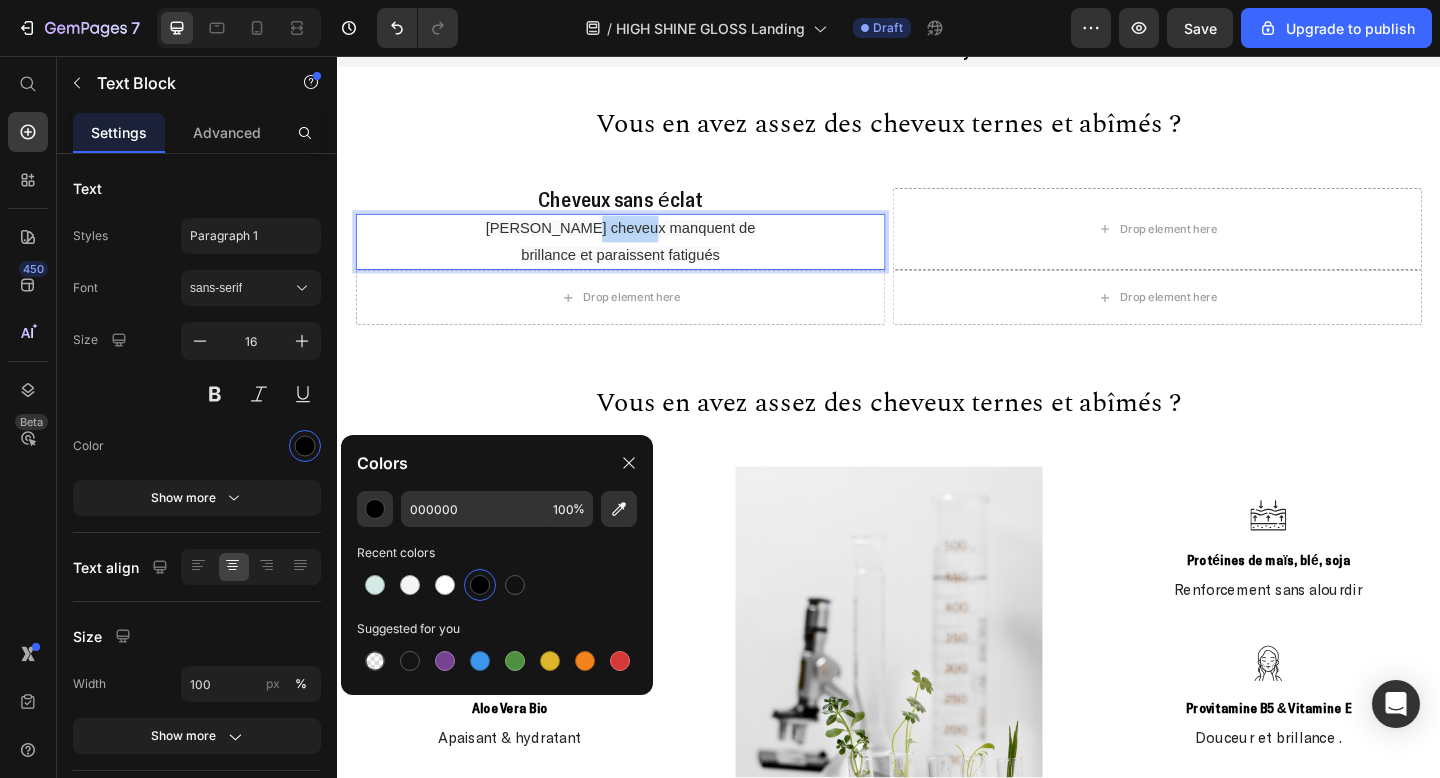 click on "[PERSON_NAME] cheveux manquent de brillance et paraissent fatigués" at bounding box center (645, 259) 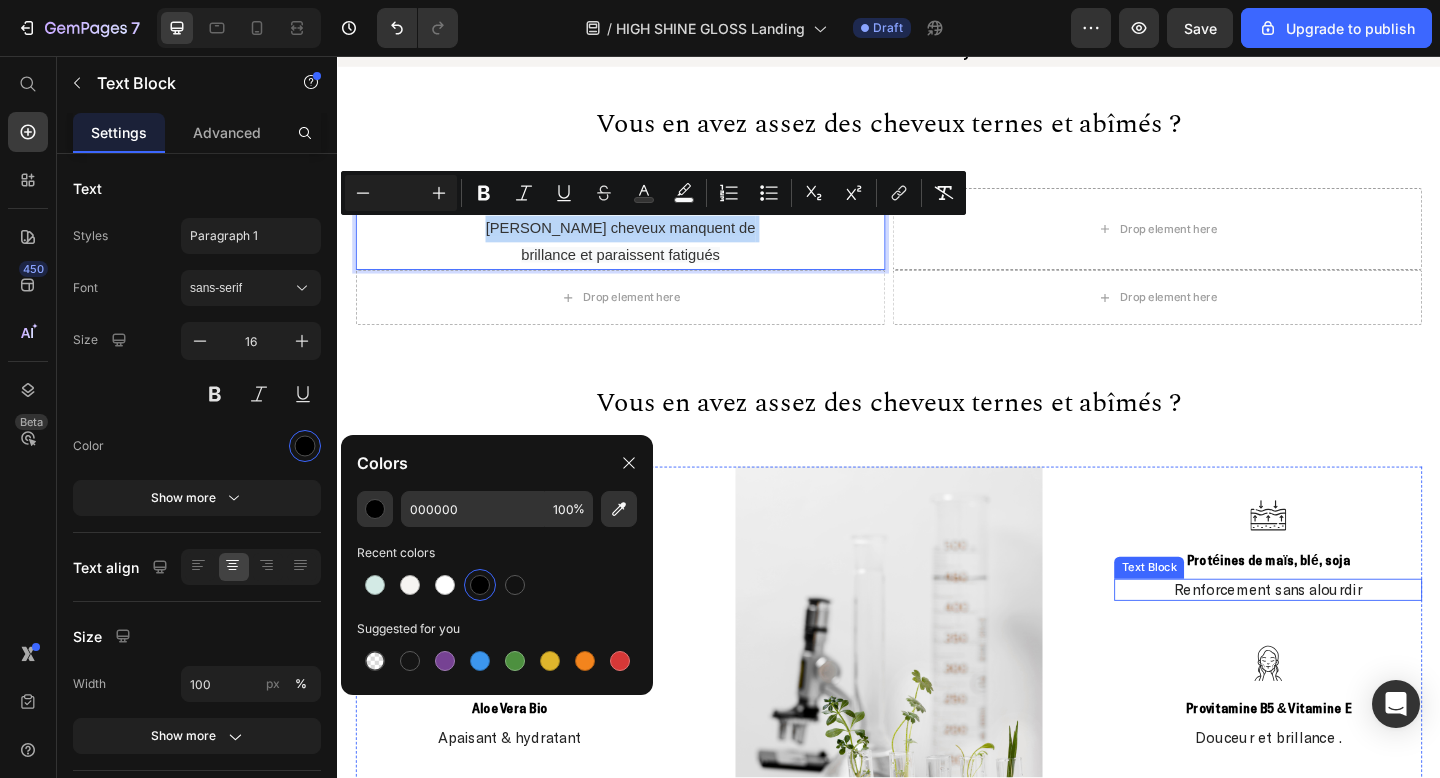 click on "Renforcement sans alourdir" at bounding box center (1349, 637) 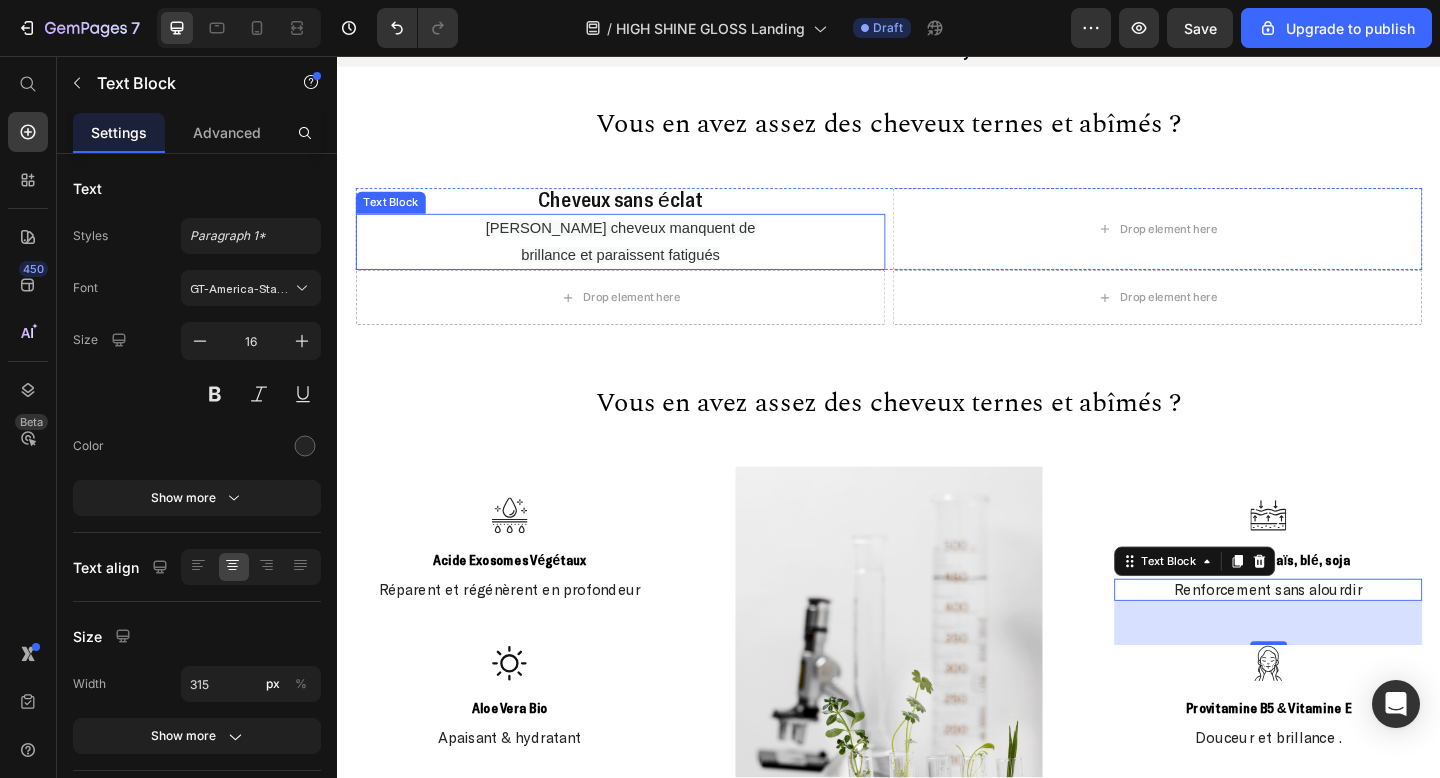 click on "brillance et paraissent fatigués" at bounding box center (645, 272) 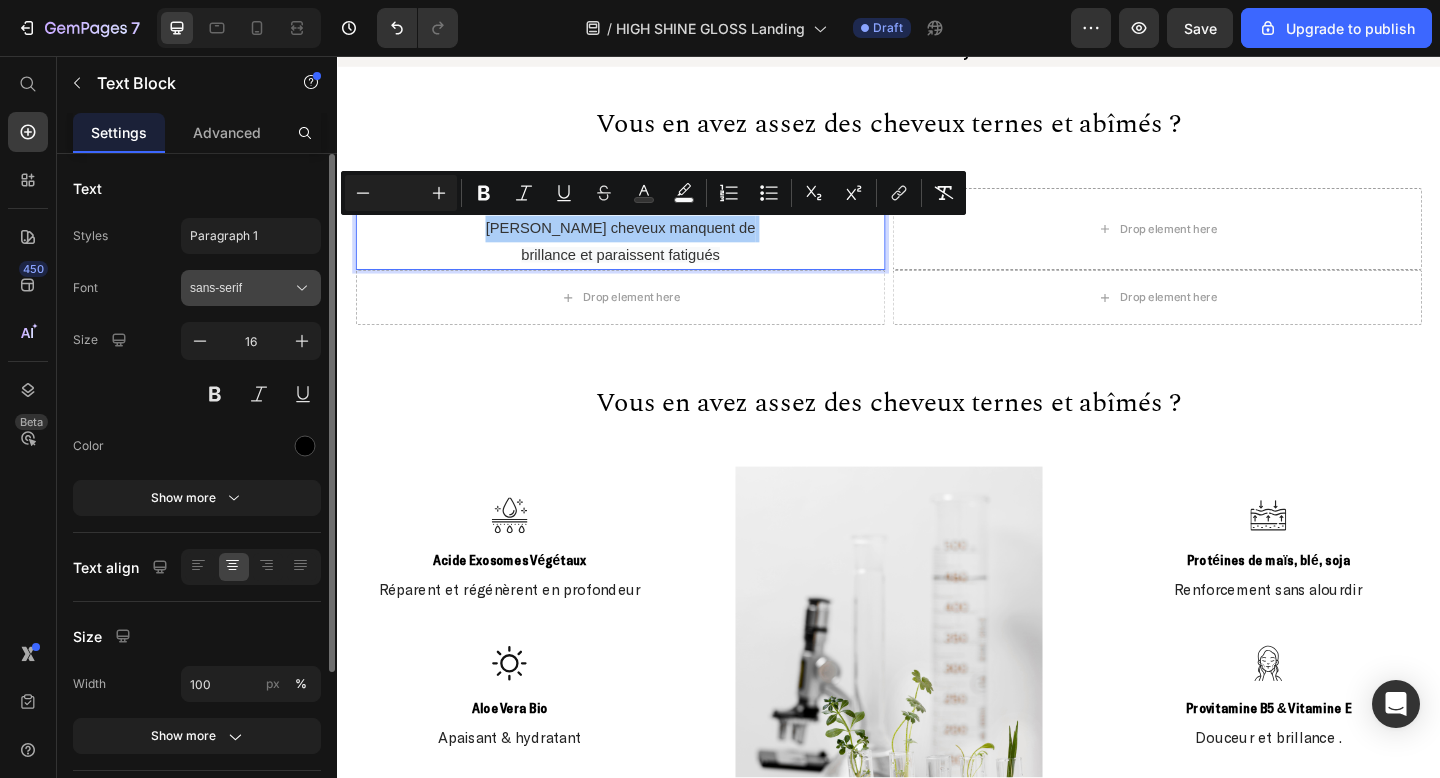 click on "sans-serif" at bounding box center (251, 288) 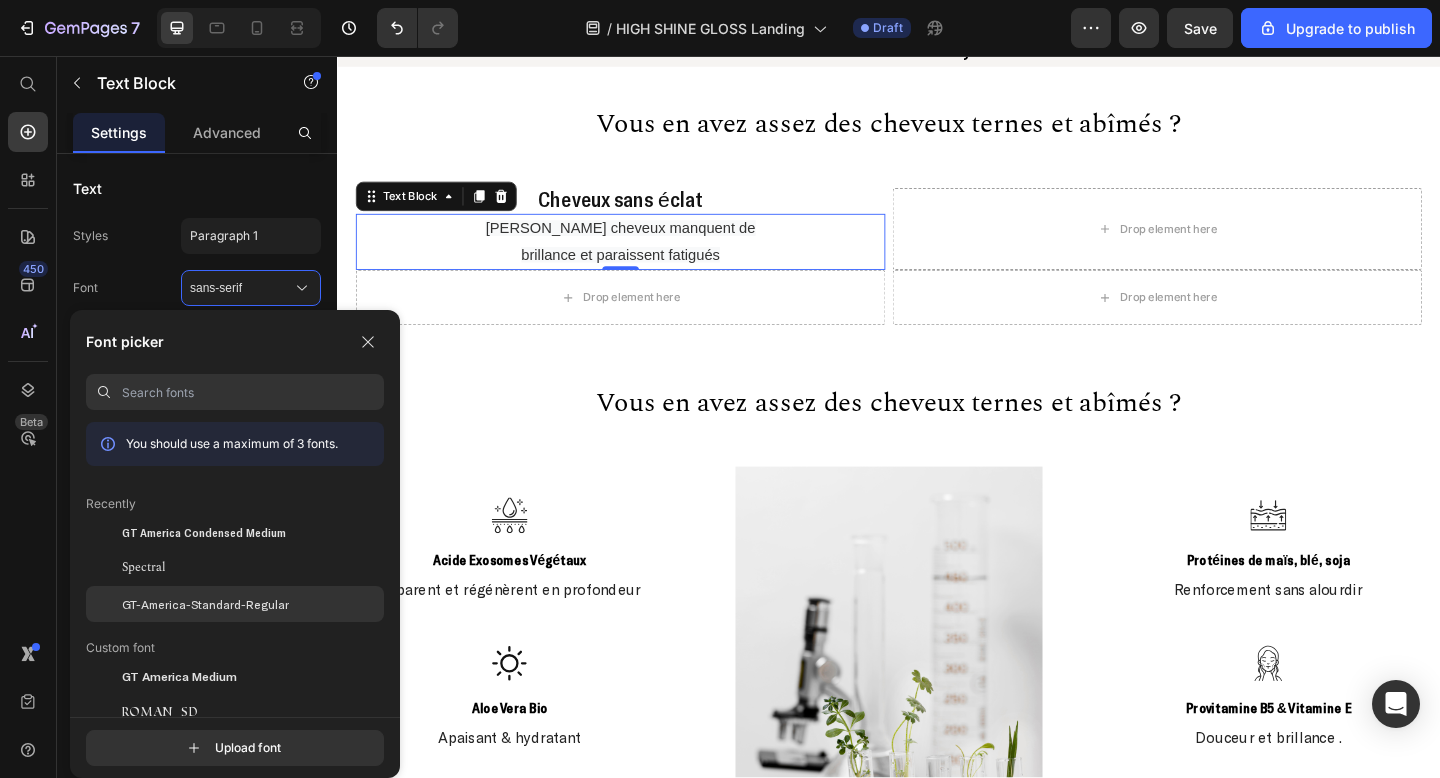 click on "GT-America-Standard-Regular" at bounding box center [205, 604] 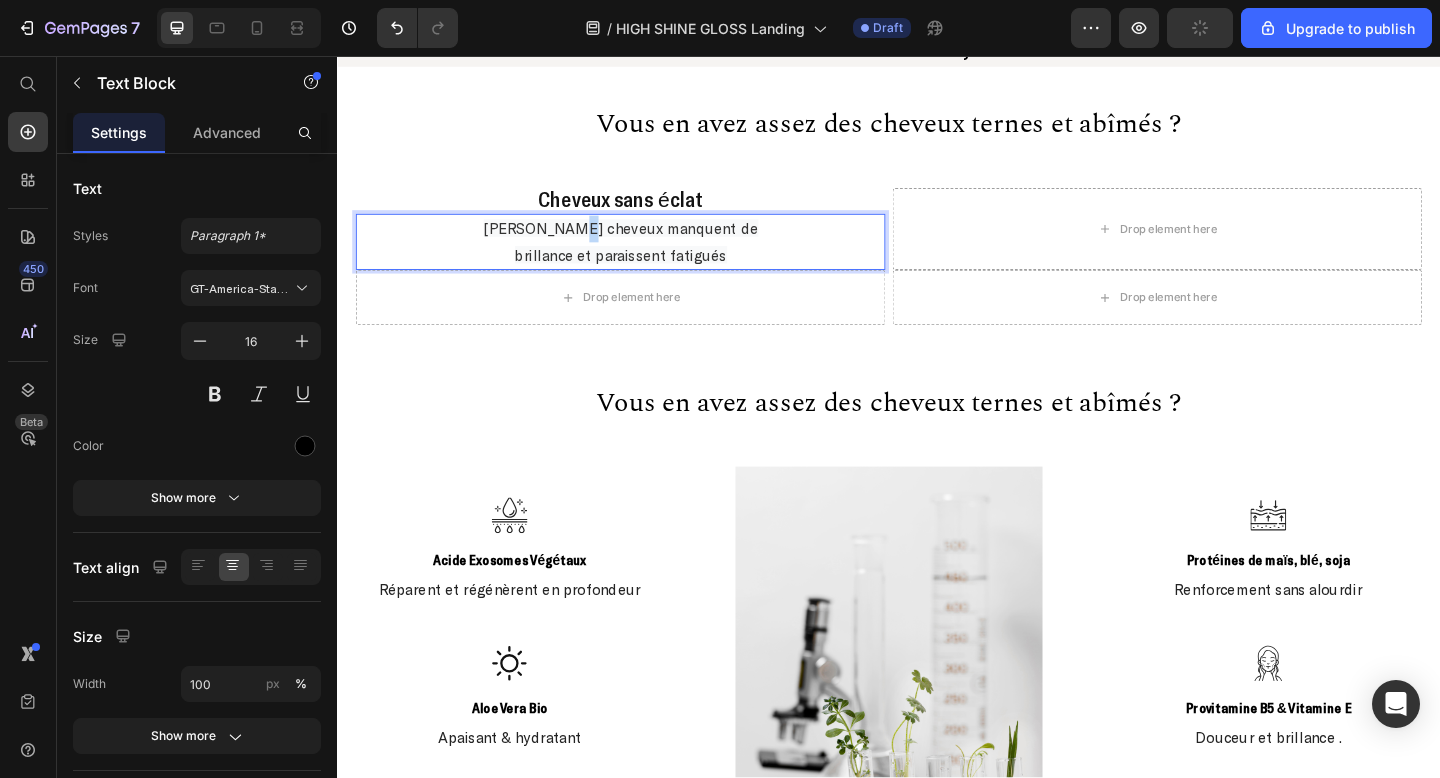 click on "[PERSON_NAME] cheveux manquent de" at bounding box center [645, 243] 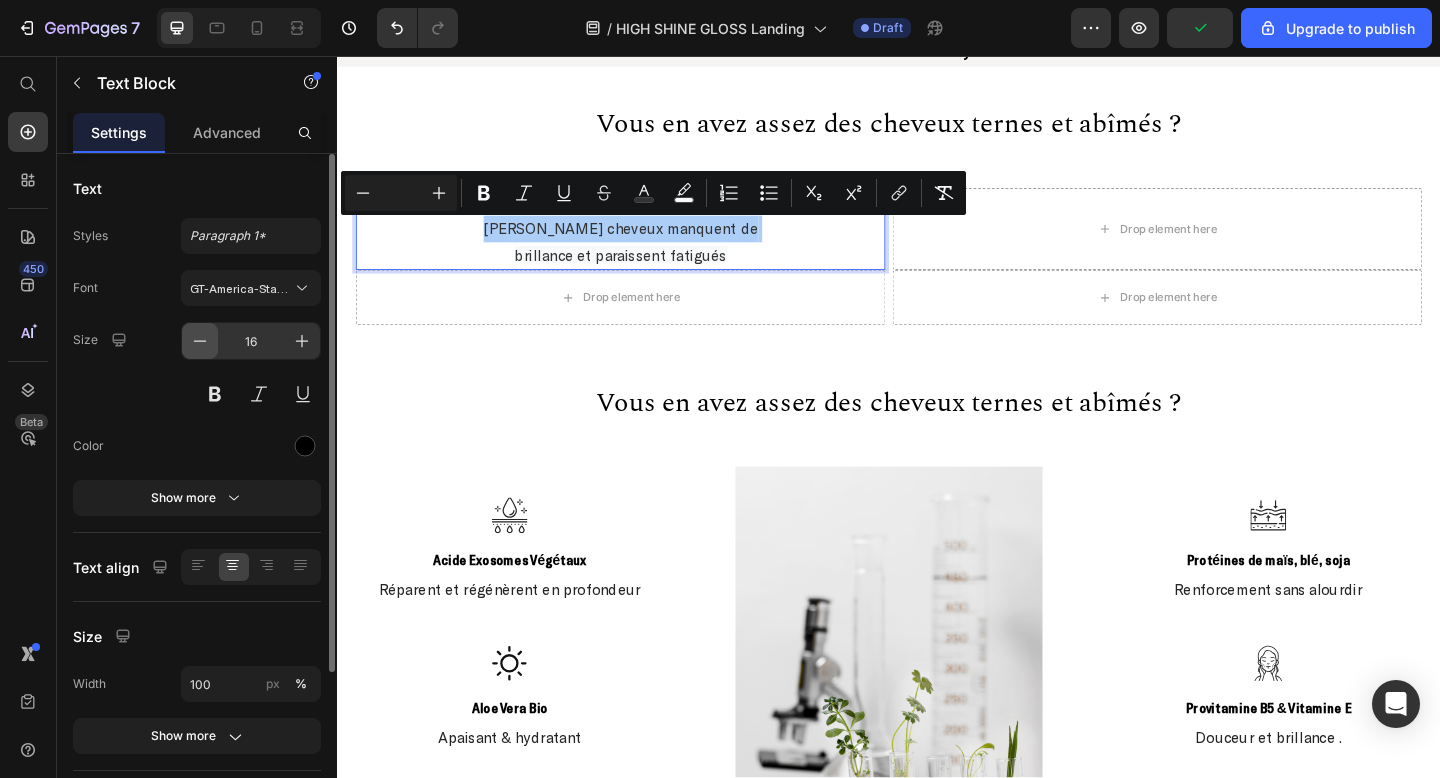click 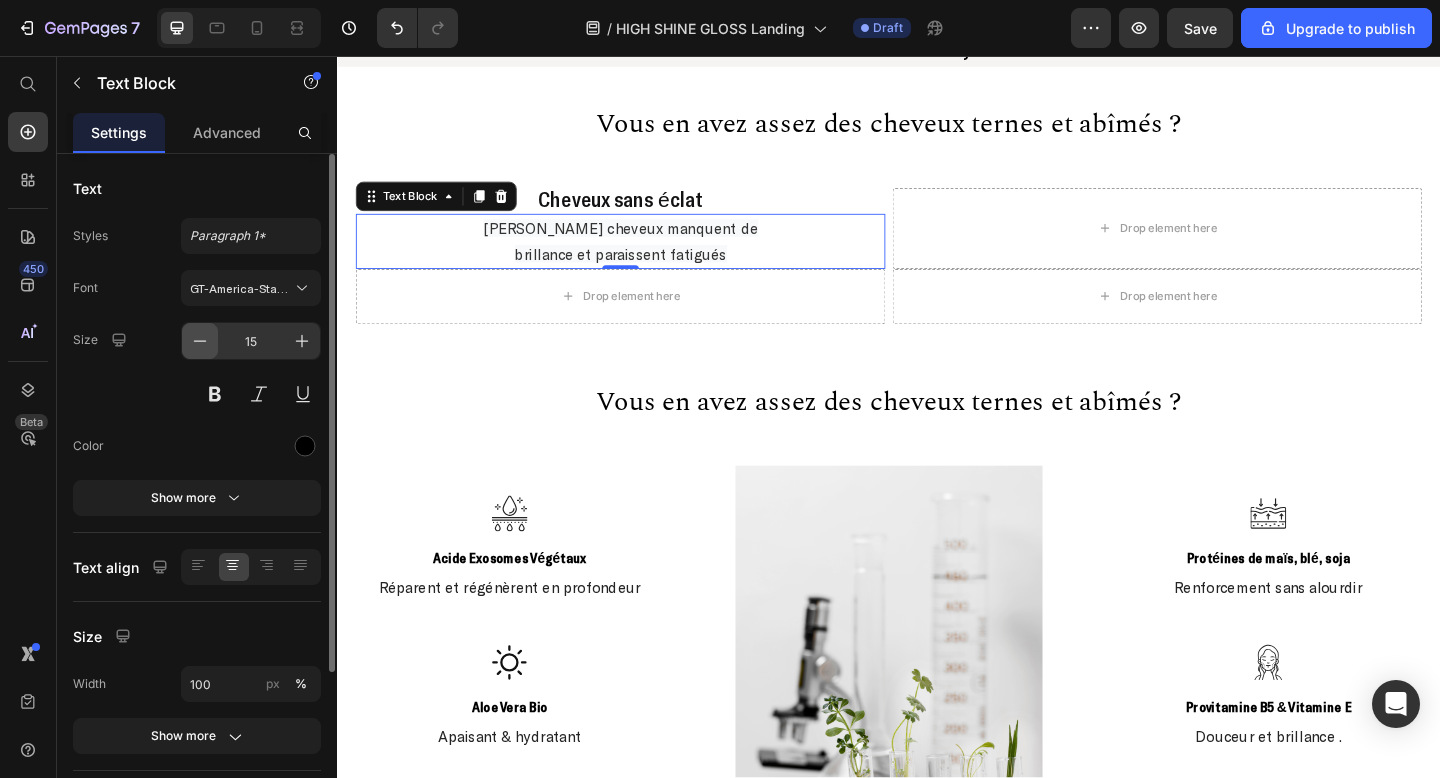 click 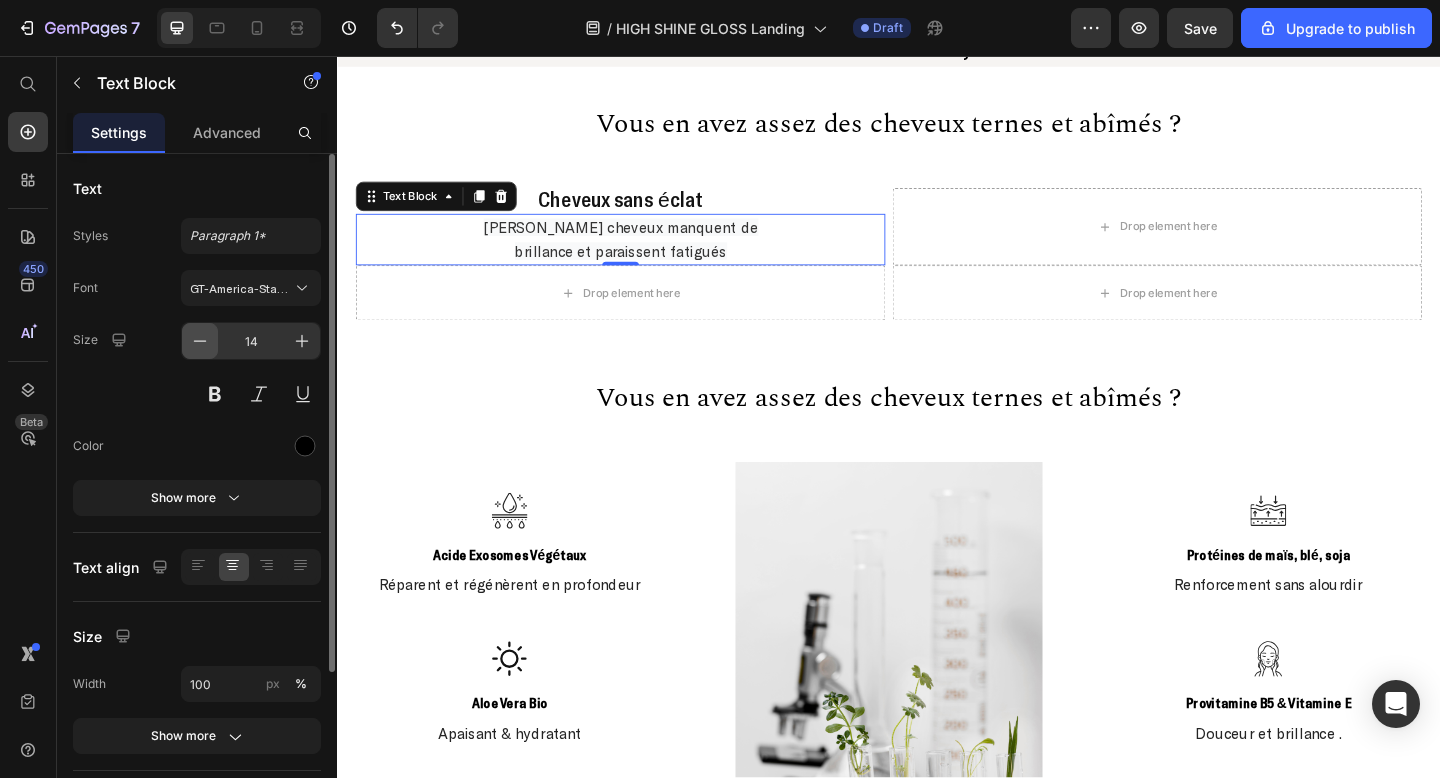 click 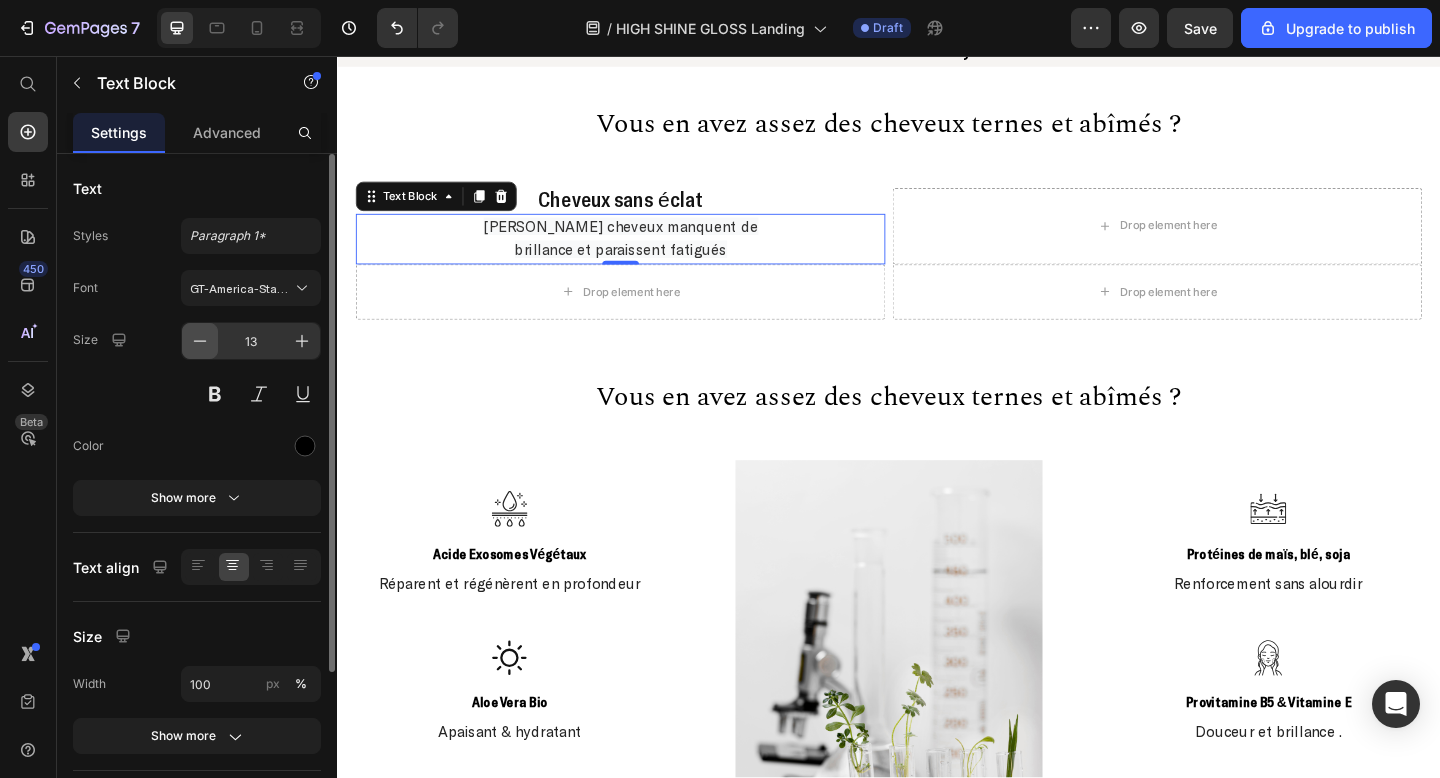 click 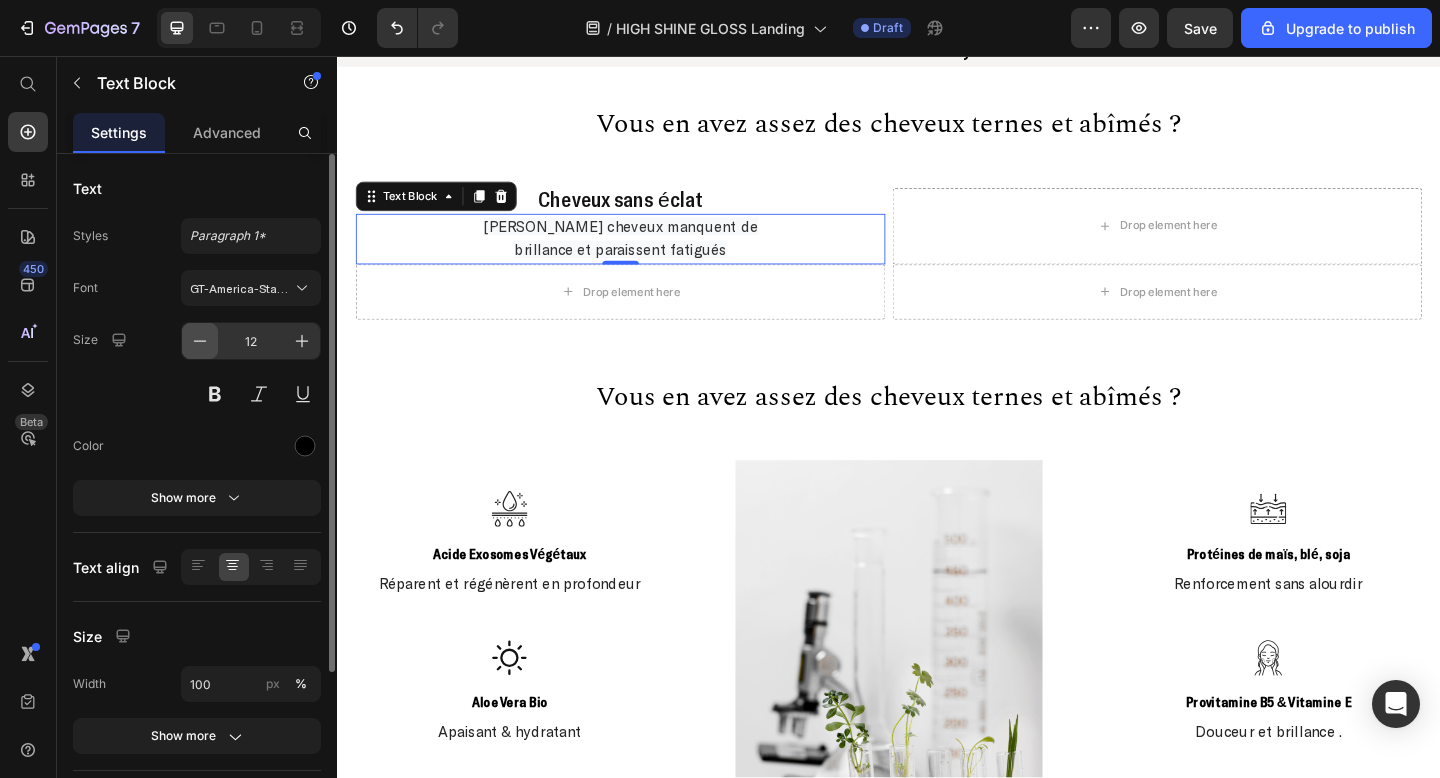 click 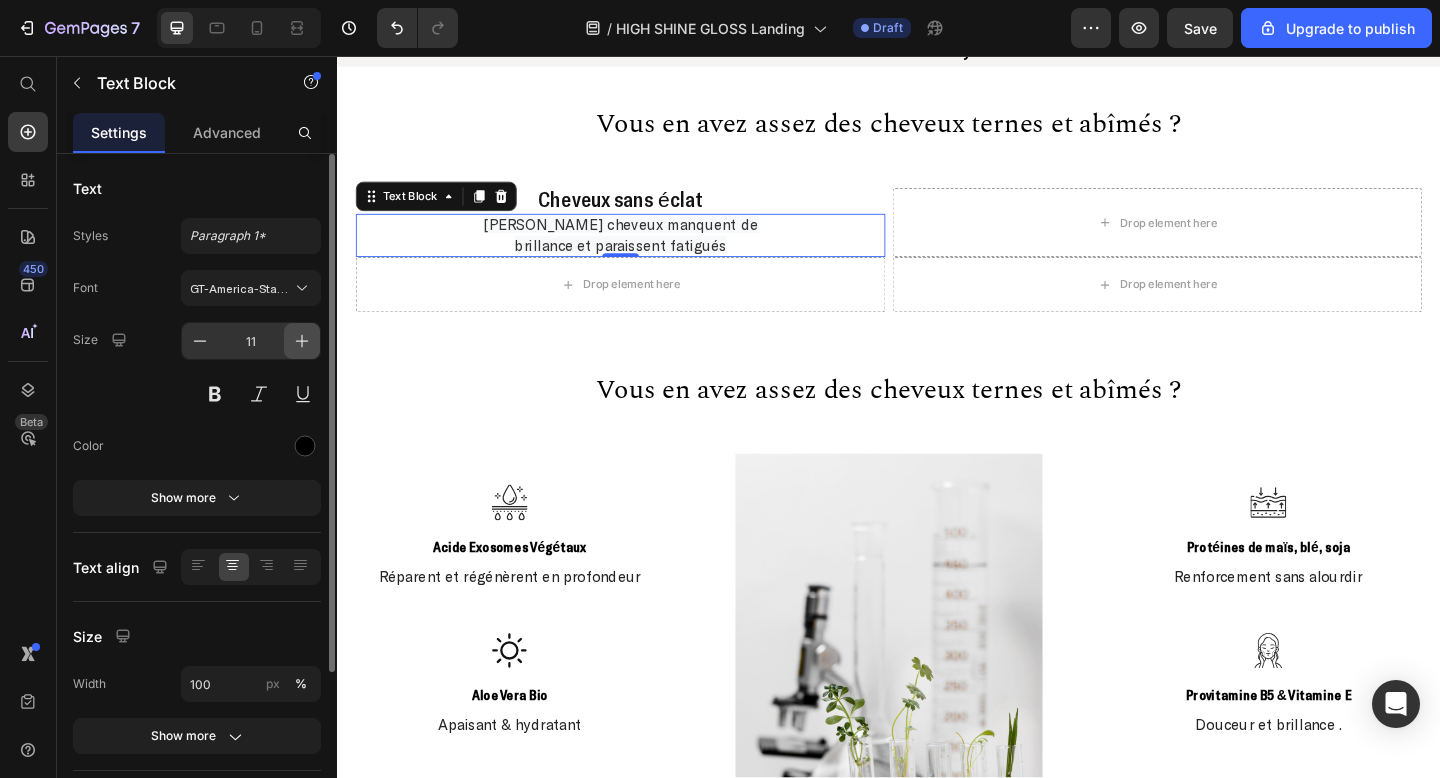 click 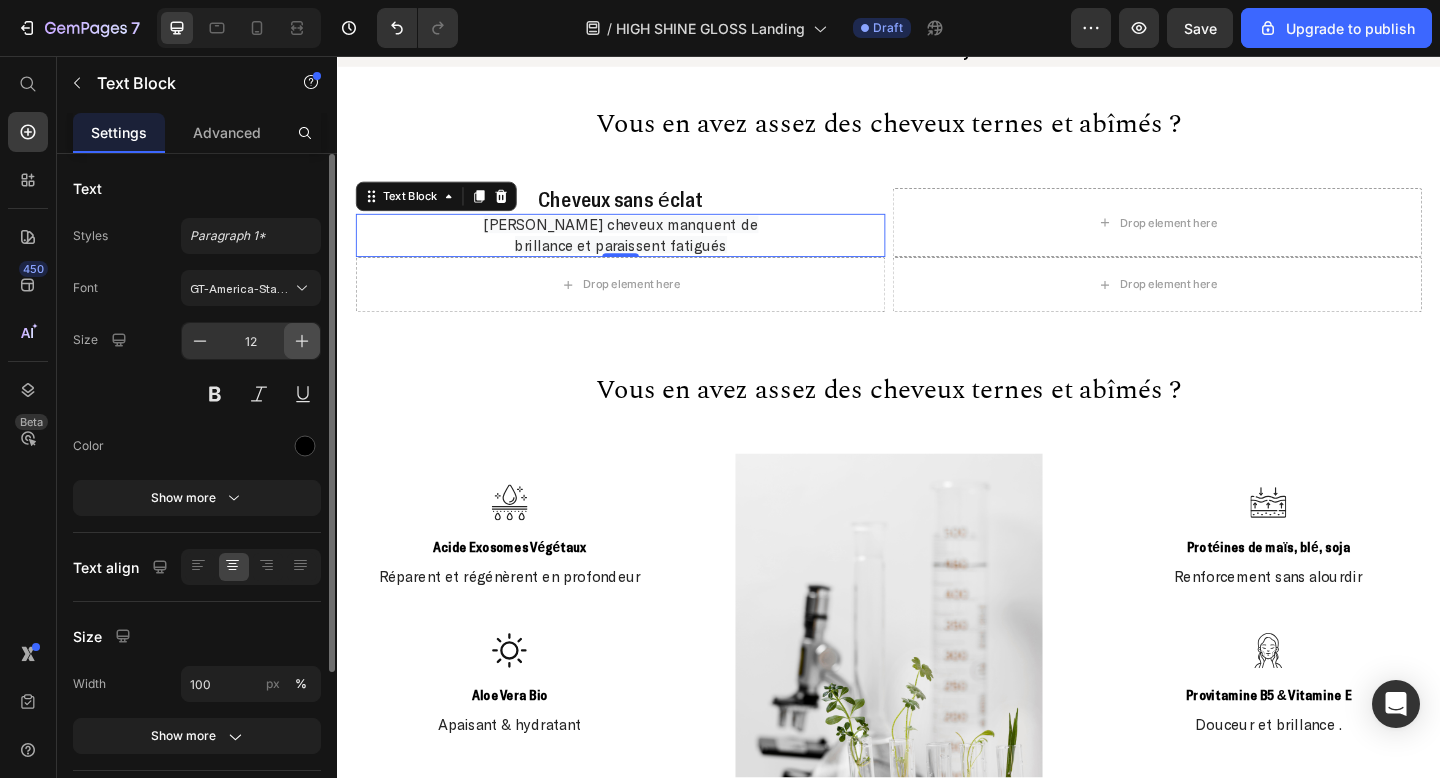 click 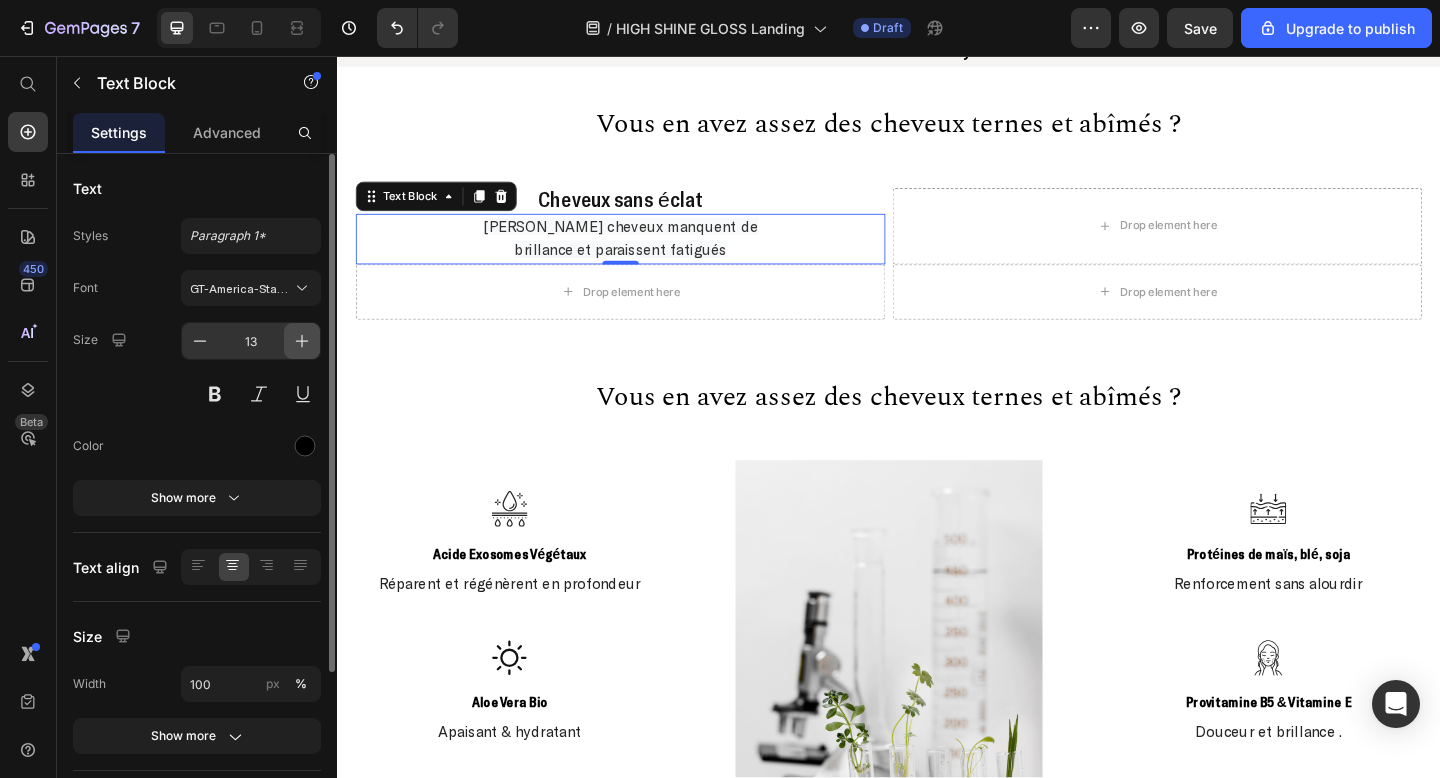 click 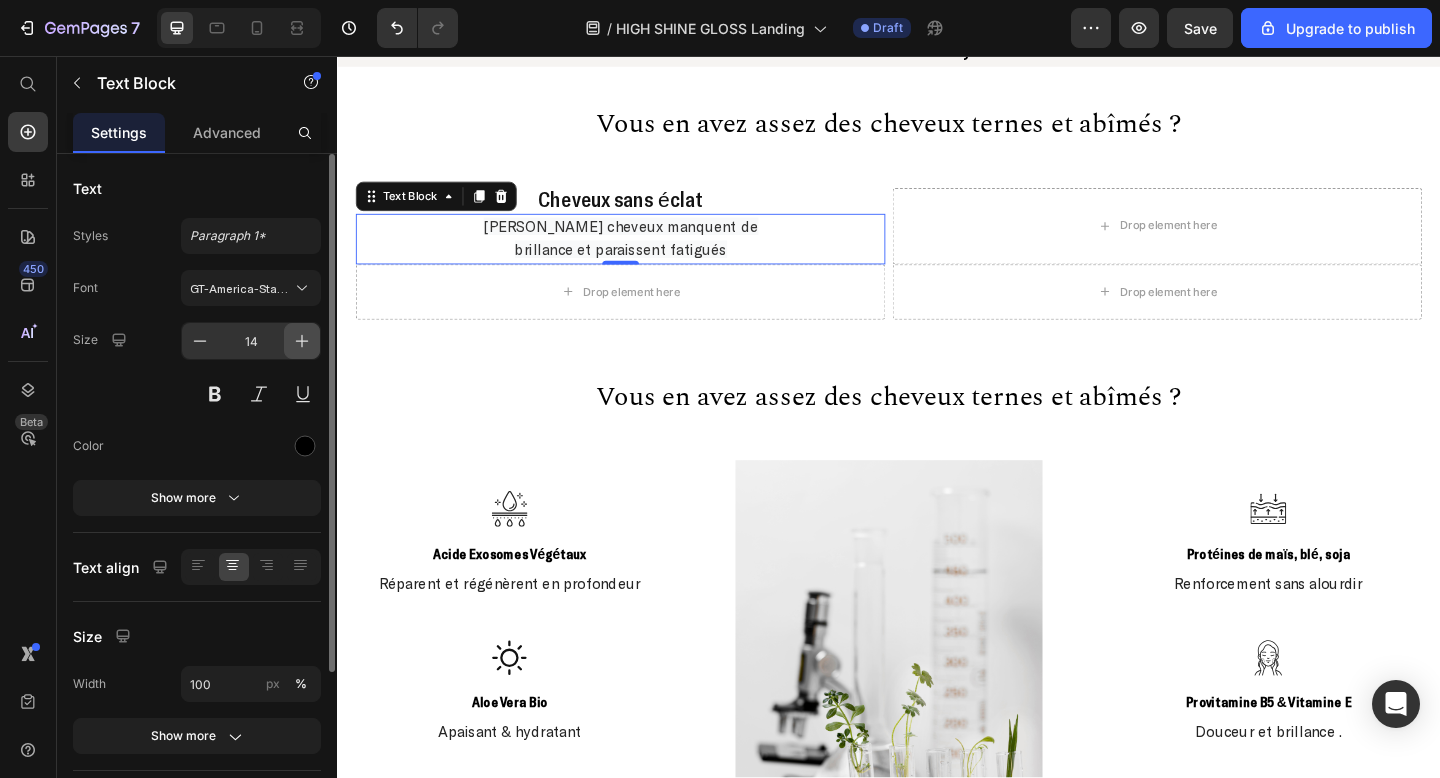click 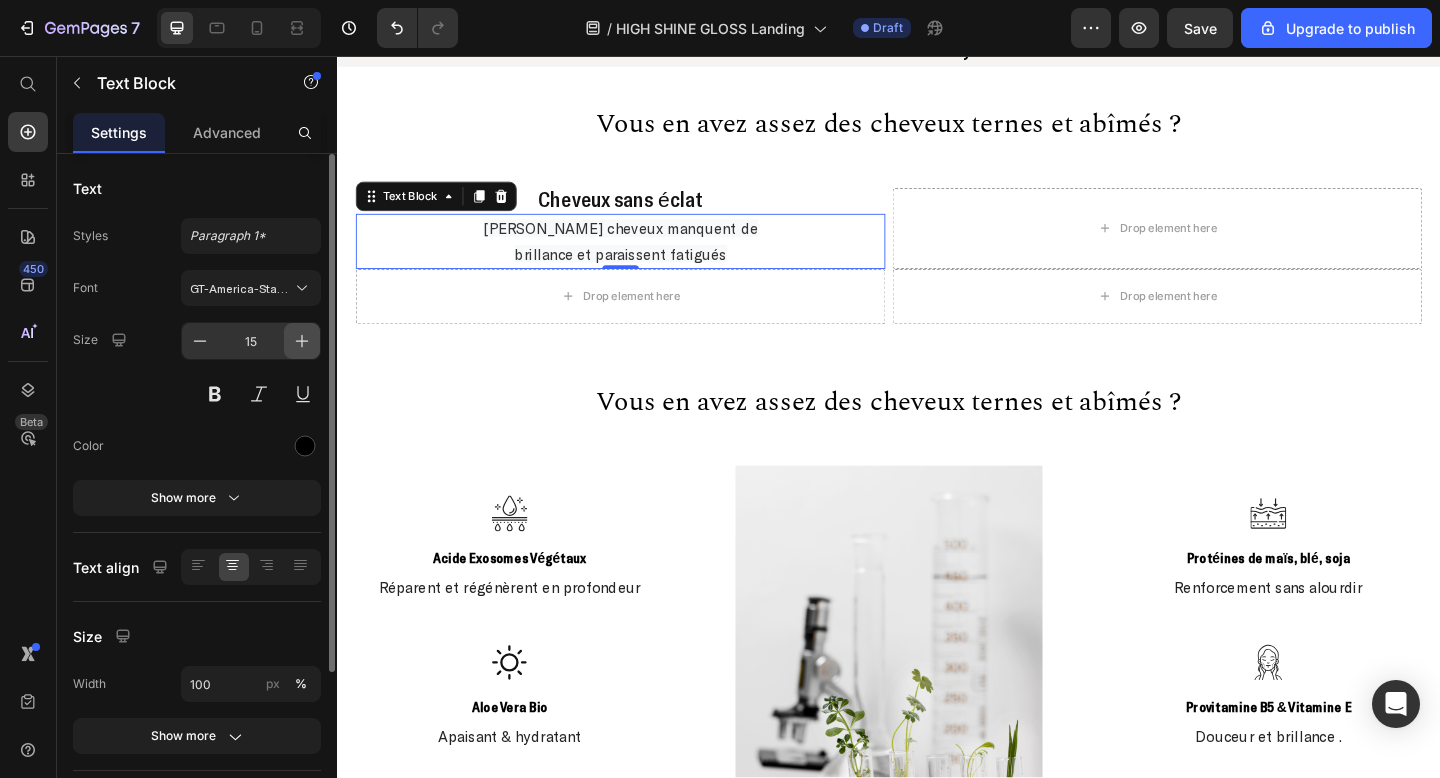 click 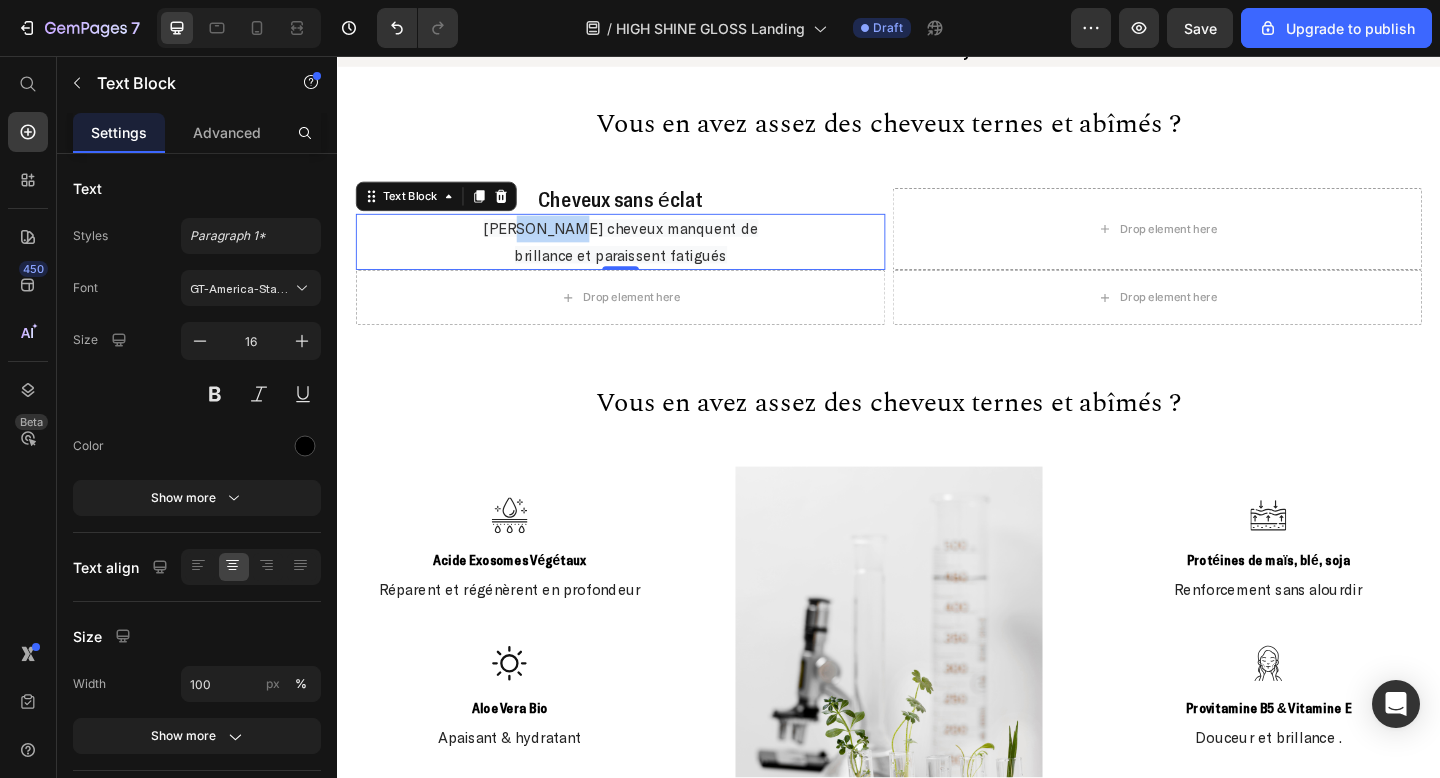 click on "[PERSON_NAME] cheveux manquent de" at bounding box center (645, 243) 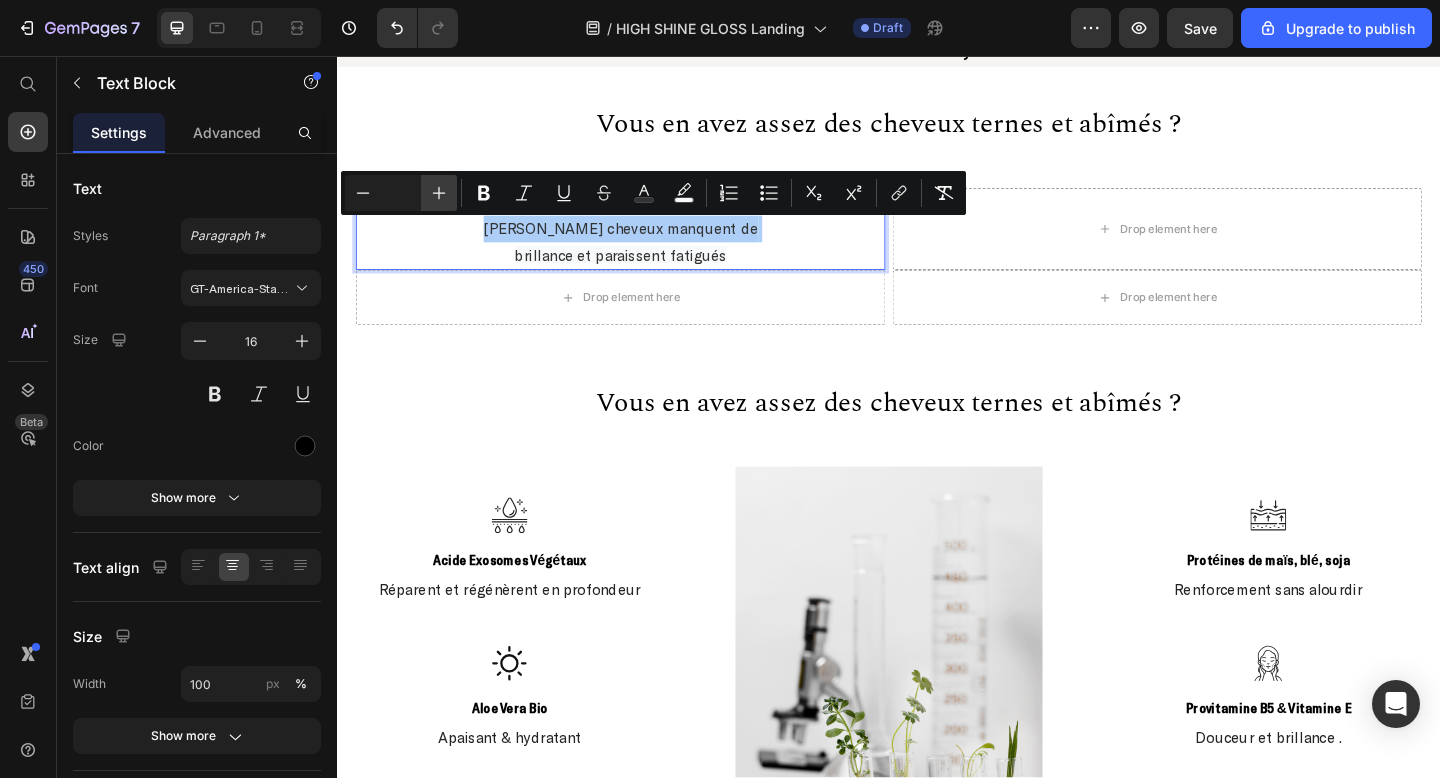 click 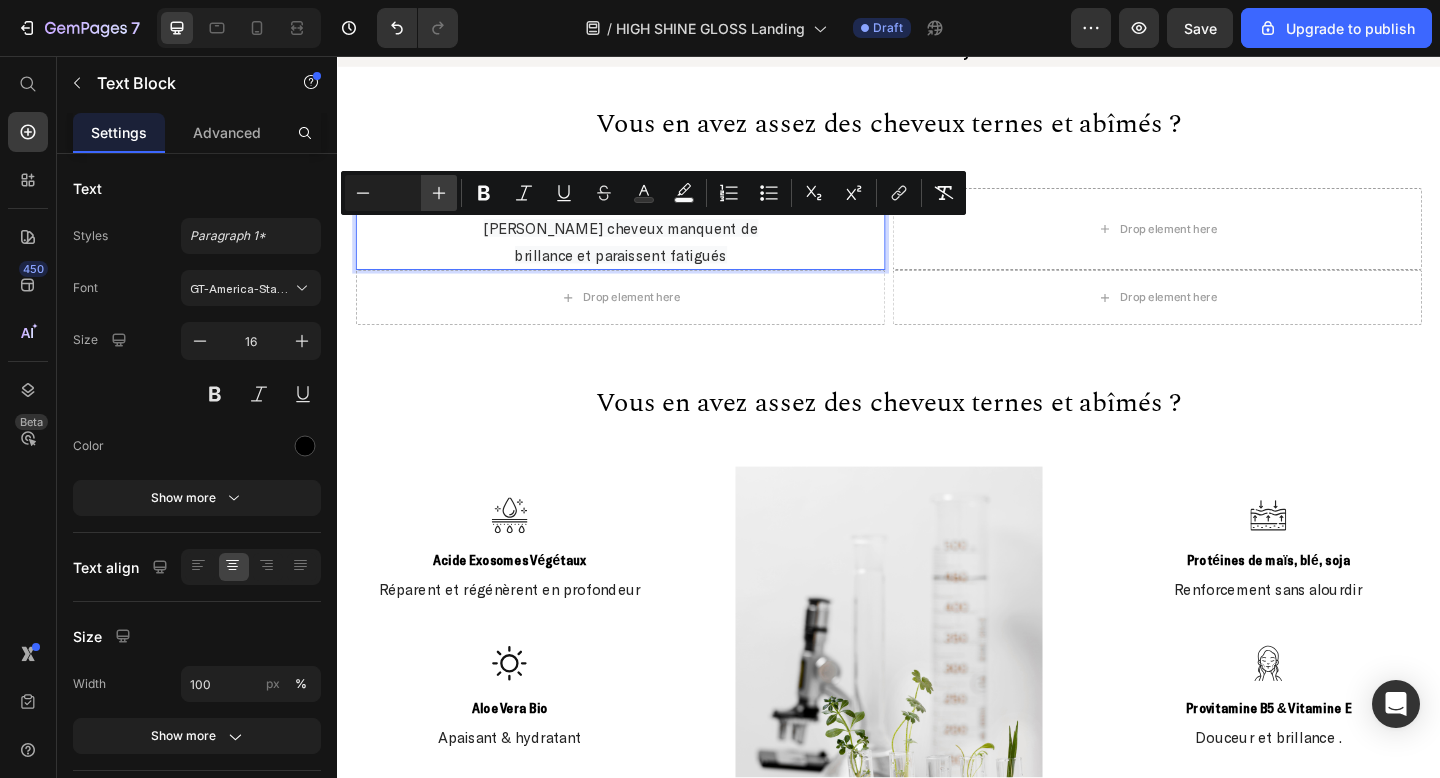 click 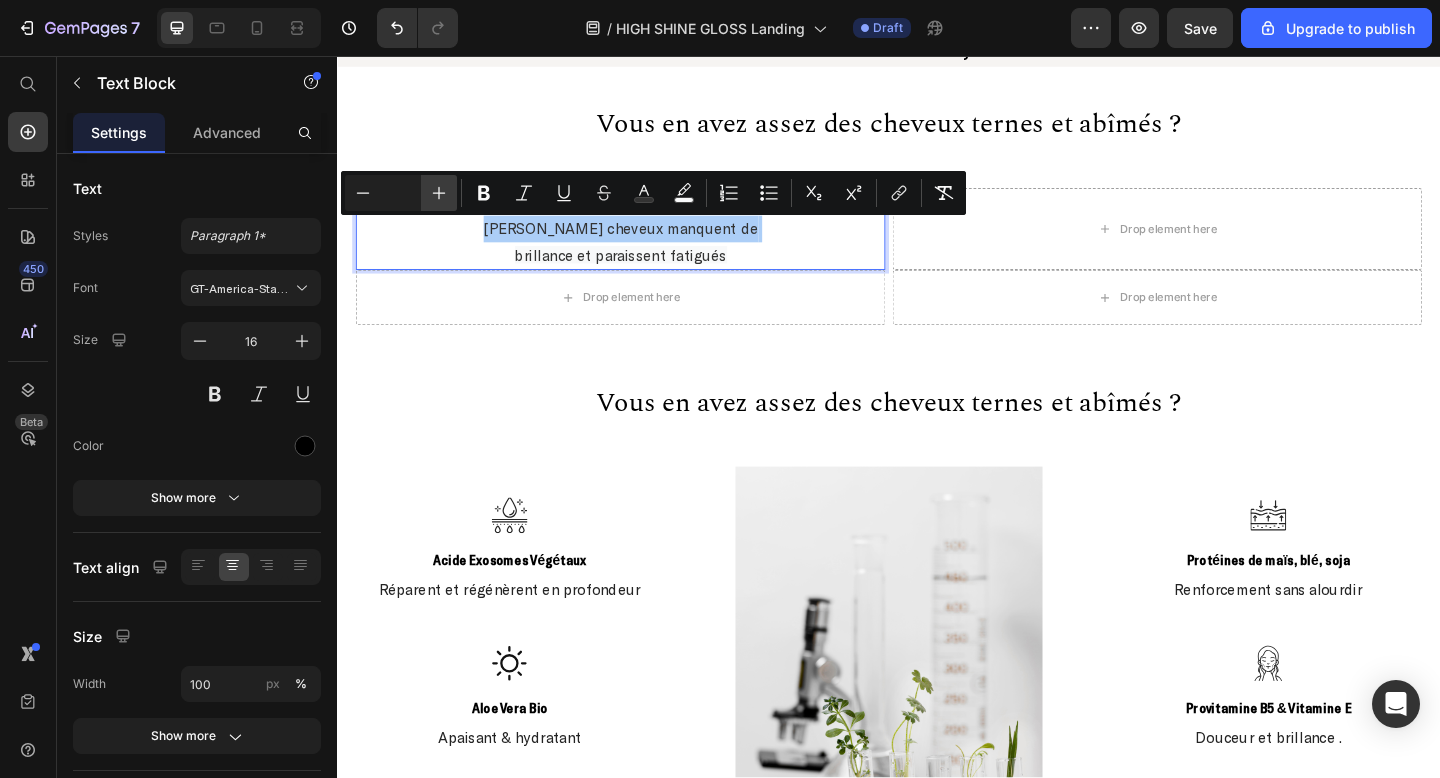 click 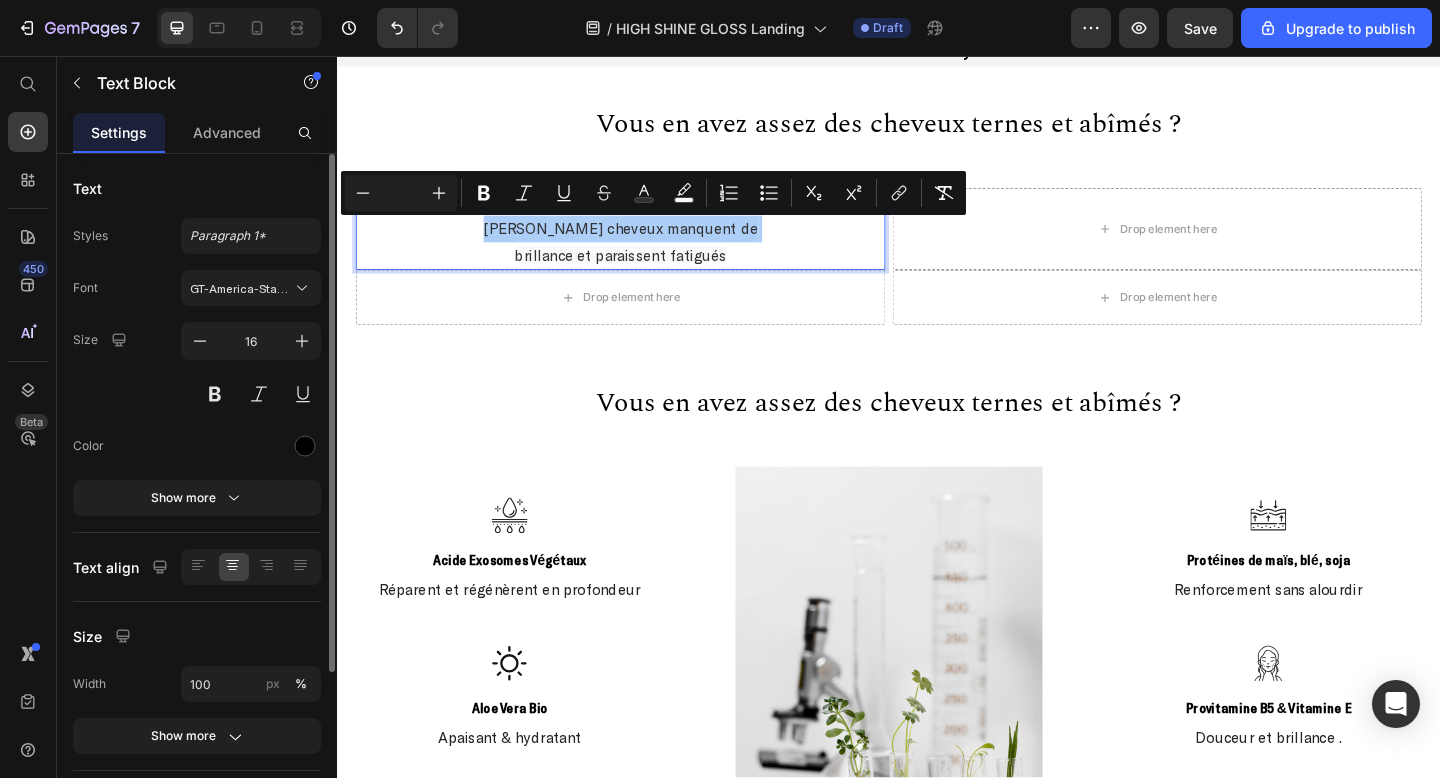 click on "Font GT-America-Standard-Regular Size 16 Color Show more" at bounding box center (197, 393) 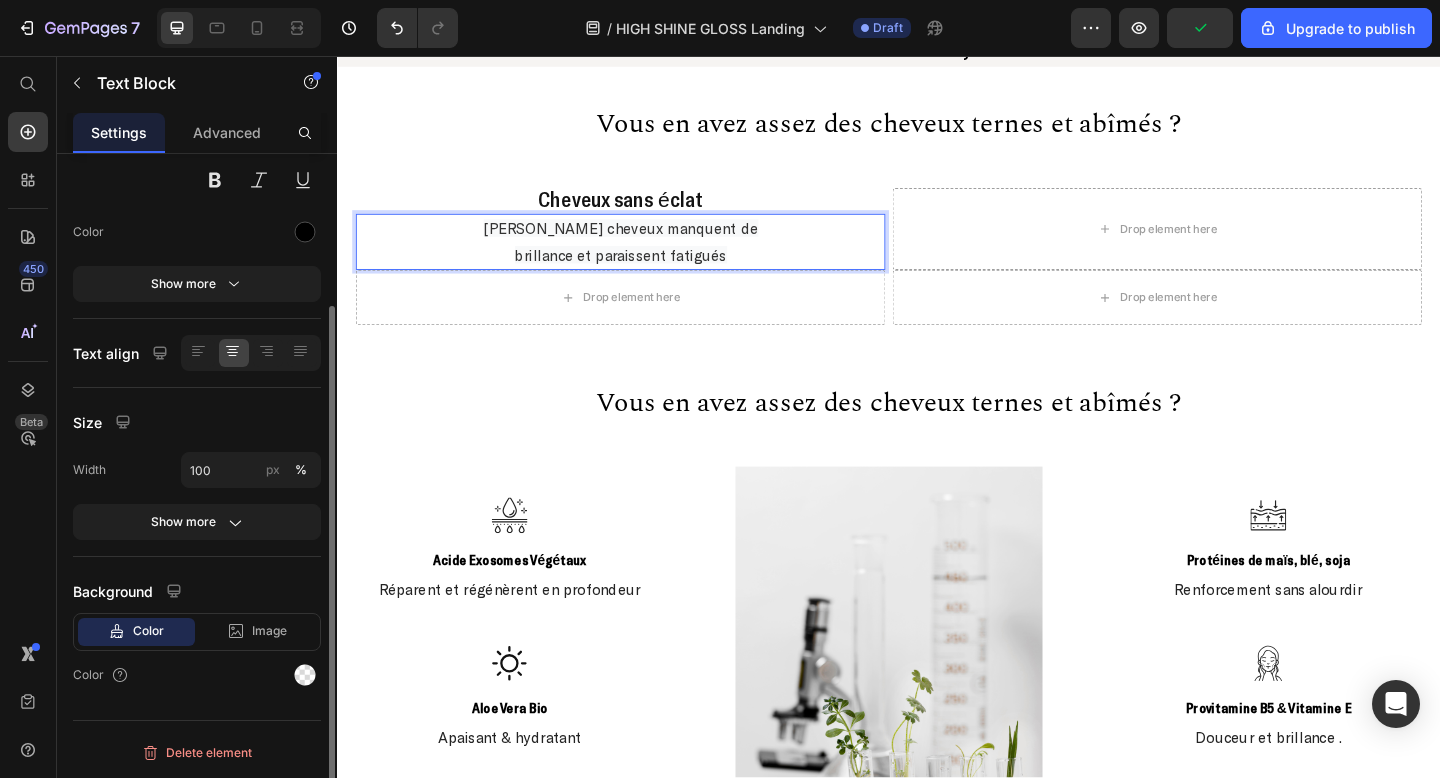 scroll, scrollTop: 0, scrollLeft: 0, axis: both 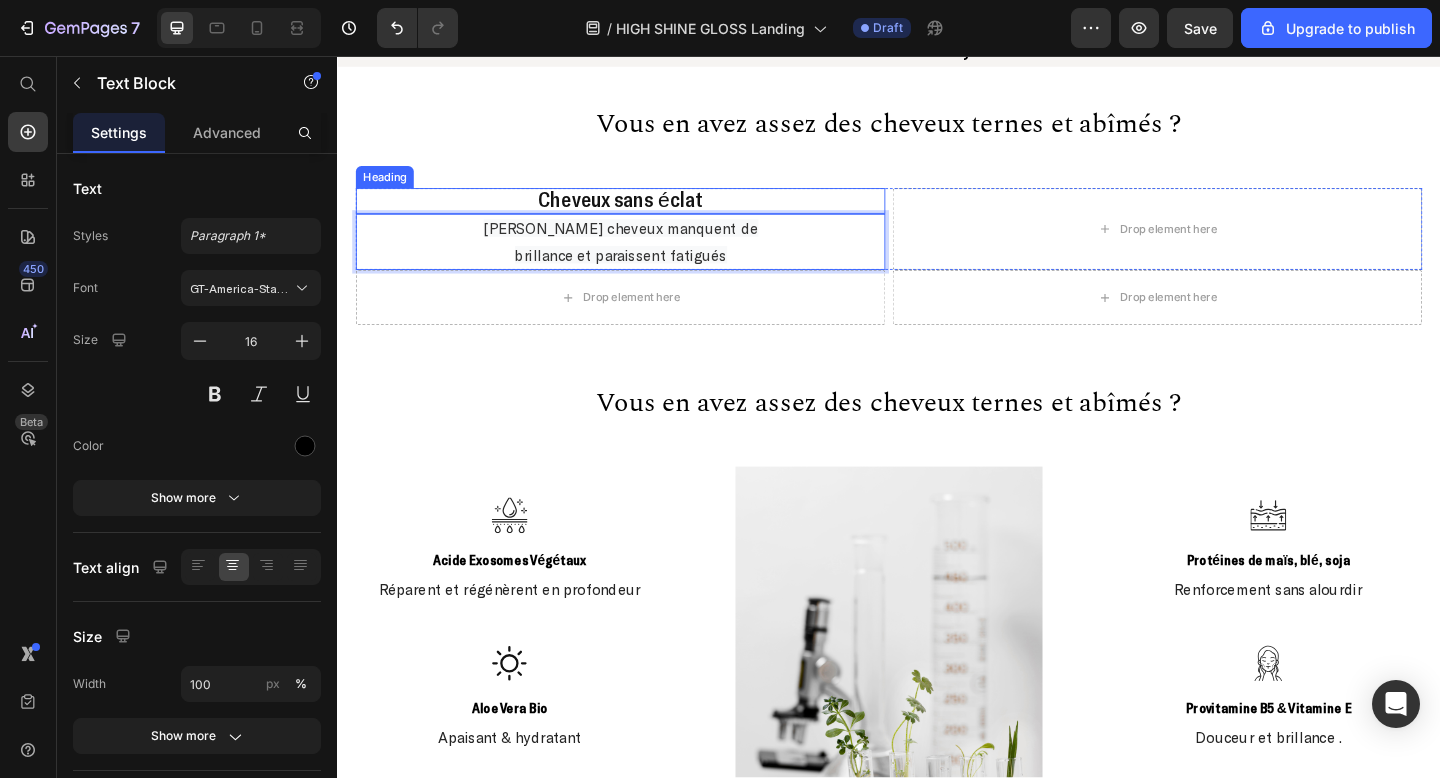 click on "⁠⁠⁠⁠⁠⁠⁠ Cheveux sans éclat" at bounding box center [645, 214] 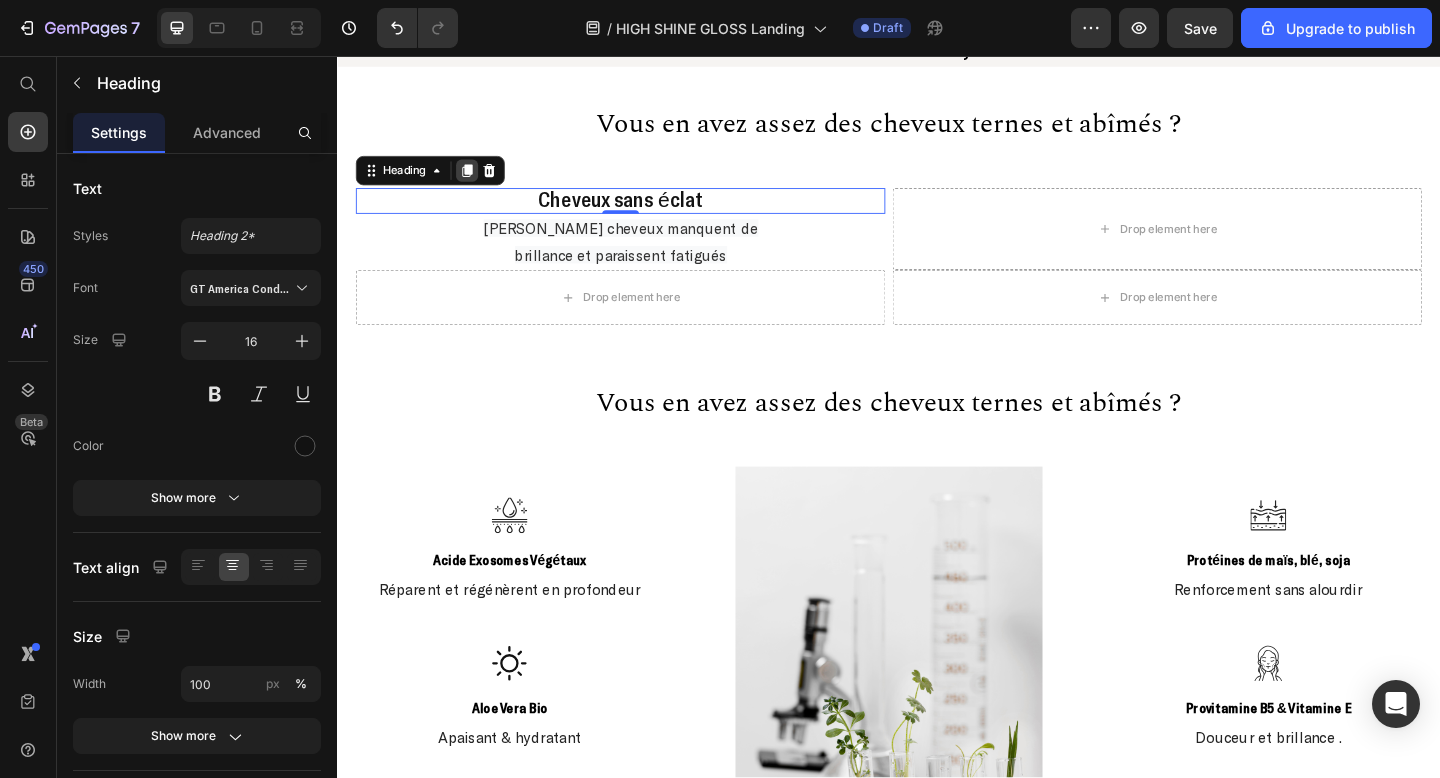 click 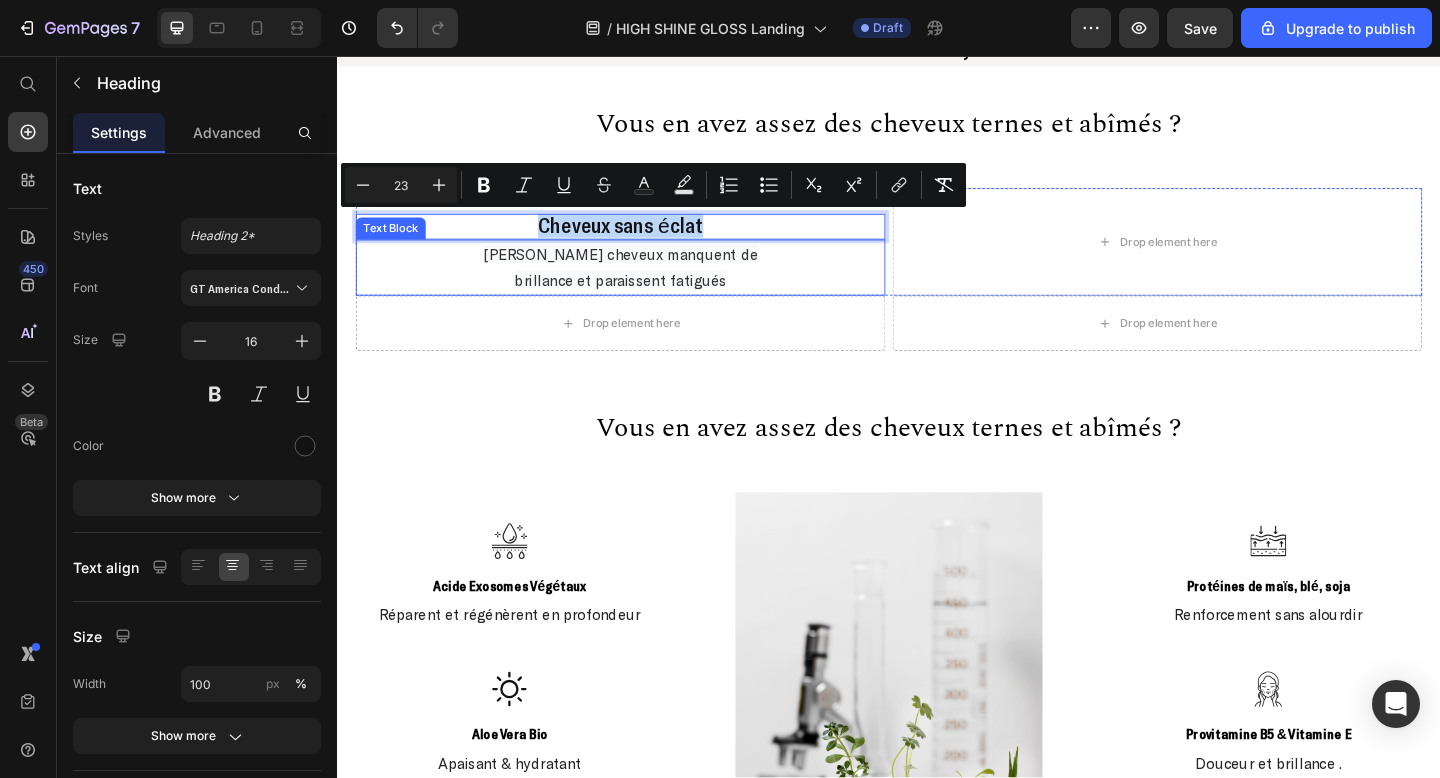 drag, startPoint x: 558, startPoint y: 246, endPoint x: 851, endPoint y: 274, distance: 294.33484 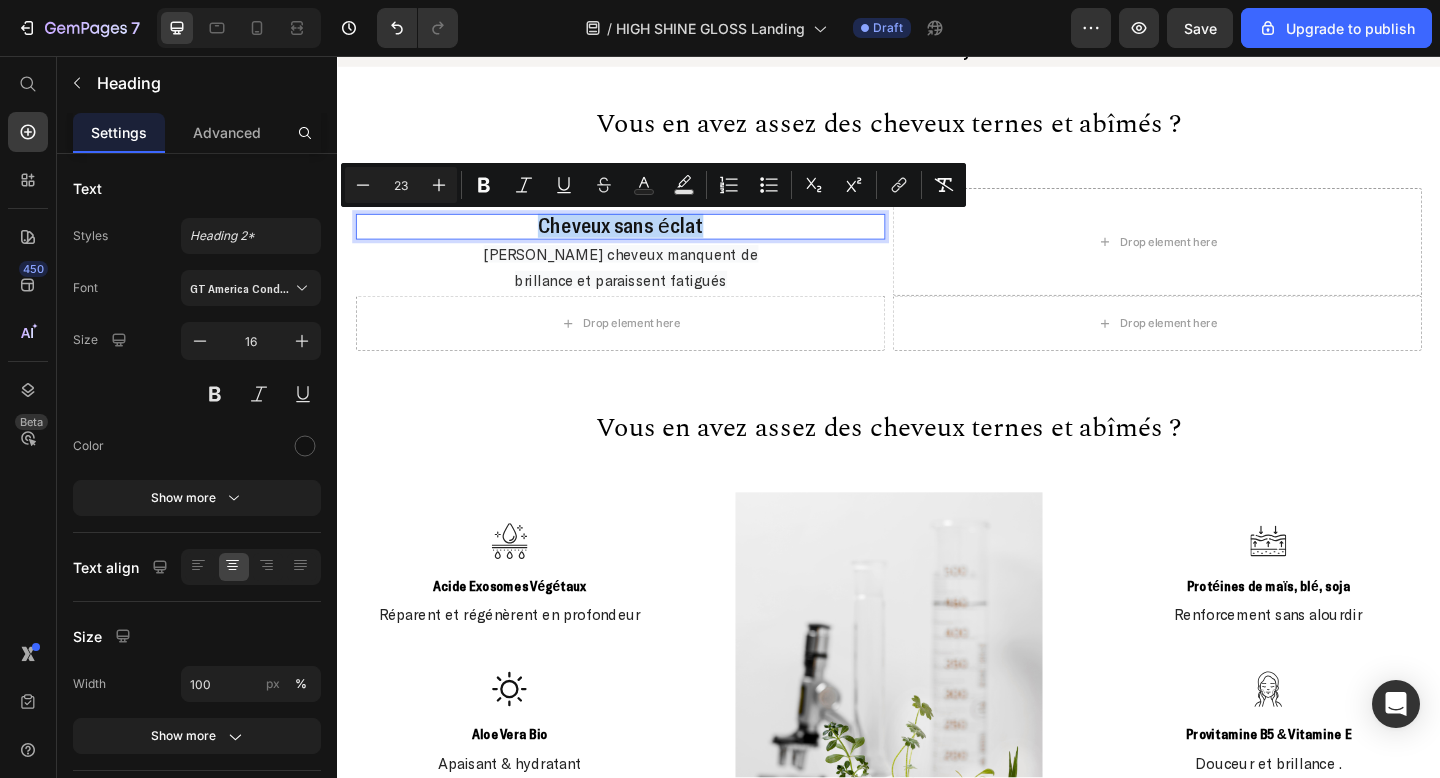 click on "Cheveux sans éclat" at bounding box center [645, 242] 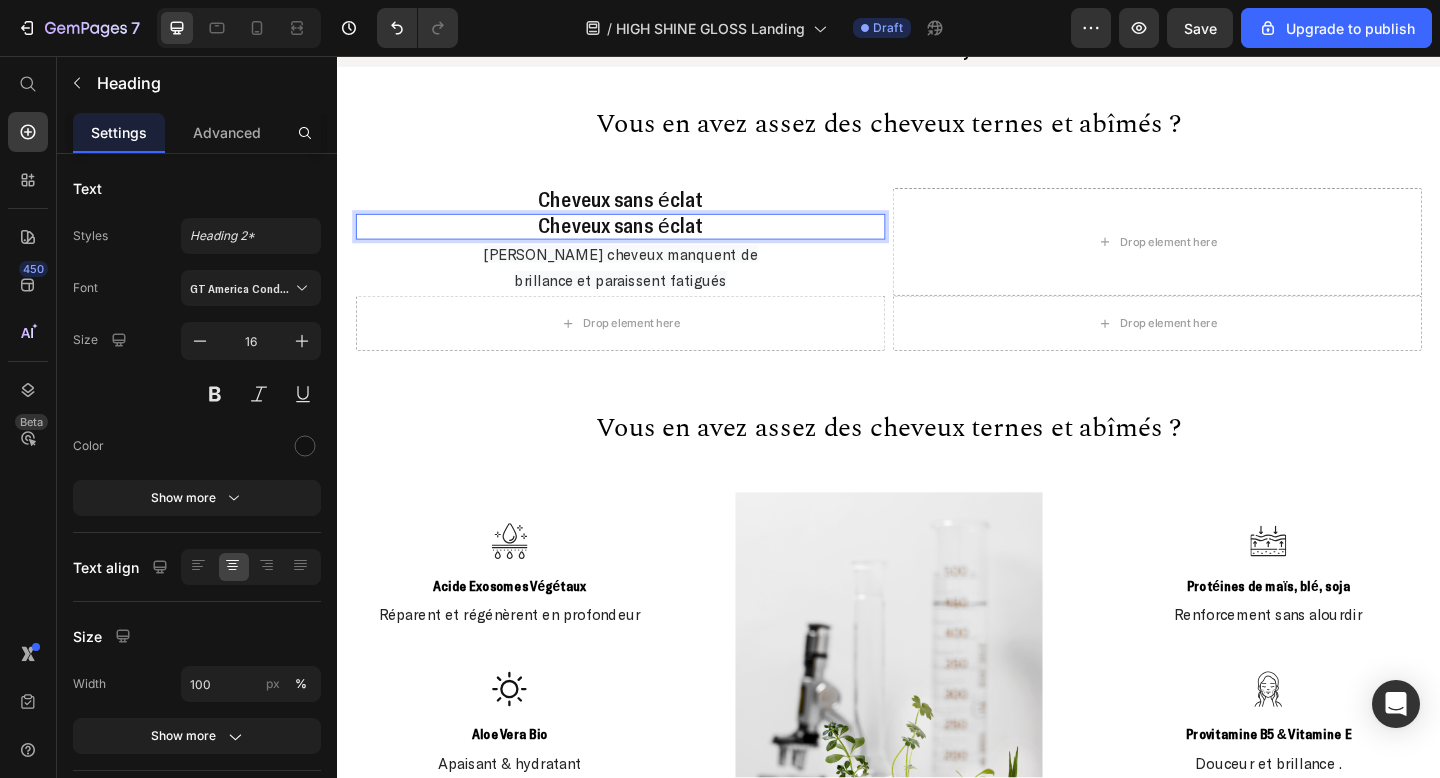click on "Cheveux sans éclat" at bounding box center (645, 242) 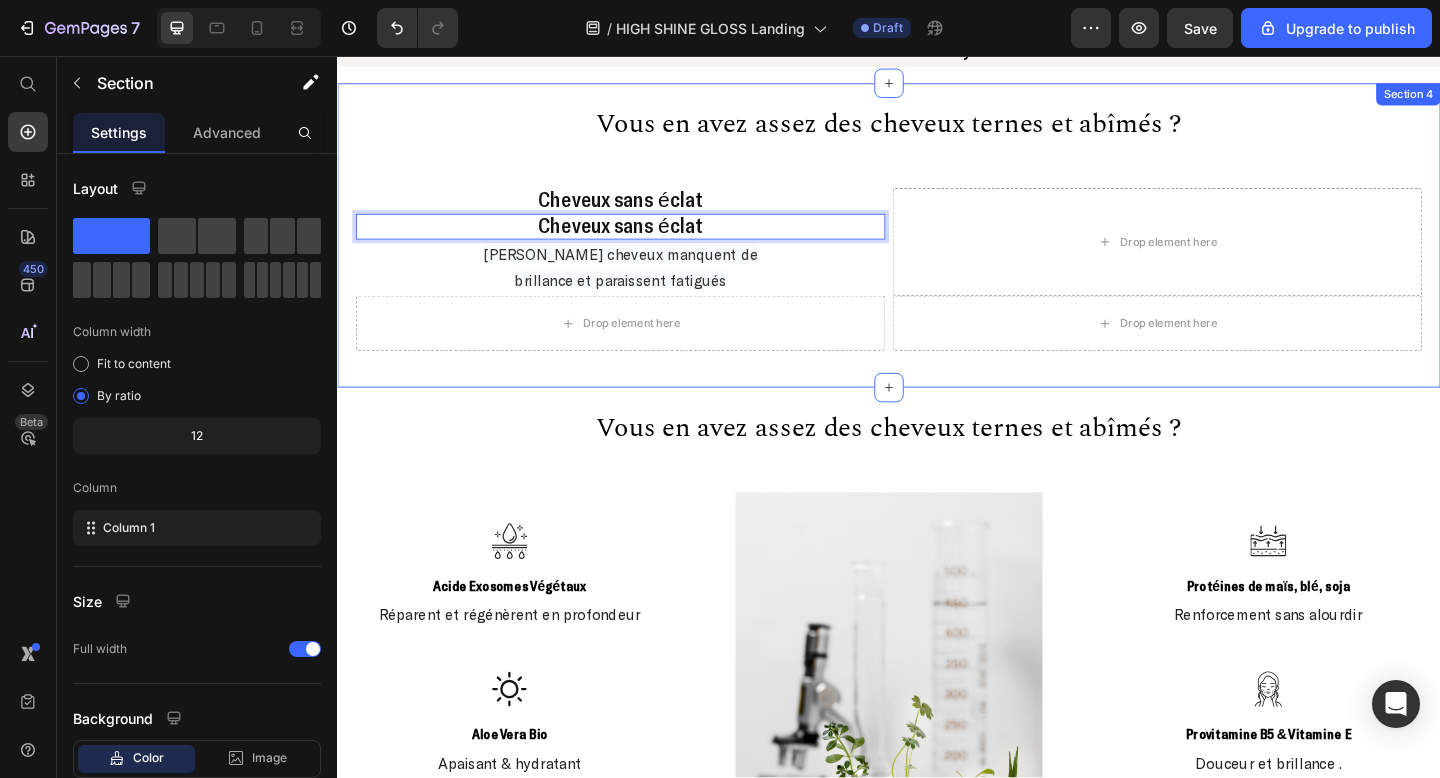 click on "Une formulation Clean & Innovante Heading Vous en avez assez des cheveux ternes et abîmés ? Heading ⁠⁠⁠⁠⁠⁠⁠ Cheveux sans éclat Heading Cheveux sans éclat Heading   0 Vos cheveux manquent de brillance et paraissent fatigués Text Block
Drop element here Row Row
Drop element here
Drop element here Row" at bounding box center (937, 243) 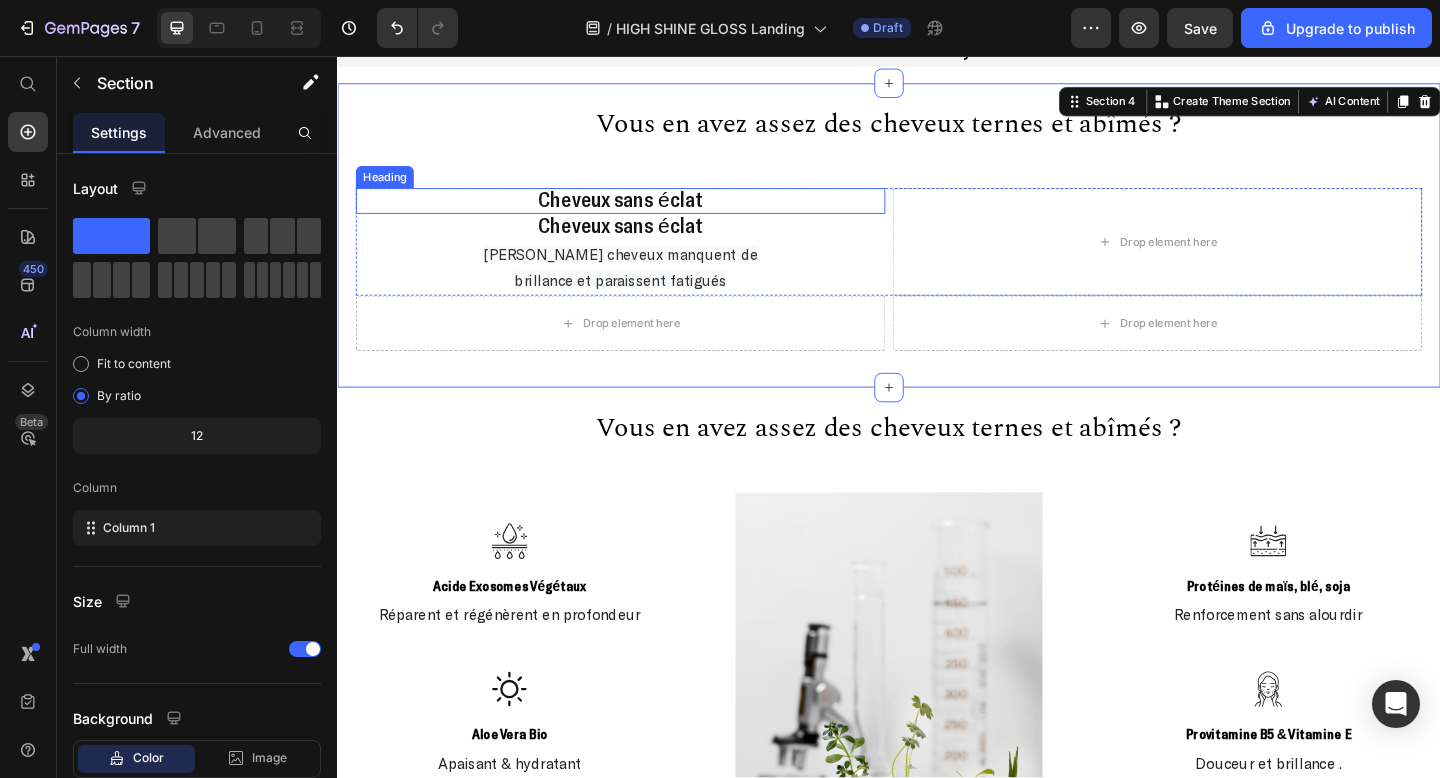click on "⁠⁠⁠⁠⁠⁠⁠ Cheveux sans éclat" at bounding box center [645, 242] 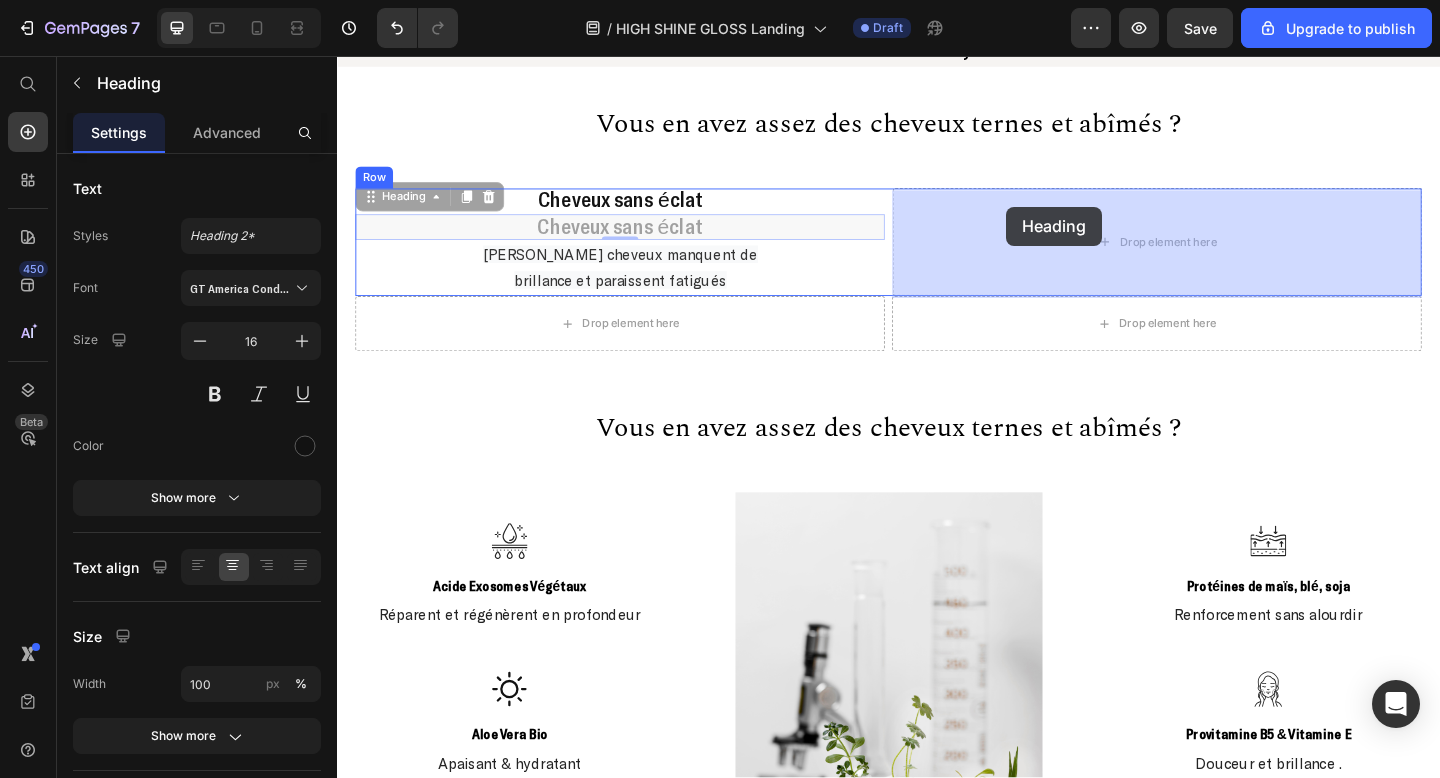 drag, startPoint x: 400, startPoint y: 211, endPoint x: 1065, endPoint y: 220, distance: 665.0609 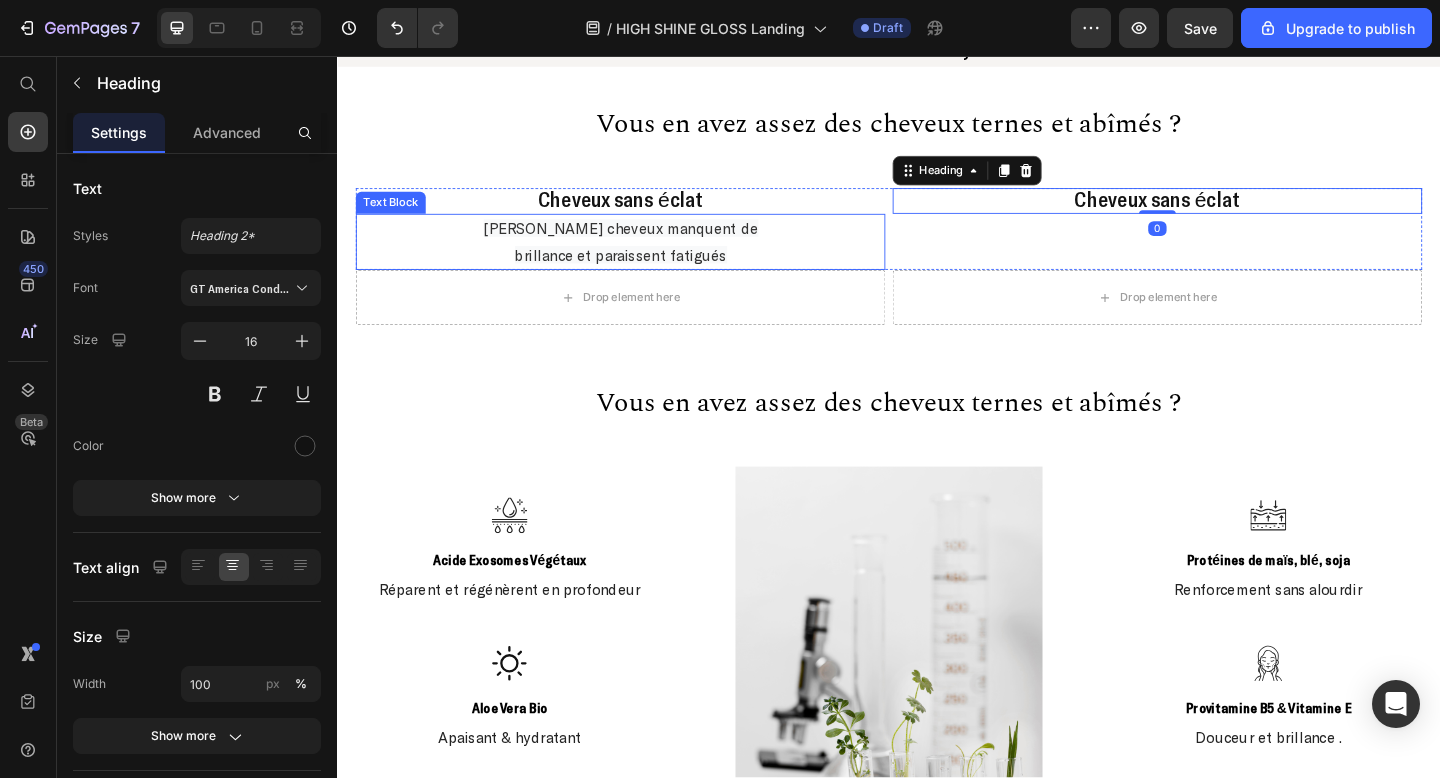 click on "[PERSON_NAME] cheveux manquent de brillance et paraissent fatigués" at bounding box center (645, 259) 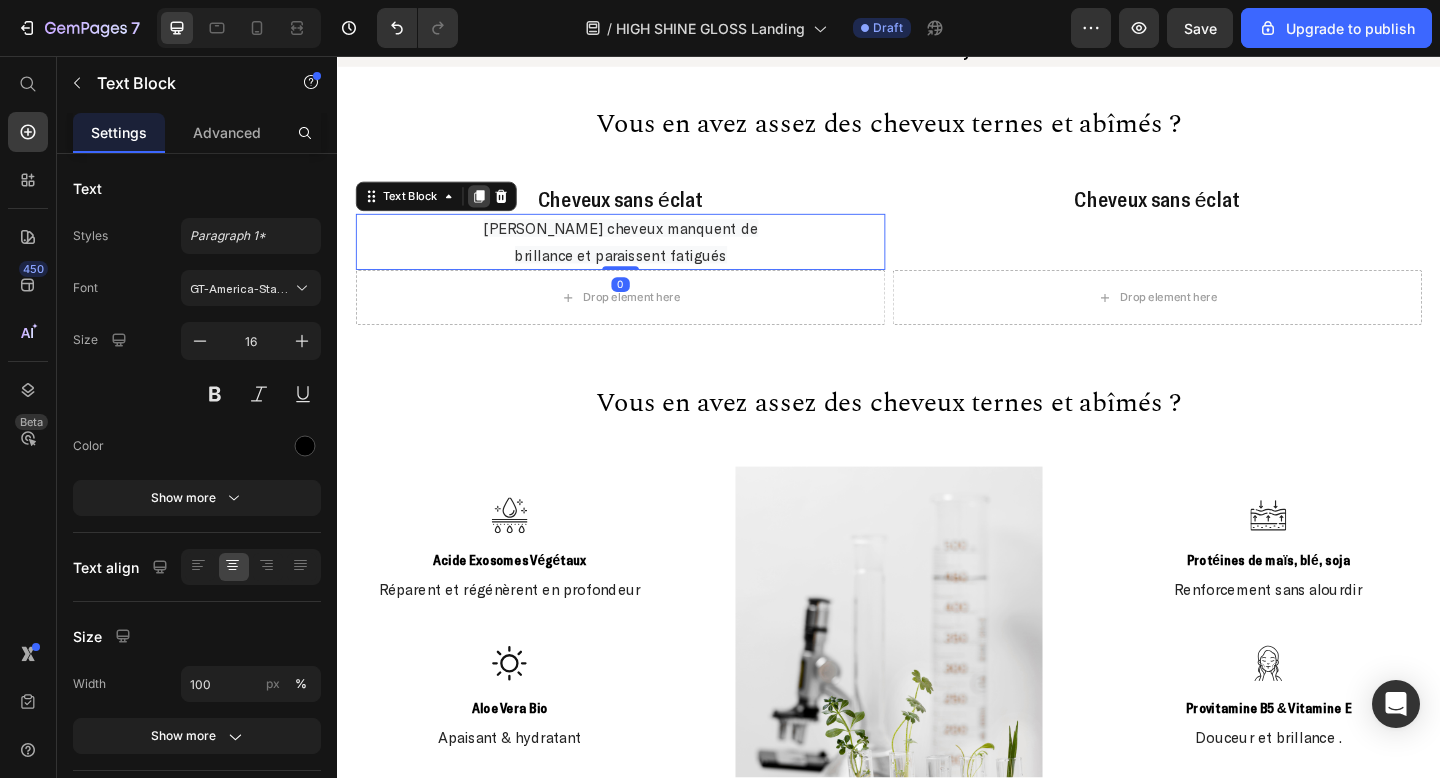 click 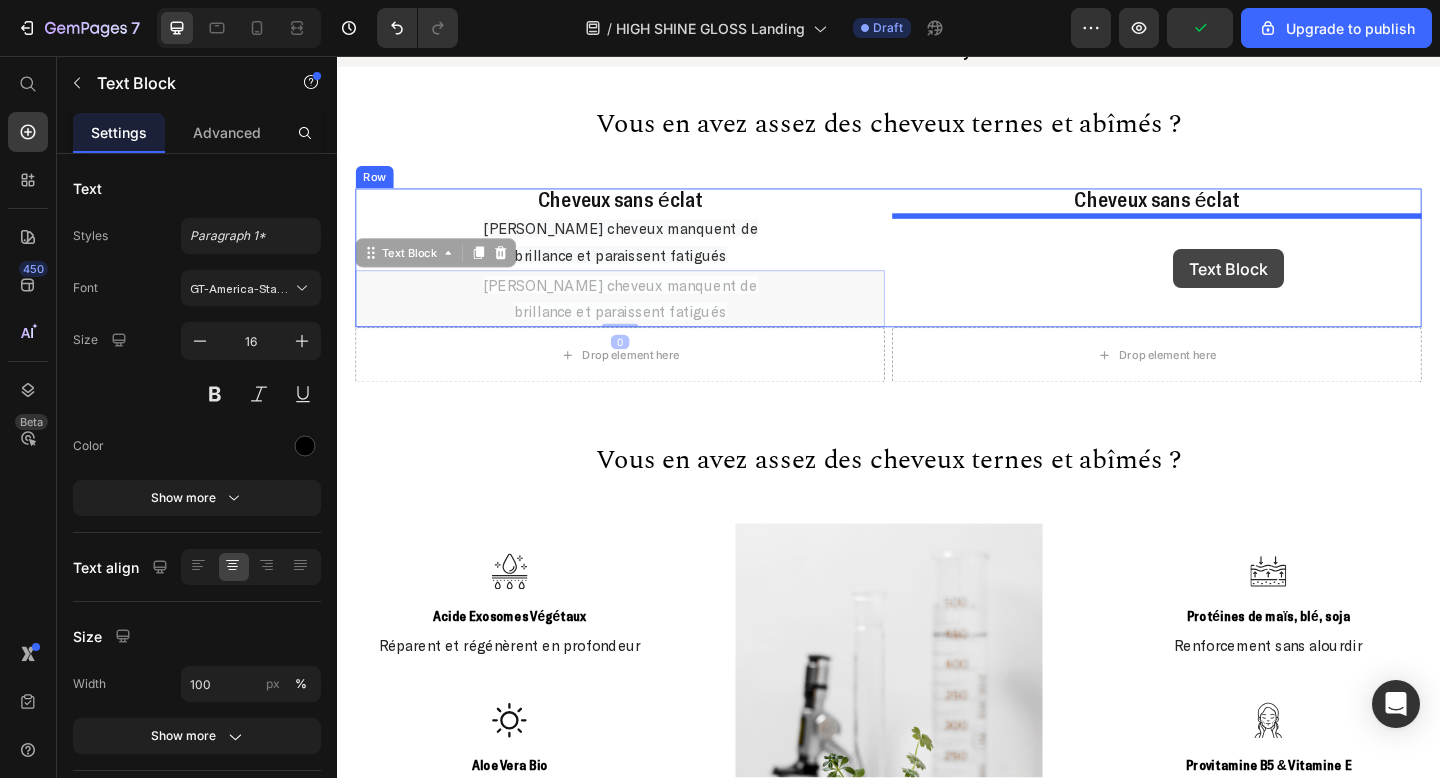 drag, startPoint x: 420, startPoint y: 278, endPoint x: 1247, endPoint y: 266, distance: 827.08704 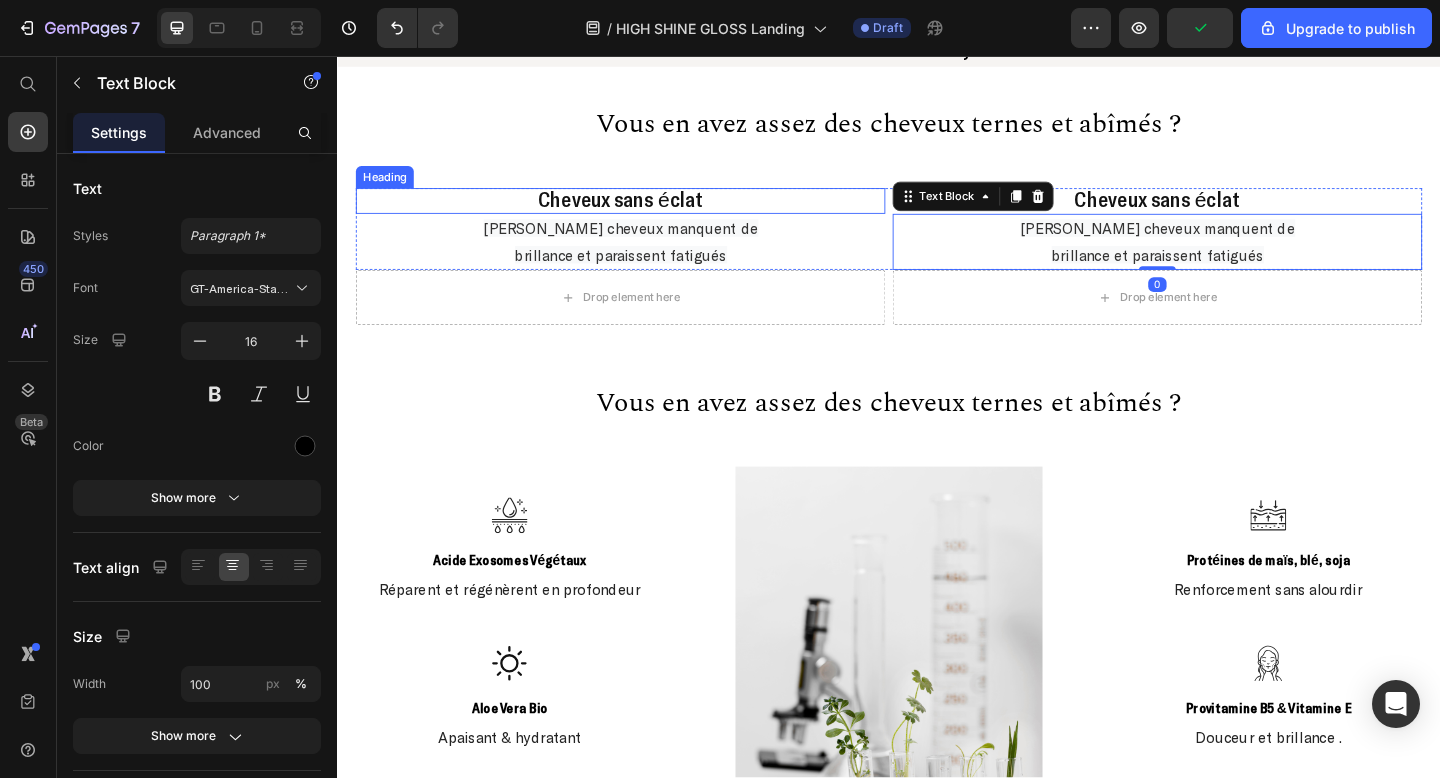 click on "Cheveux sans éclat" at bounding box center (645, 212) 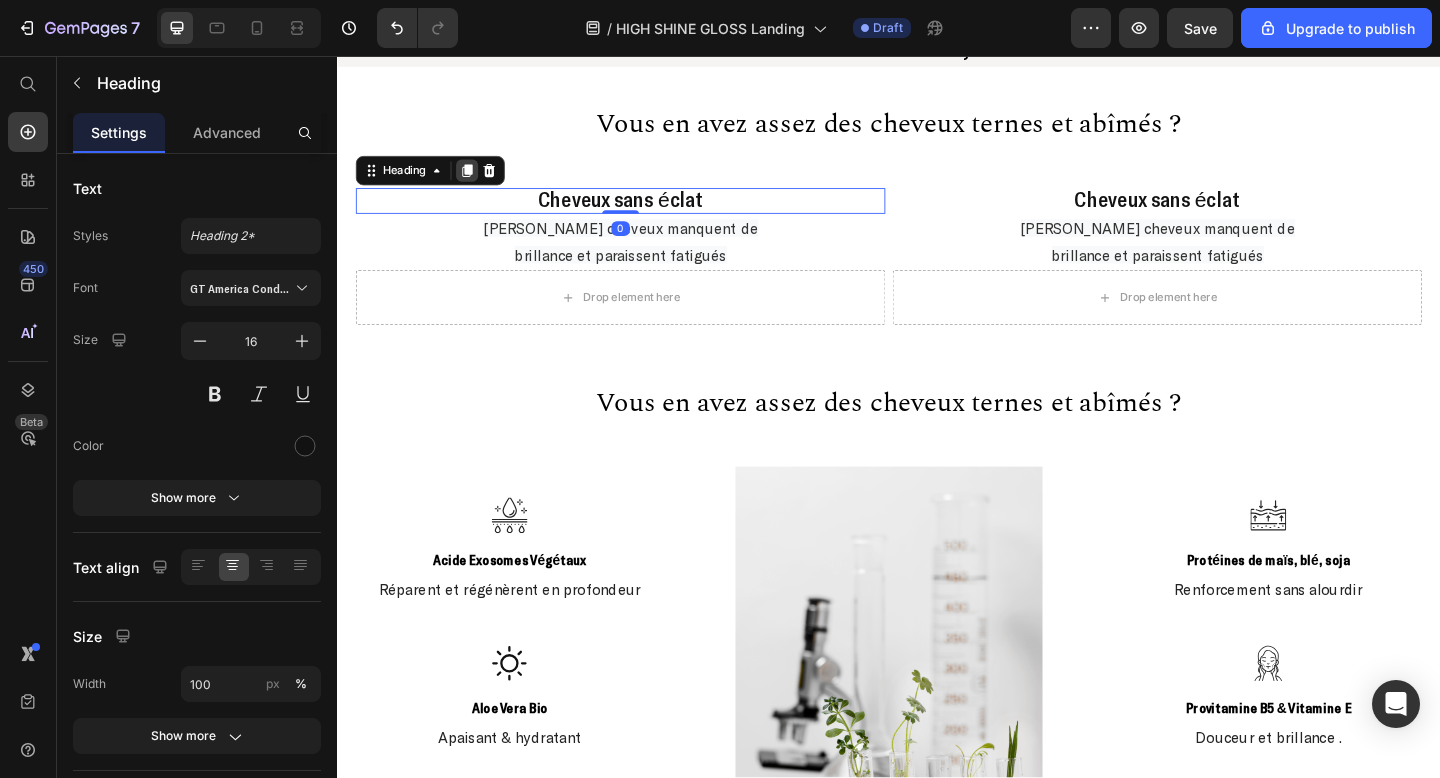 click 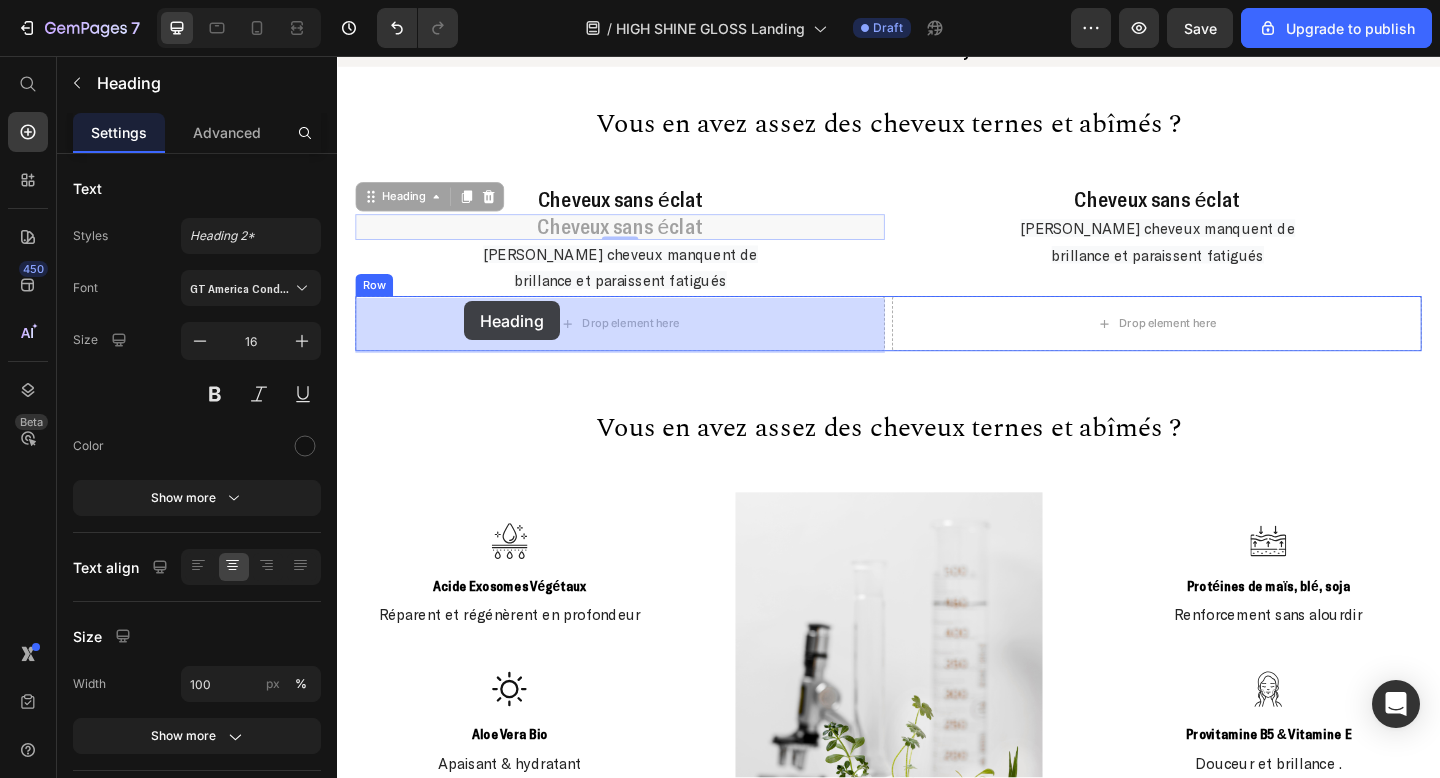 drag, startPoint x: 430, startPoint y: 212, endPoint x: 475, endPoint y: 324, distance: 120.70211 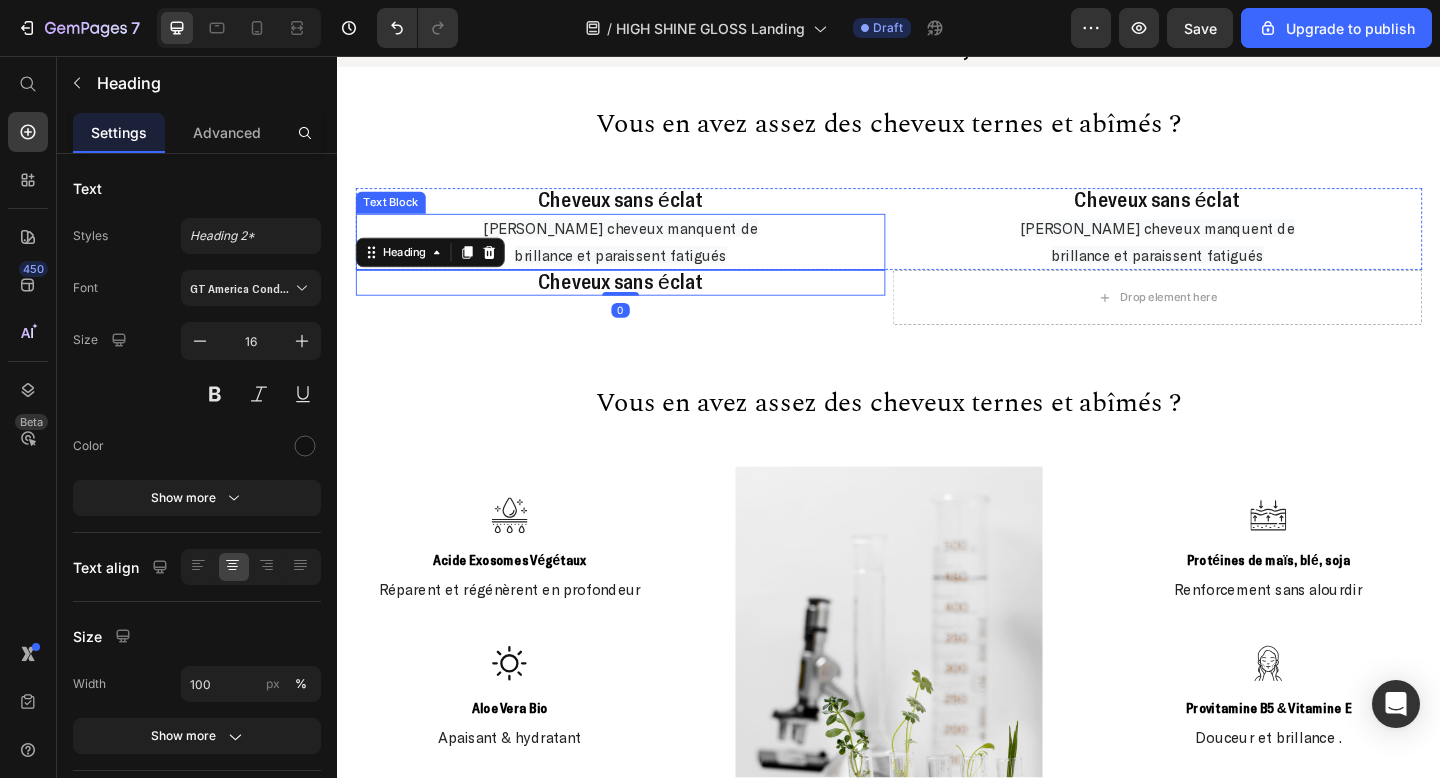click on "[PERSON_NAME] cheveux manquent de brillance et paraissent fatigués" at bounding box center [645, 259] 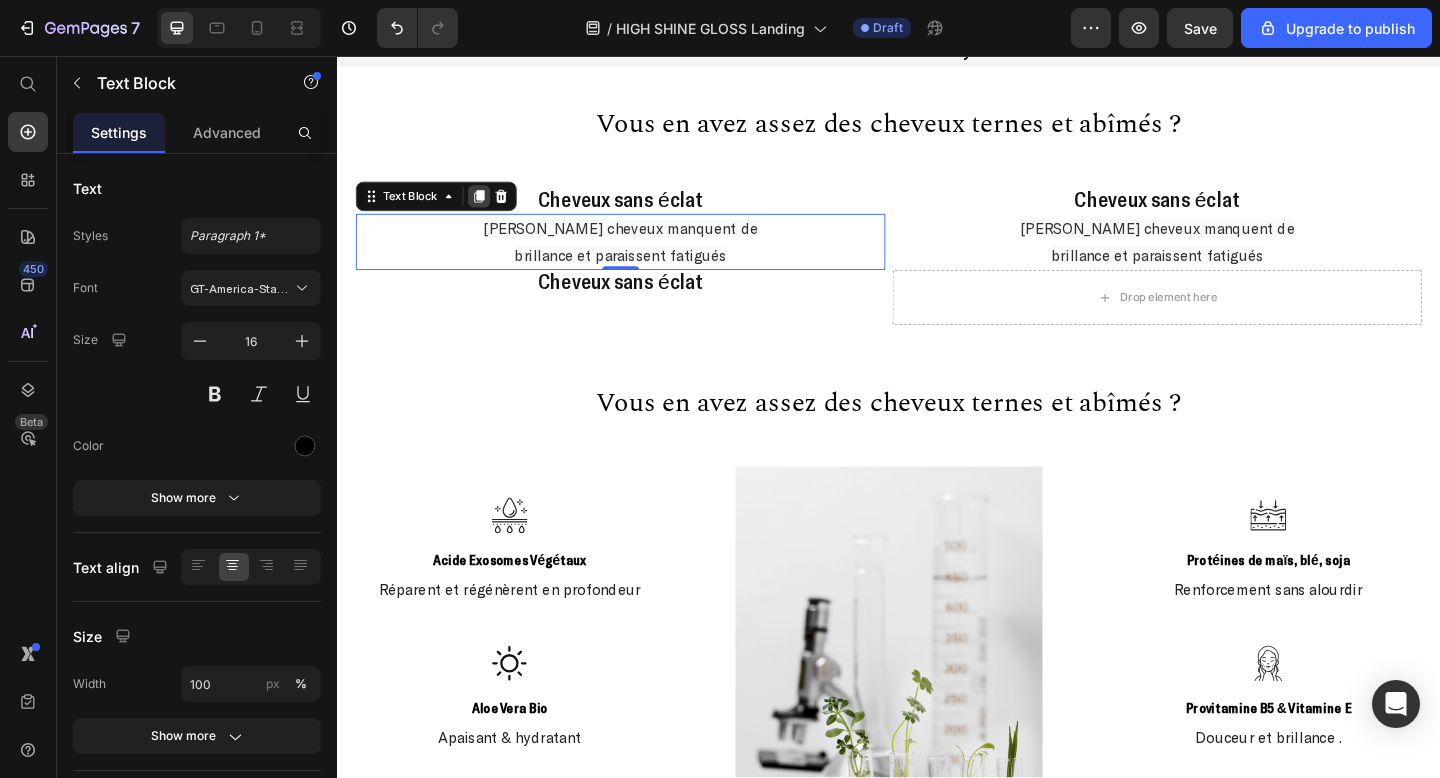 click 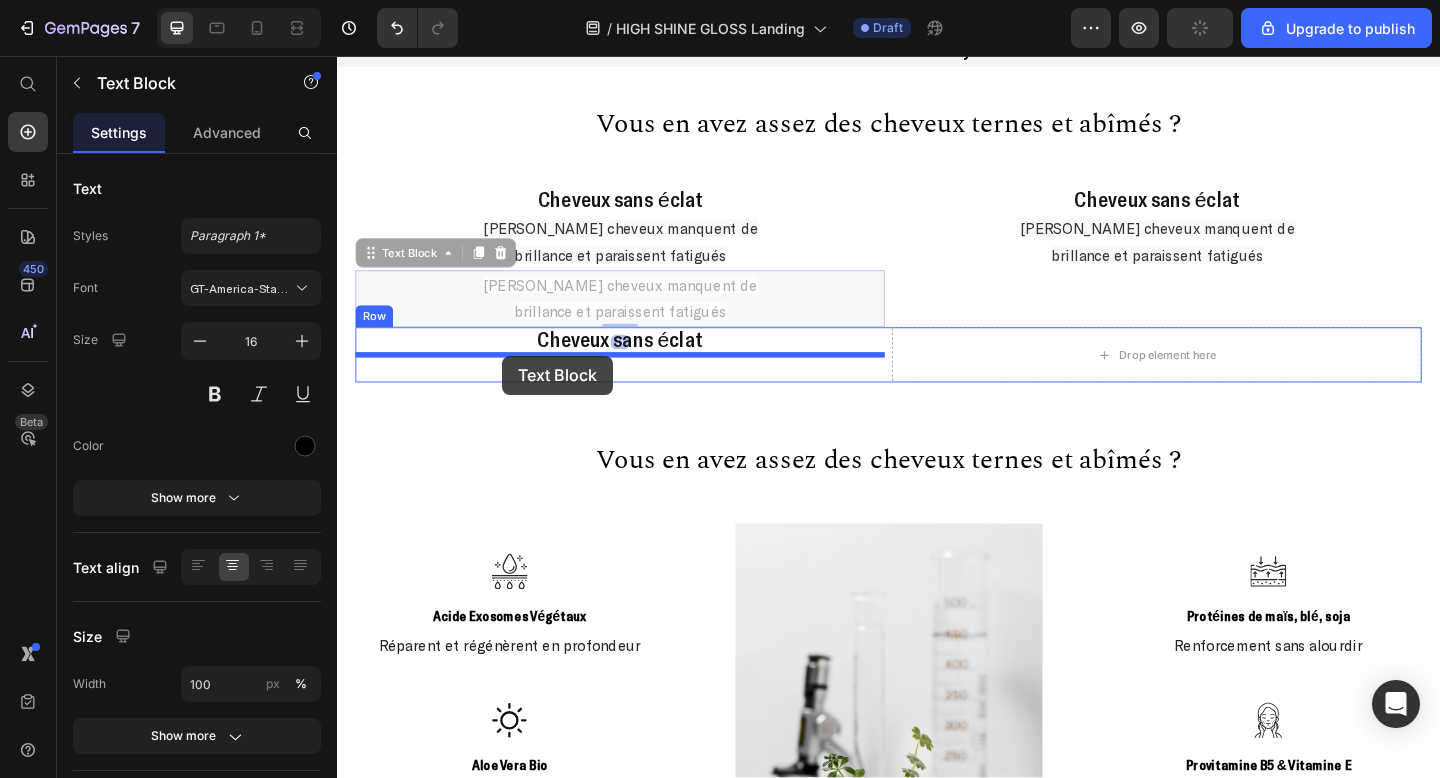drag, startPoint x: 446, startPoint y: 275, endPoint x: 517, endPoint y: 383, distance: 129.24782 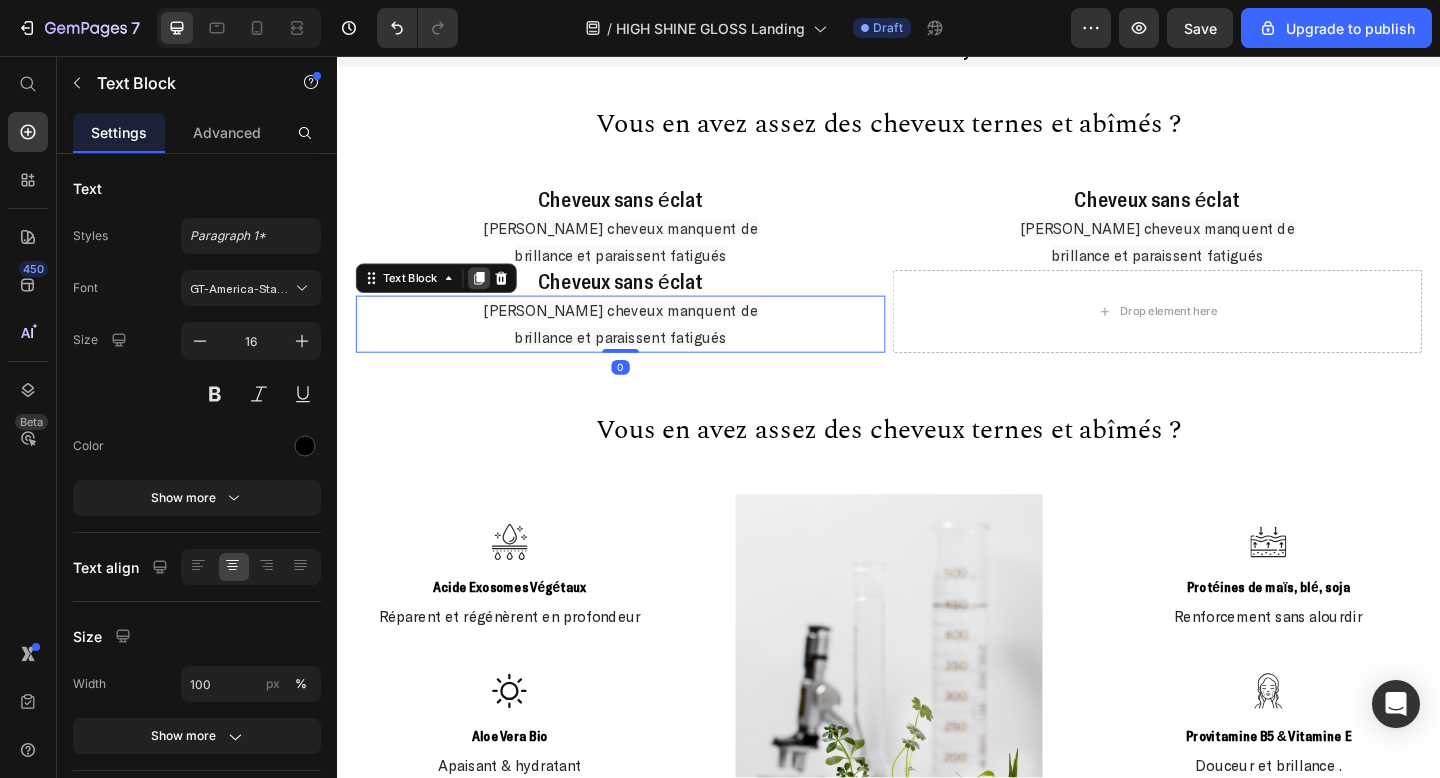 click 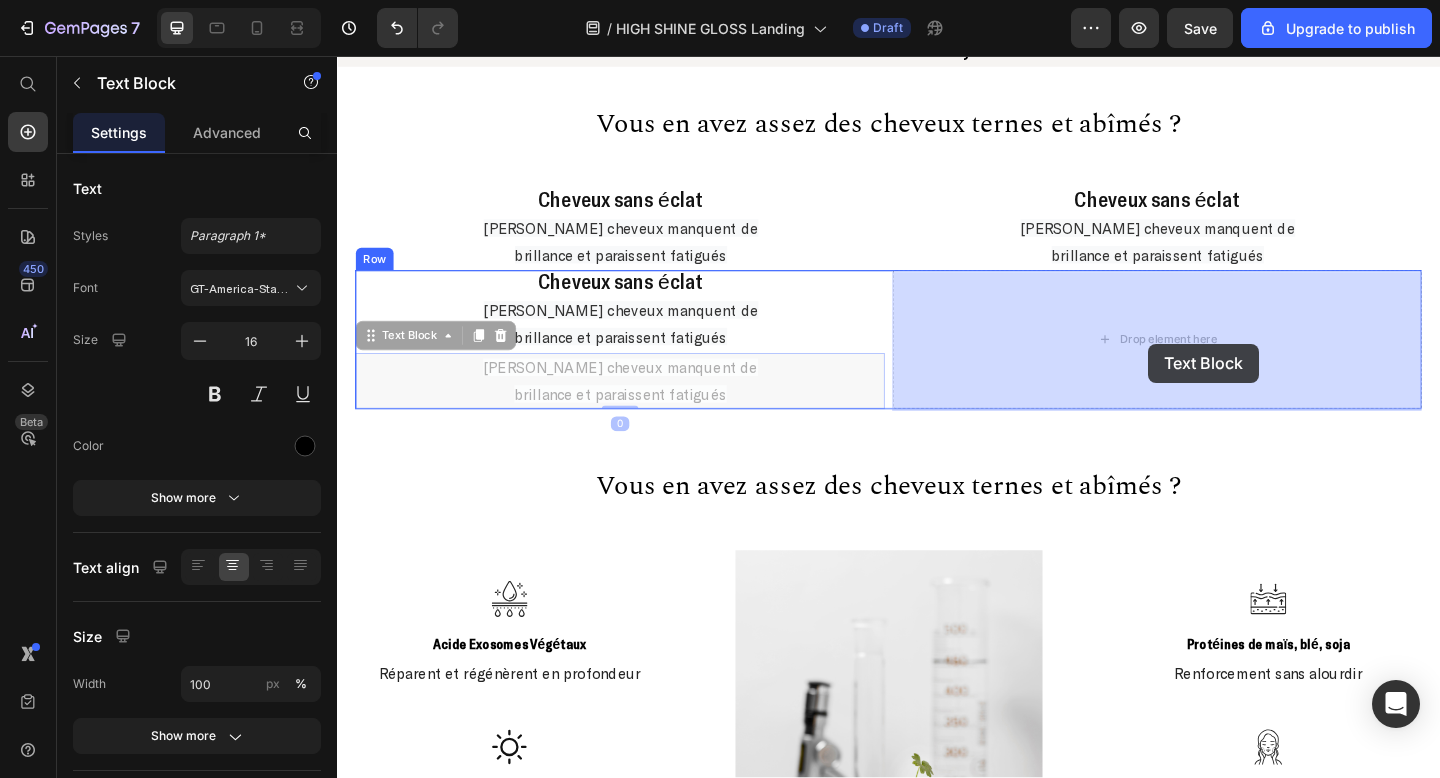 drag, startPoint x: 437, startPoint y: 368, endPoint x: 1219, endPoint y: 370, distance: 782.00256 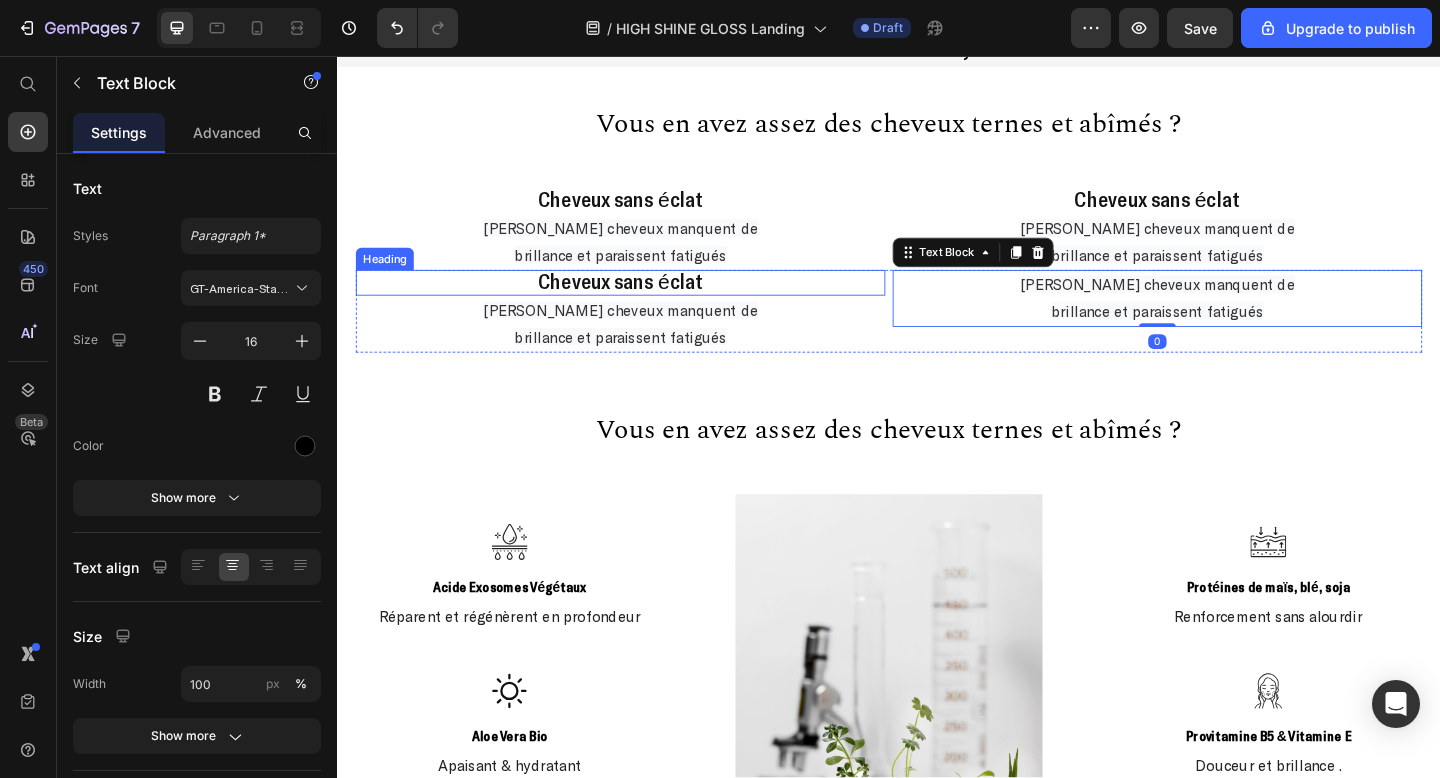 click on "Cheveux sans éclat" at bounding box center [645, 301] 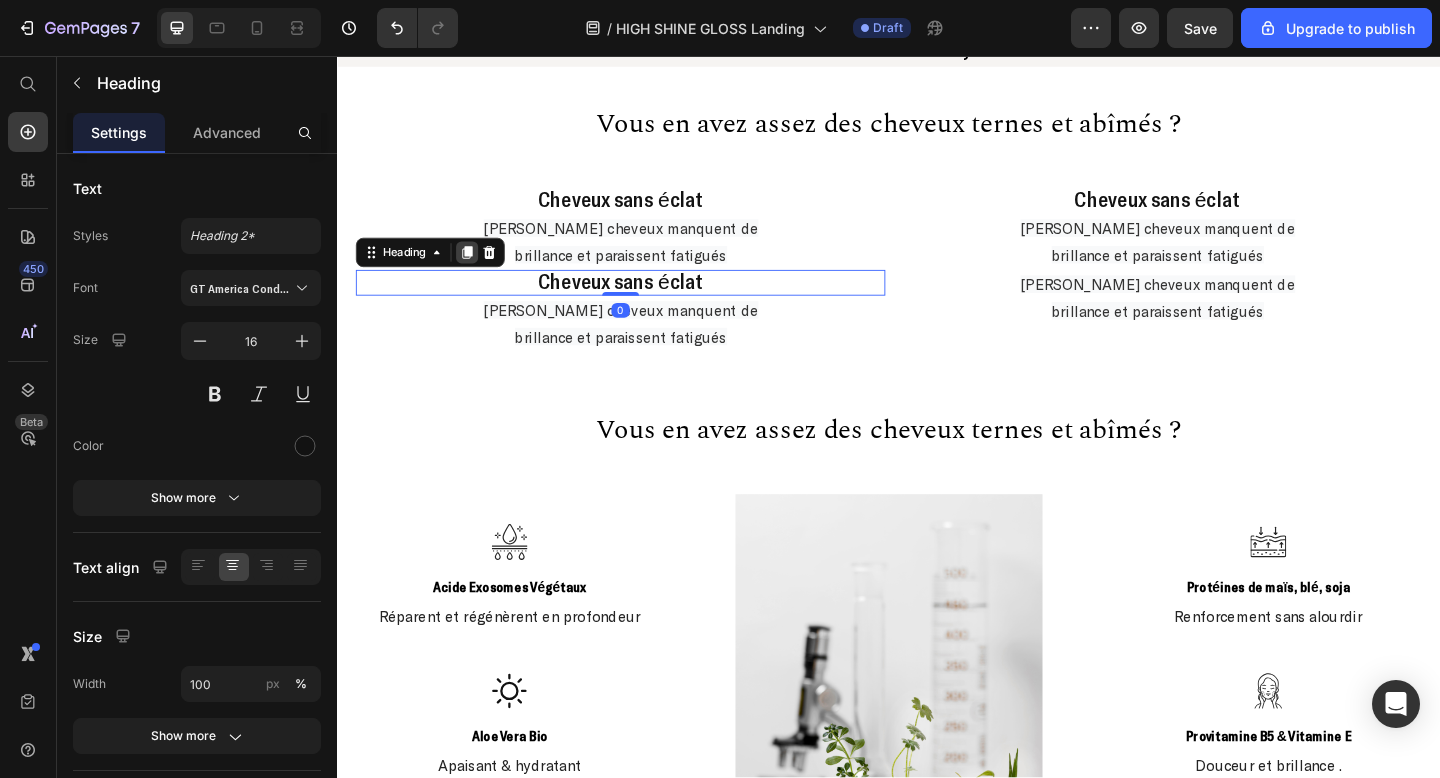 click 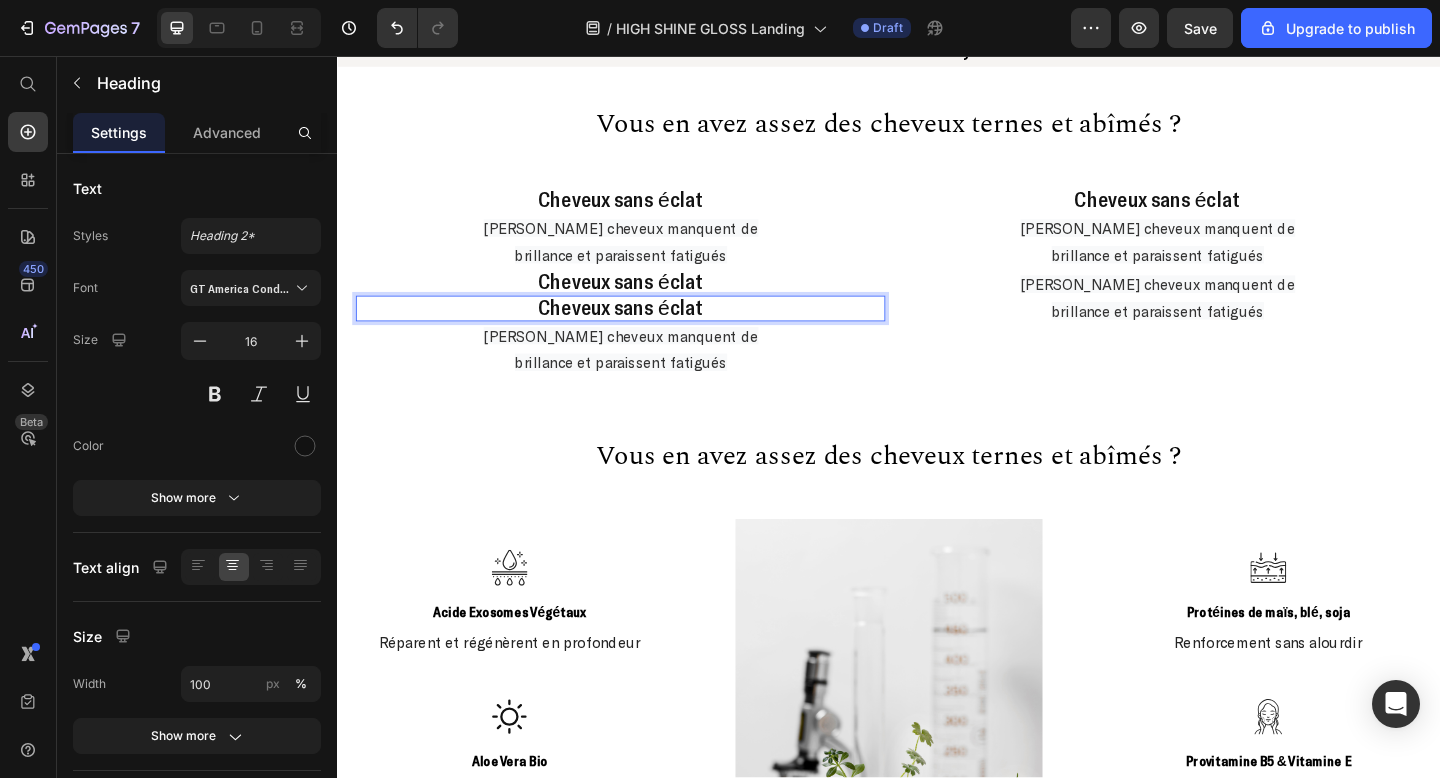 drag, startPoint x: 617, startPoint y: 340, endPoint x: 789, endPoint y: 329, distance: 172.35138 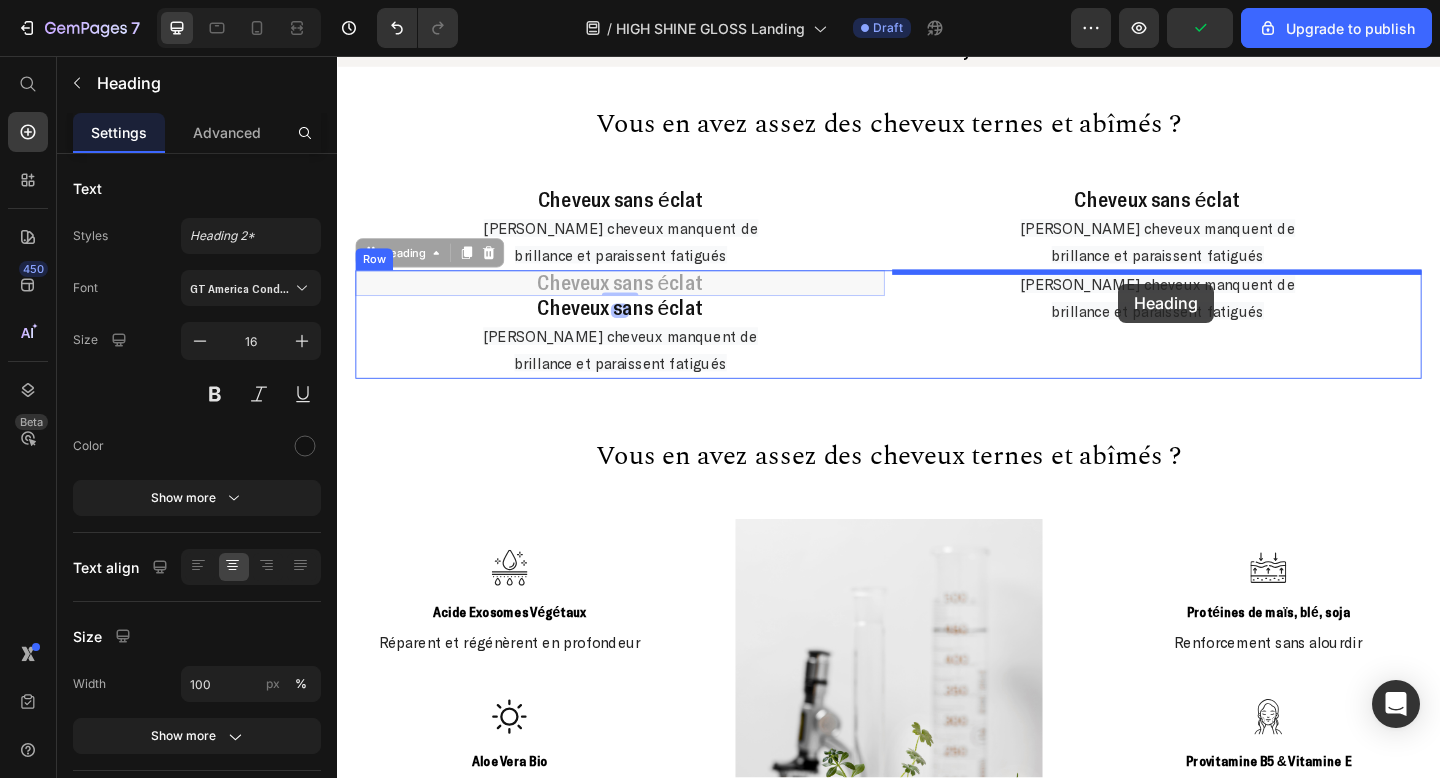 drag, startPoint x: 418, startPoint y: 274, endPoint x: 1187, endPoint y: 303, distance: 769.54663 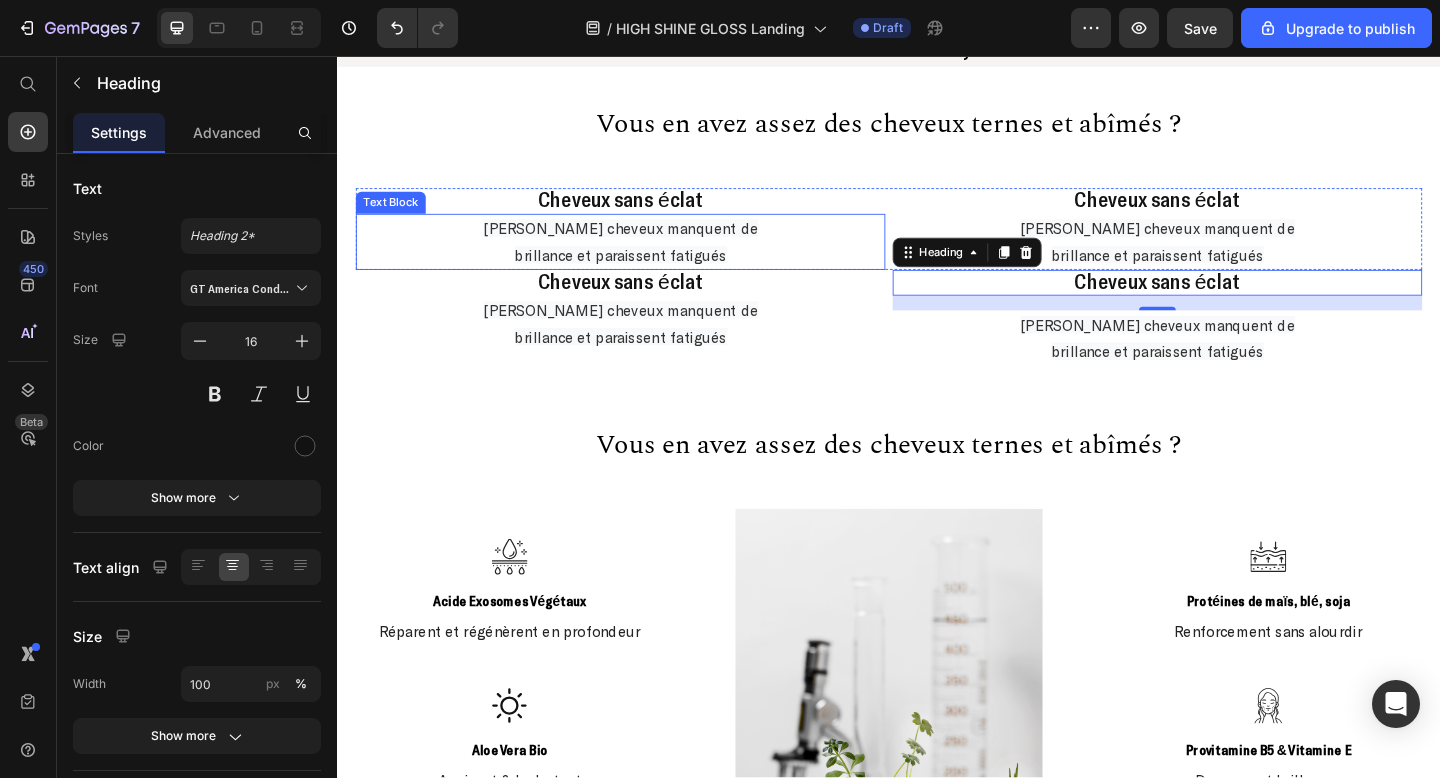 click on "[PERSON_NAME] cheveux manquent de brillance et paraissent fatigués" at bounding box center (645, 259) 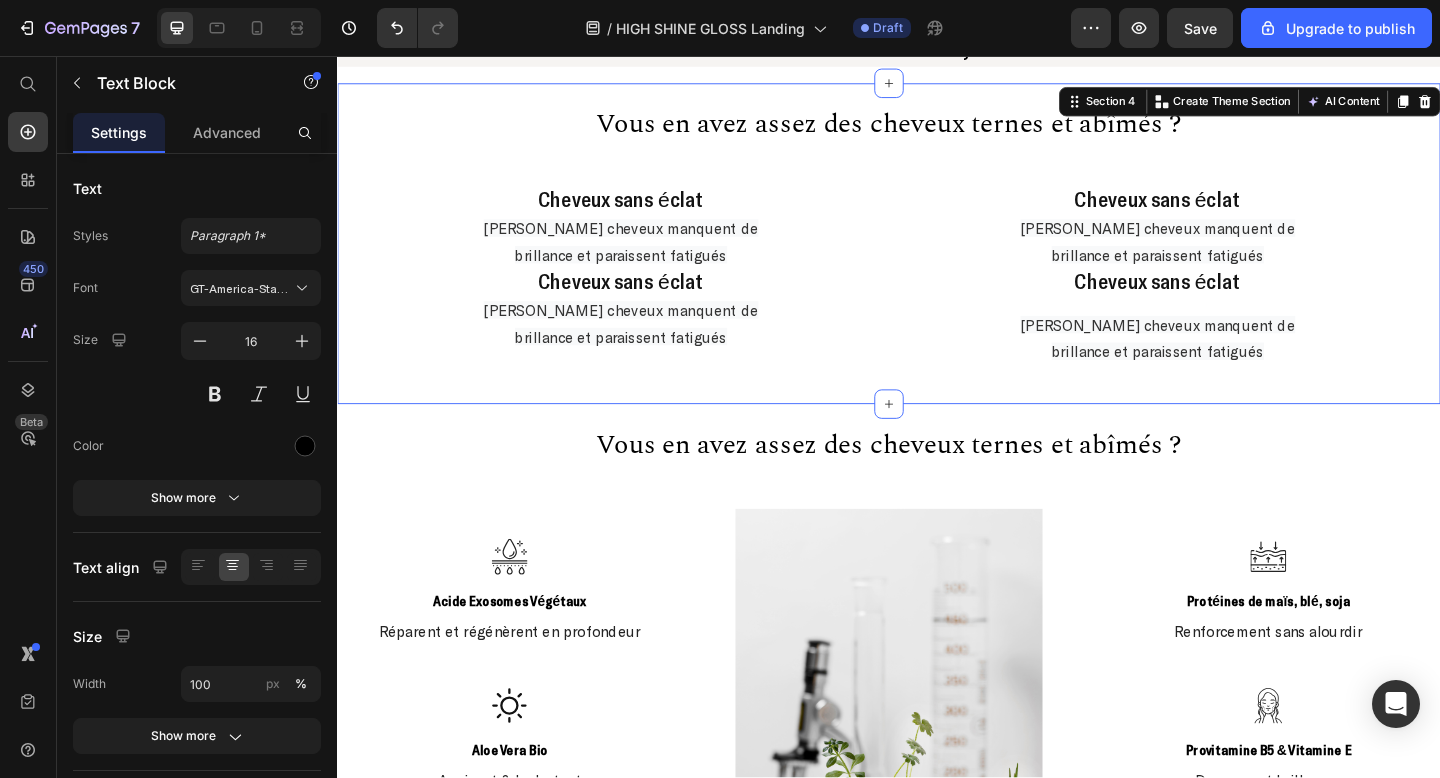 click on "Une formulation Clean & Innovante Heading Vous en avez assez des cheveux ternes et abîmés ? Heading ⁠⁠⁠⁠⁠⁠⁠ Cheveux sans éclat Heading Vos cheveux manquent de brillance et paraissent fatigués Text Block Cheveux sans éclat Heading Vos cheveux manquent de brillance et paraissent fatigués Text Block Row Row ⁠⁠⁠⁠⁠⁠⁠ Cheveux sans éclat Heading Vos cheveux manquent de brillance et paraissent fatigués Text Block Cheveux sans éclat Heading Vos cheveux manquent de brillance et paraissent fatigués Text Block Row" at bounding box center (937, 252) 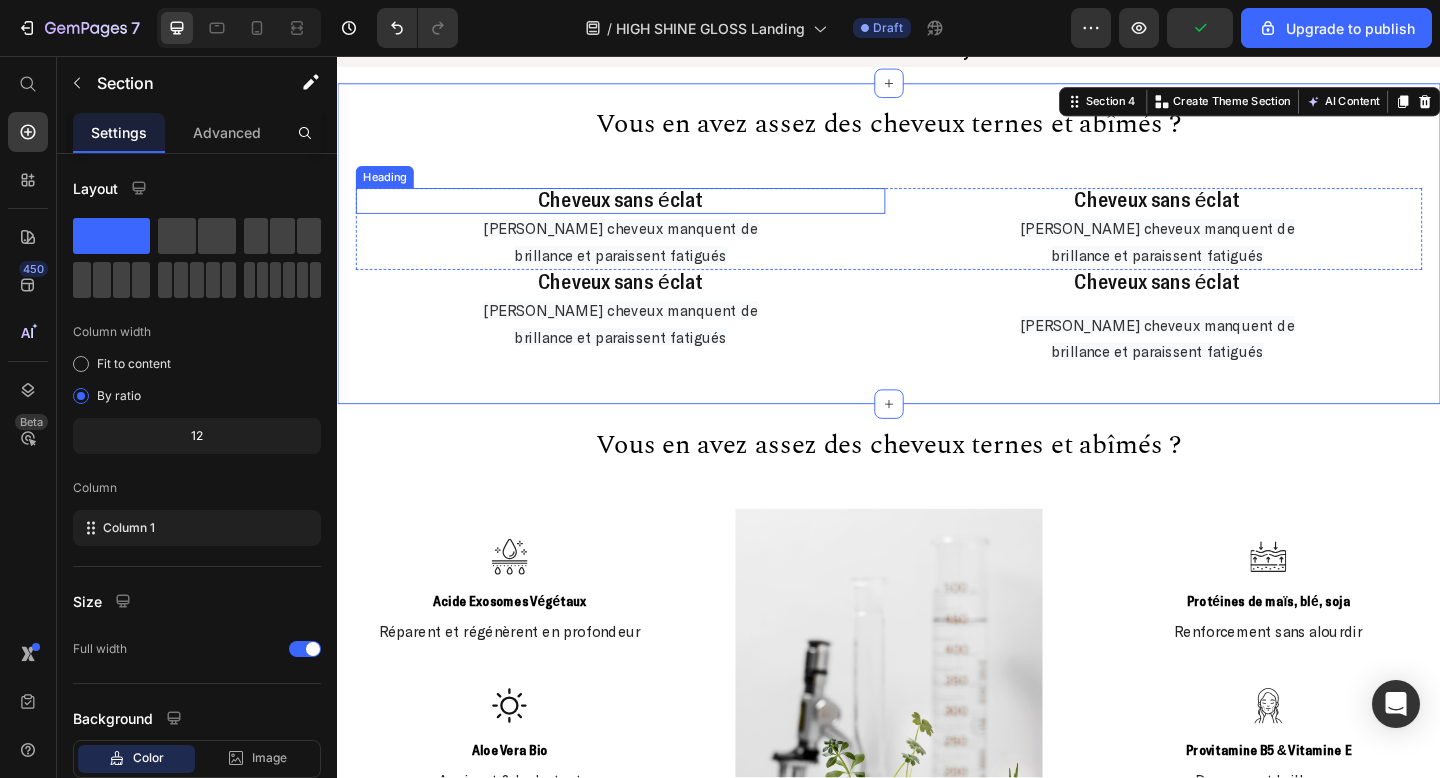 click on "⁠⁠⁠⁠⁠⁠⁠ Cheveux sans éclat" at bounding box center (645, 214) 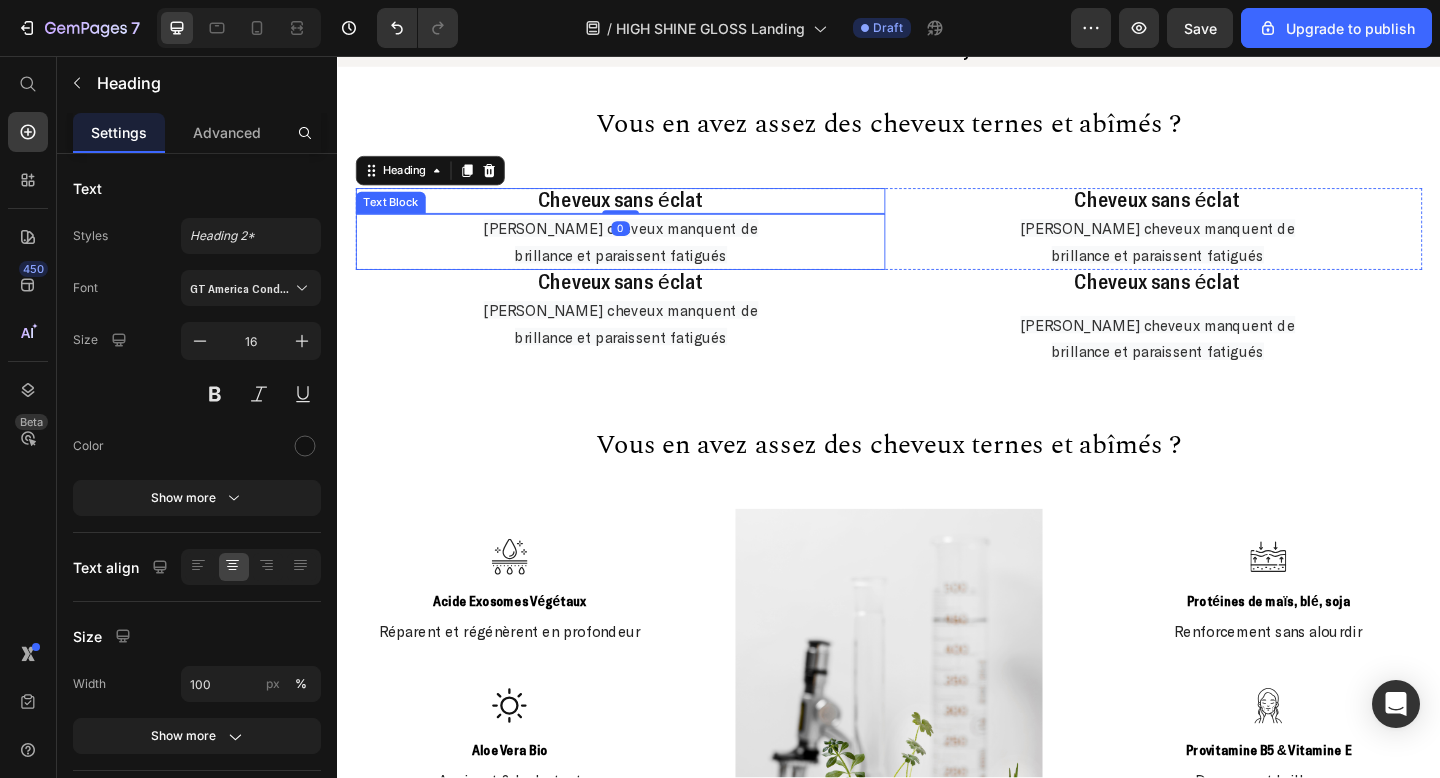 click on "[PERSON_NAME] cheveux manquent de brillance et paraissent fatigués" at bounding box center (645, 259) 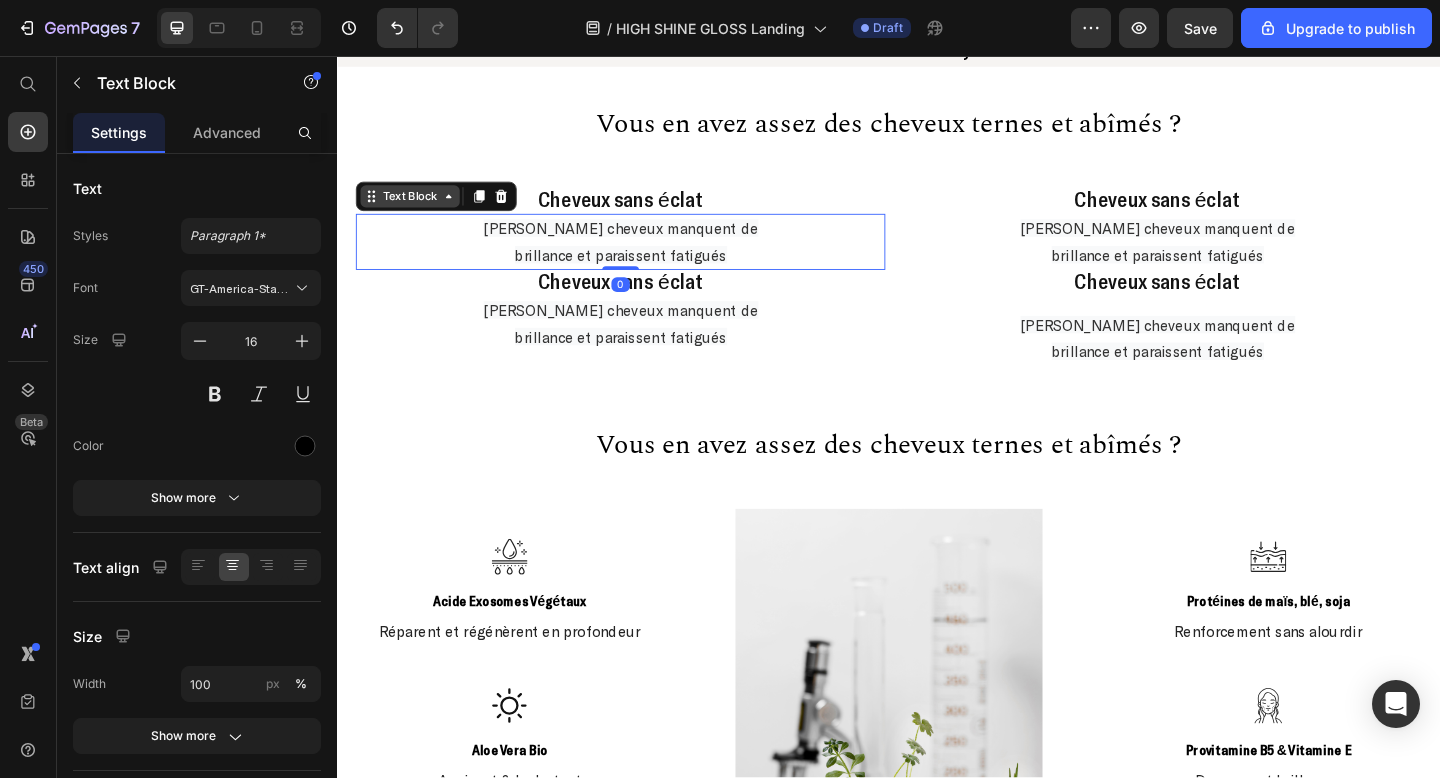 click on "Text Block" at bounding box center [416, 209] 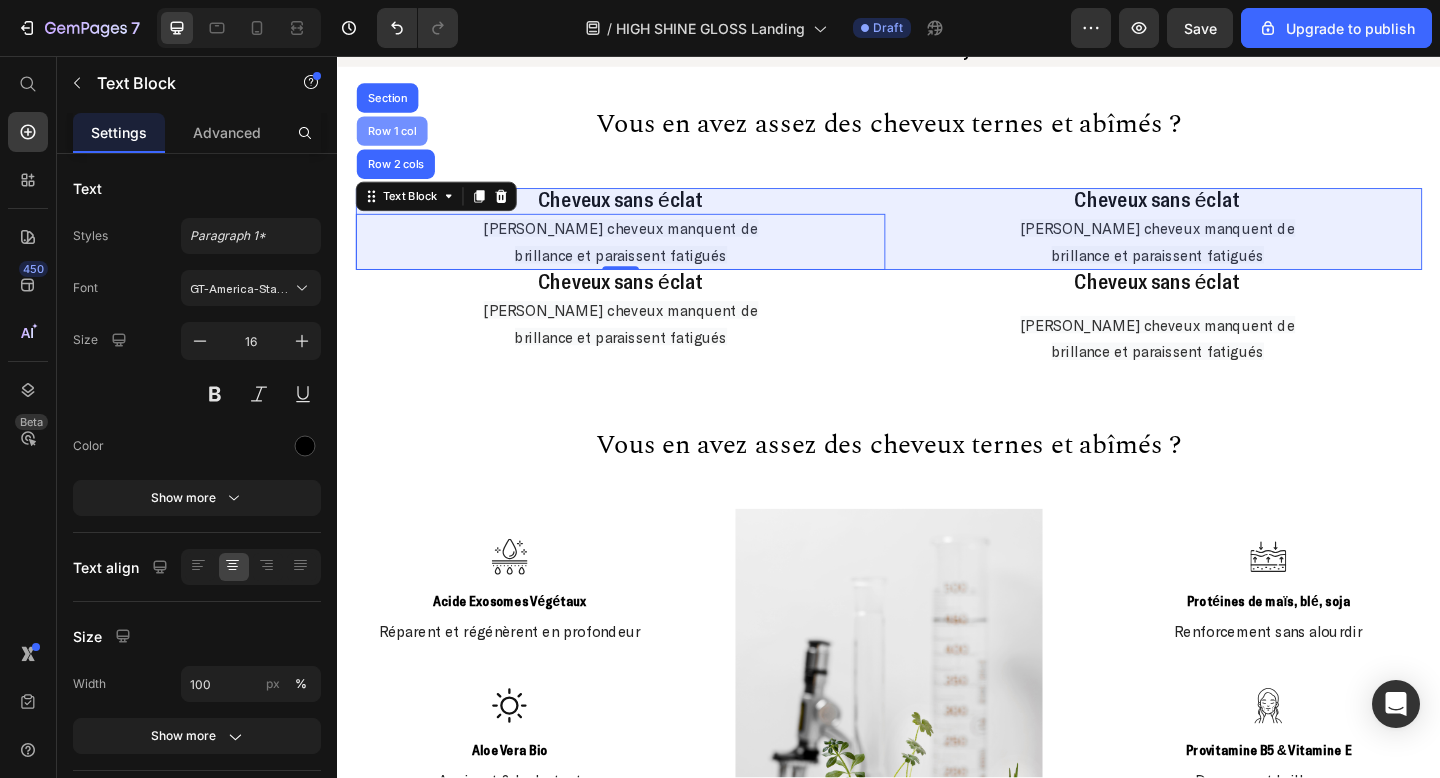 click on "Row 1 col" at bounding box center (396, 138) 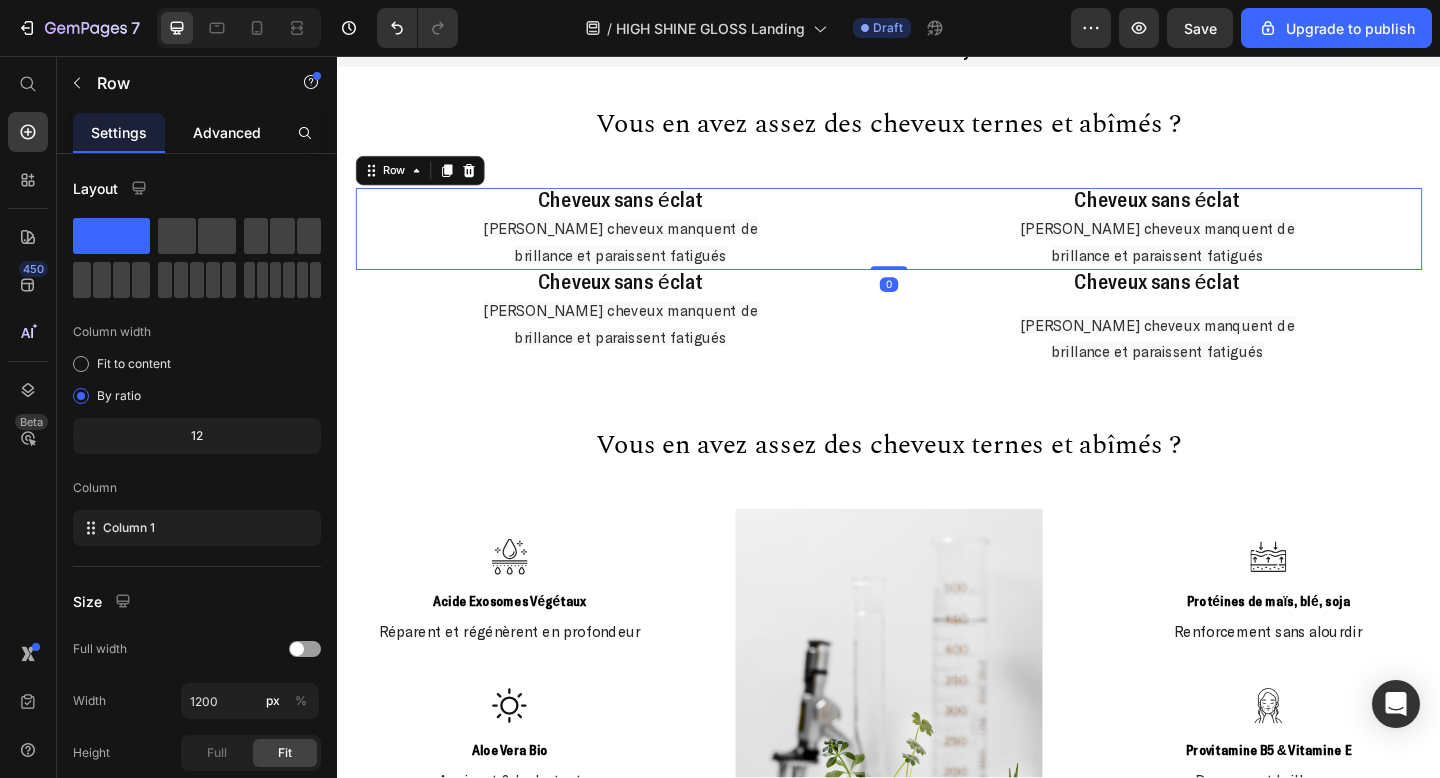 click on "Advanced" at bounding box center (227, 132) 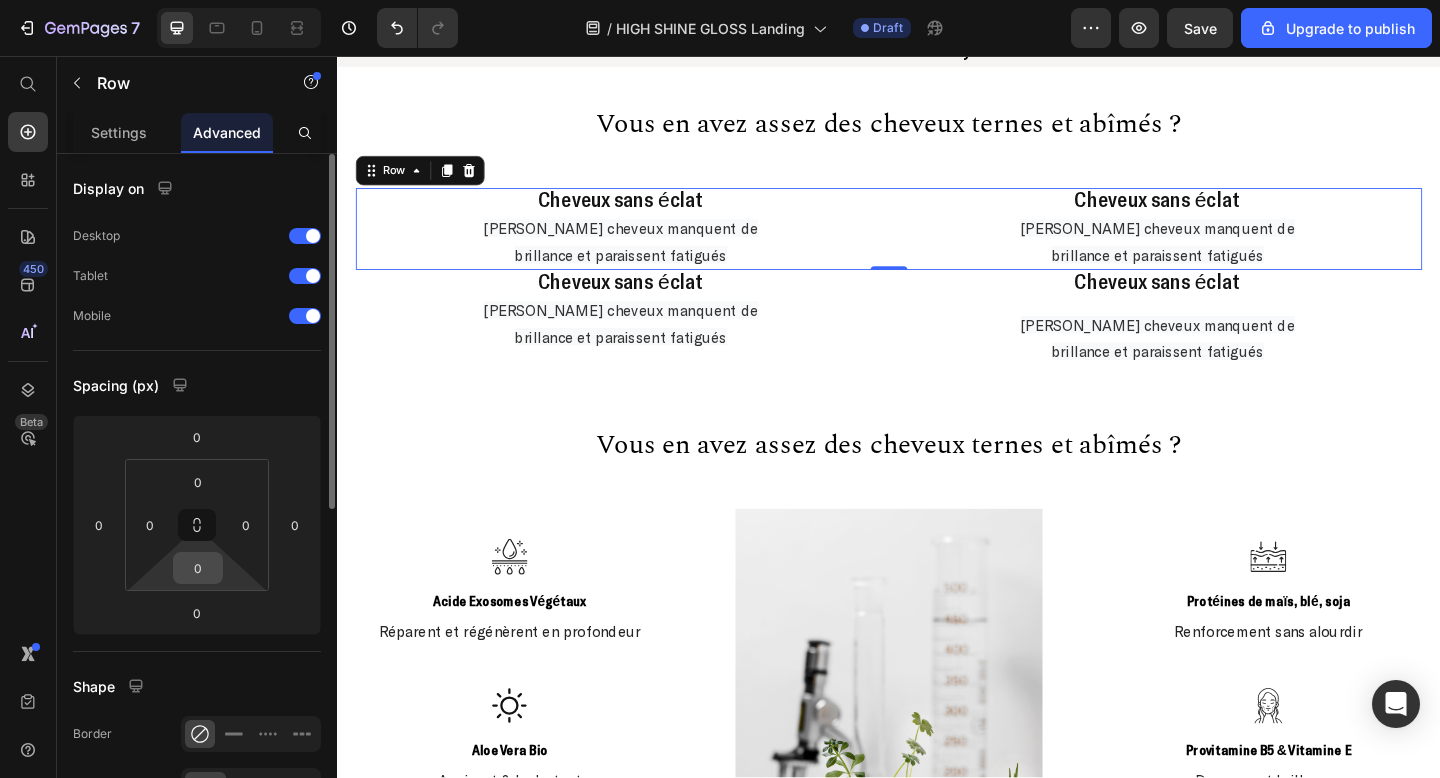 click on "0" at bounding box center (198, 568) 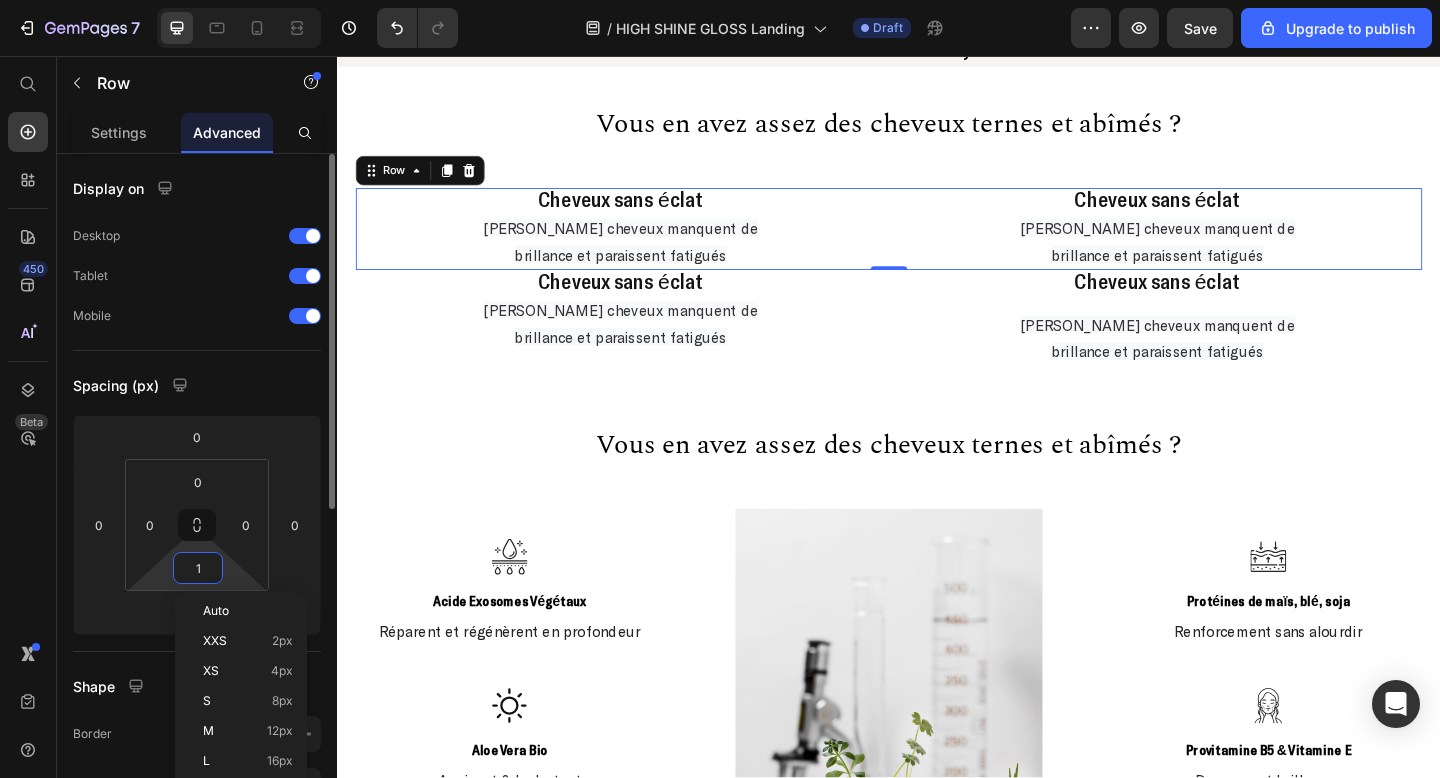 type on "12" 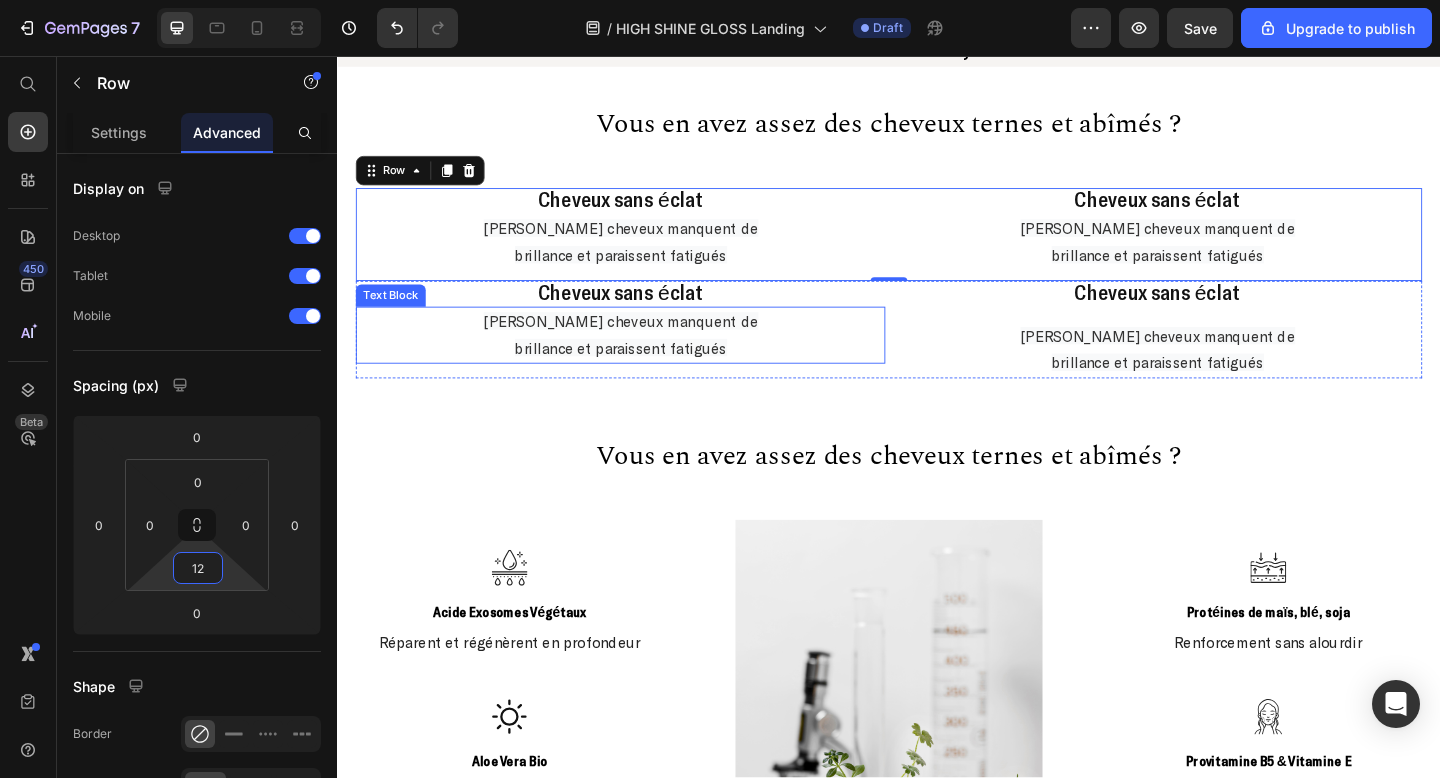 click on "[PERSON_NAME] cheveux manquent de brillance et paraissent fatigués" at bounding box center (645, 360) 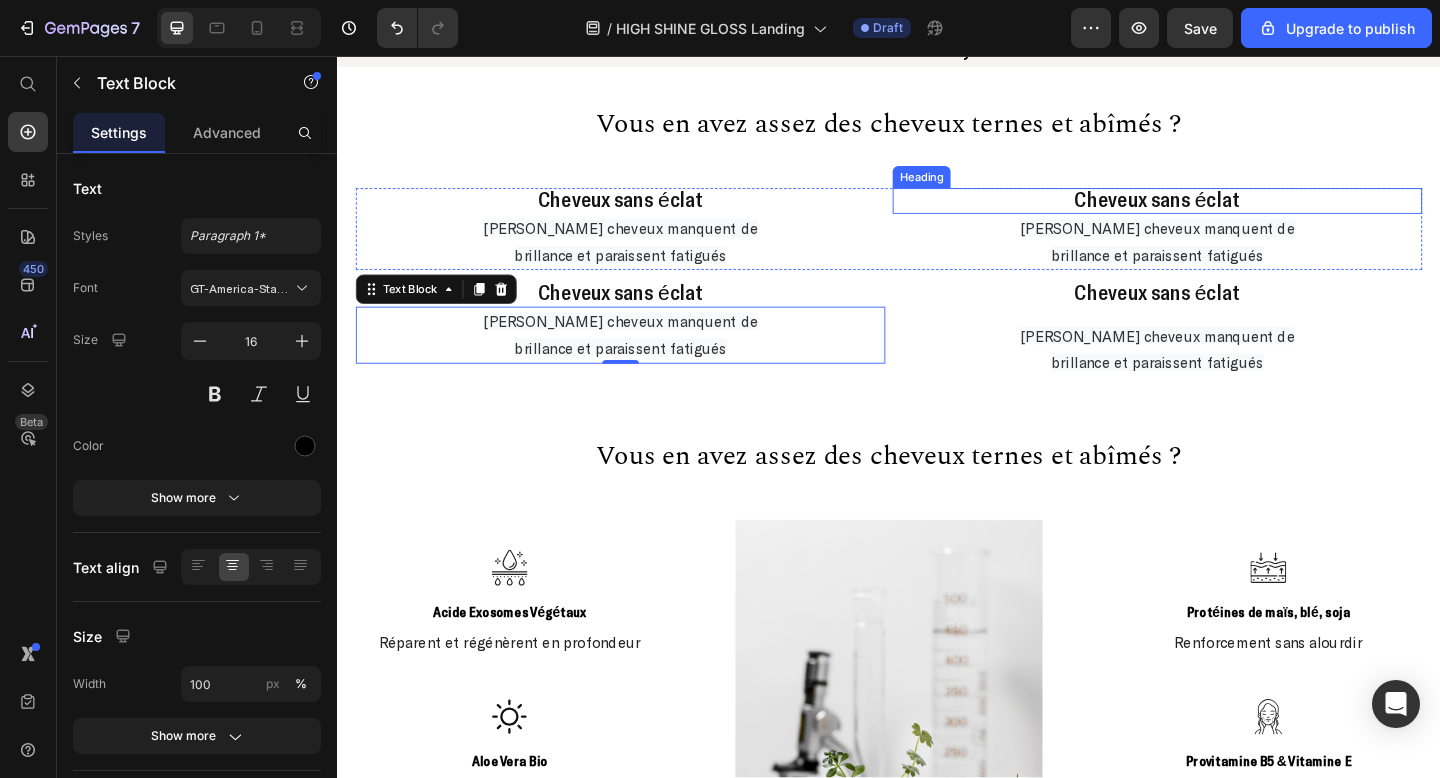 click on "Cheveux sans éclat" at bounding box center (1229, 212) 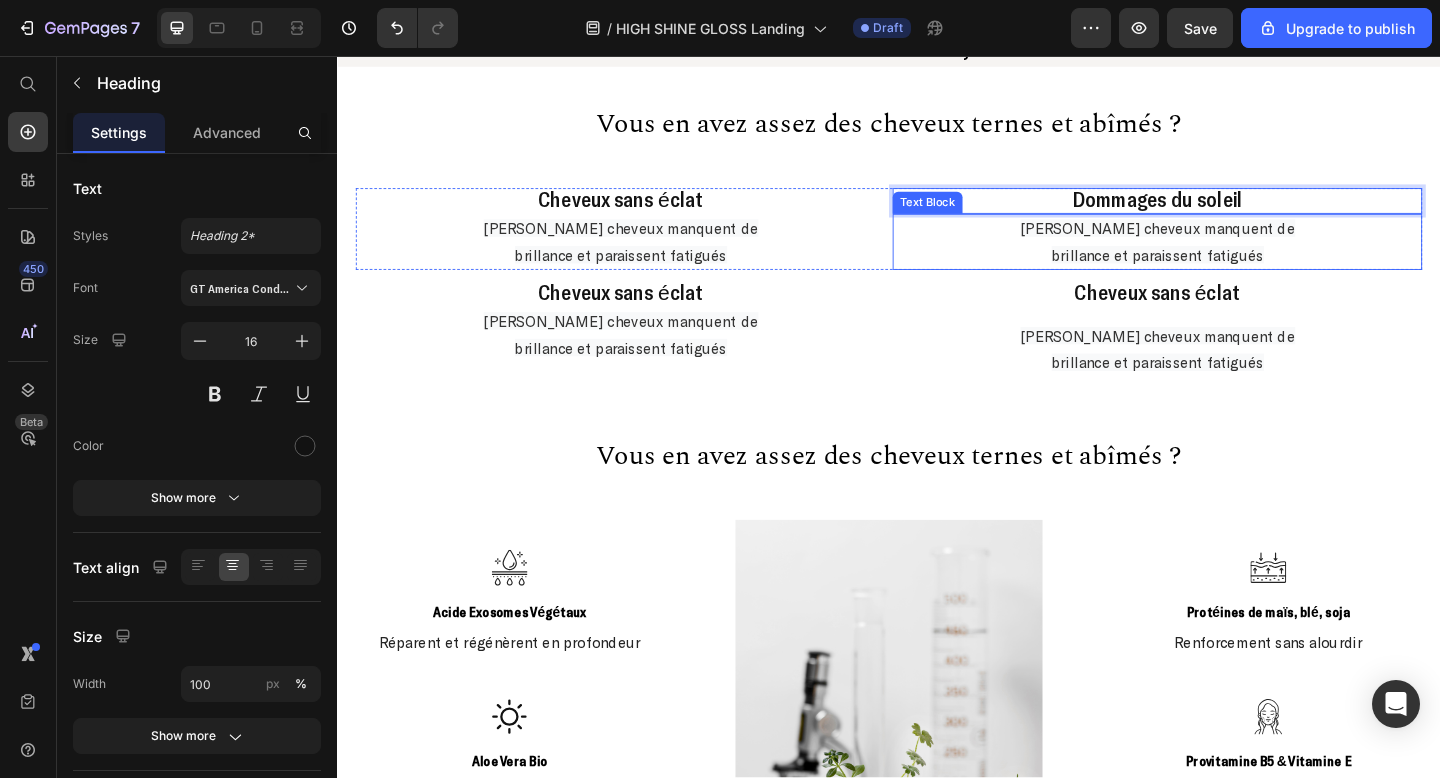 click on "brillance et paraissent fatigués" at bounding box center (1229, 272) 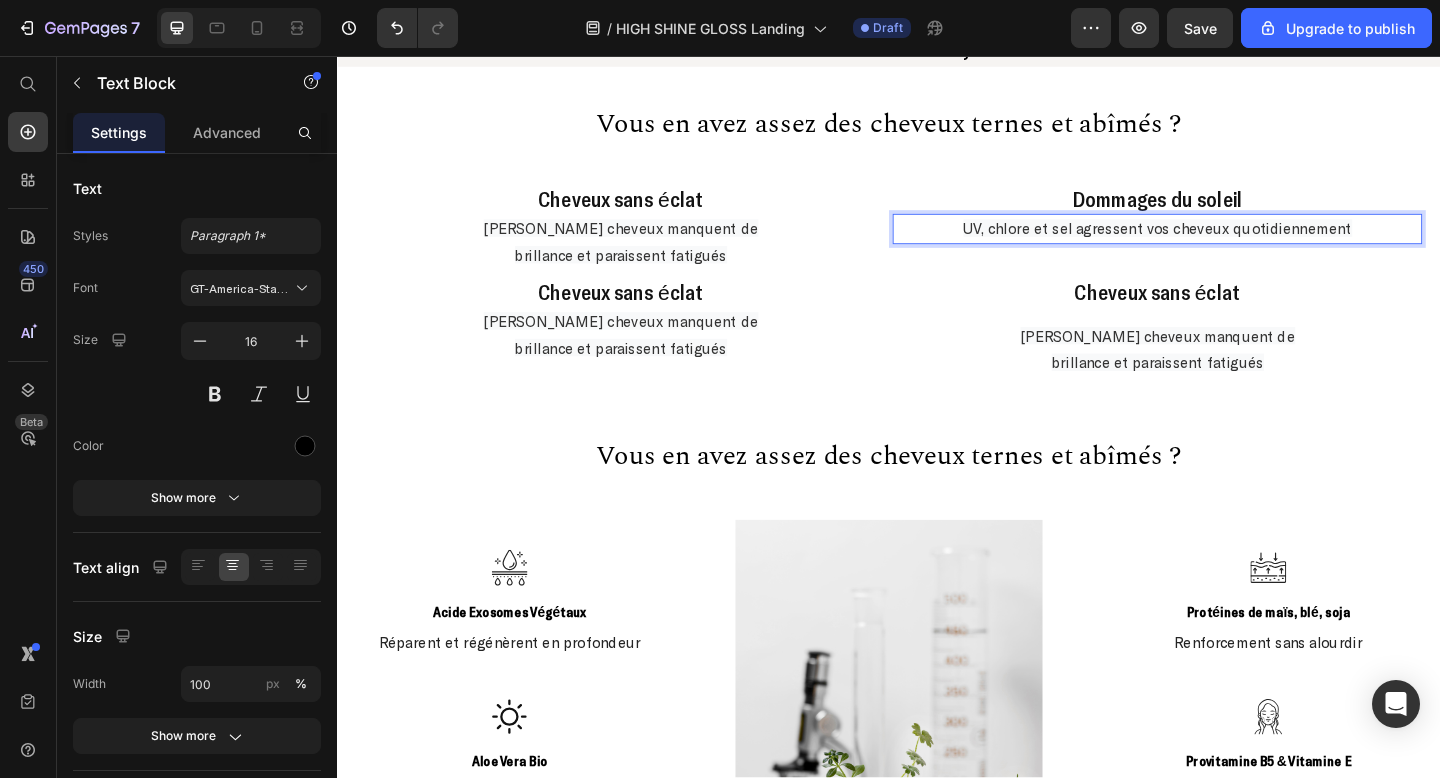 click on "UV, chlore et sel agressent vos cheveux quotidiennement" at bounding box center (1229, 243) 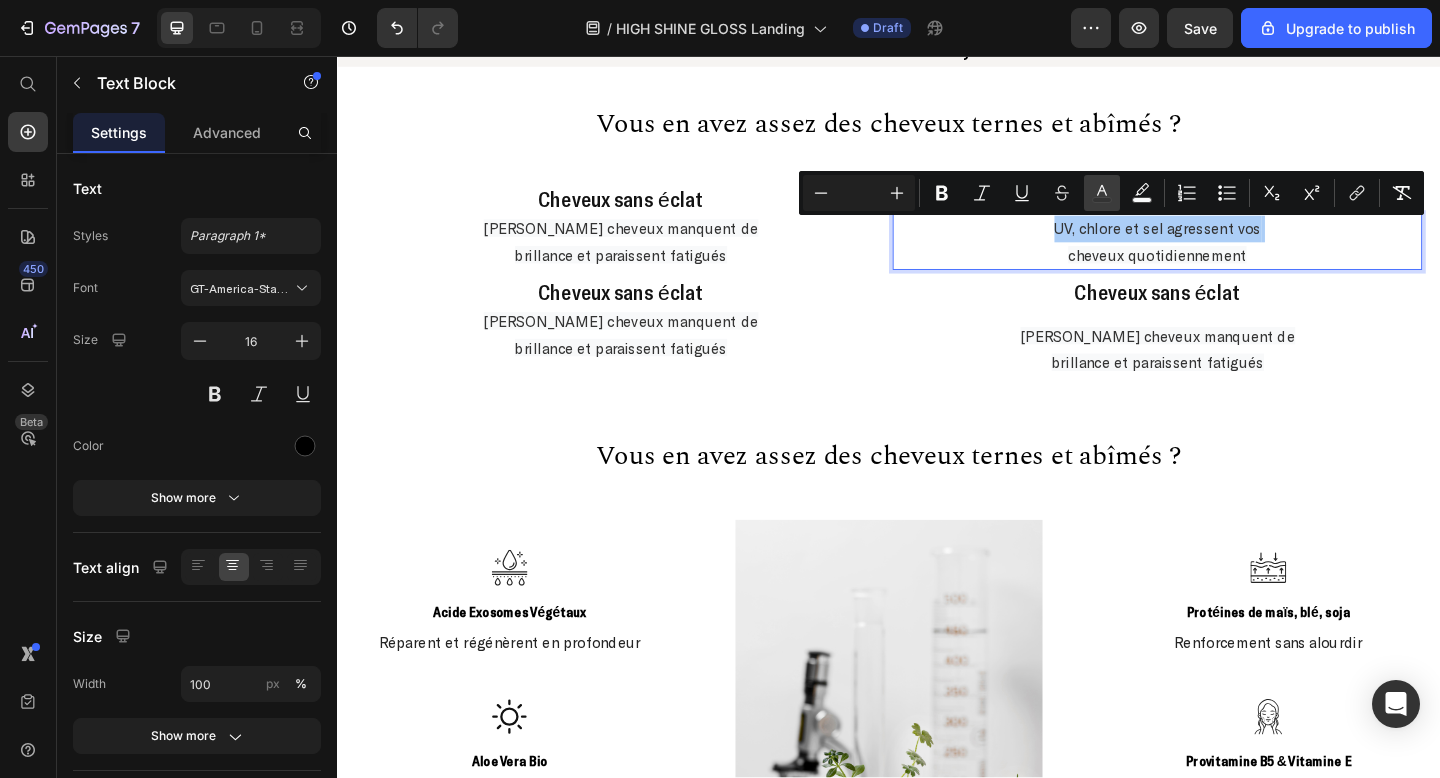 click 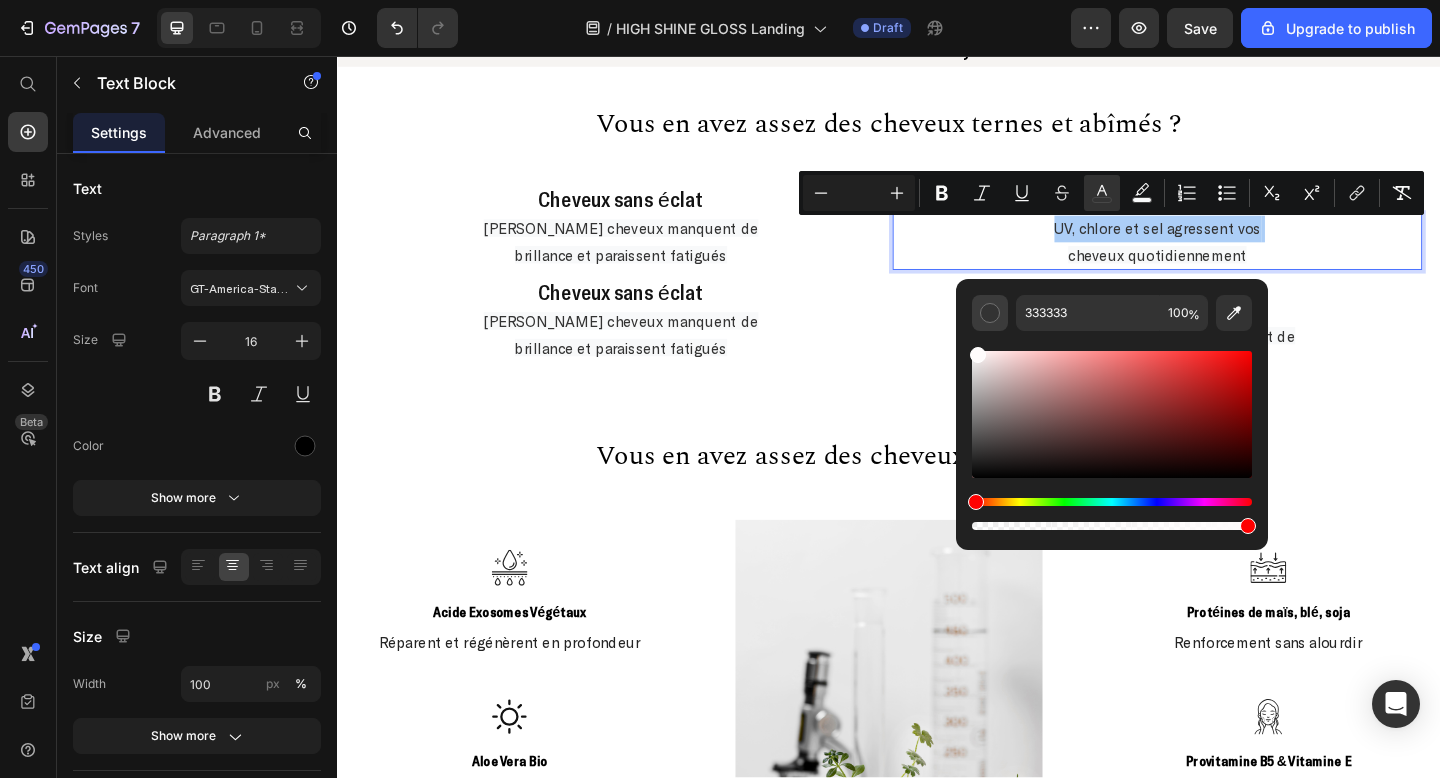 drag, startPoint x: 976, startPoint y: 458, endPoint x: 976, endPoint y: 312, distance: 146 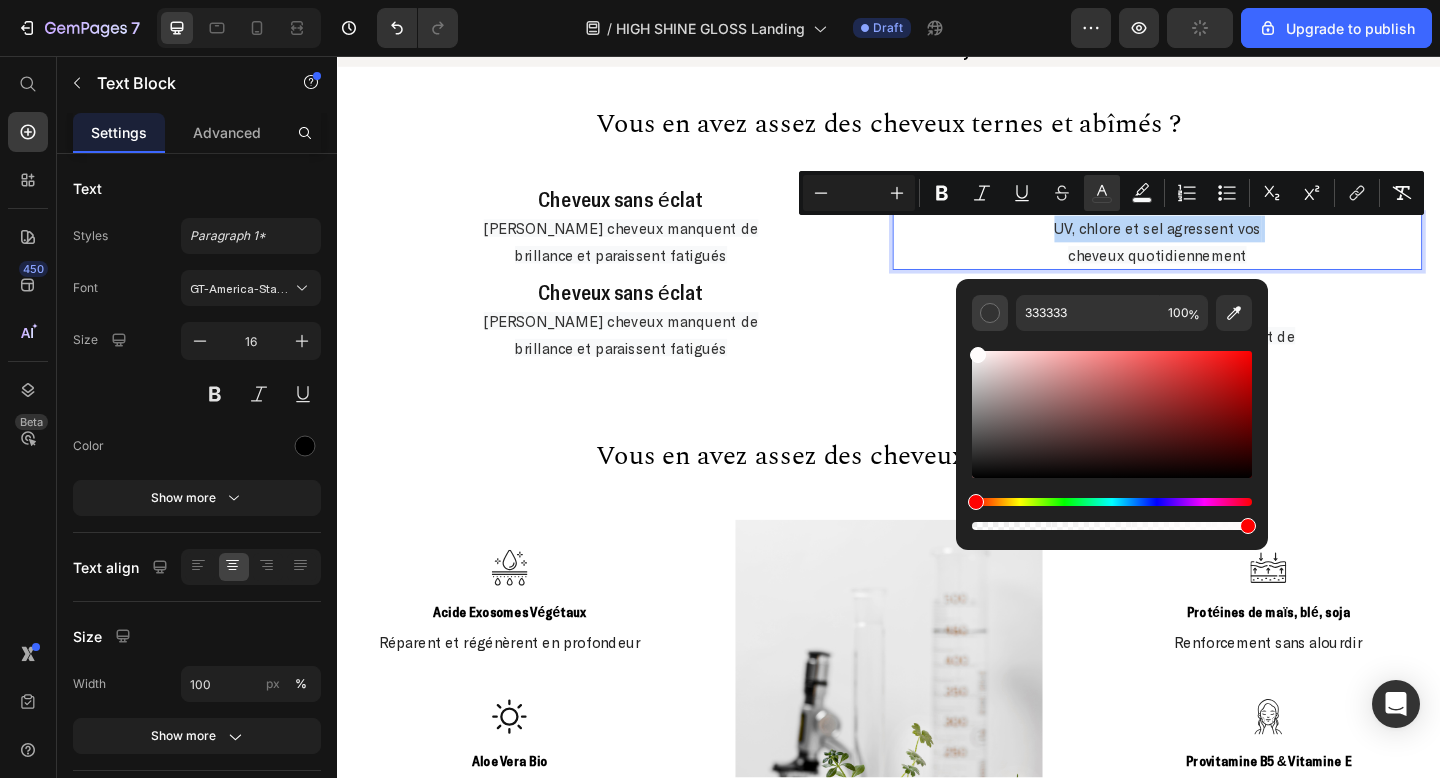type on "FFFCFC" 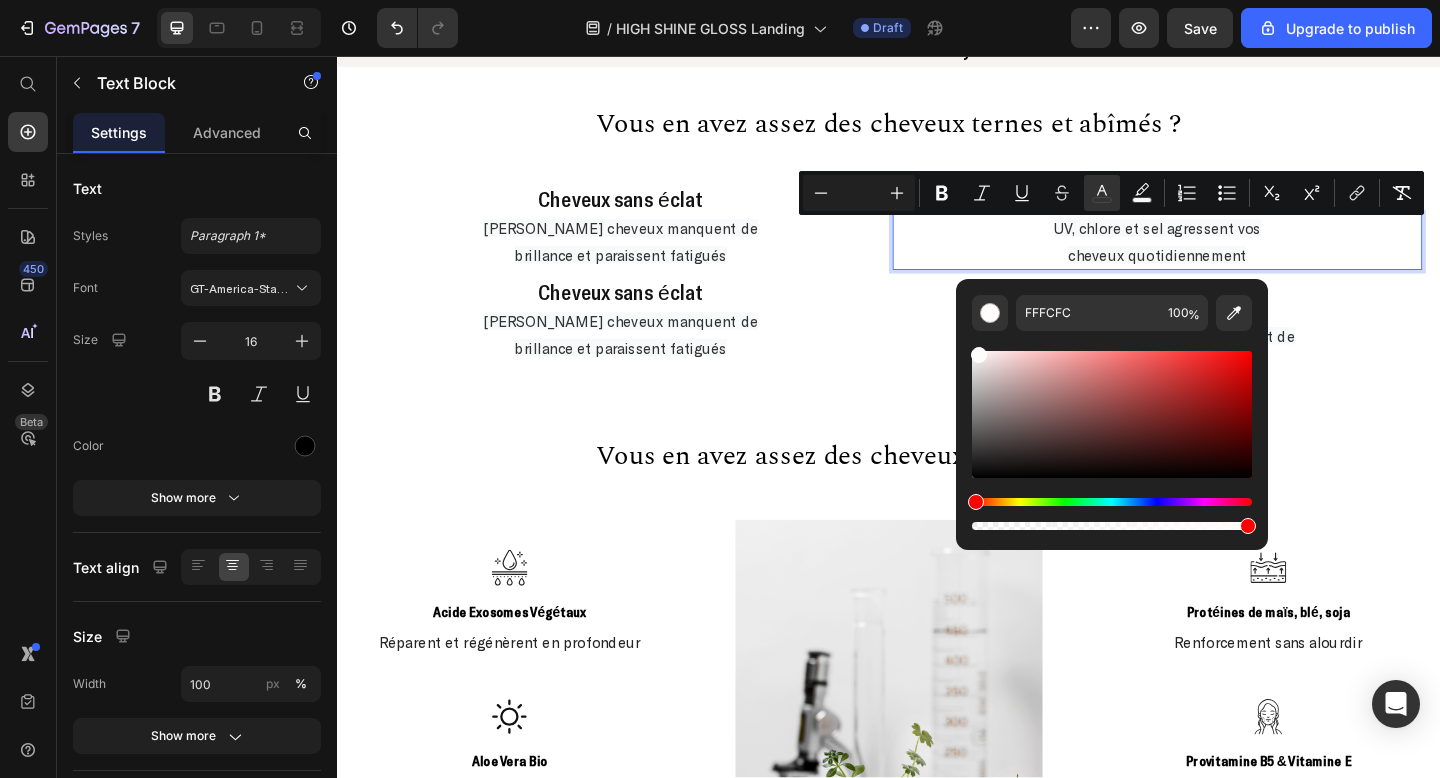 click on "UV, chlore et sel agressent vos cheveux quotidiennement" at bounding box center [1229, 259] 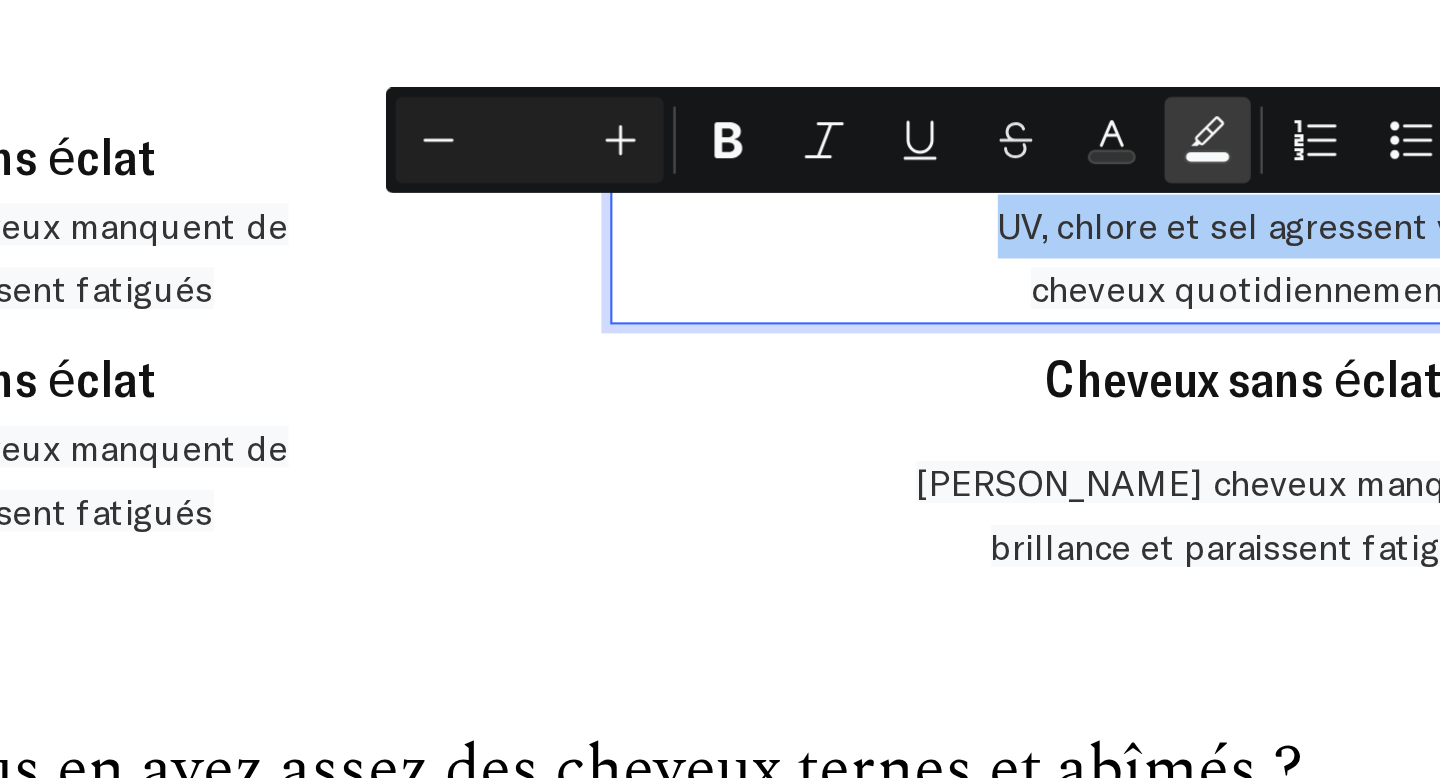 click 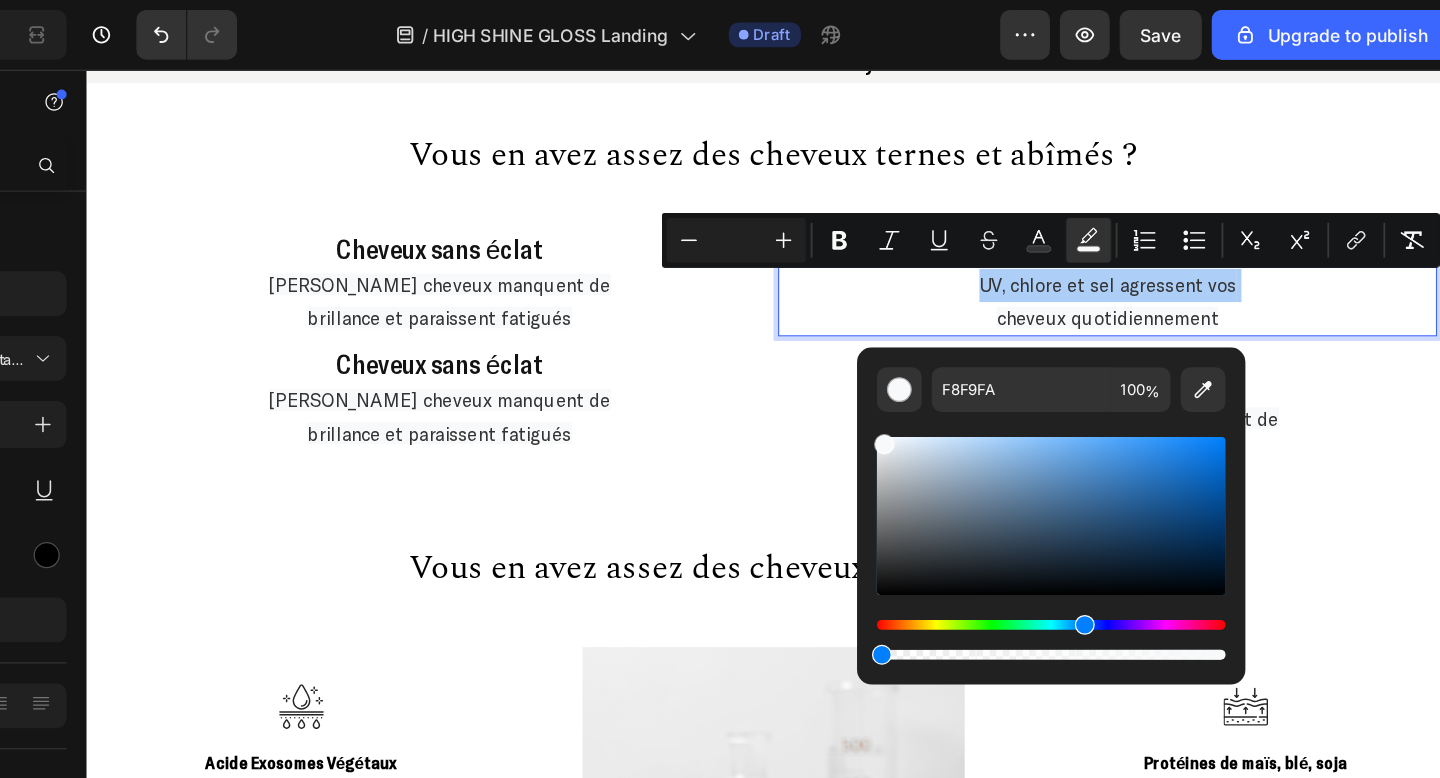 drag, startPoint x: 1251, startPoint y: 526, endPoint x: 957, endPoint y: 527, distance: 294.0017 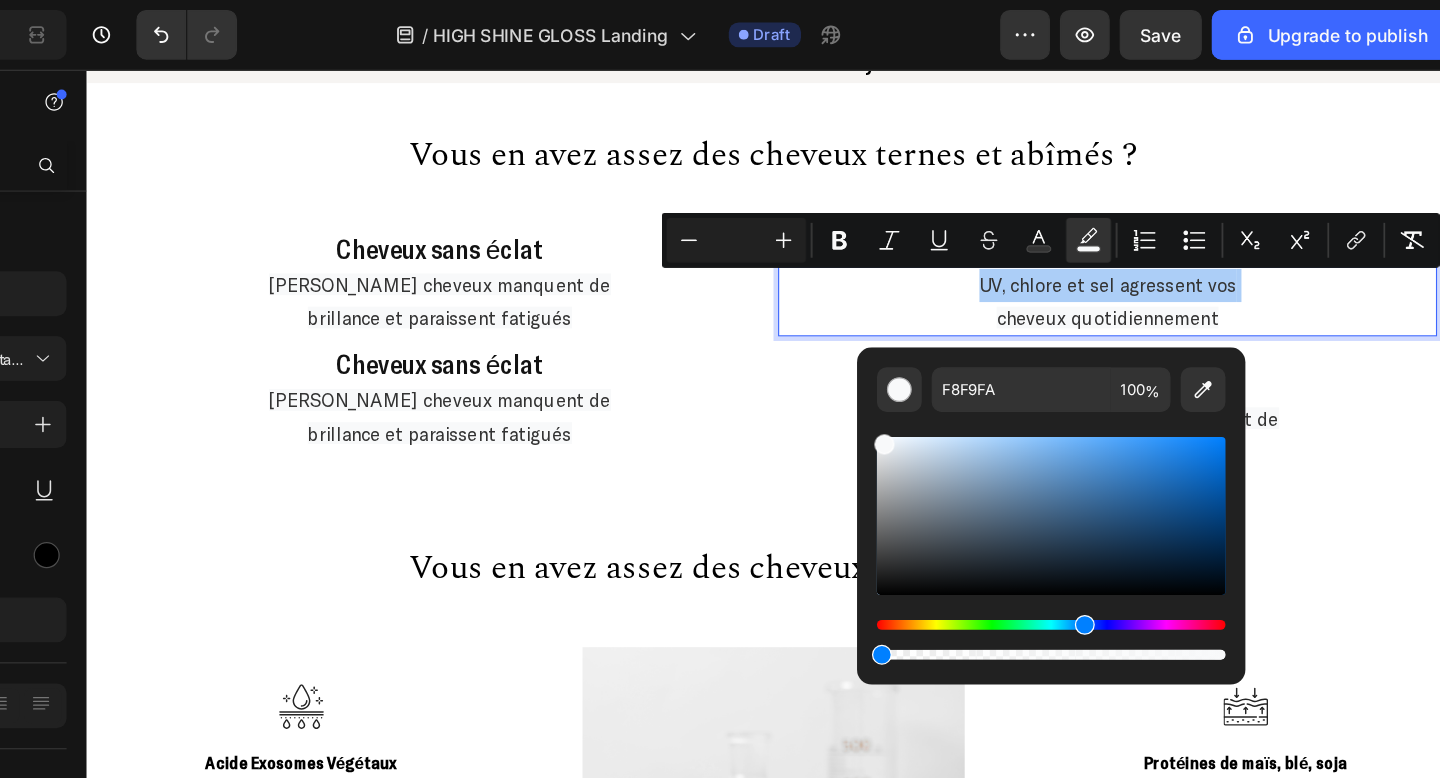 click on "F8F9FA 100 %" at bounding box center [1112, 406] 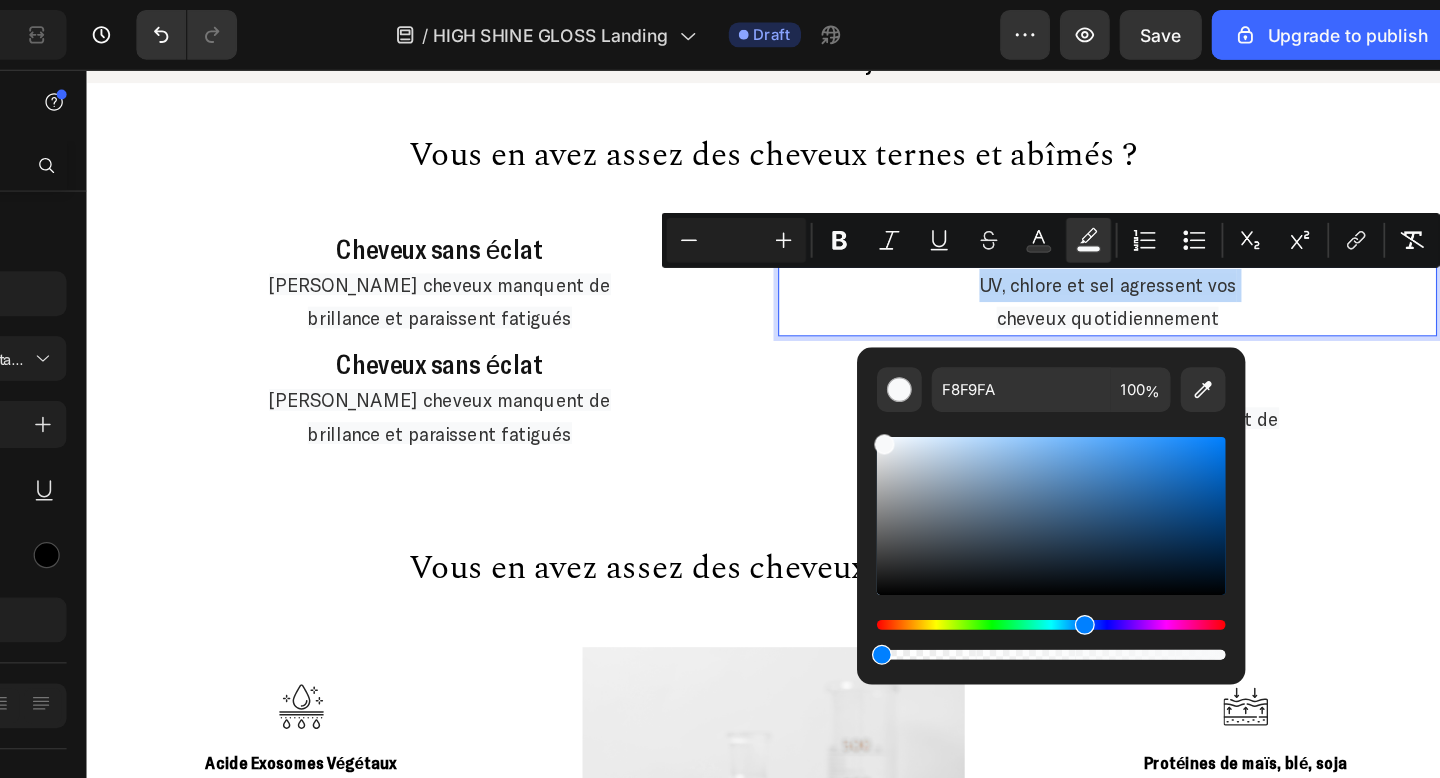 type on "0" 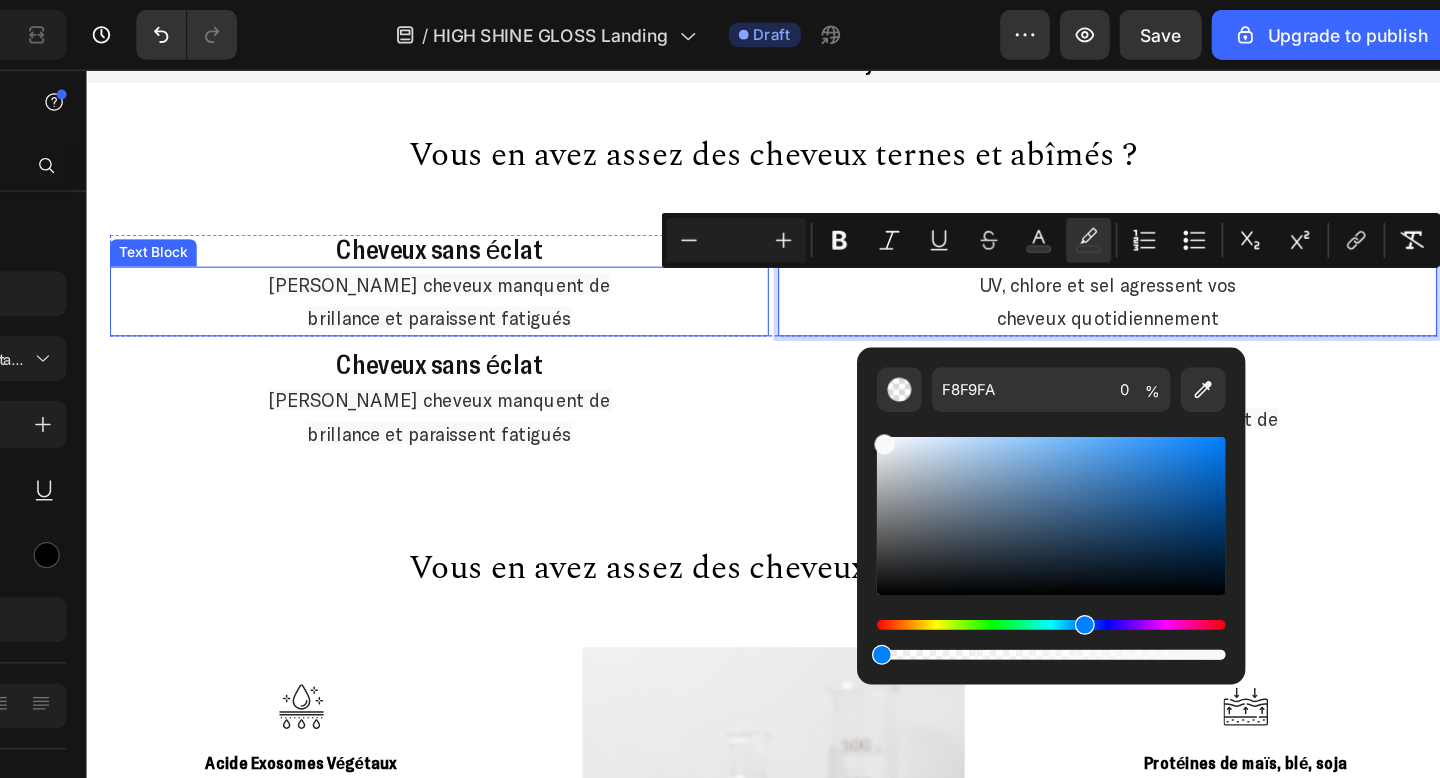 click on "UV, chlore et sel agressent vos cheveux quotidiennement" at bounding box center (978, 272) 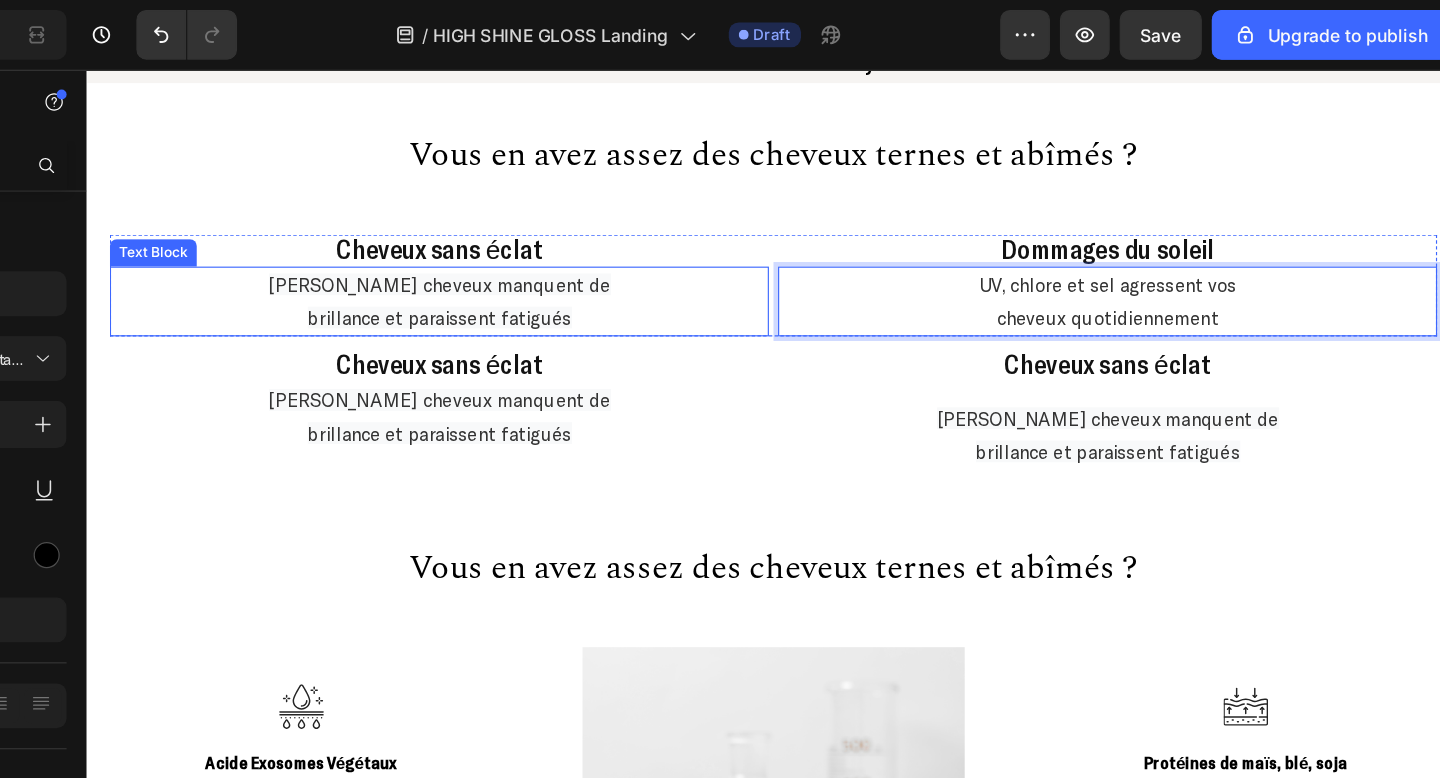click on "[PERSON_NAME] cheveux manquent de" at bounding box center (394, 256) 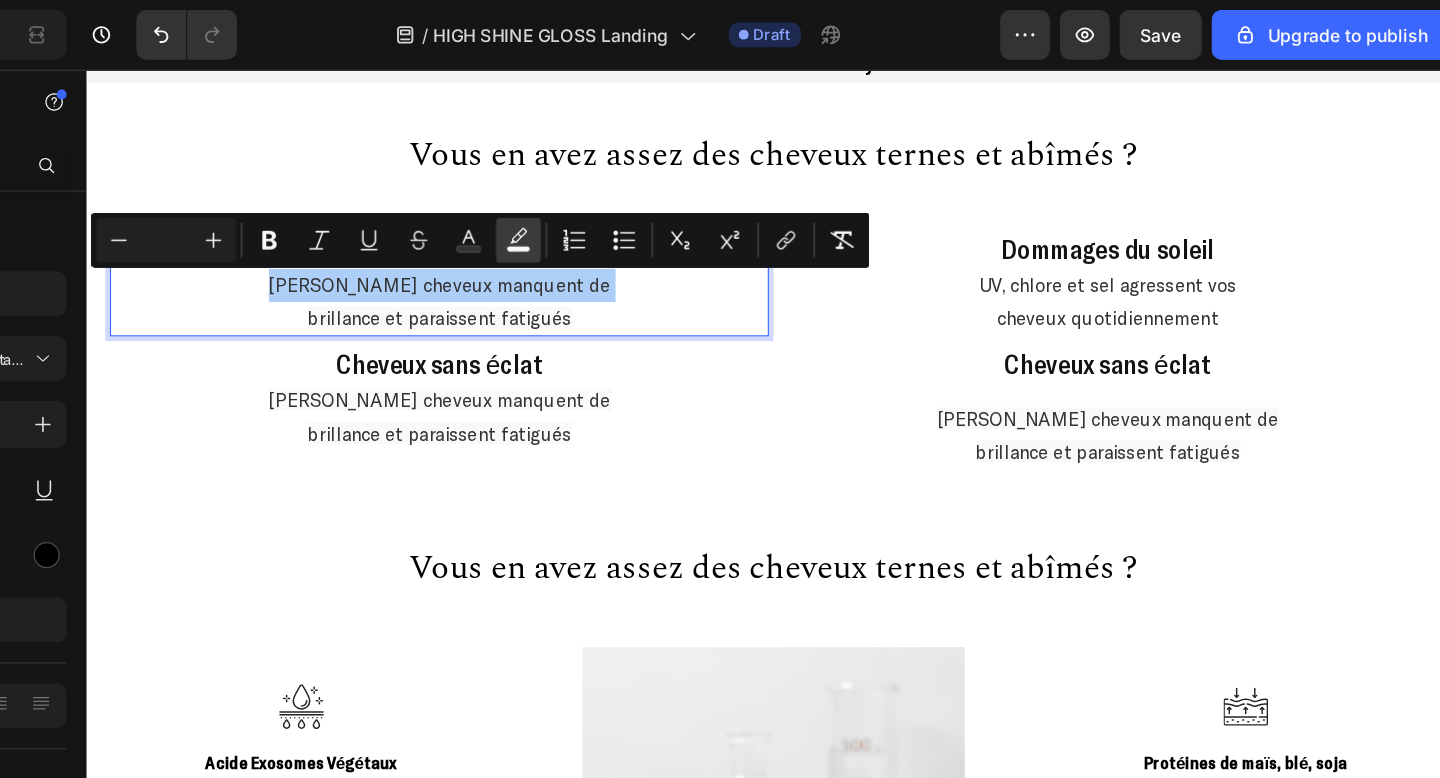 click 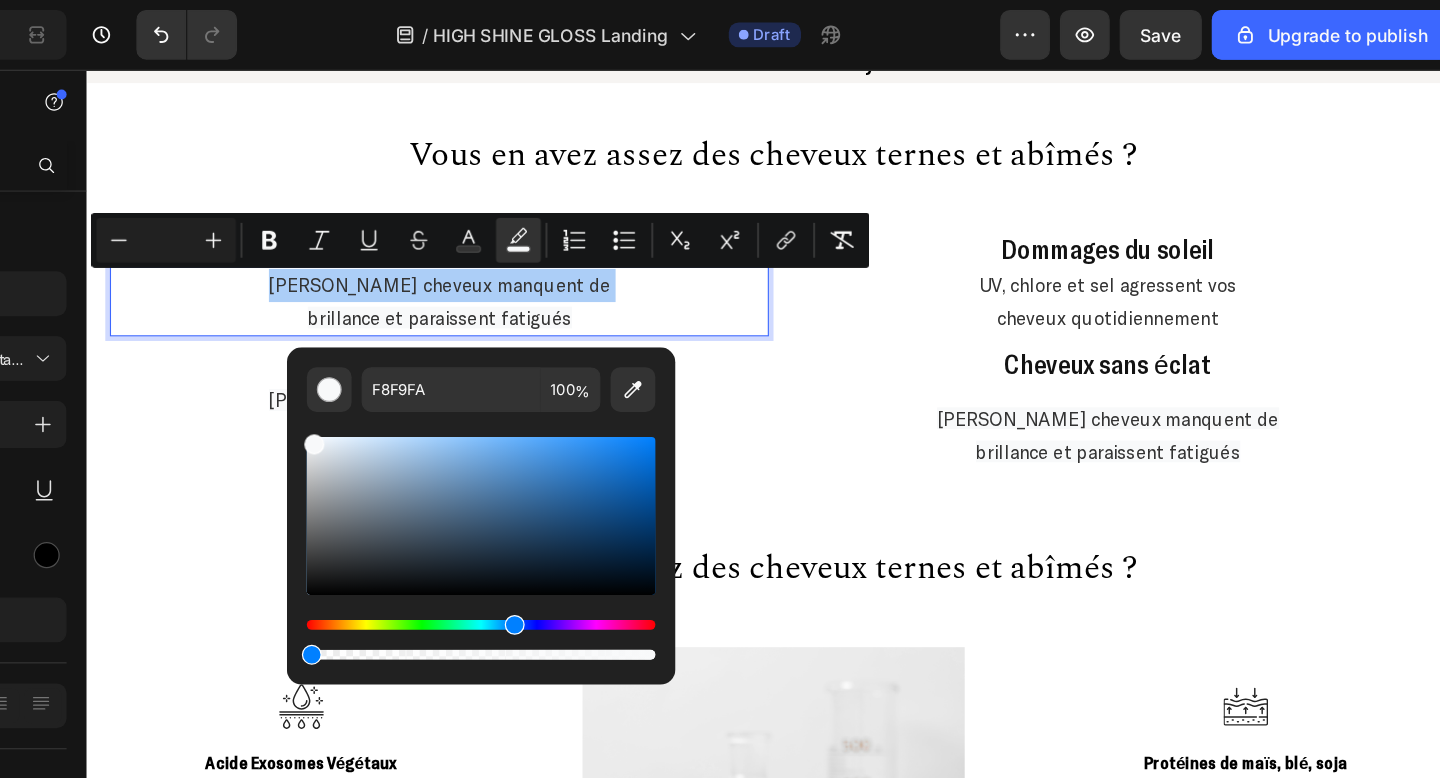 drag, startPoint x: 788, startPoint y: 525, endPoint x: 510, endPoint y: 519, distance: 278.06473 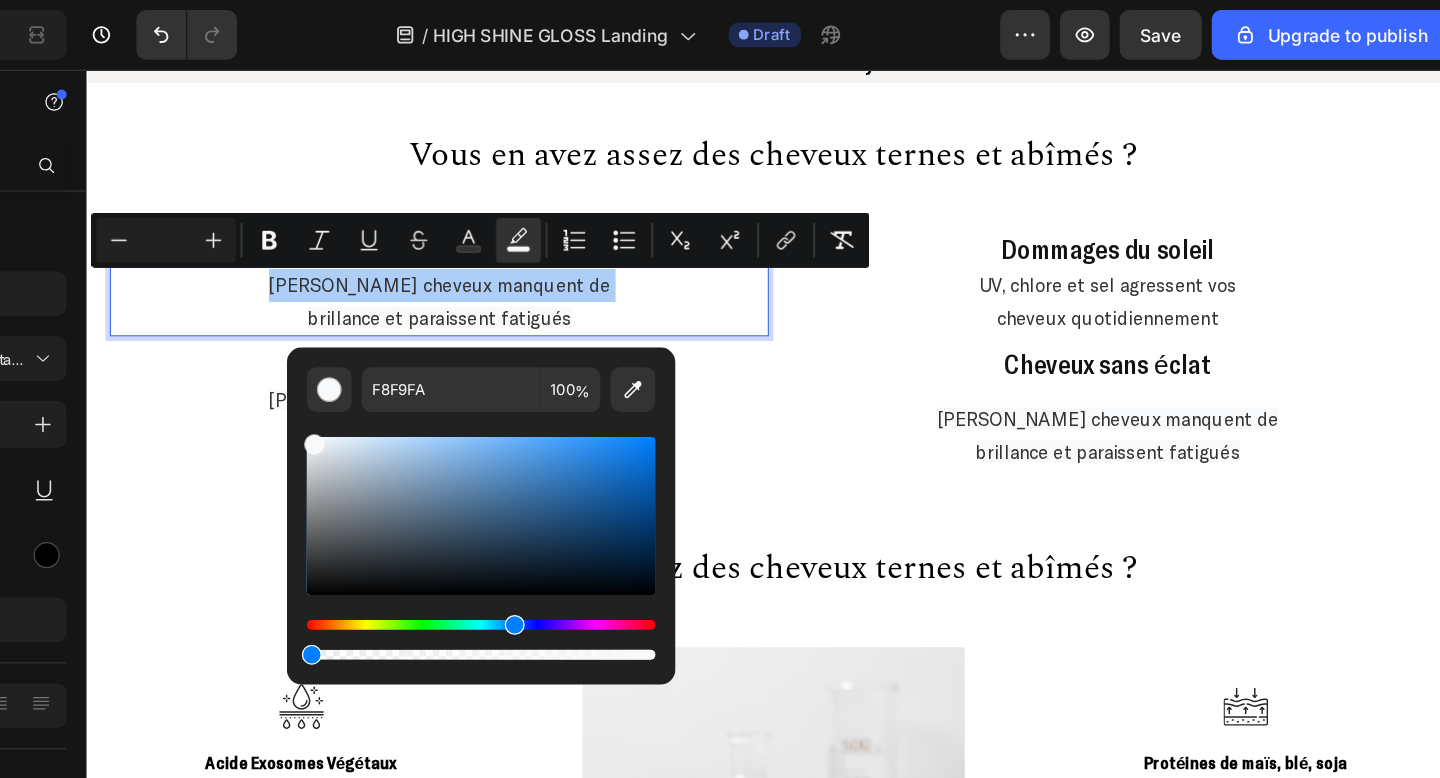click on "F8F9FA 100 %" at bounding box center [654, 406] 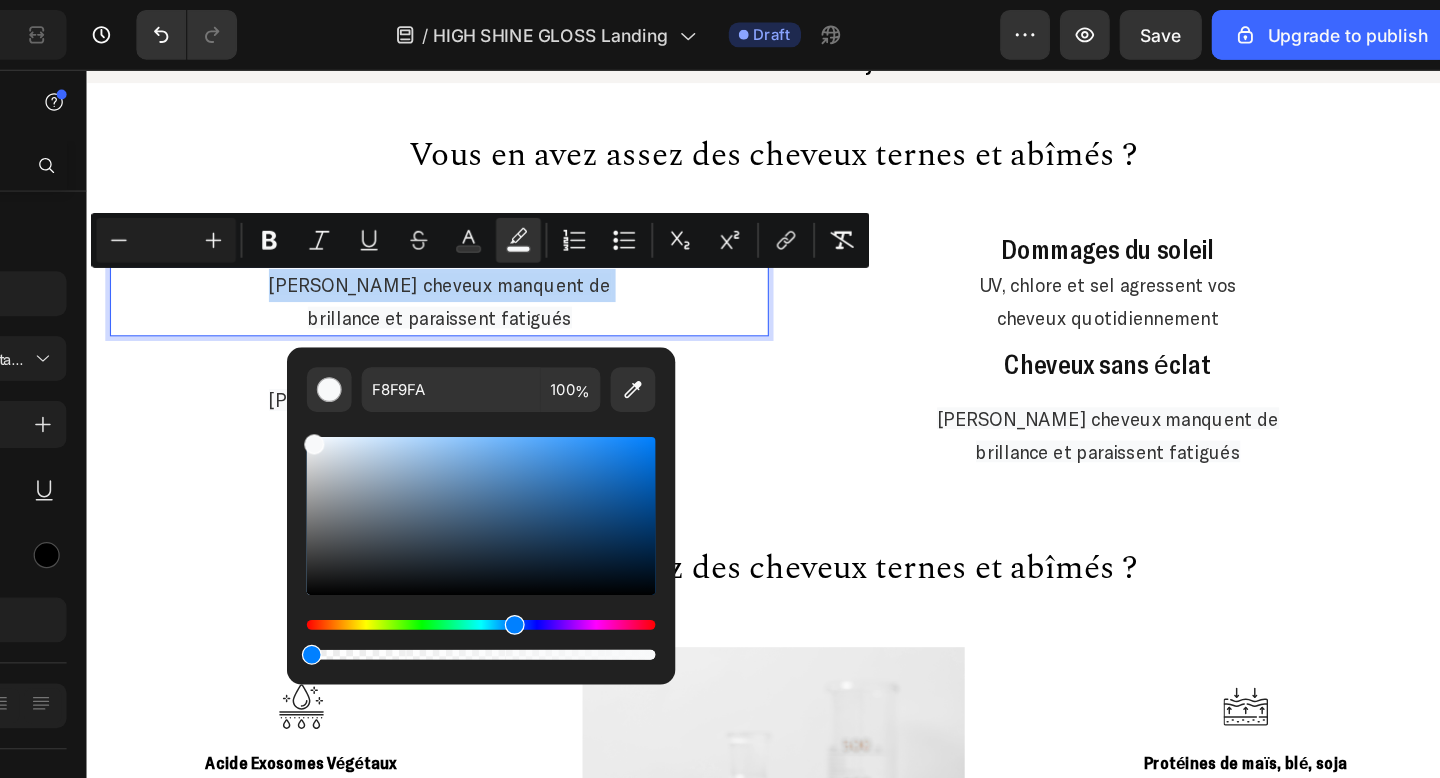 type on "0" 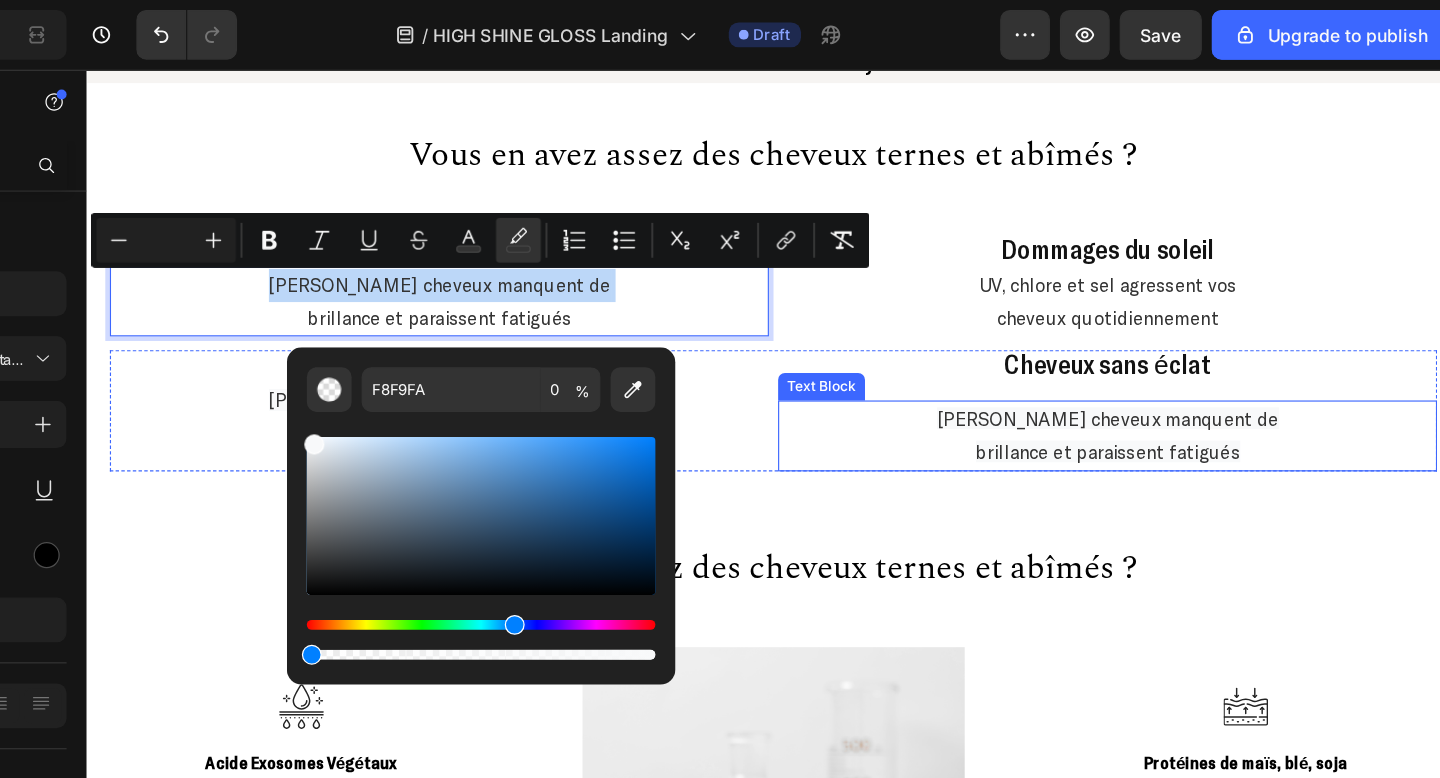 click on "[PERSON_NAME] cheveux manquent de" at bounding box center (978, 373) 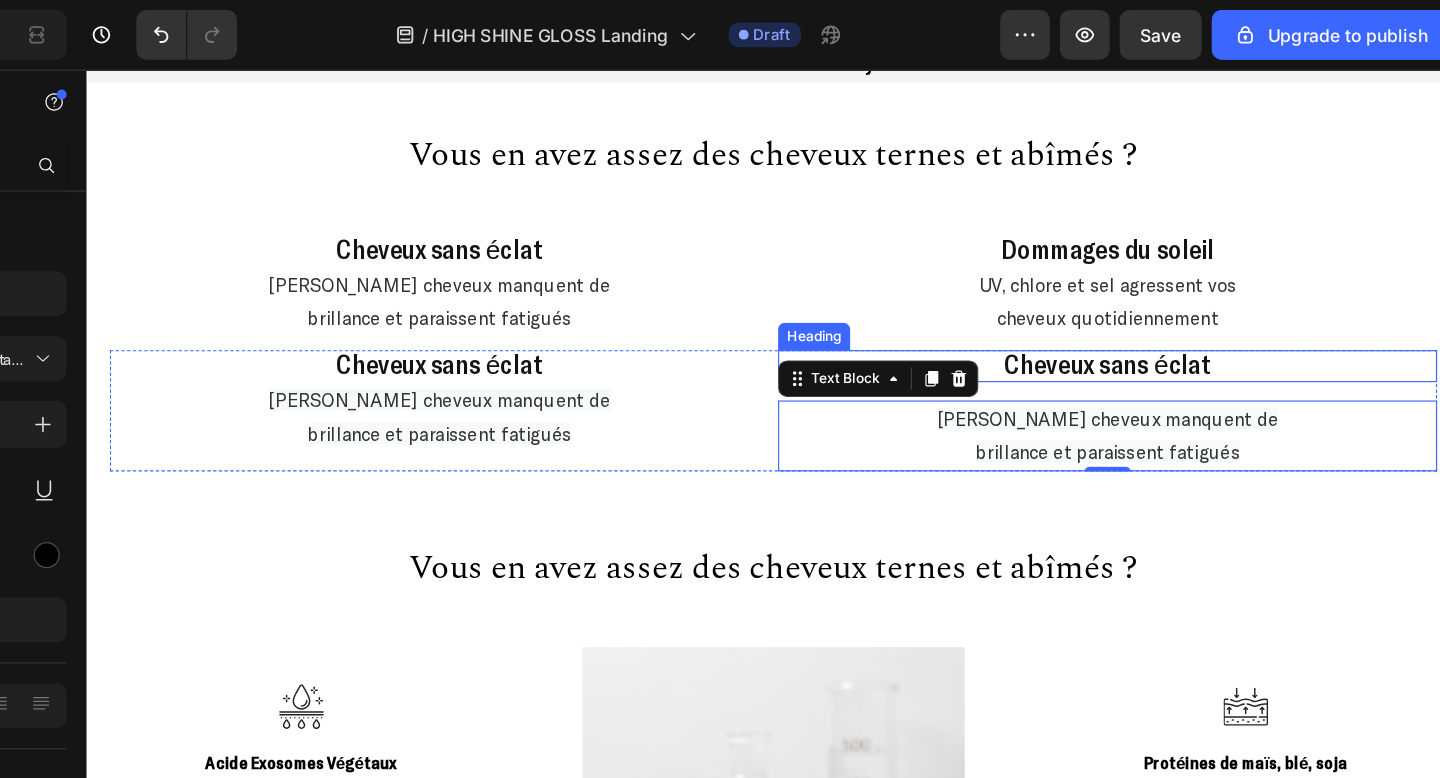 click on "Cheveux sans éclat" at bounding box center (978, 326) 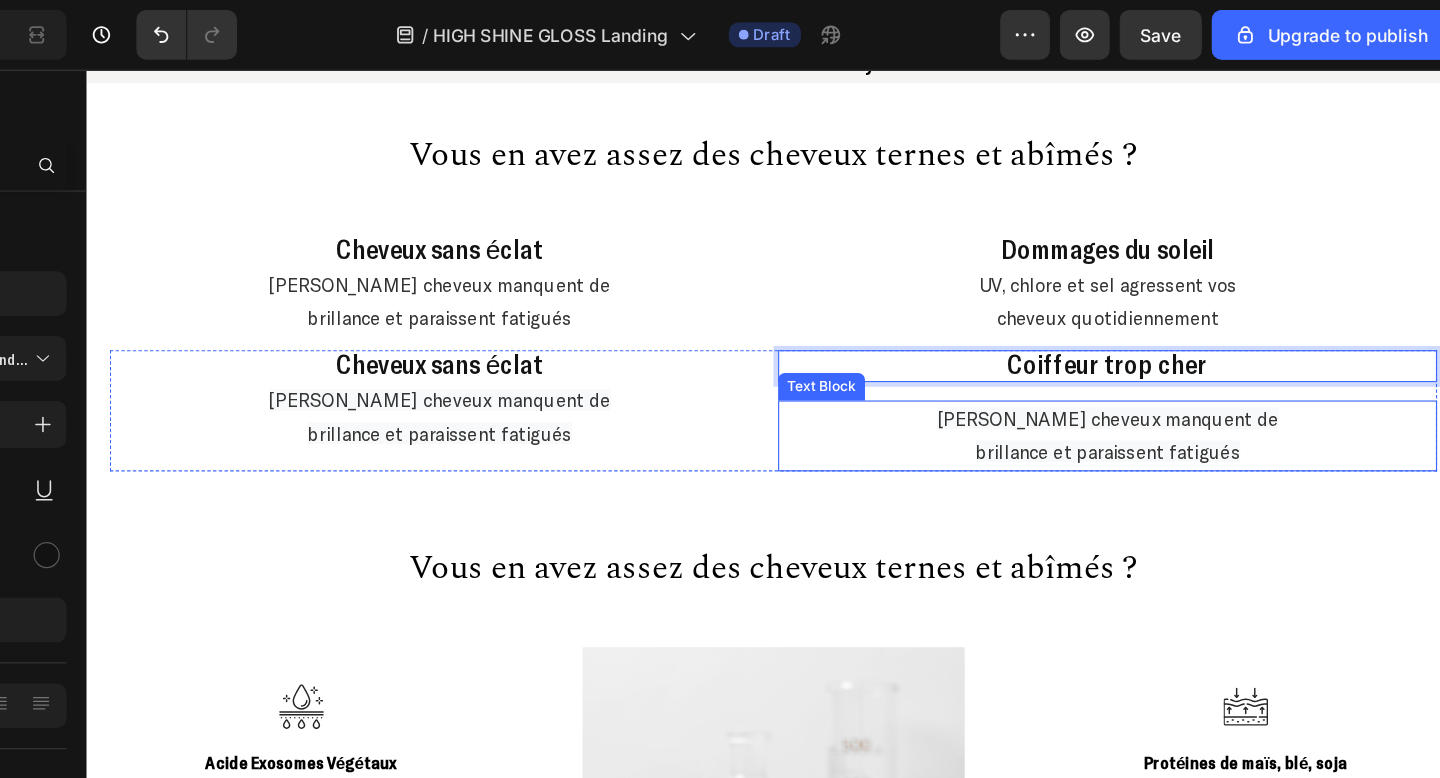 click on "[PERSON_NAME] cheveux manquent de" at bounding box center (978, 373) 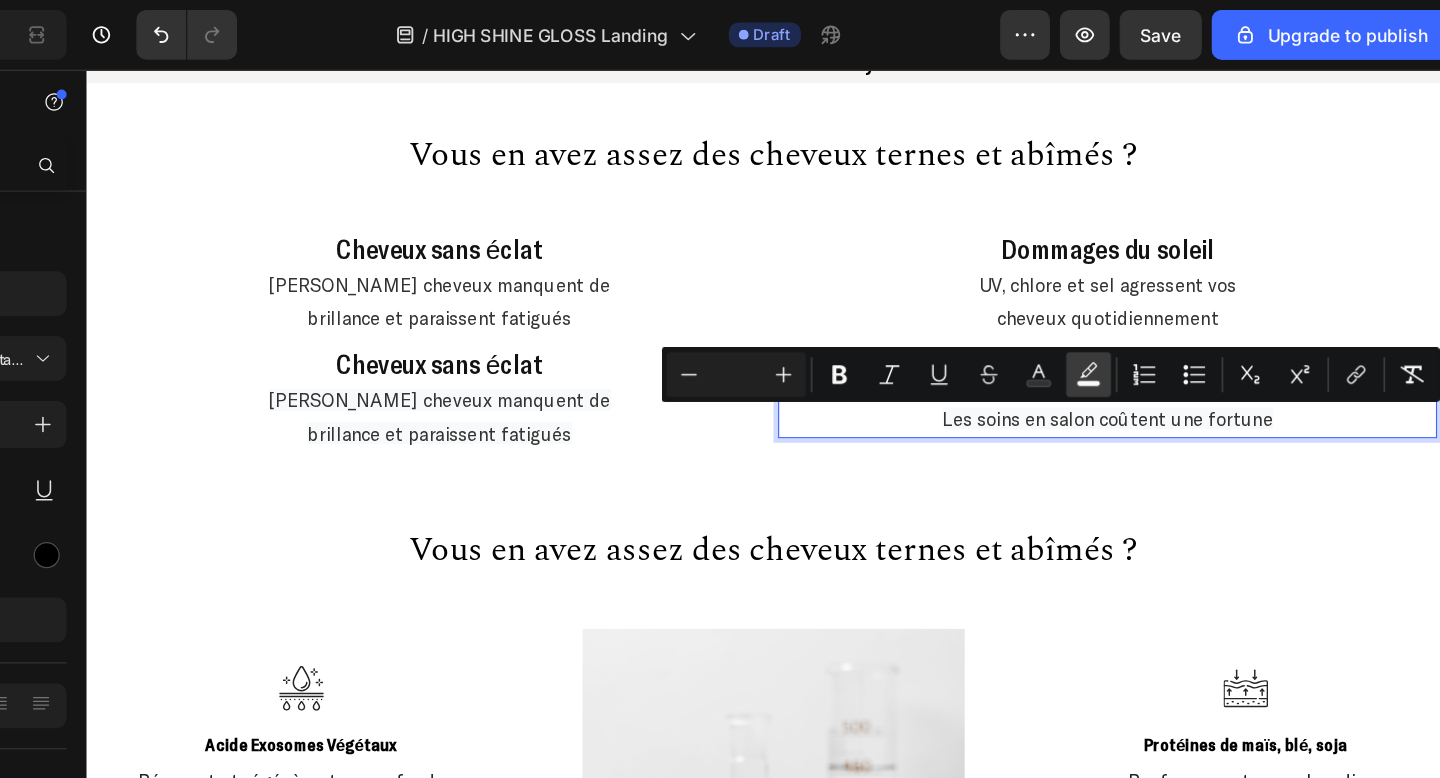 click 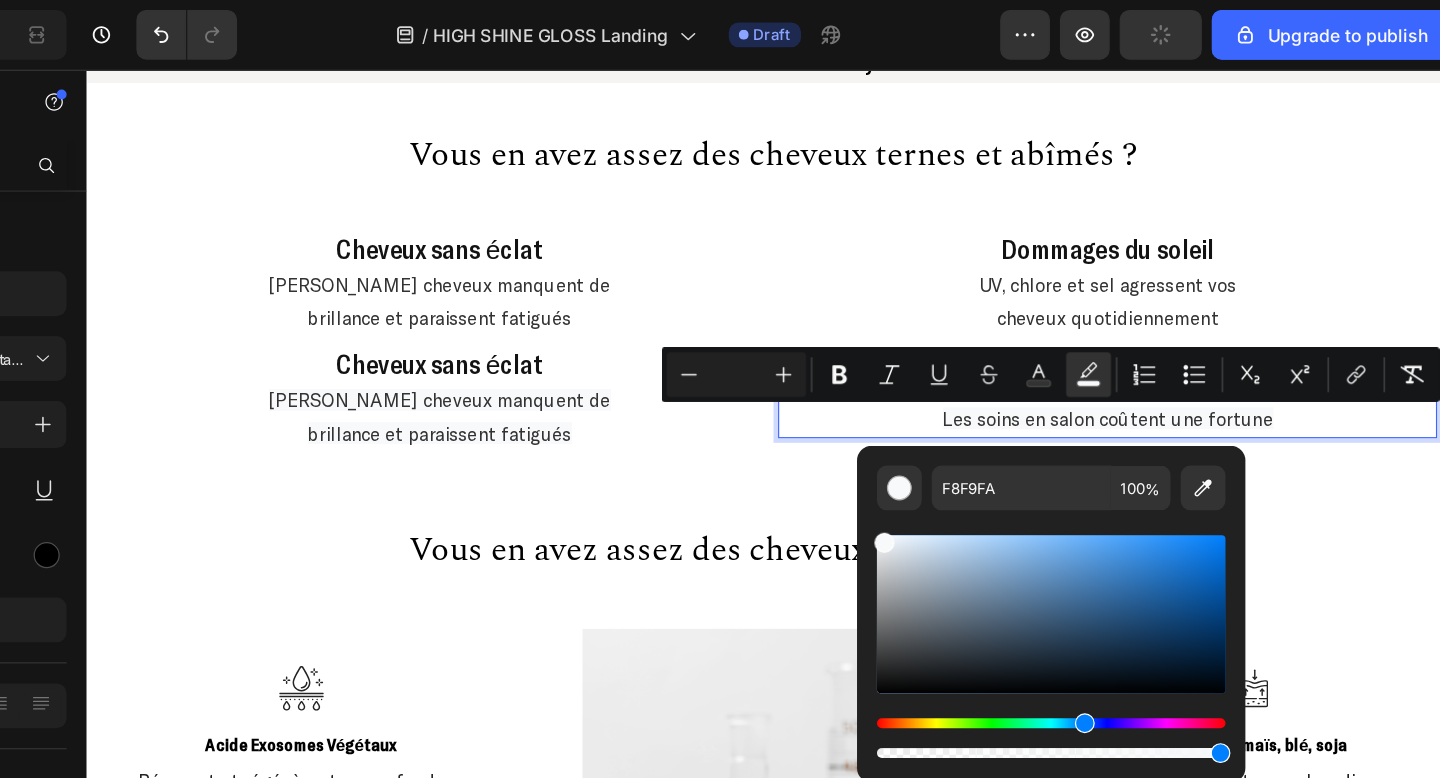 click on "F8F9FA 100 %" at bounding box center (1112, 493) 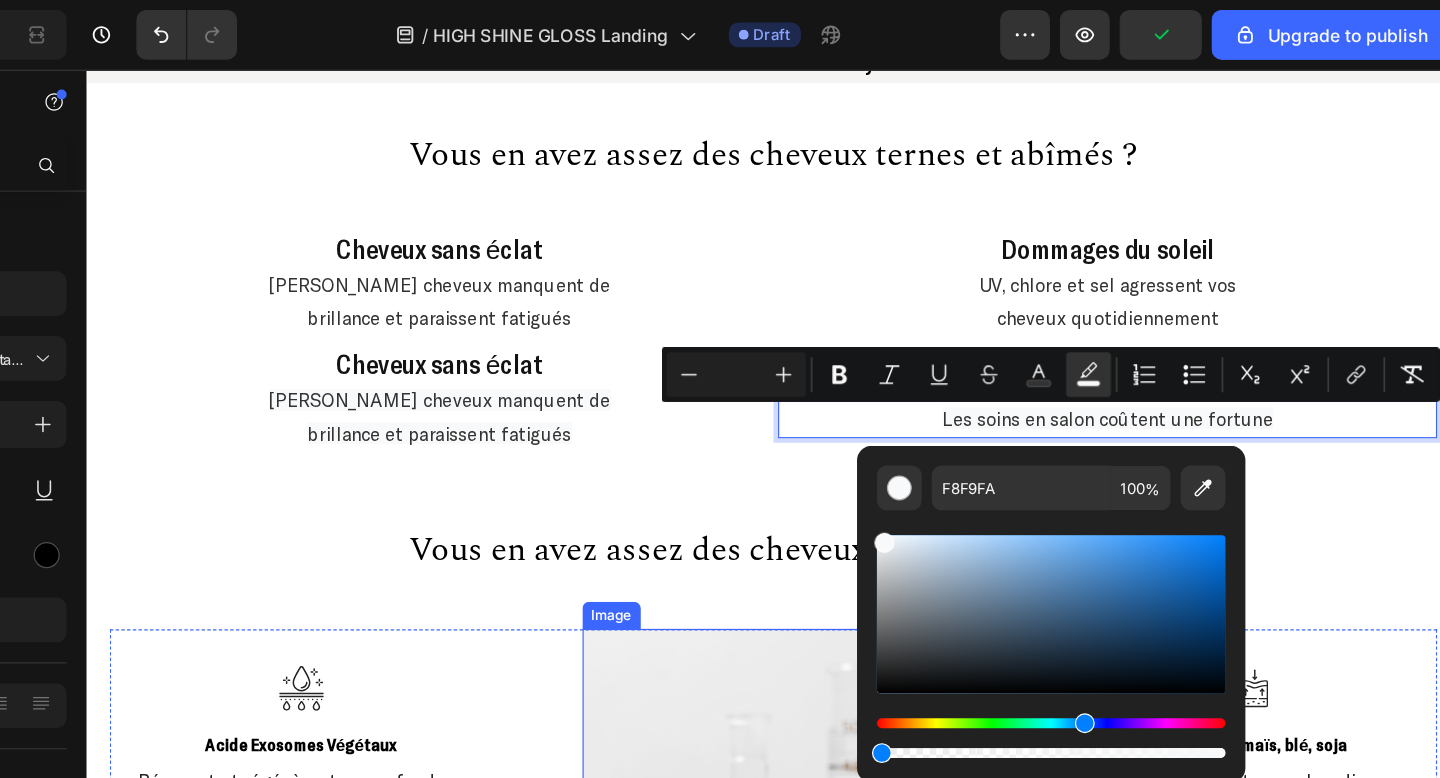 drag, startPoint x: 1337, startPoint y: 673, endPoint x: 701, endPoint y: 667, distance: 636.0283 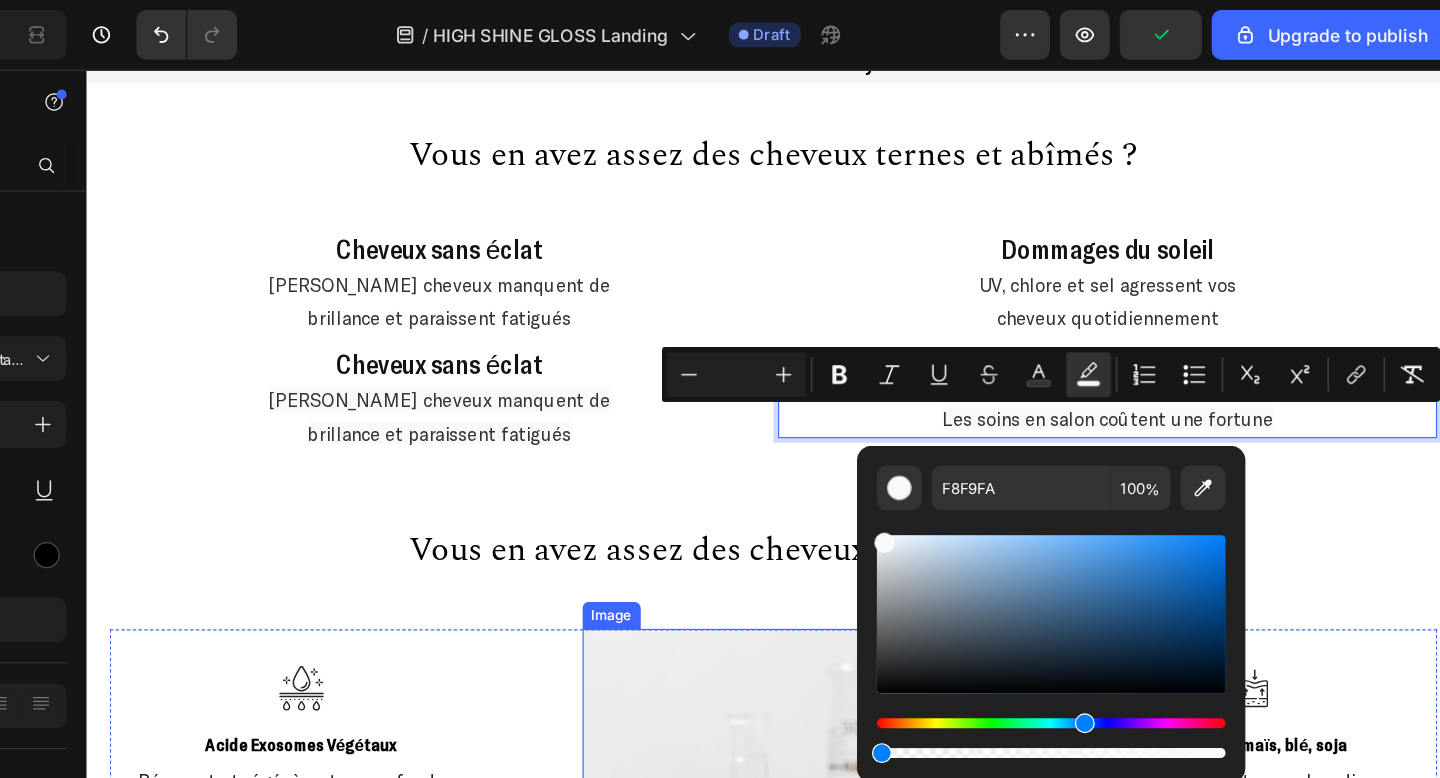 type on "0" 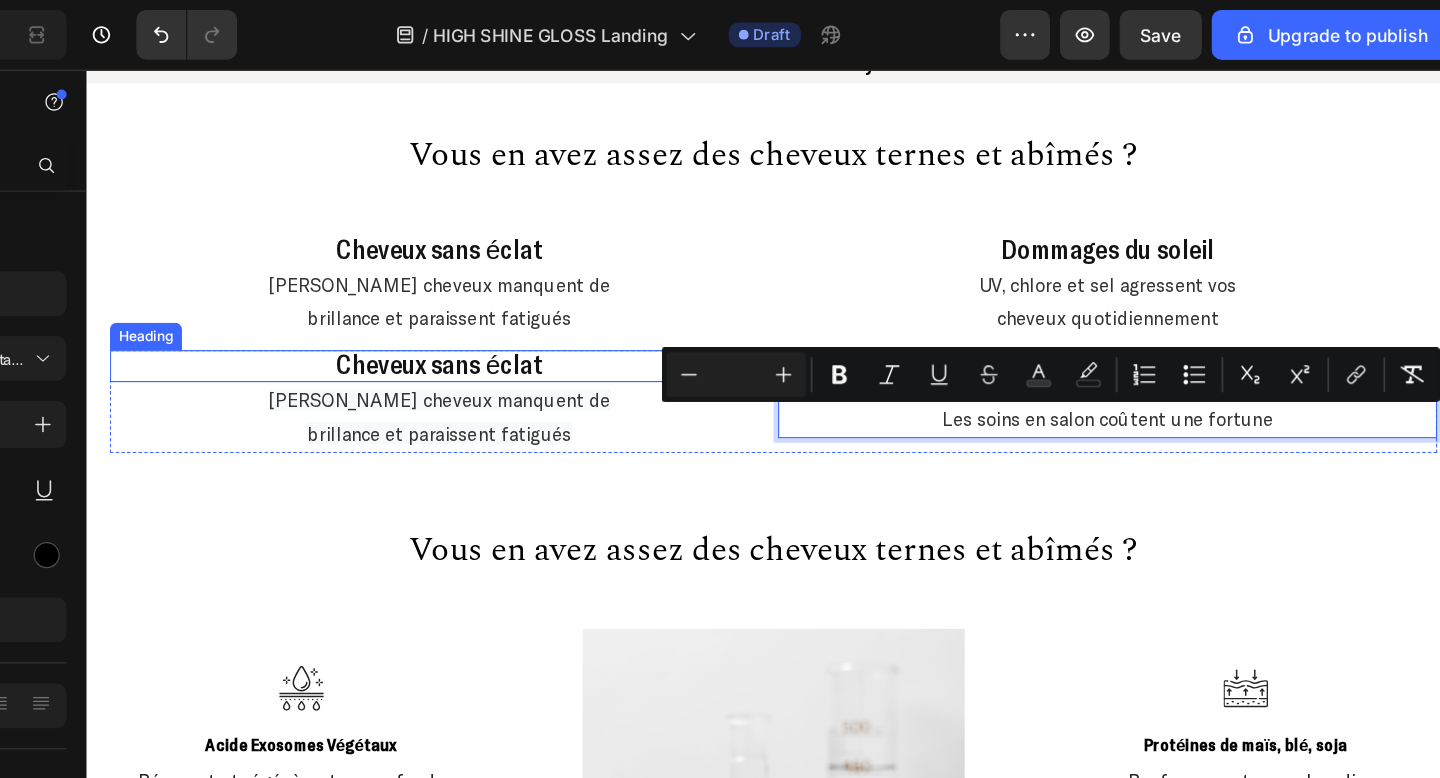click on "Cheveux sans éclat" at bounding box center (394, 326) 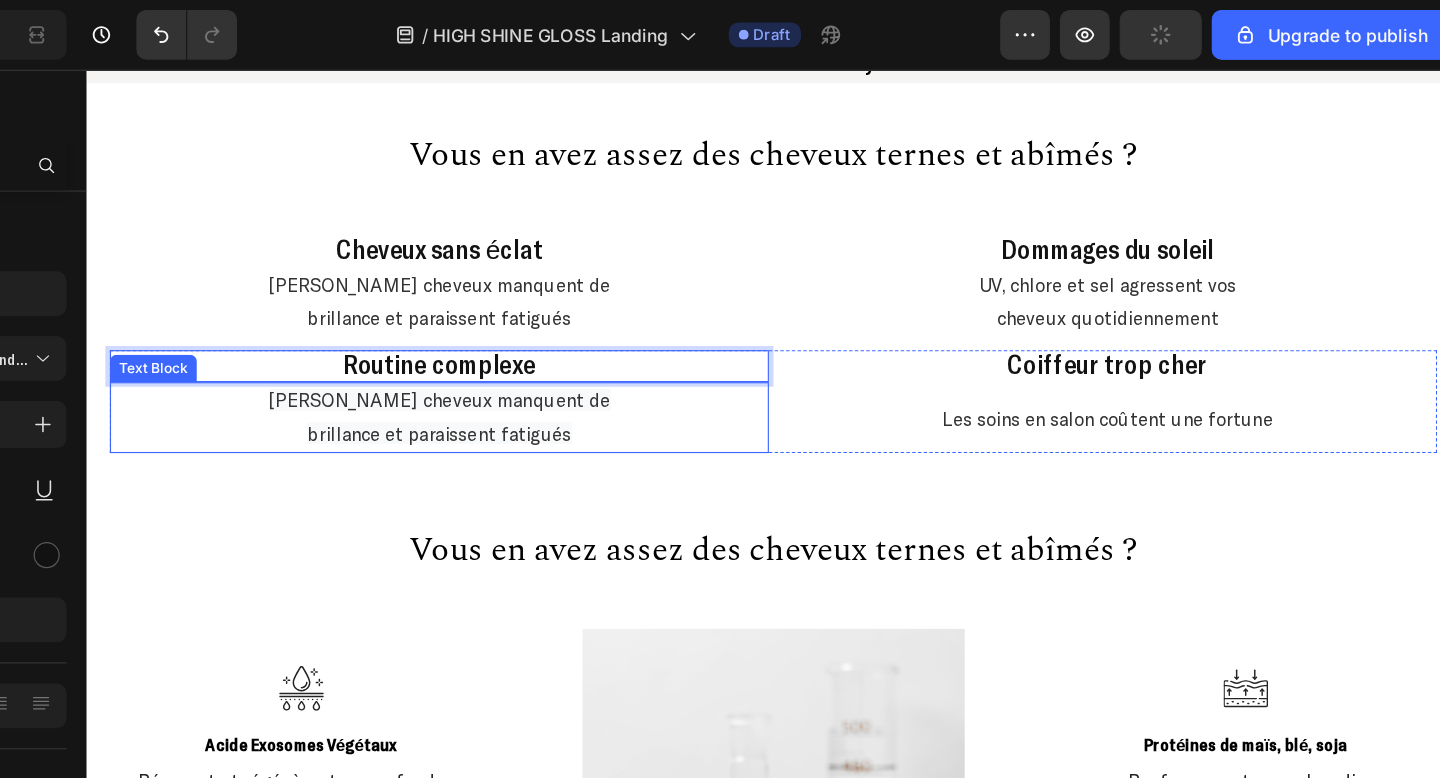 click on "brillance et paraissent fatigués" at bounding box center (394, 386) 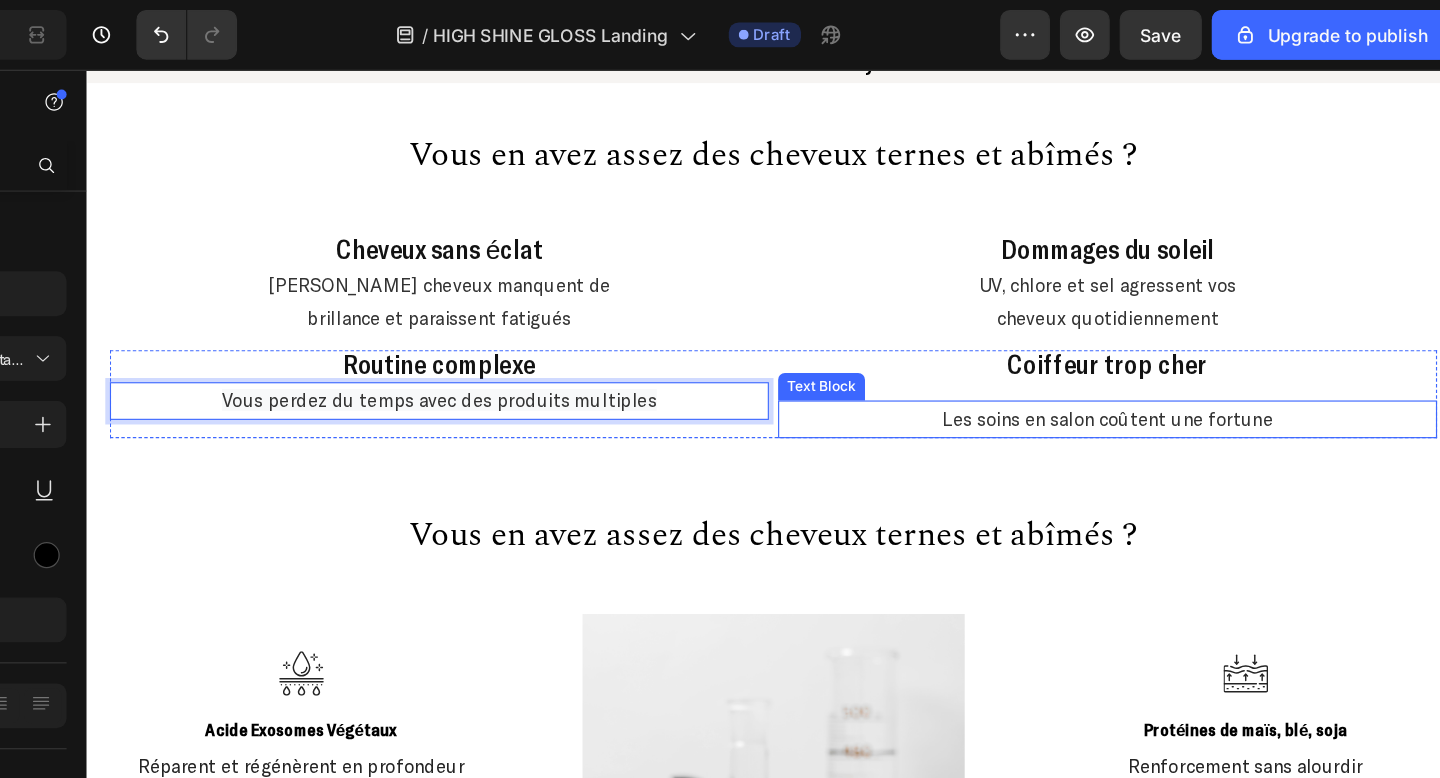 click on "Les soins en salon coûtent une fortune" at bounding box center (978, 373) 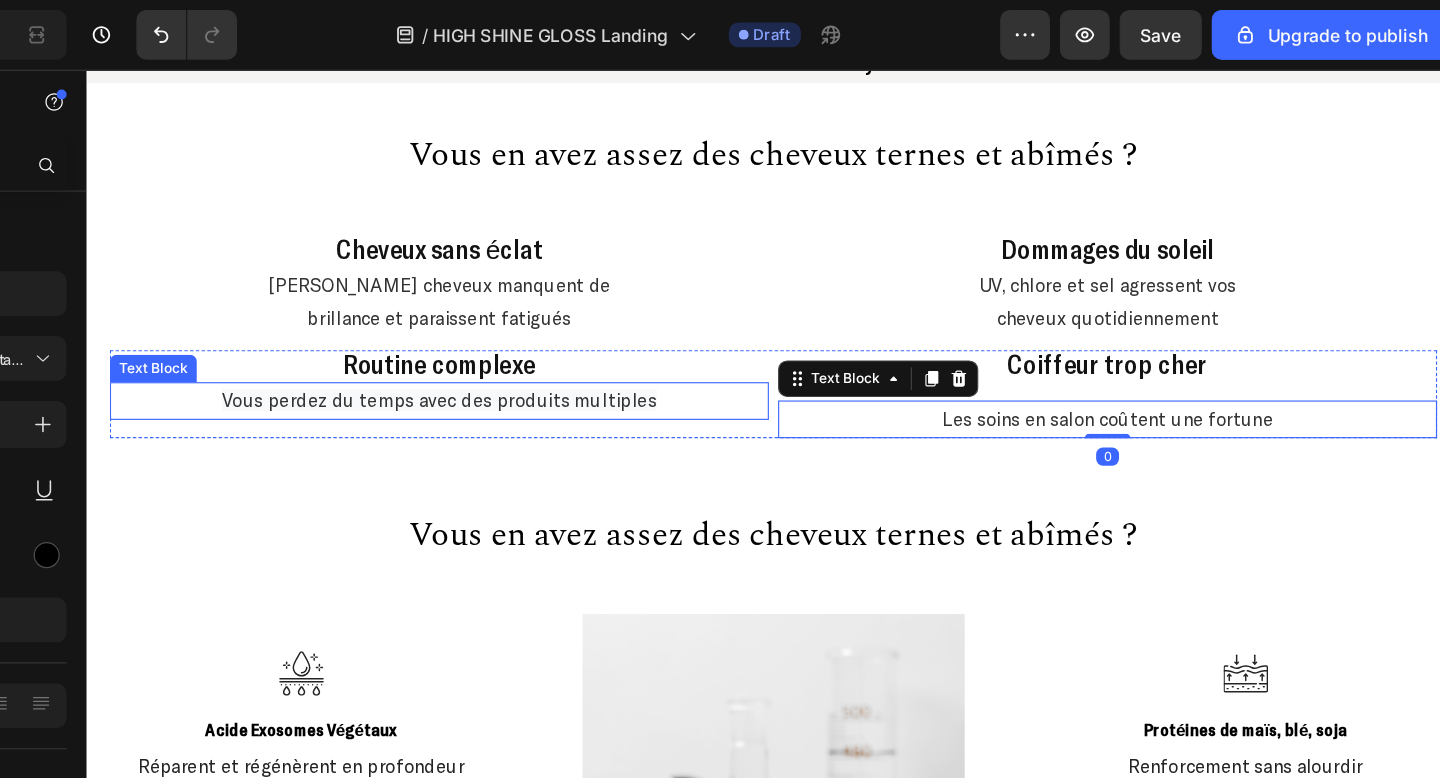 click on "Vous perdez du temps avec des produits multiples" at bounding box center (394, 357) 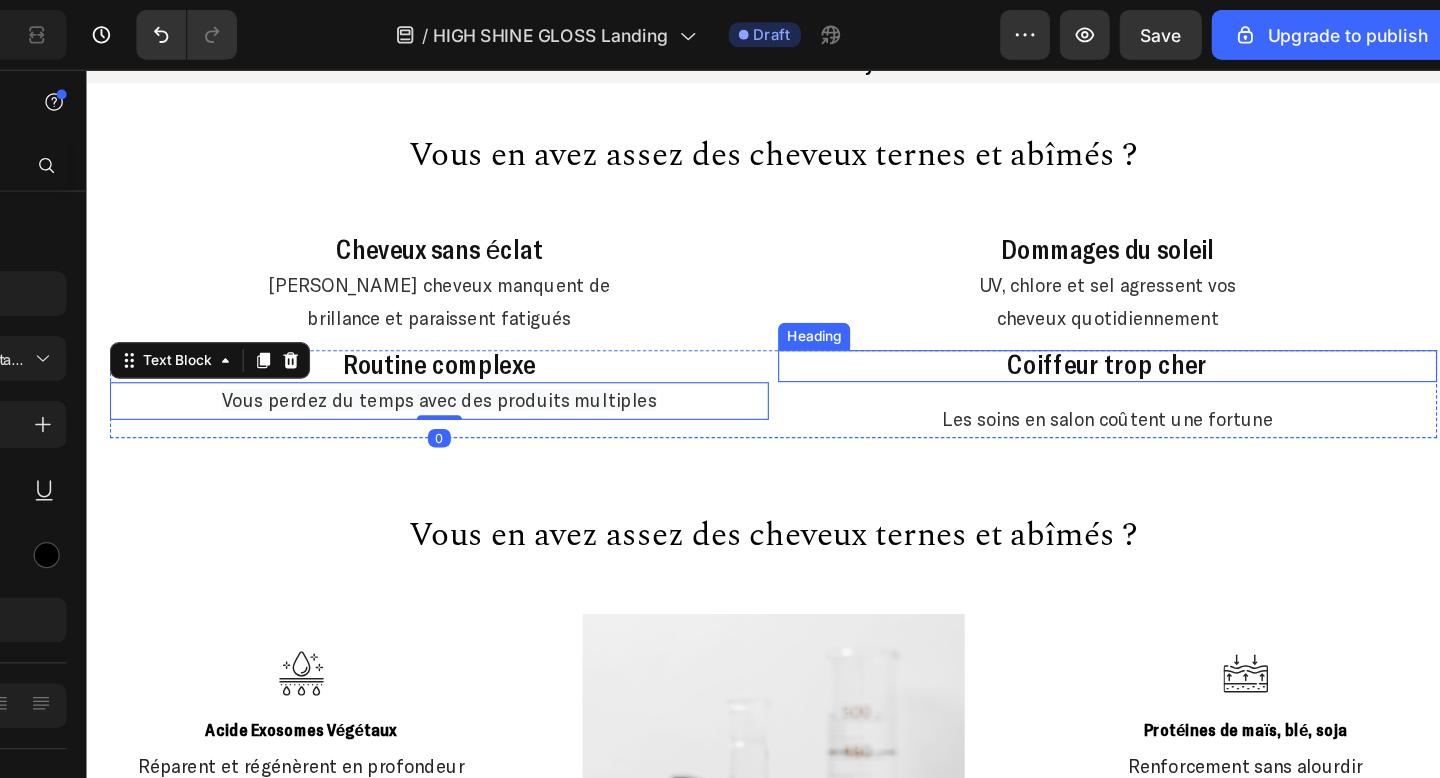 click on "Coiffeur trop cher" at bounding box center (978, 326) 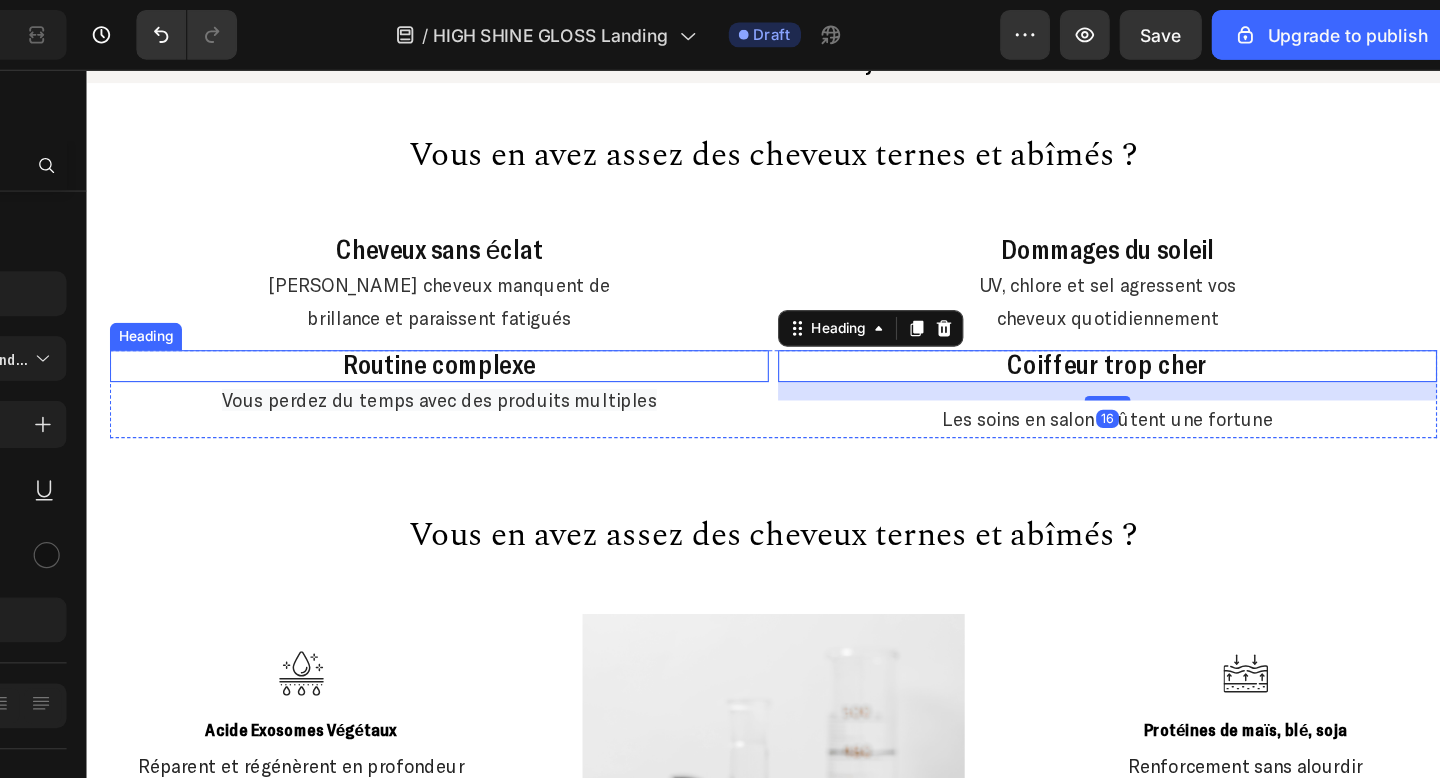 click on "⁠⁠⁠⁠⁠⁠⁠ Routine complexe" at bounding box center [394, 328] 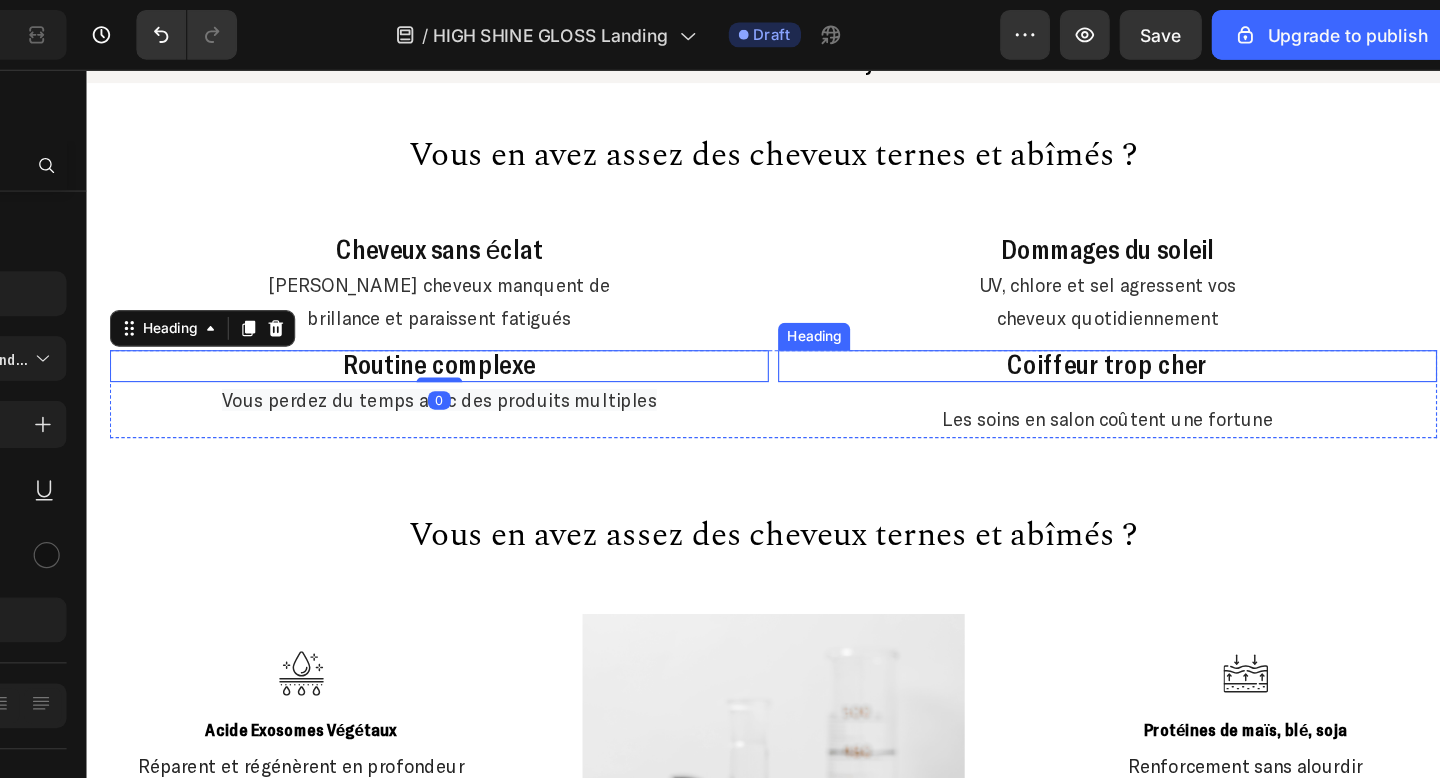 click on "Coiffeur trop cher" at bounding box center (978, 326) 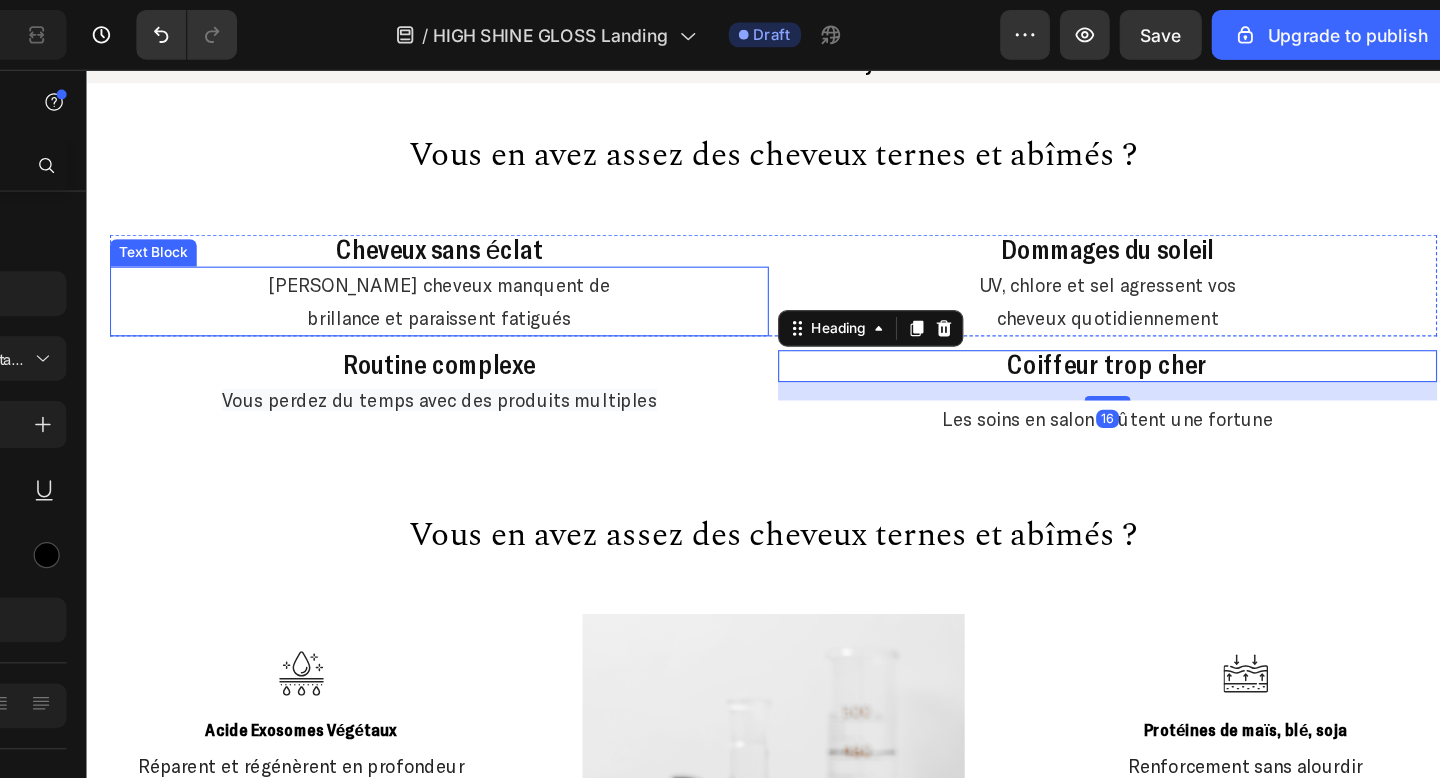 drag, startPoint x: 206, startPoint y: 262, endPoint x: 203, endPoint y: 289, distance: 27.166155 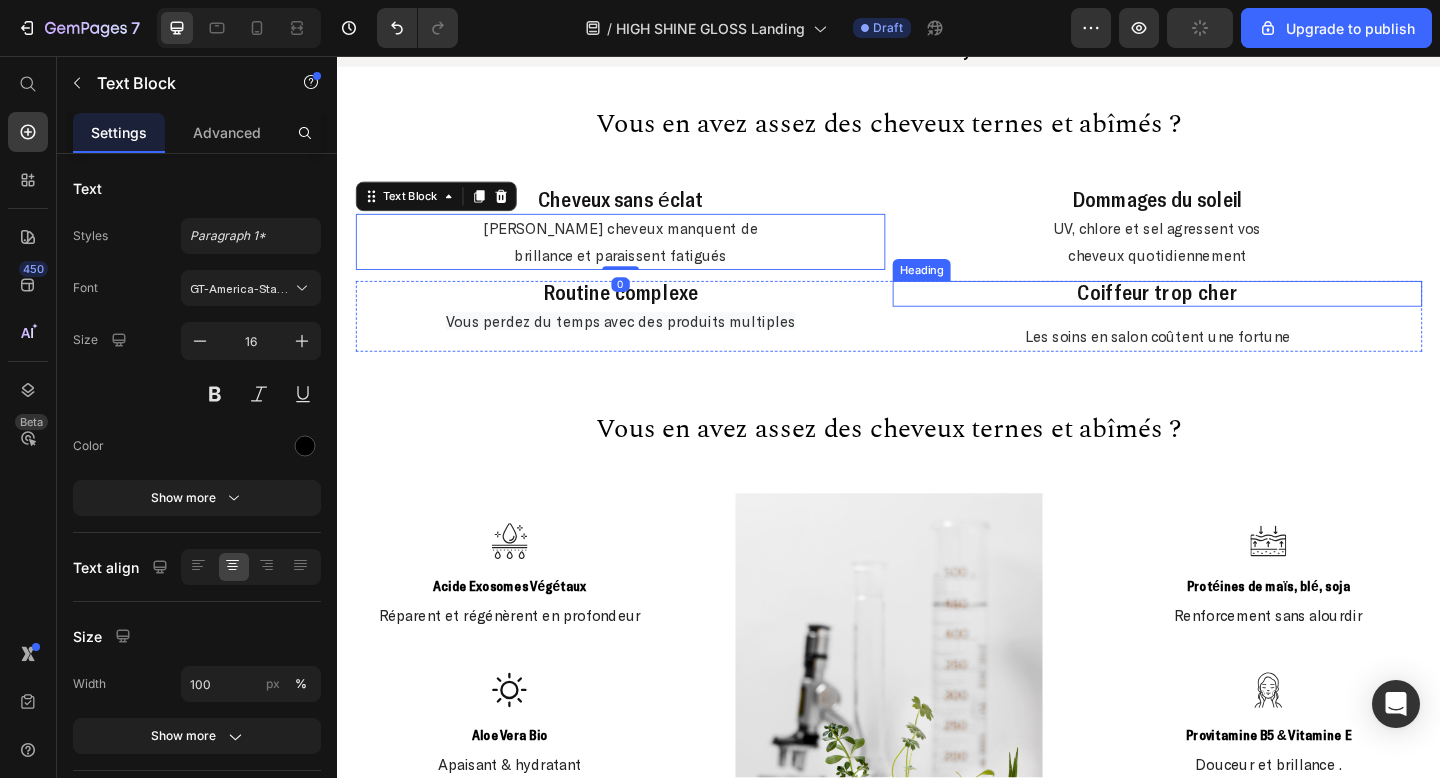 click on "Coiffeur trop cher" at bounding box center [1229, 313] 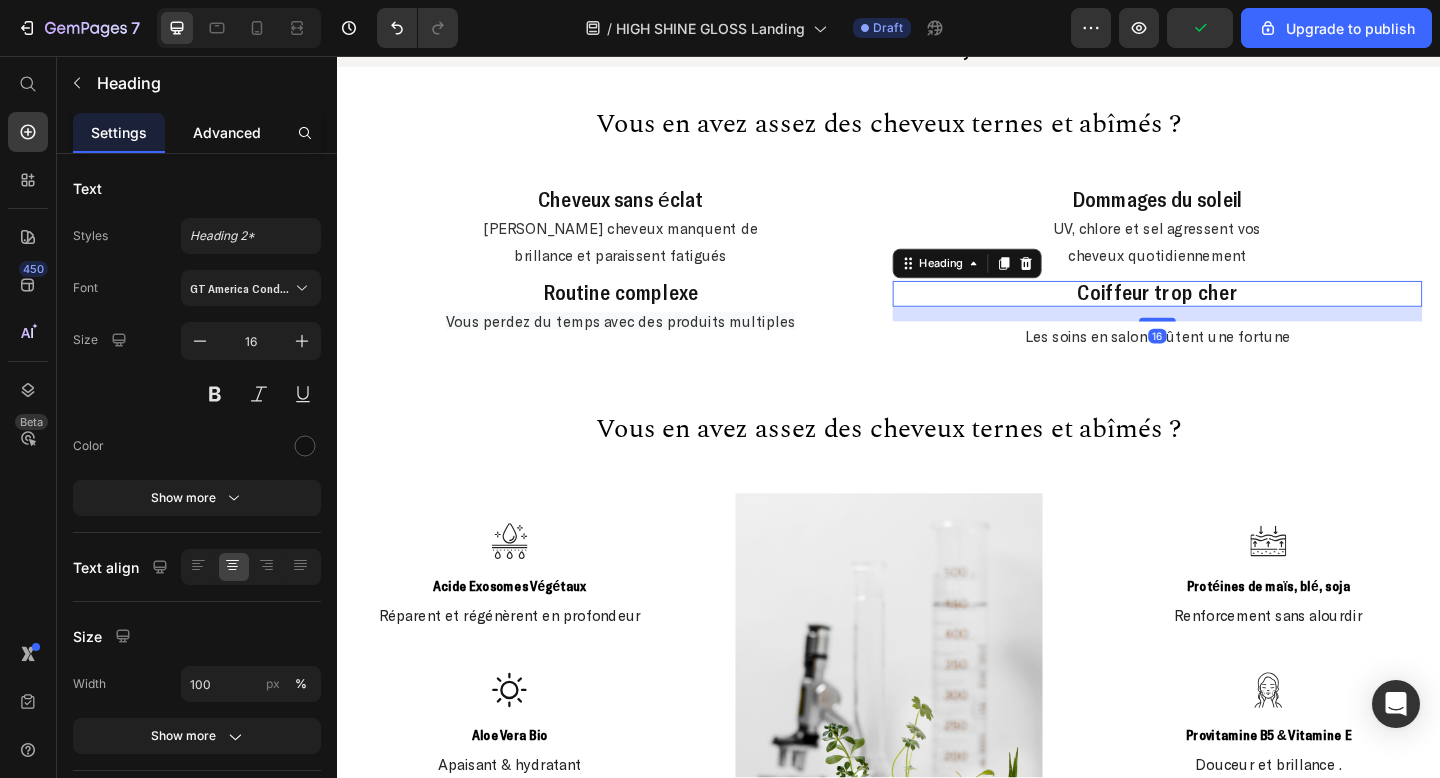 click on "Advanced" 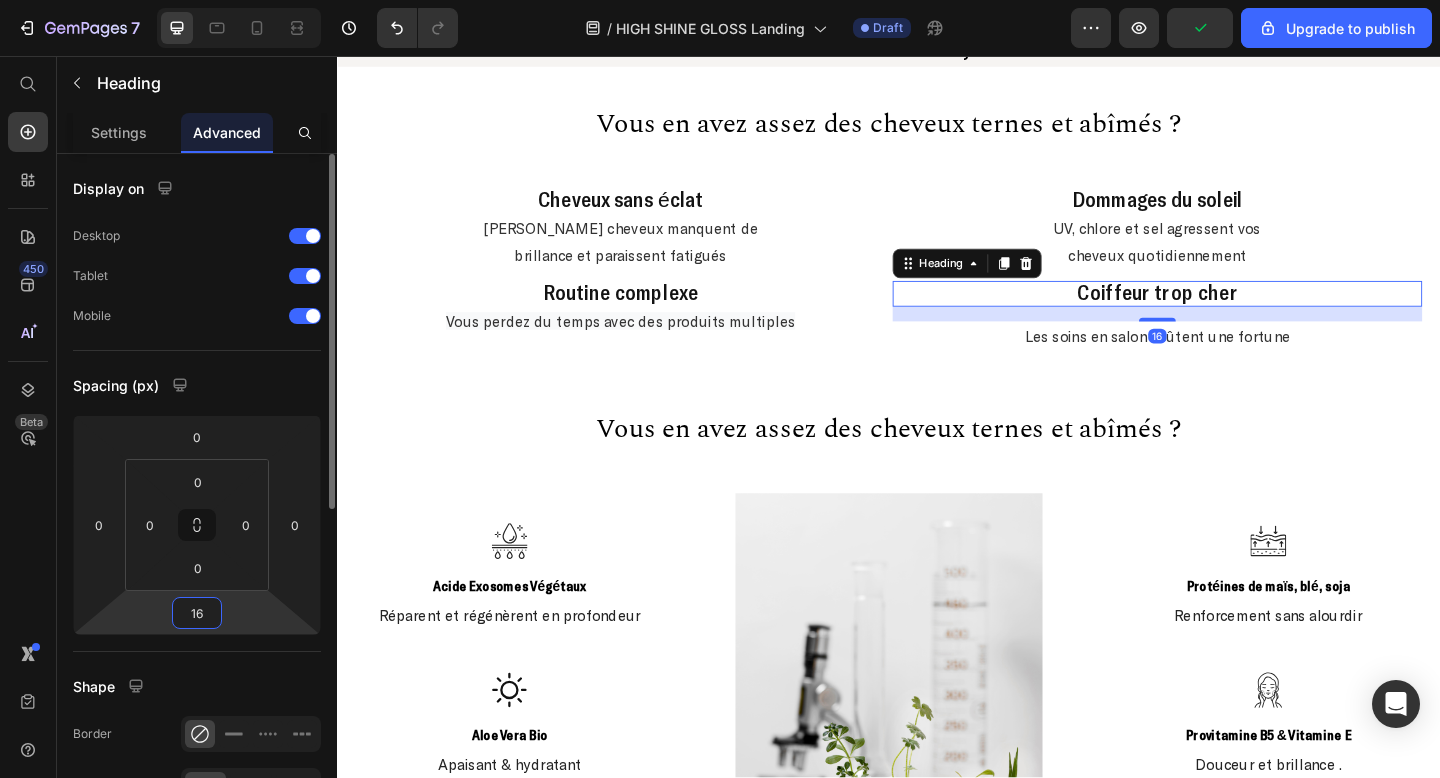 click on "16" at bounding box center [197, 613] 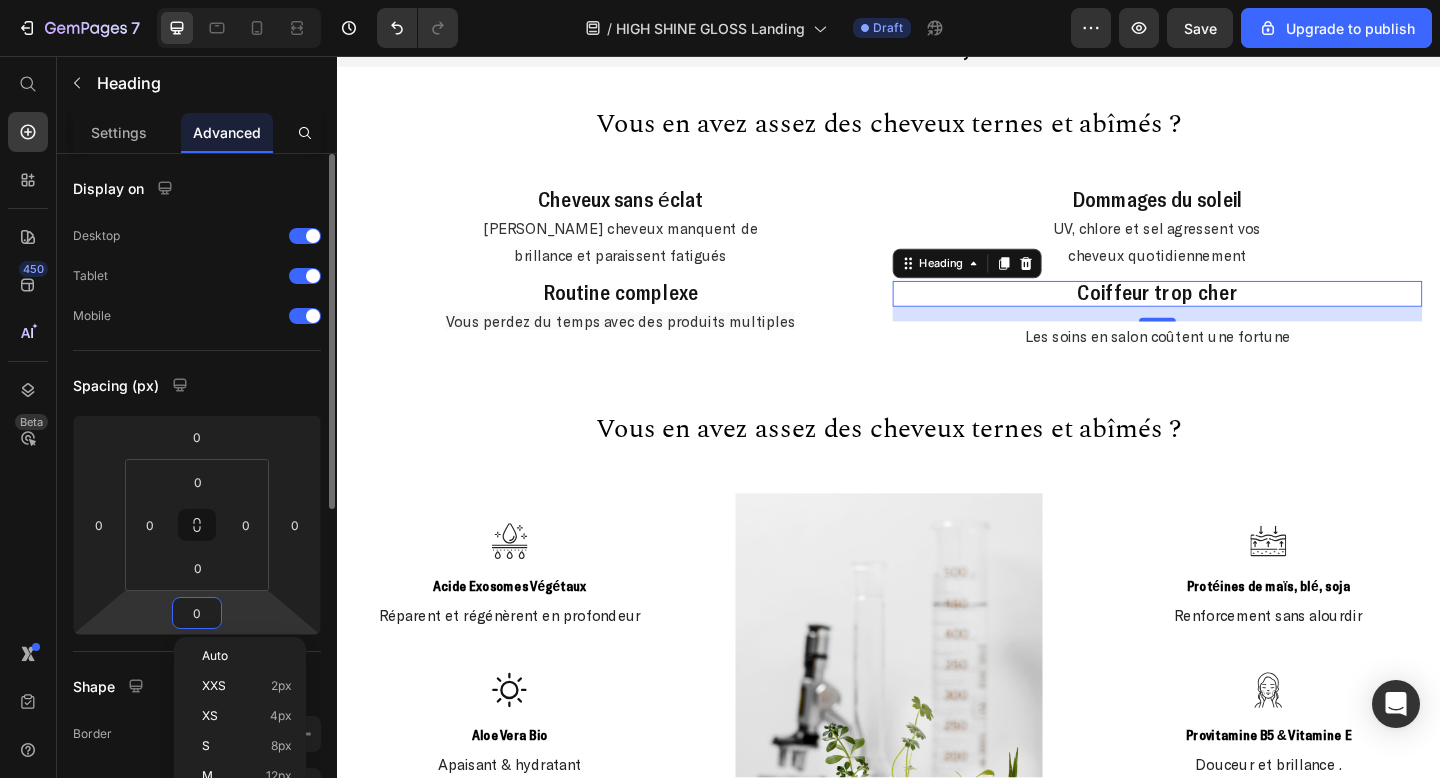 type on "0" 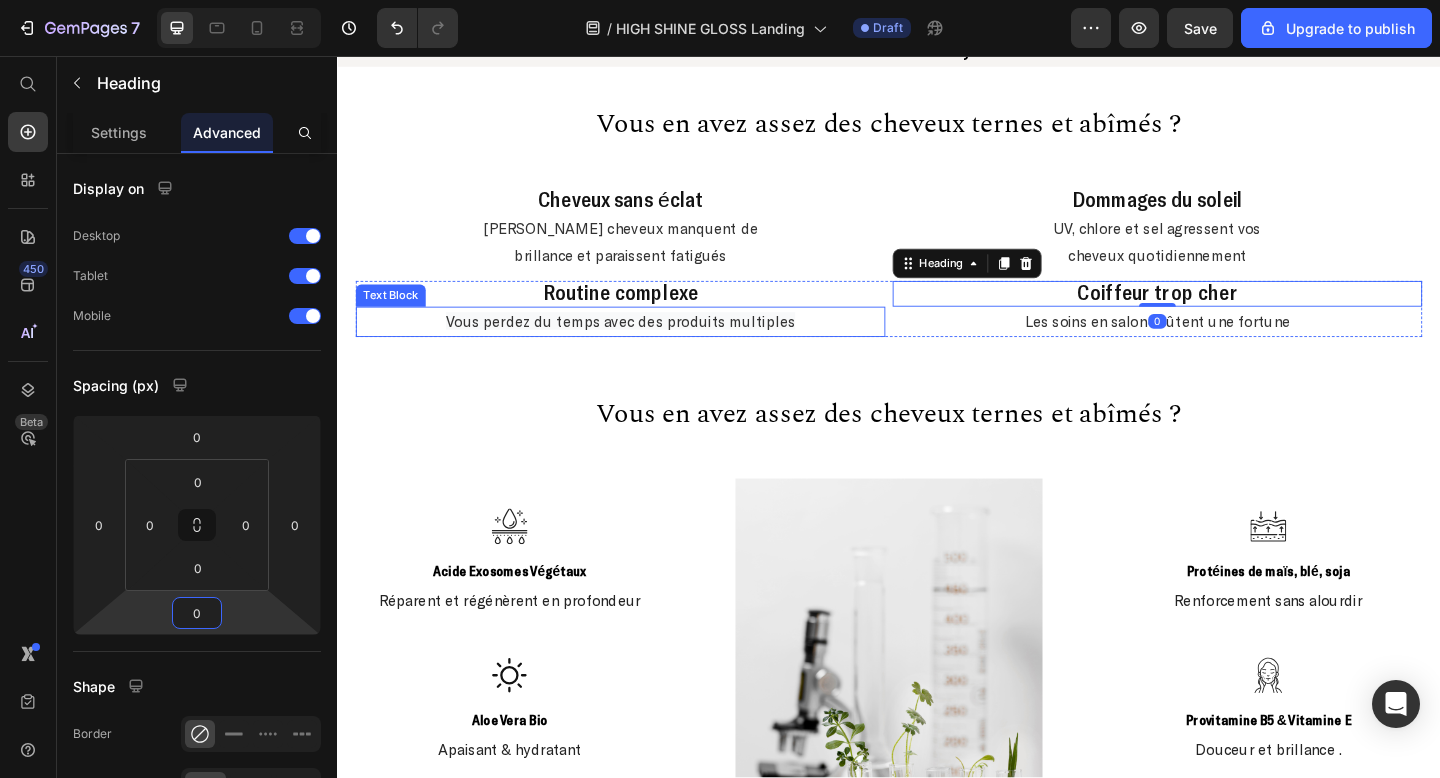 click on "Vous perdez du temps avec des produits multiples" at bounding box center [645, 344] 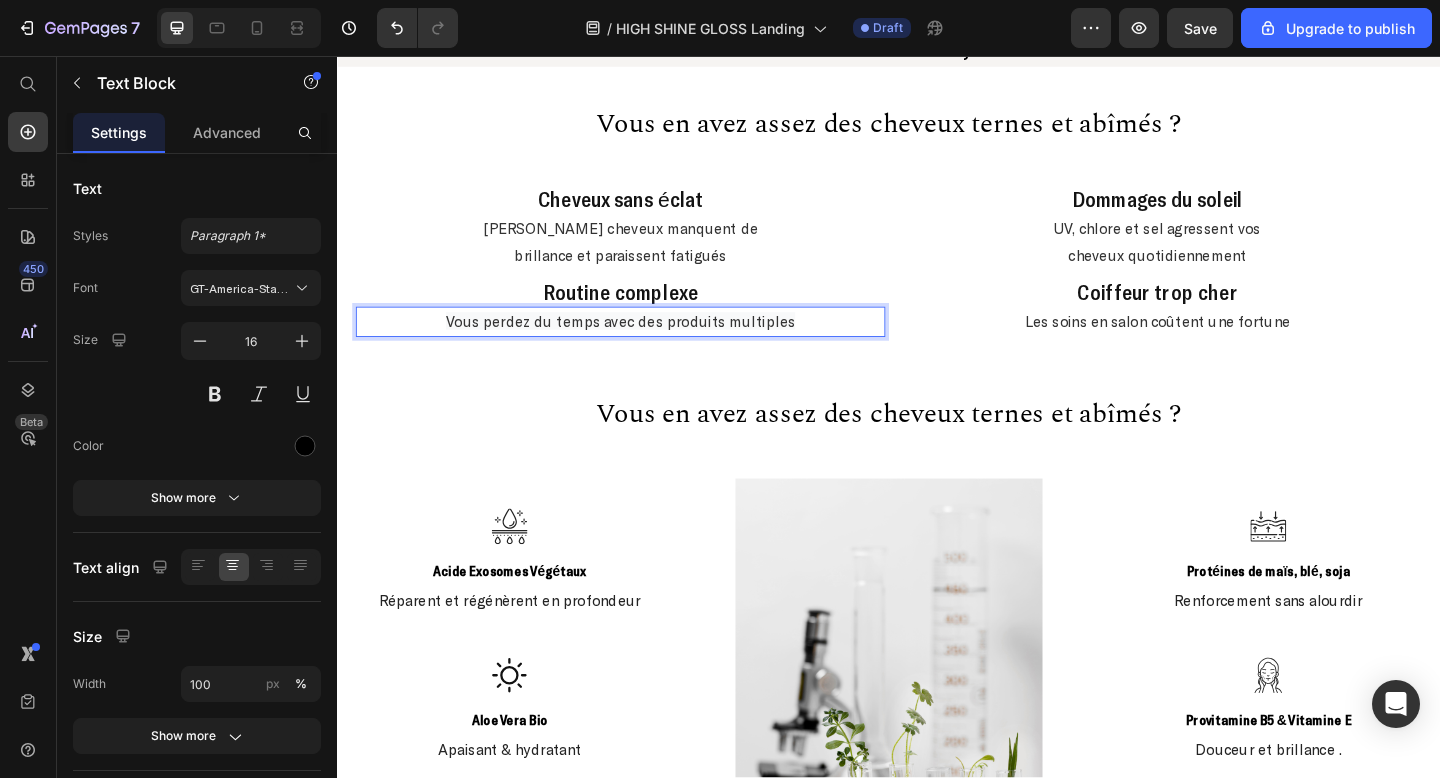 click on "Vous perdez du temps avec des produits multiples" at bounding box center (645, 344) 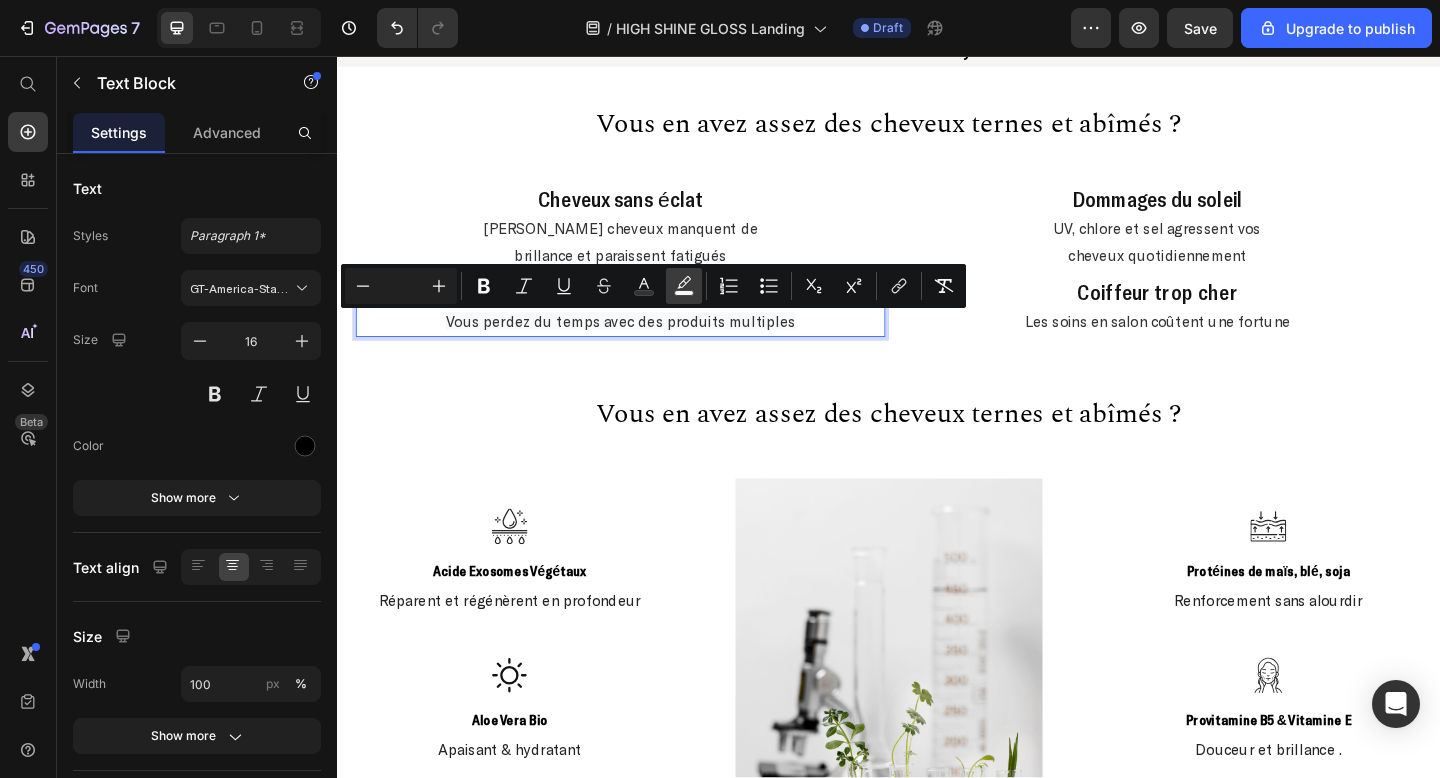 click on "color" at bounding box center (684, 286) 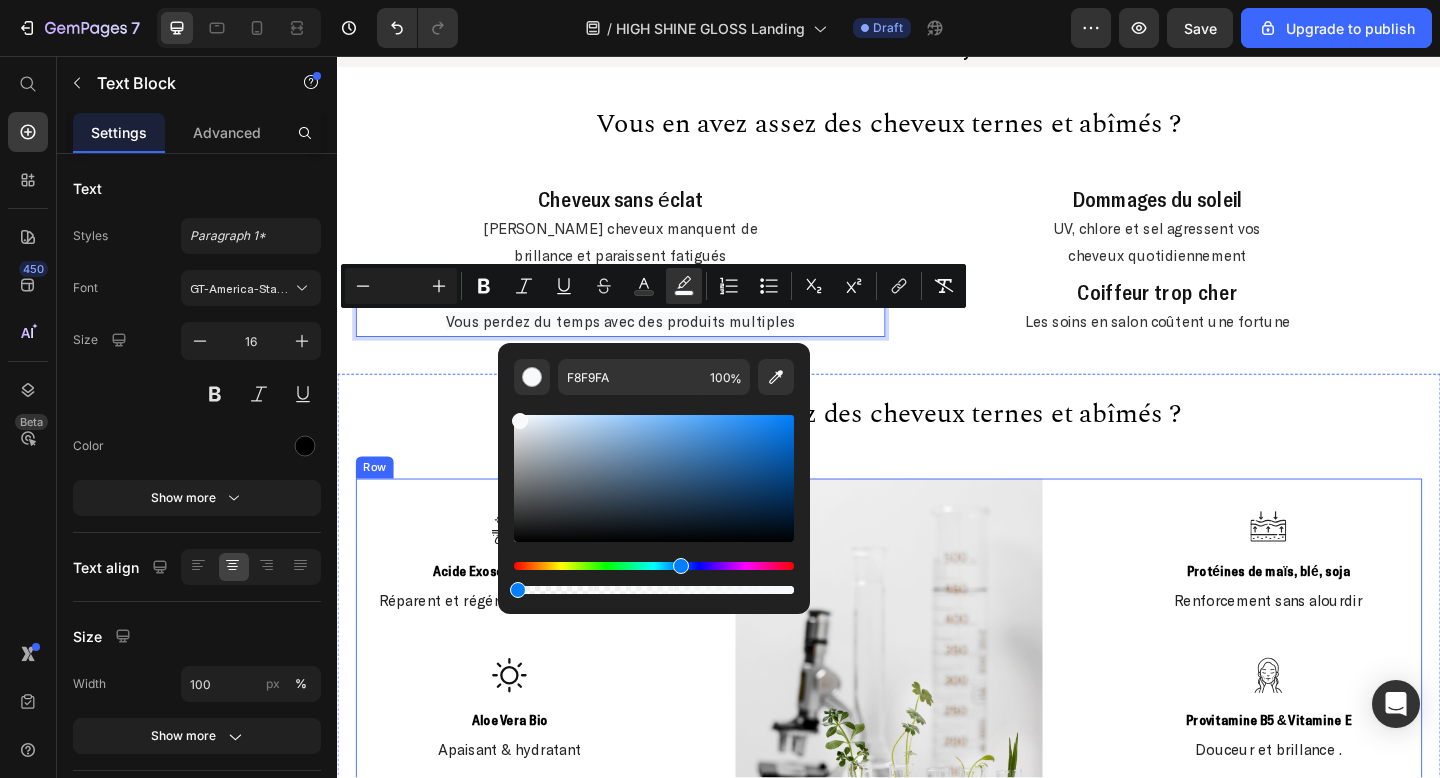 drag, startPoint x: 1121, startPoint y: 646, endPoint x: 479, endPoint y: 635, distance: 642.09424 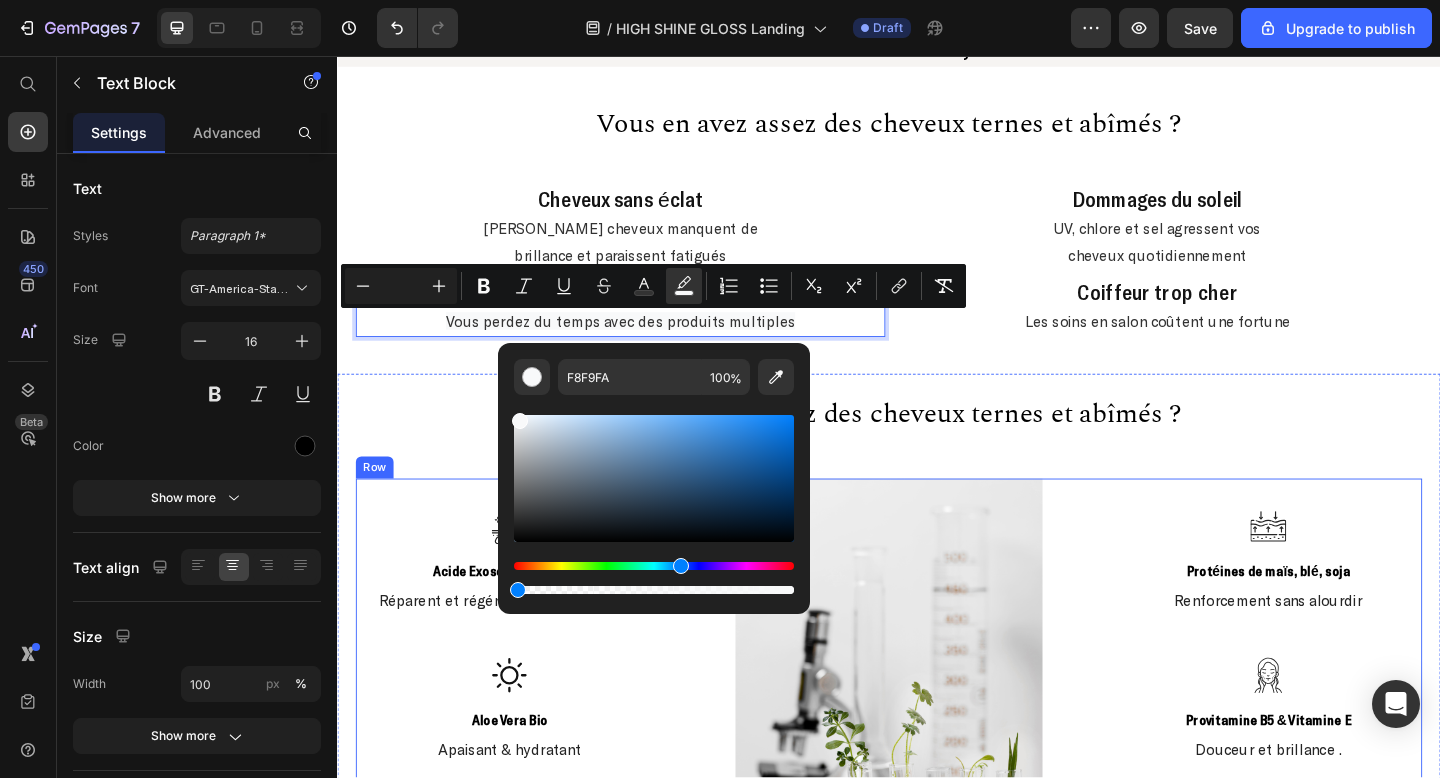 type on "0" 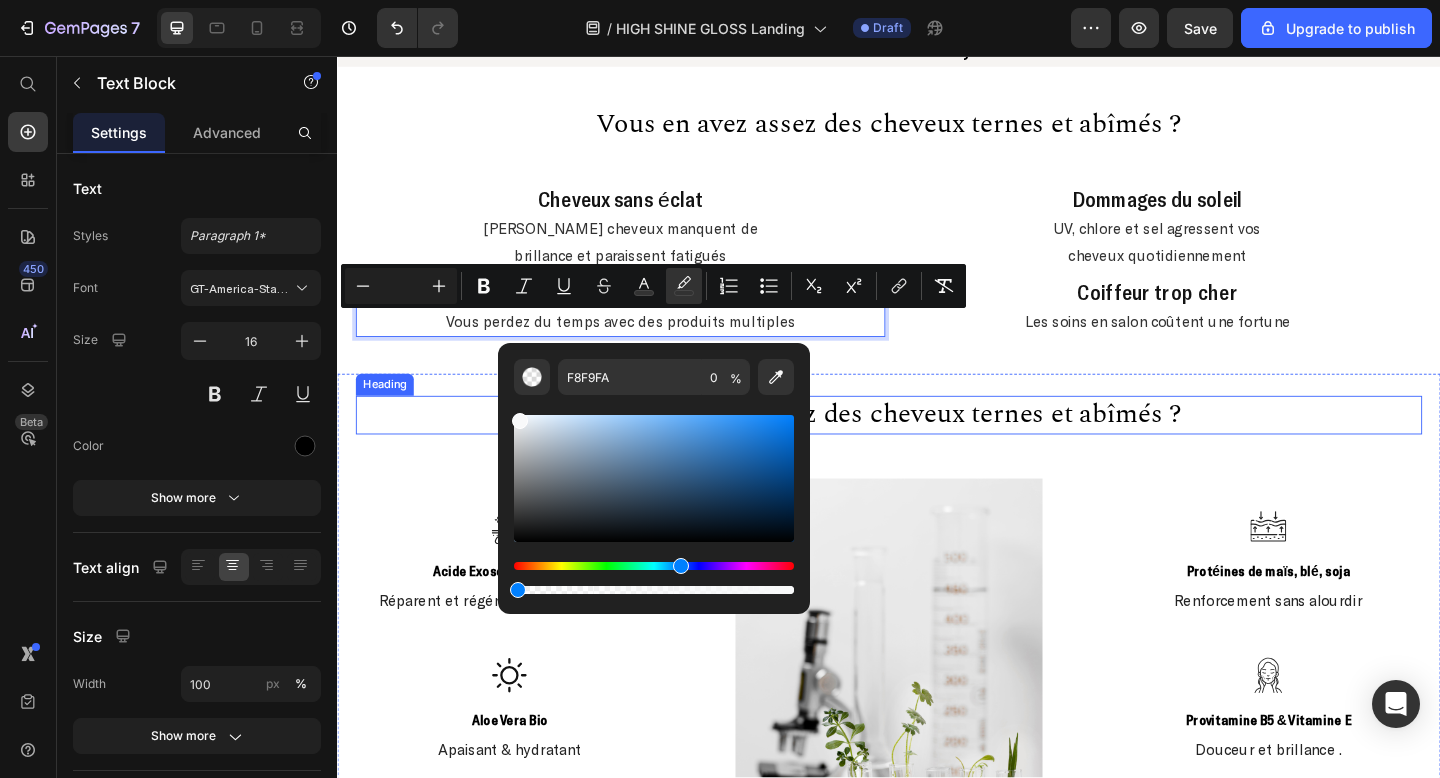 click on "Vous en avez assez des cheveux ternes et abîmés ?" at bounding box center [937, 447] 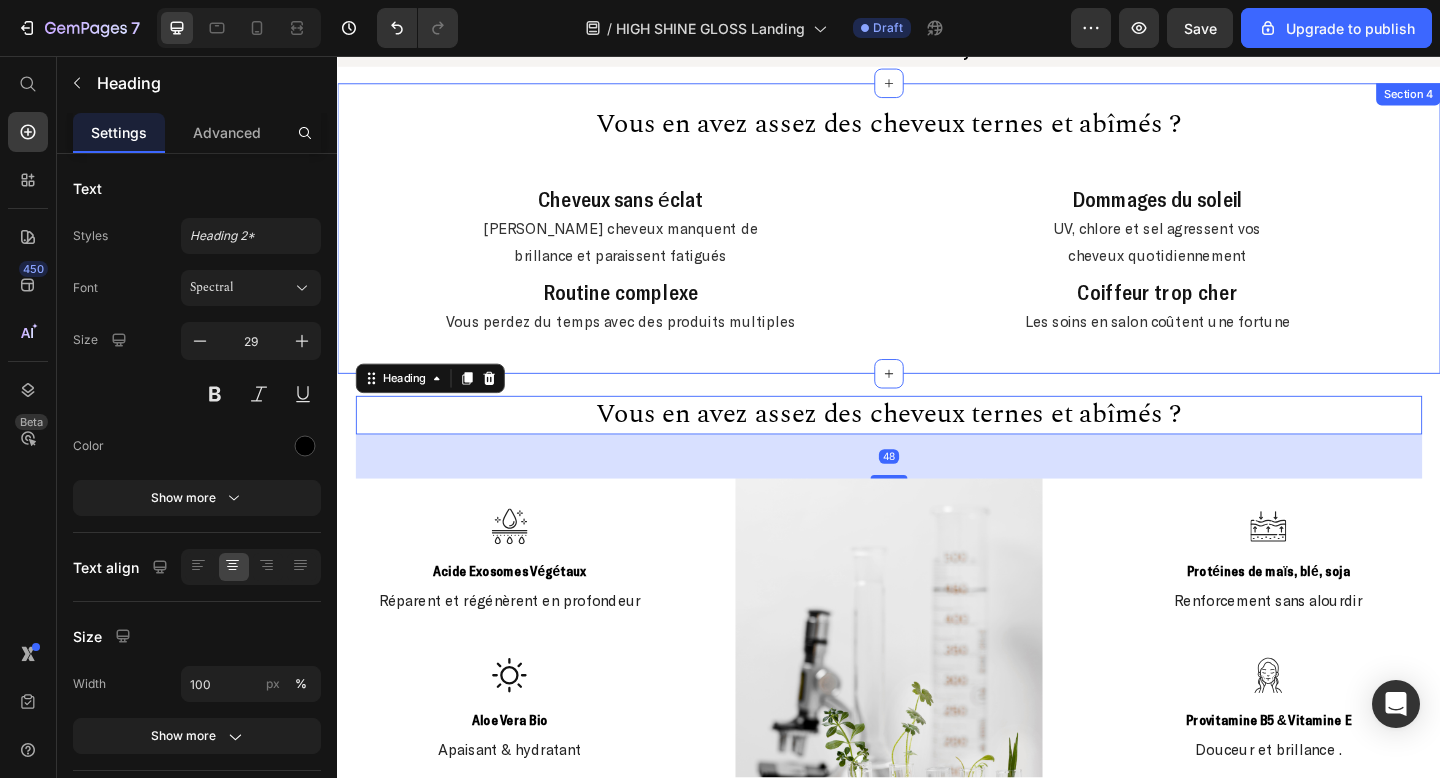 click on "Une formulation Clean & Innovante Heading Vous en avez assez des cheveux ternes et abîmés ? Heading ⁠⁠⁠⁠⁠⁠⁠ Cheveux sans éclat Heading Vos cheveux manquent de brillance et paraissent fatigués Text Block ⁠⁠⁠⁠⁠⁠⁠ Dommages du soleil Heading UV, chlore et sel agressent vos cheveux quotidiennement Text Block Row Row ⁠⁠⁠⁠⁠⁠⁠ Routine complexe Heading Vous perdez du temps avec des produits multiples Text Block ⁠⁠⁠⁠⁠⁠⁠ Coiffeur trop cher Heading Les soins en salon coûtent une fortune Text Block Row Section 4" at bounding box center (937, 244) 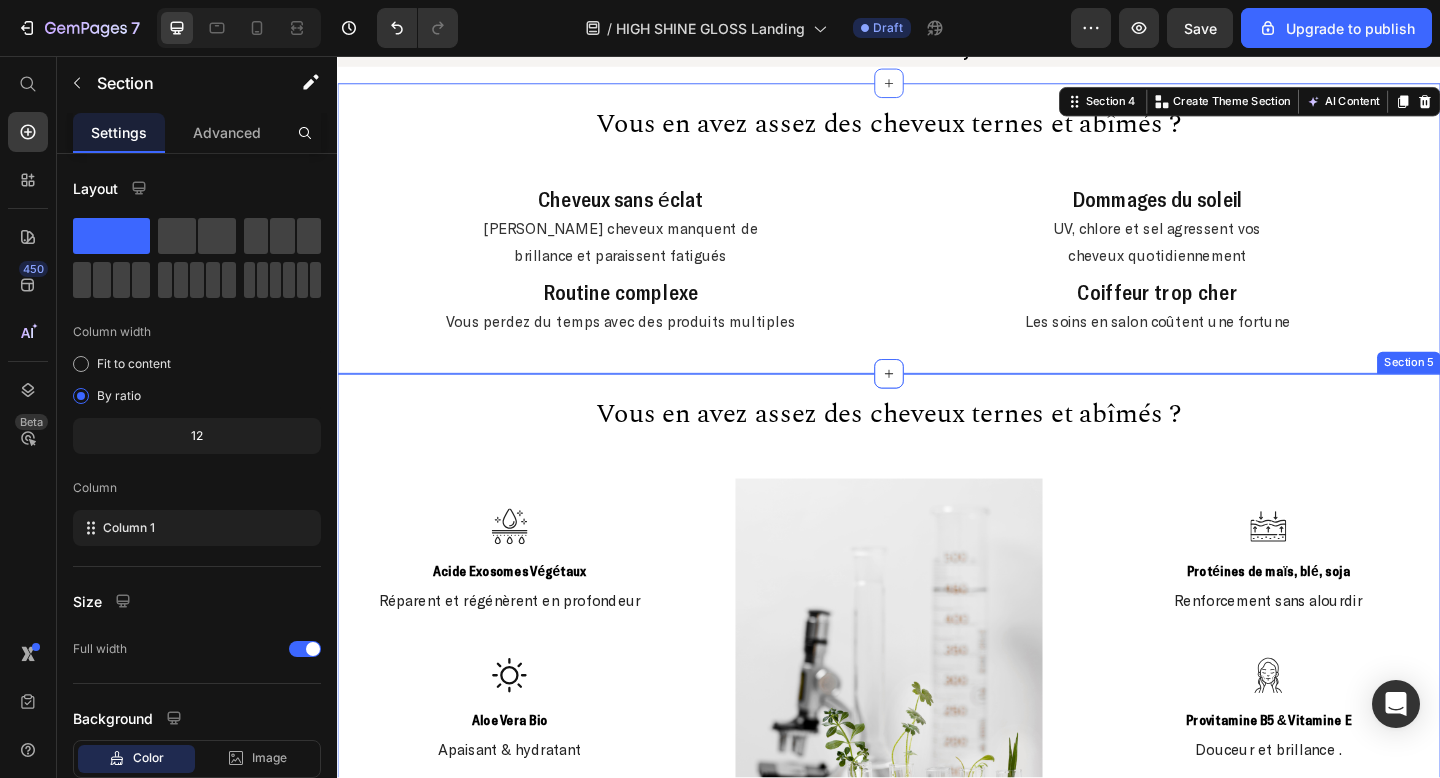 click on "Une formulation Clean & Innovante Heading Vous en avez assez des cheveux ternes et abîmés ? Heading
Icon Acide Exosomes Végétaux Text Block Réparent et régénèrent en profondeur Text Block
Icon Aloe Vera Bio Text Block Apaisant & hydratant Text Block
Icon Extrait de riz & camomille Text Block Apaisants & fortifiants naturels . Text Block Image
Icon Protéines de maïs, blé, soja Text Block Renforcement sans alourdir Text Block
Icon Provitamine B5 & Vitamine E Text Block Douceur et brillance . Text Block
Icon Huile de Camélia Text Block Brillance et douceur Text Block Row" at bounding box center (937, 722) 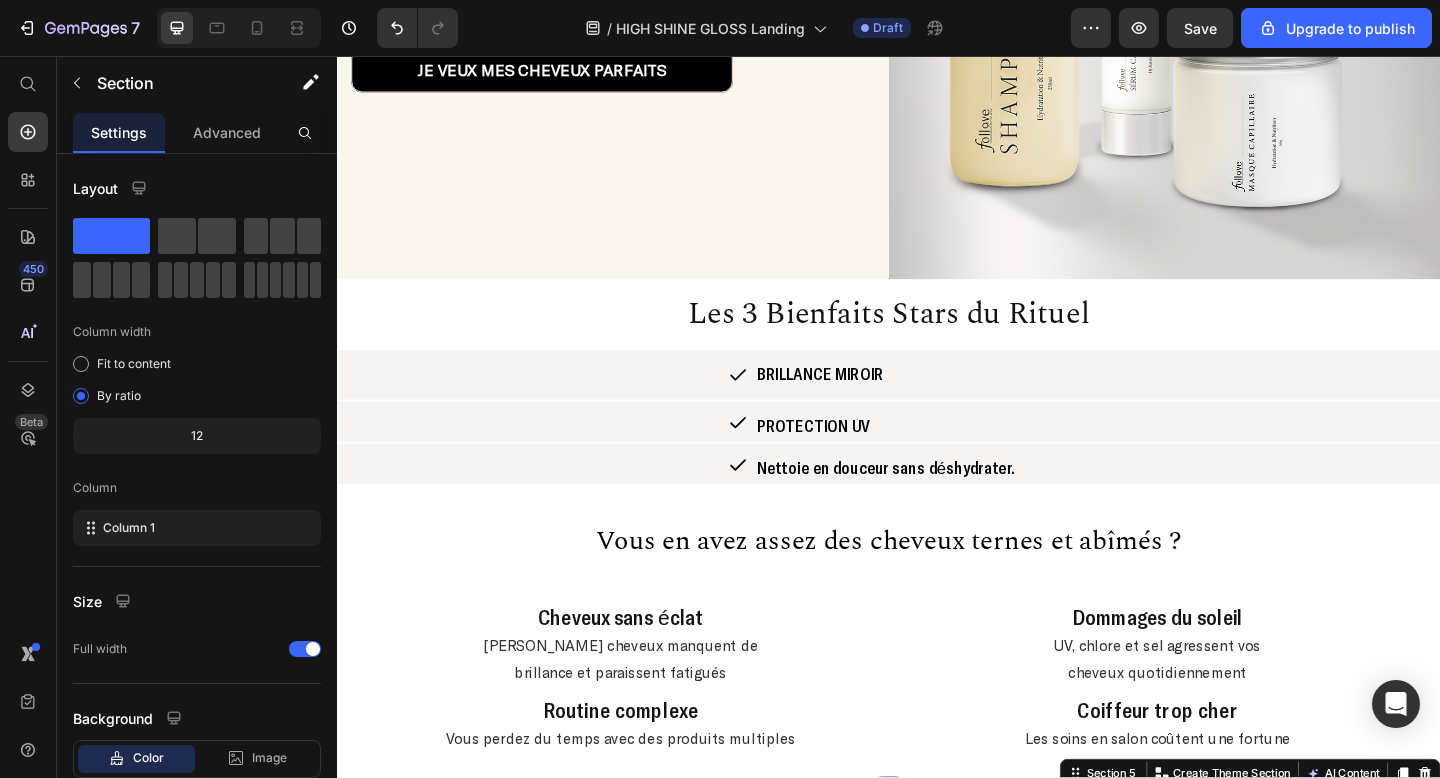 scroll, scrollTop: 400, scrollLeft: 0, axis: vertical 